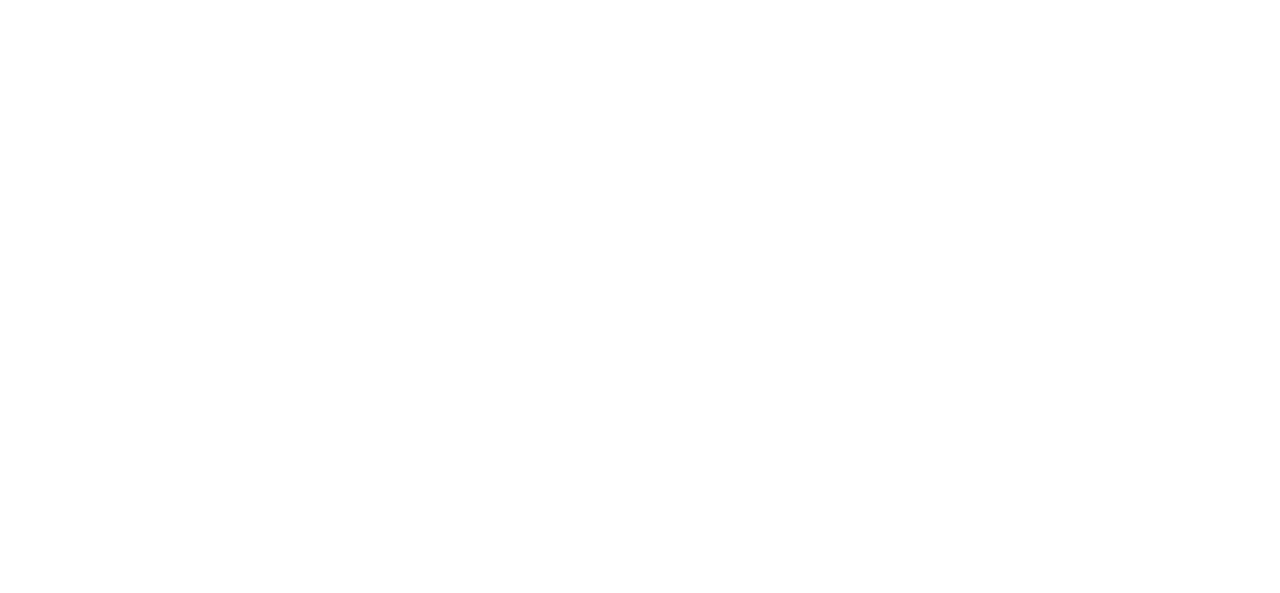 scroll, scrollTop: 0, scrollLeft: 0, axis: both 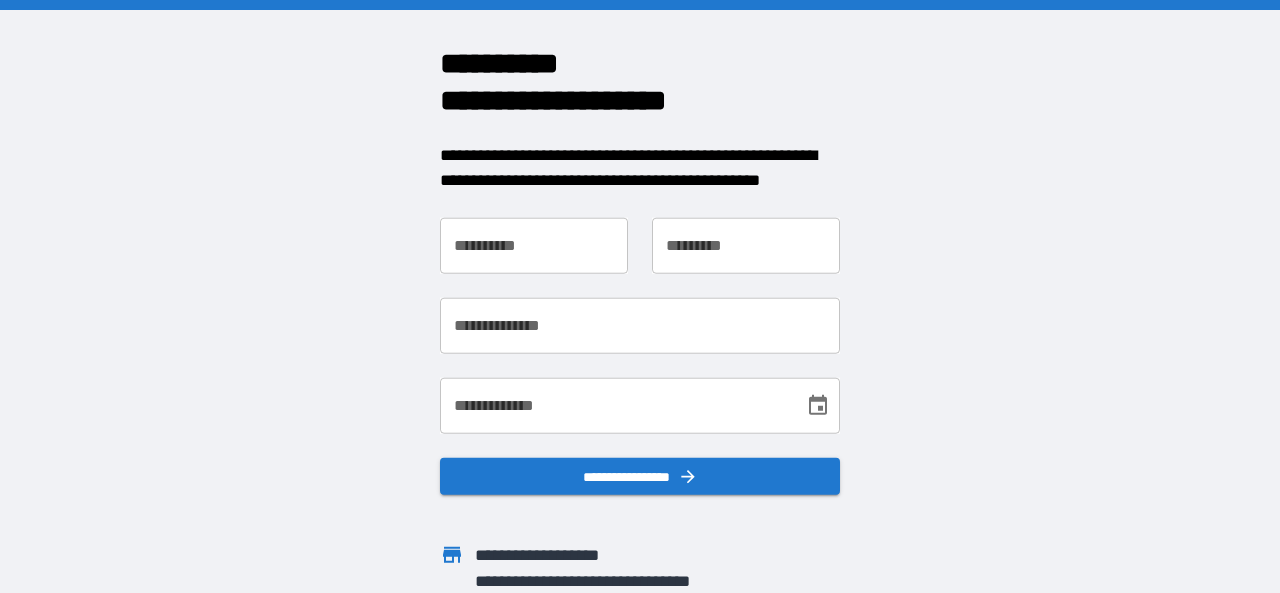 click on "**********" at bounding box center (534, 245) 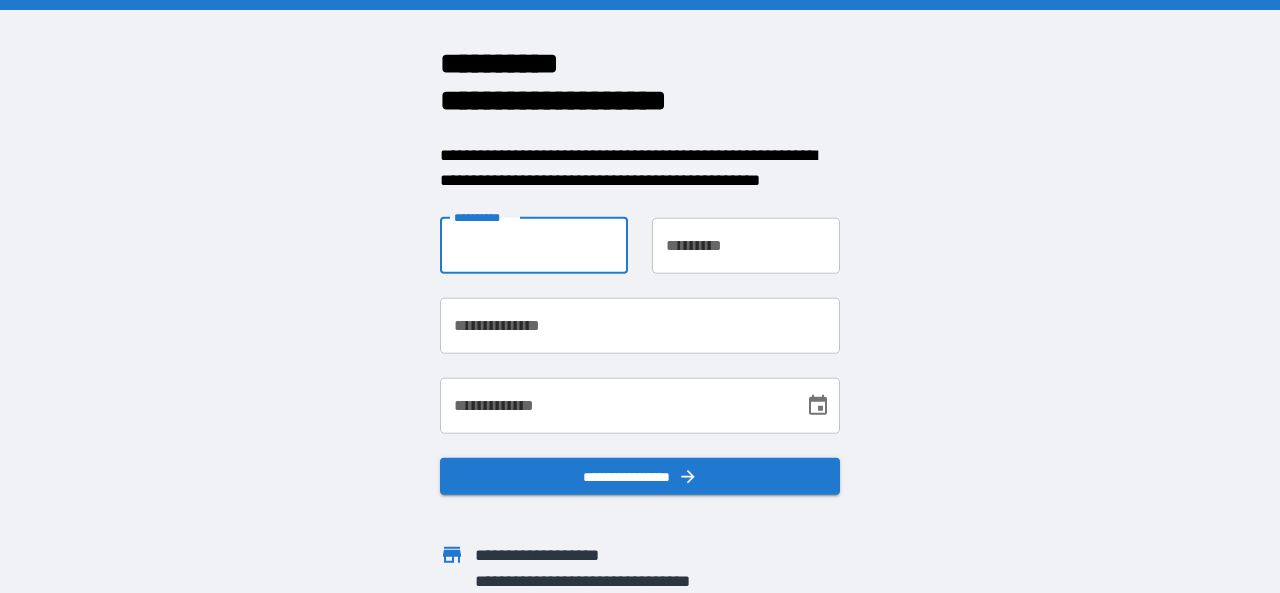 type on "**********" 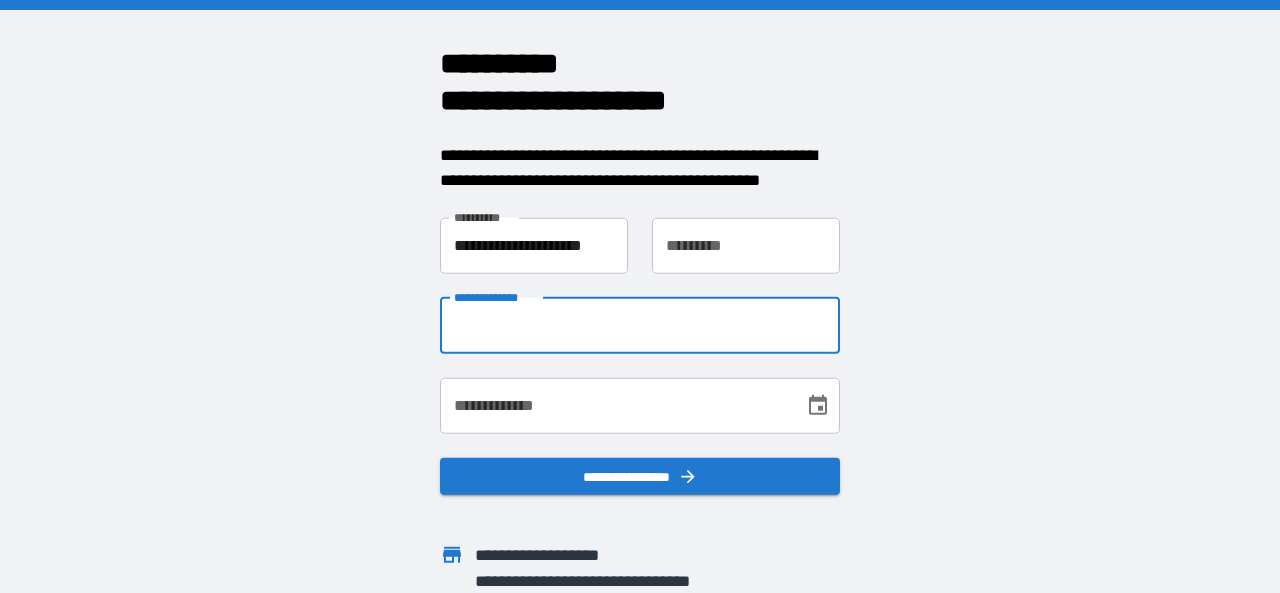click on "**********" at bounding box center (640, 325) 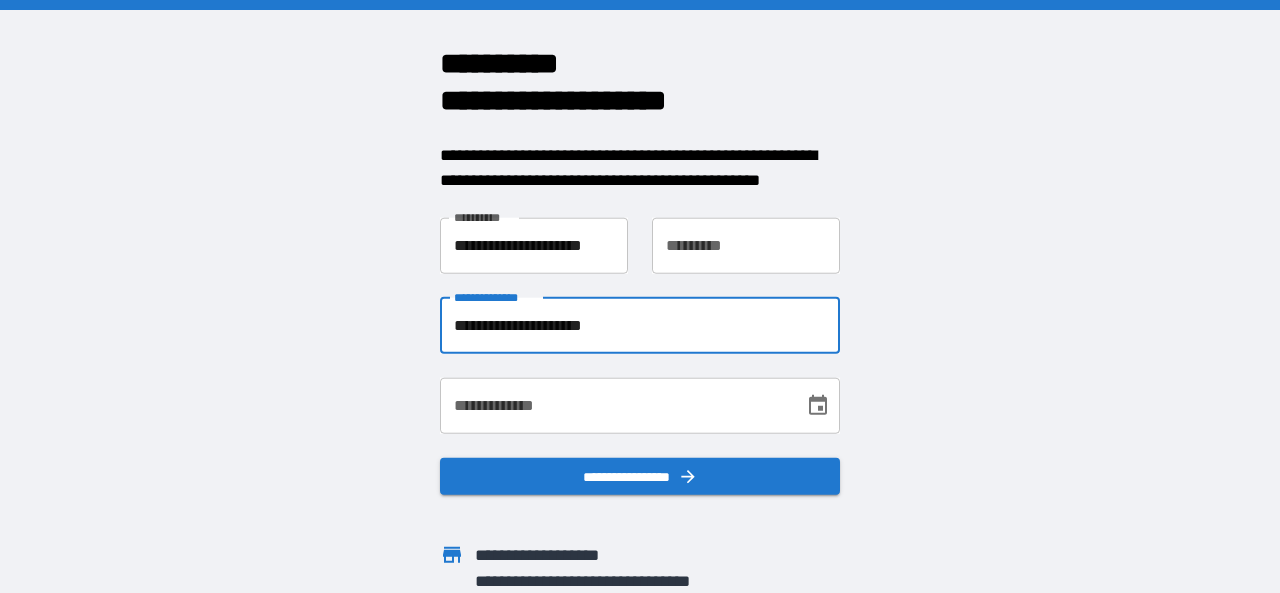 click on "**********" at bounding box center [534, 245] 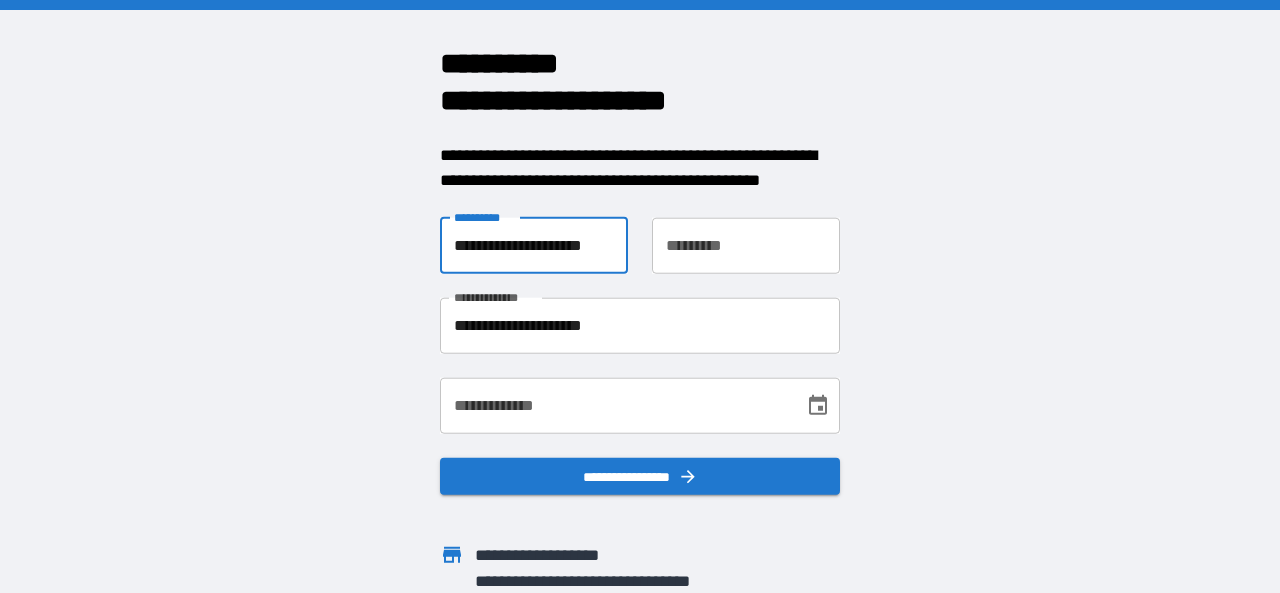 click on "**********" at bounding box center (534, 245) 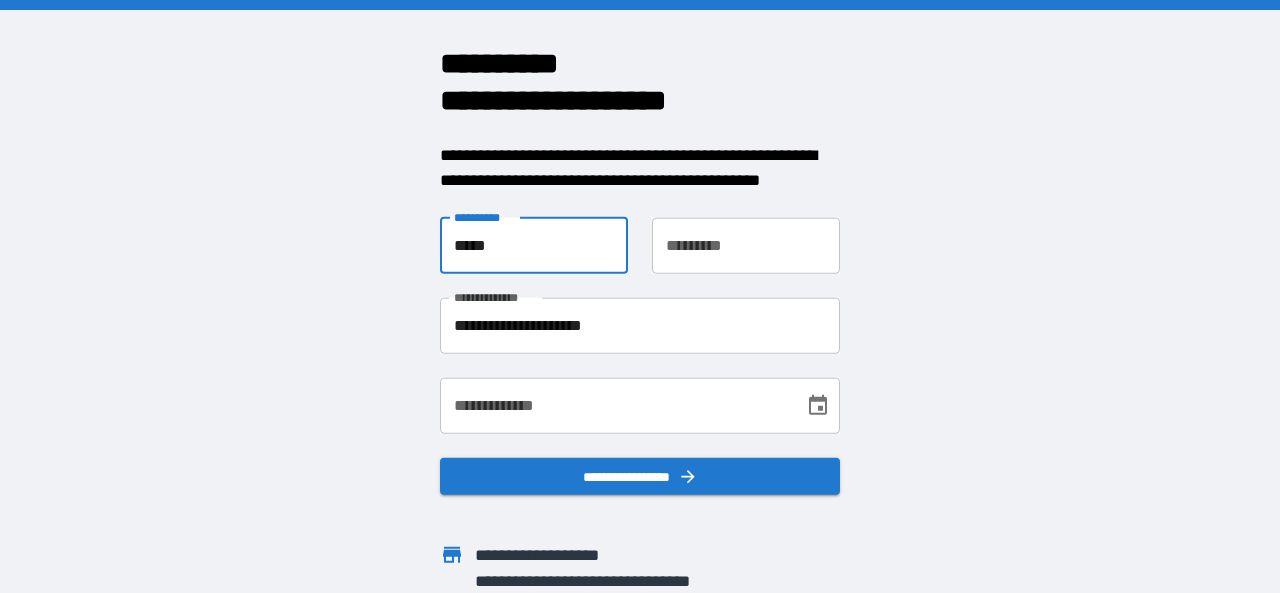 type on "*****" 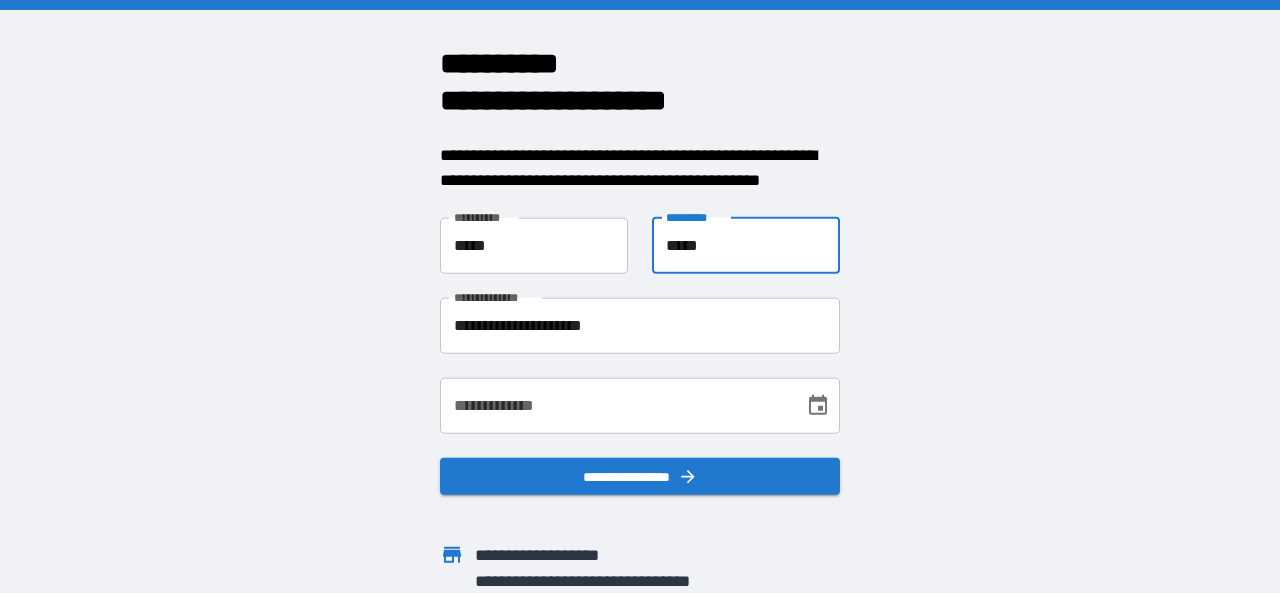type on "*****" 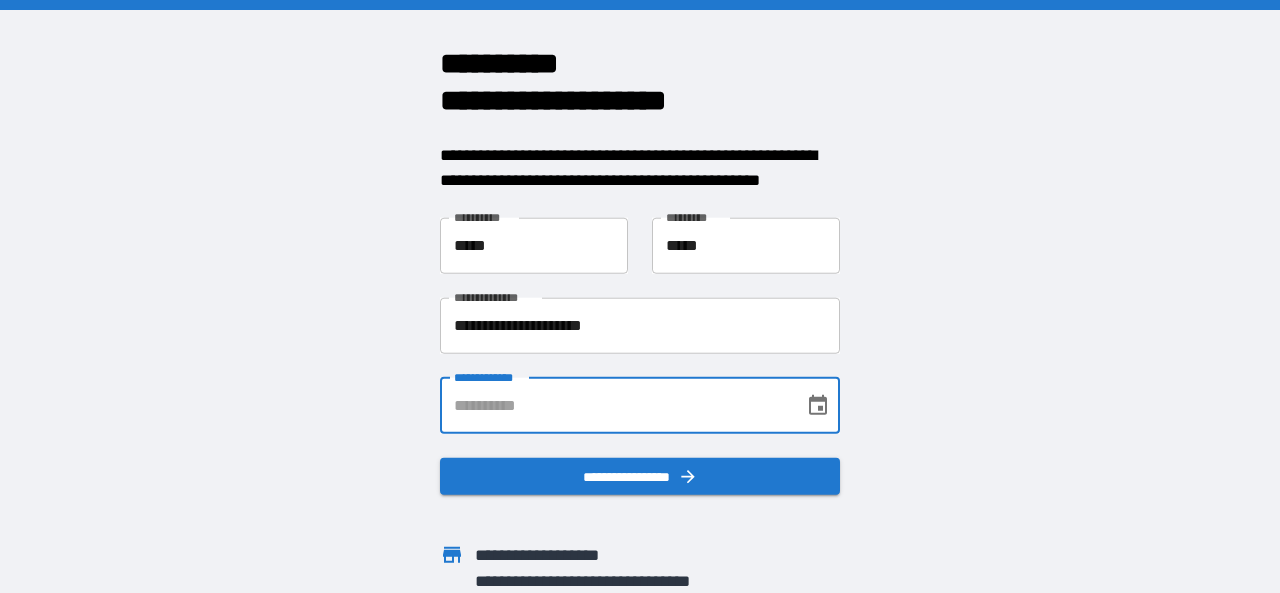 click on "**********" at bounding box center [615, 405] 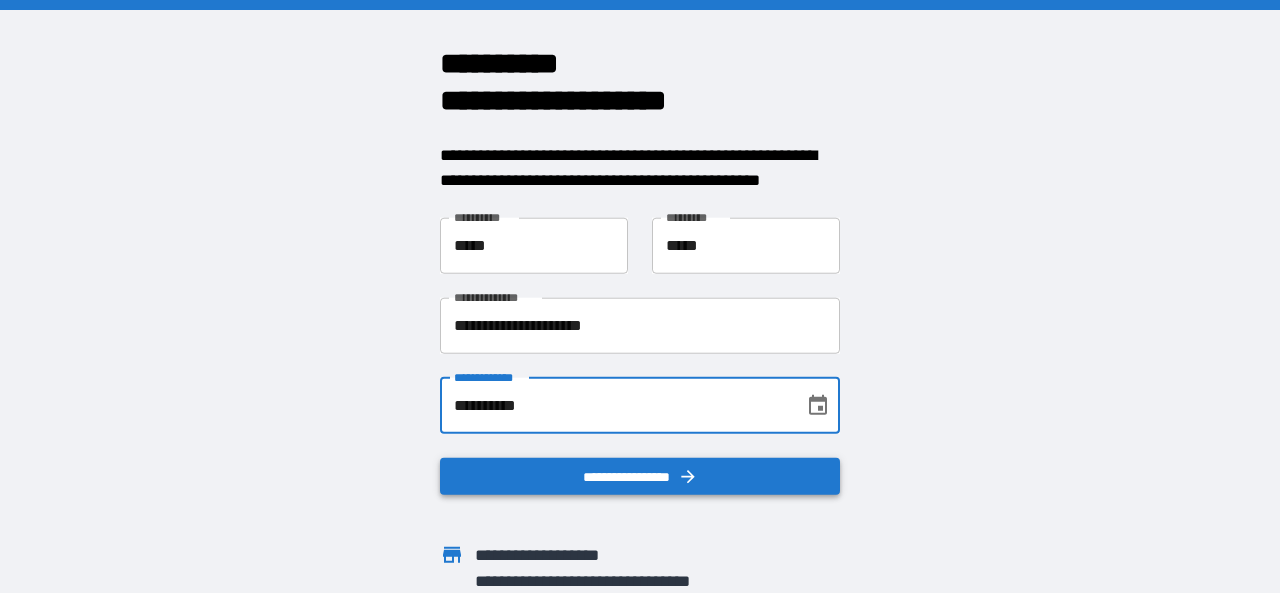 type on "**********" 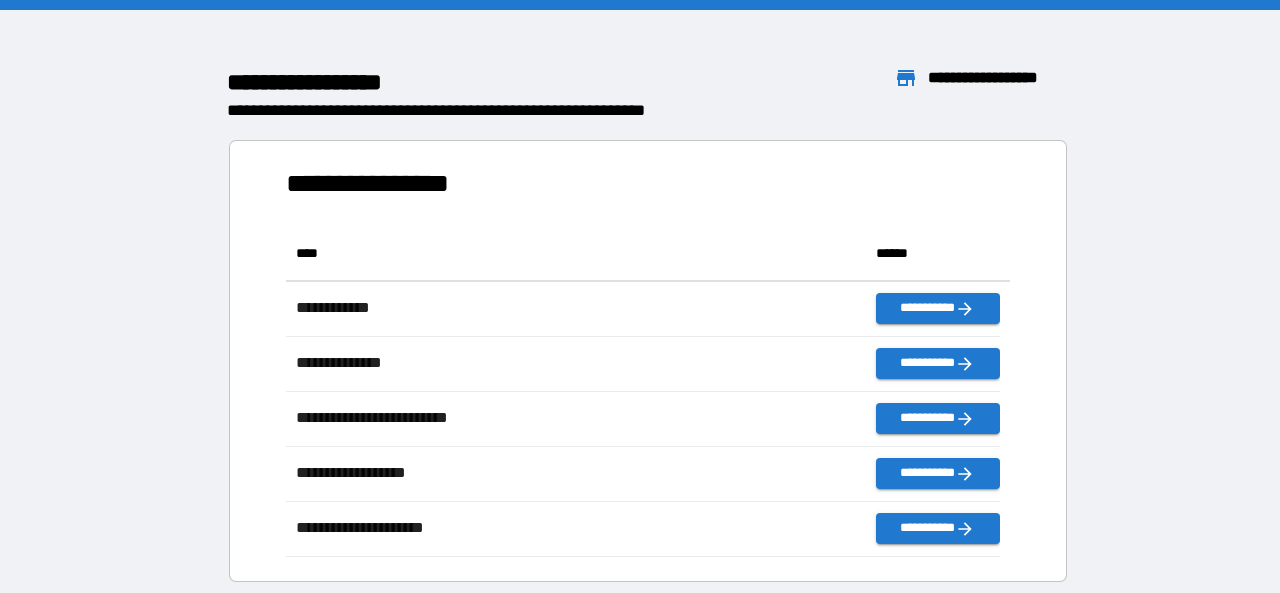 scroll, scrollTop: 16, scrollLeft: 16, axis: both 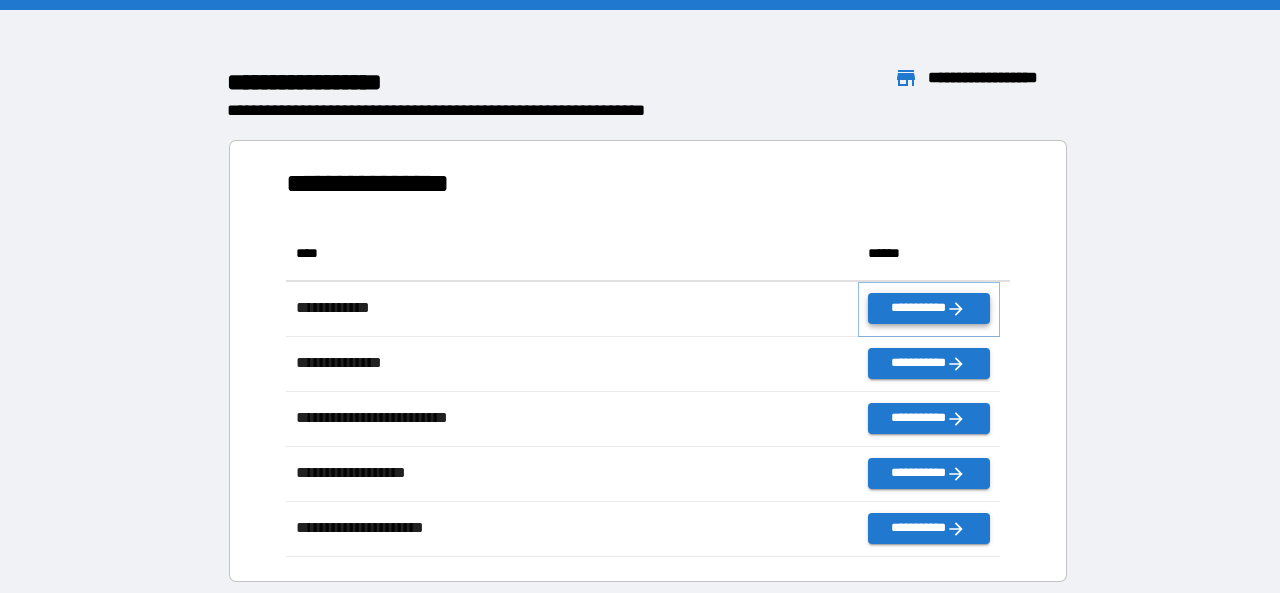 click on "**********" at bounding box center (929, 308) 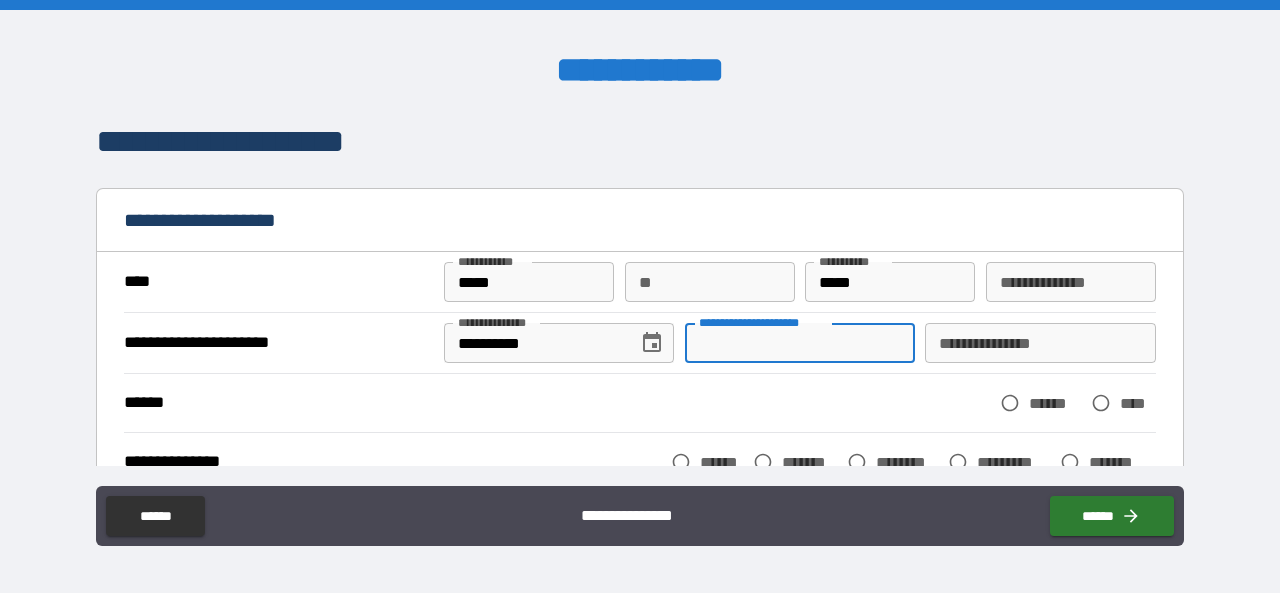 click on "**********" at bounding box center (800, 343) 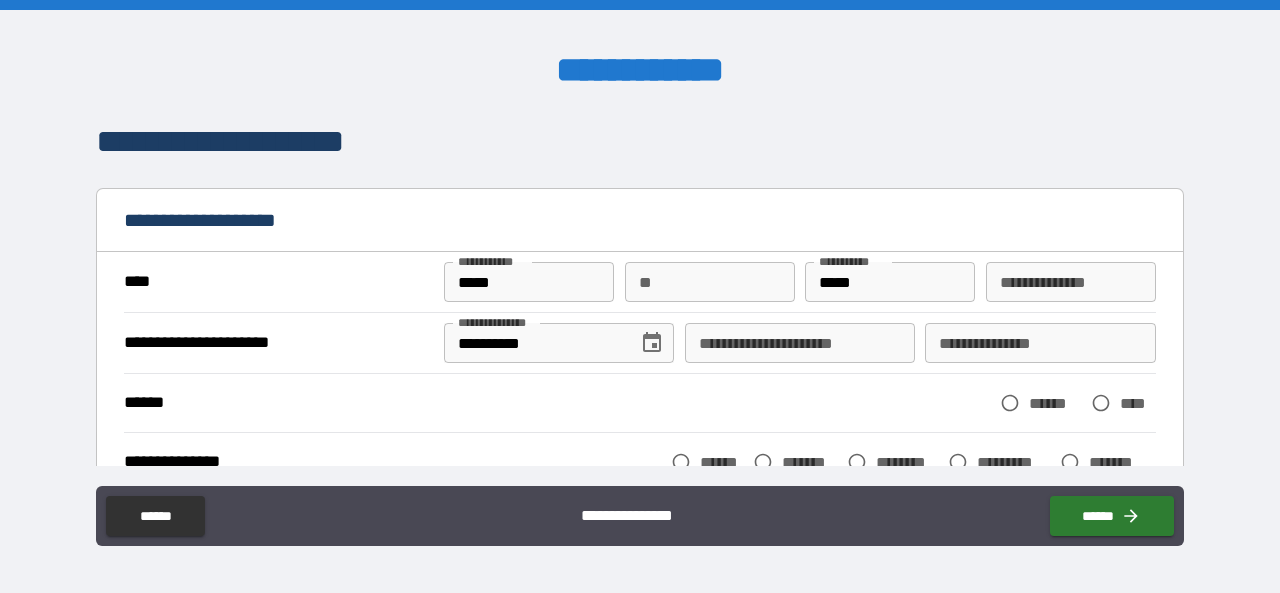 scroll, scrollTop: 100, scrollLeft: 0, axis: vertical 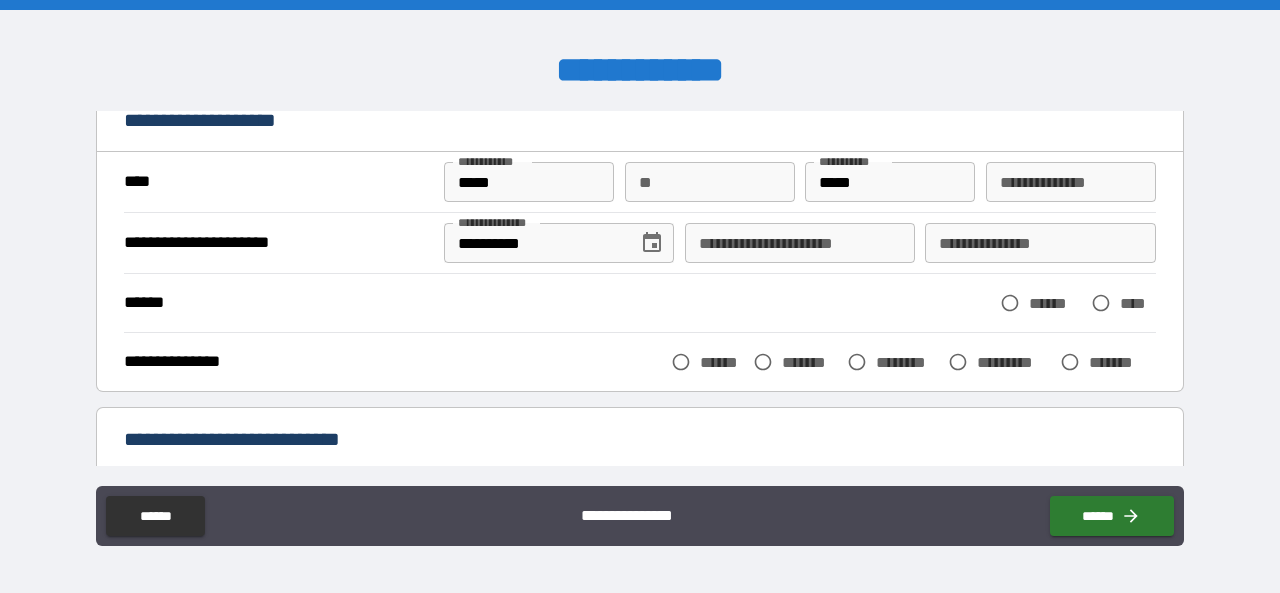 click on "******" at bounding box center (1055, 303) 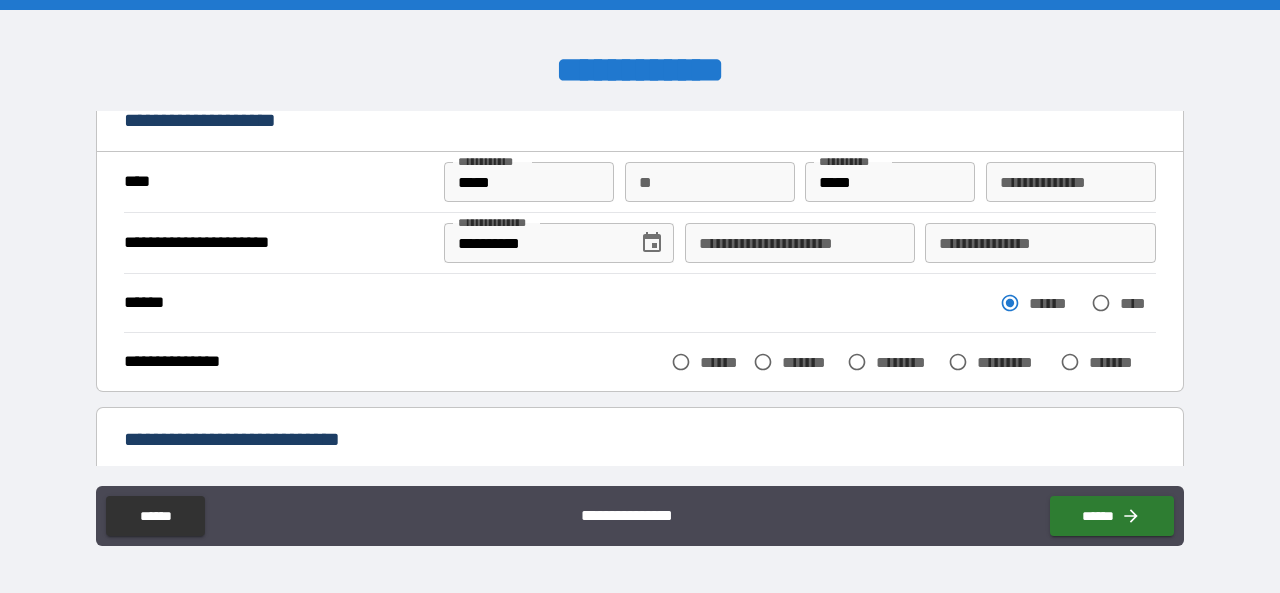 click on "*******" at bounding box center [810, 362] 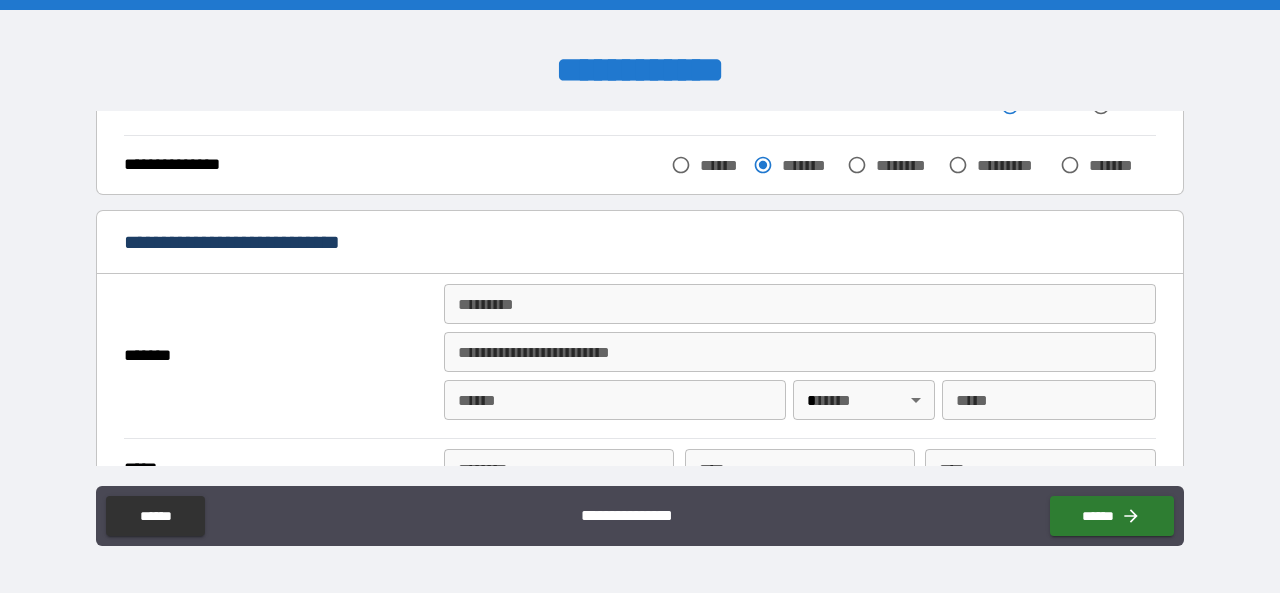 scroll, scrollTop: 300, scrollLeft: 0, axis: vertical 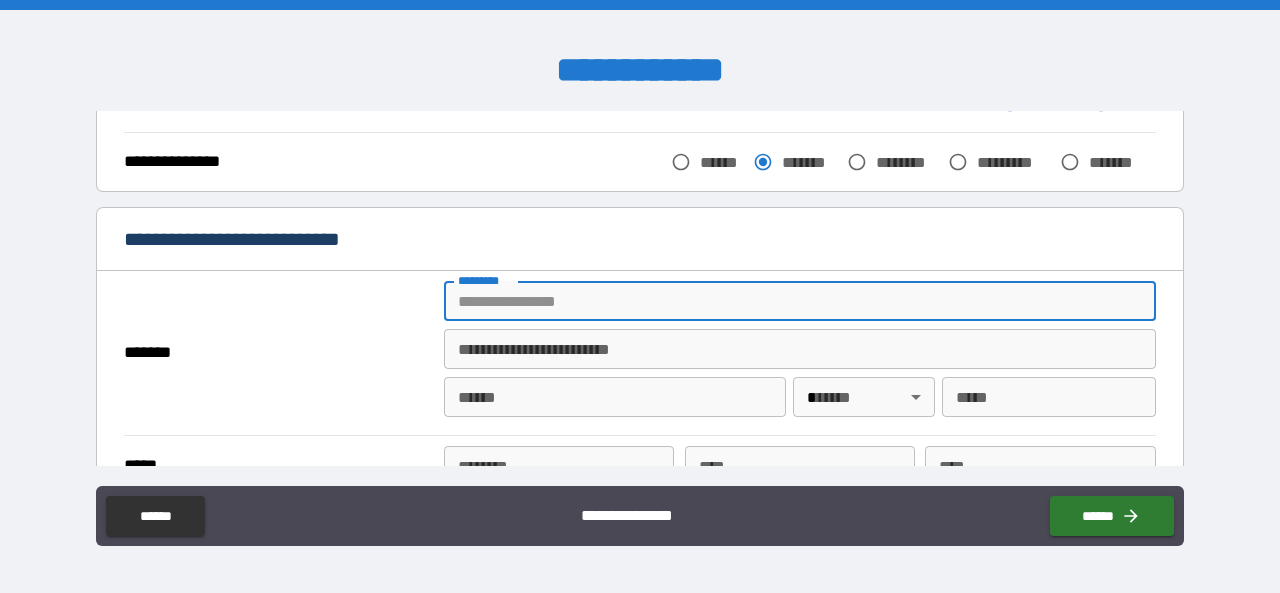 click on "*******   *" at bounding box center (800, 301) 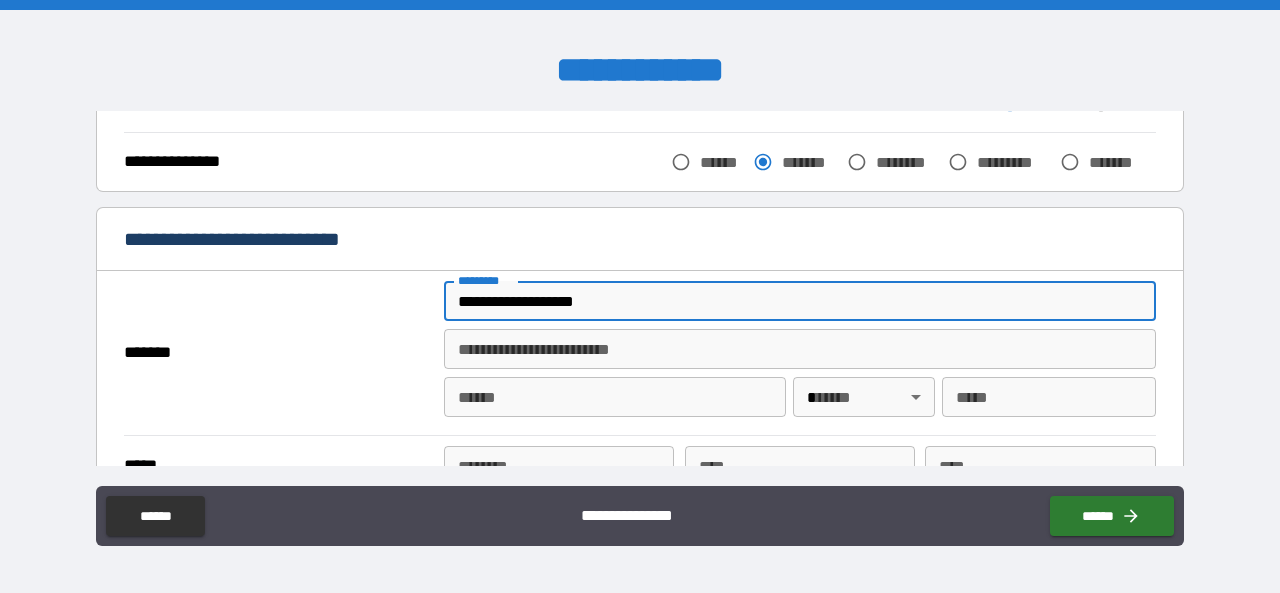 type on "*" 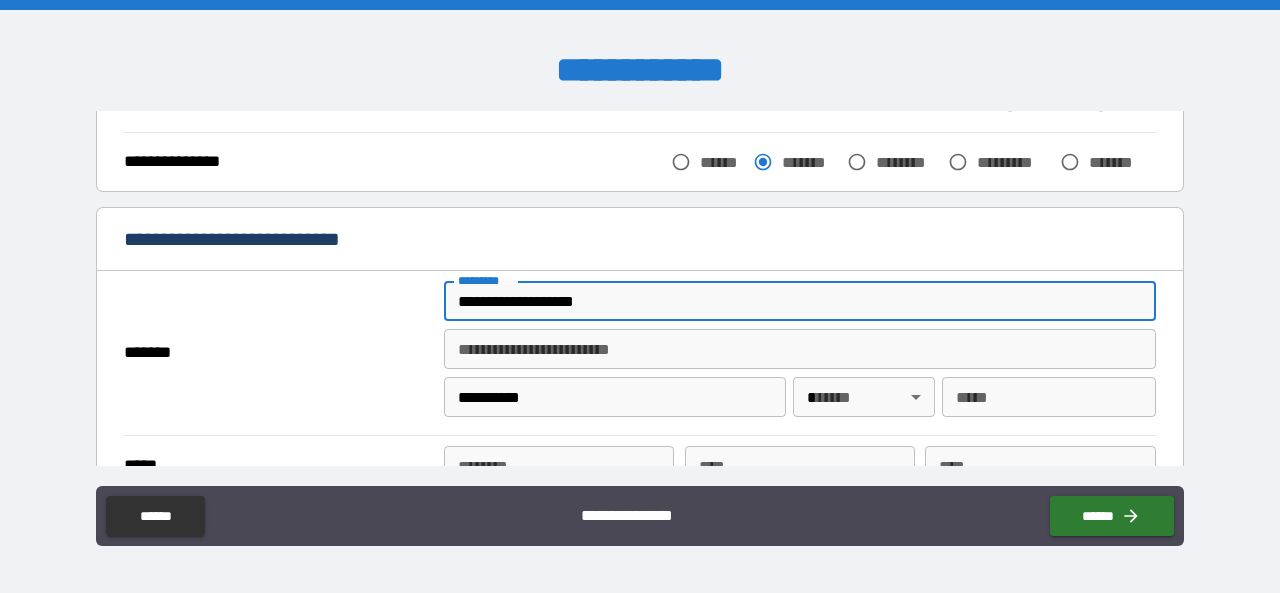 type on "**" 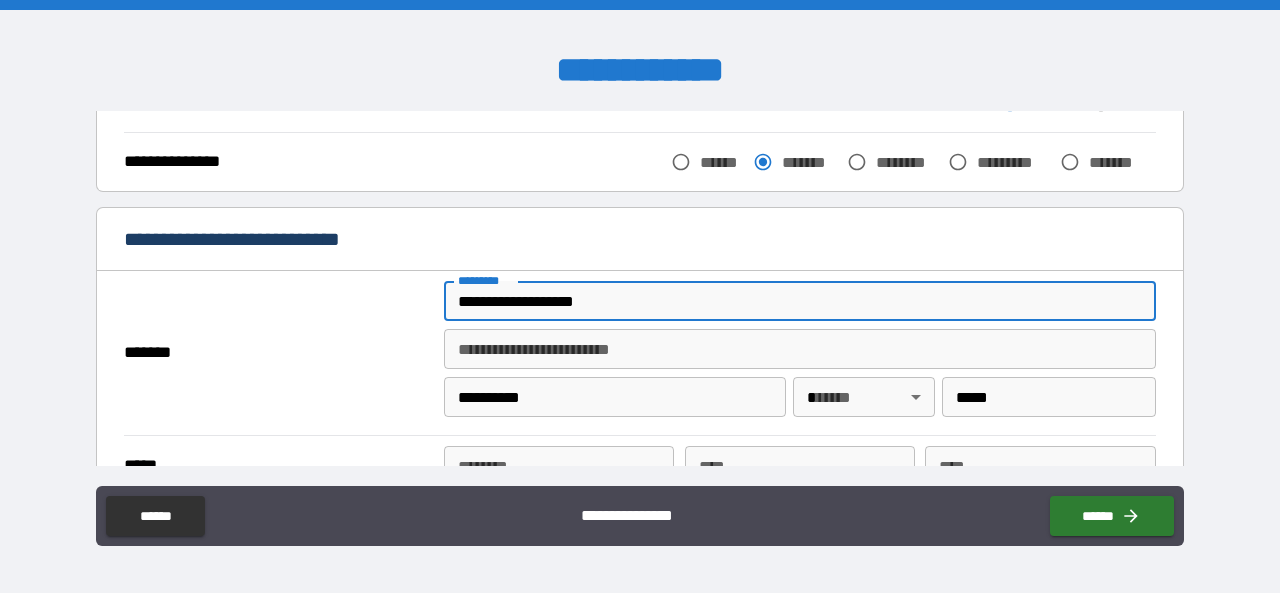 type on "**********" 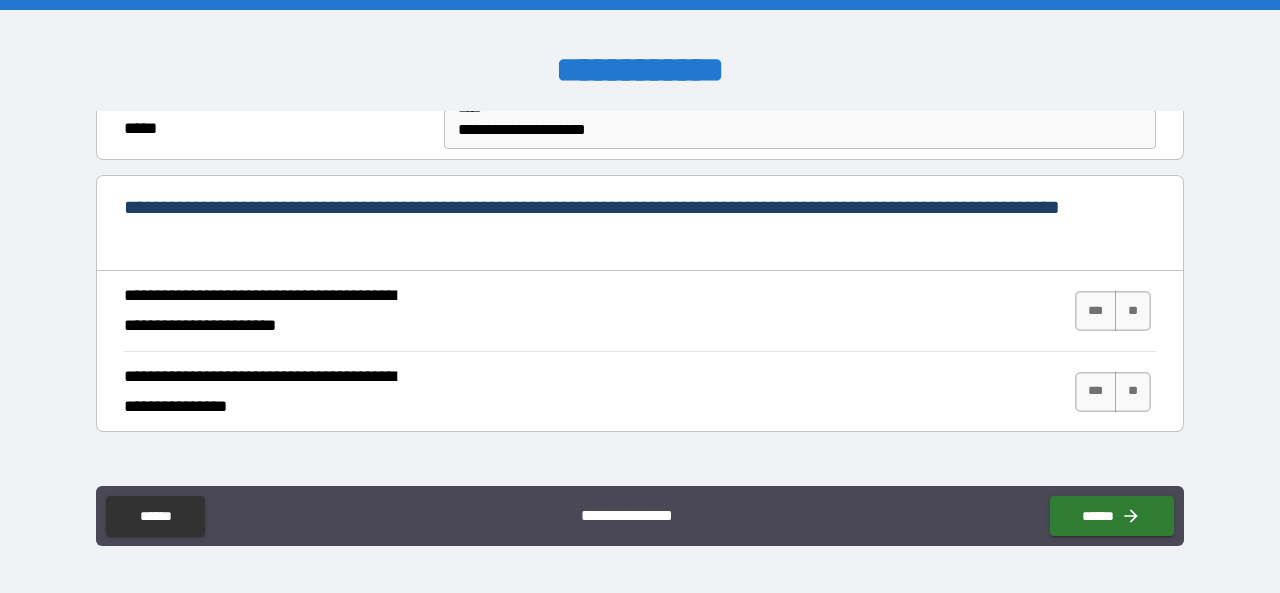 scroll, scrollTop: 700, scrollLeft: 0, axis: vertical 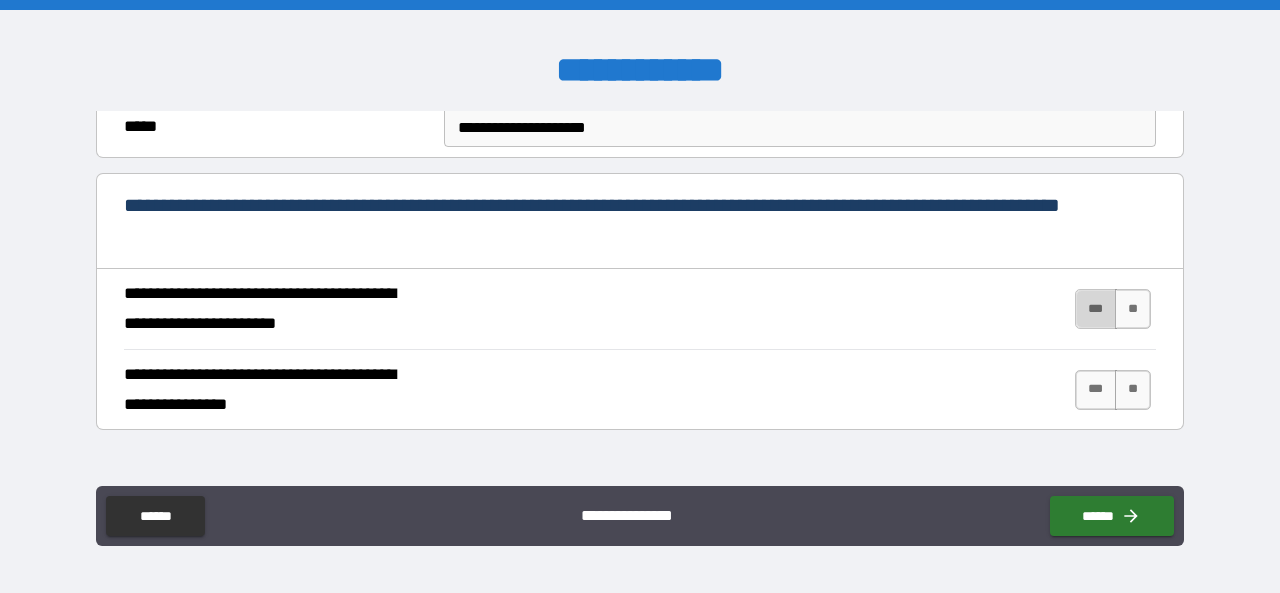 click on "***" at bounding box center (1096, 309) 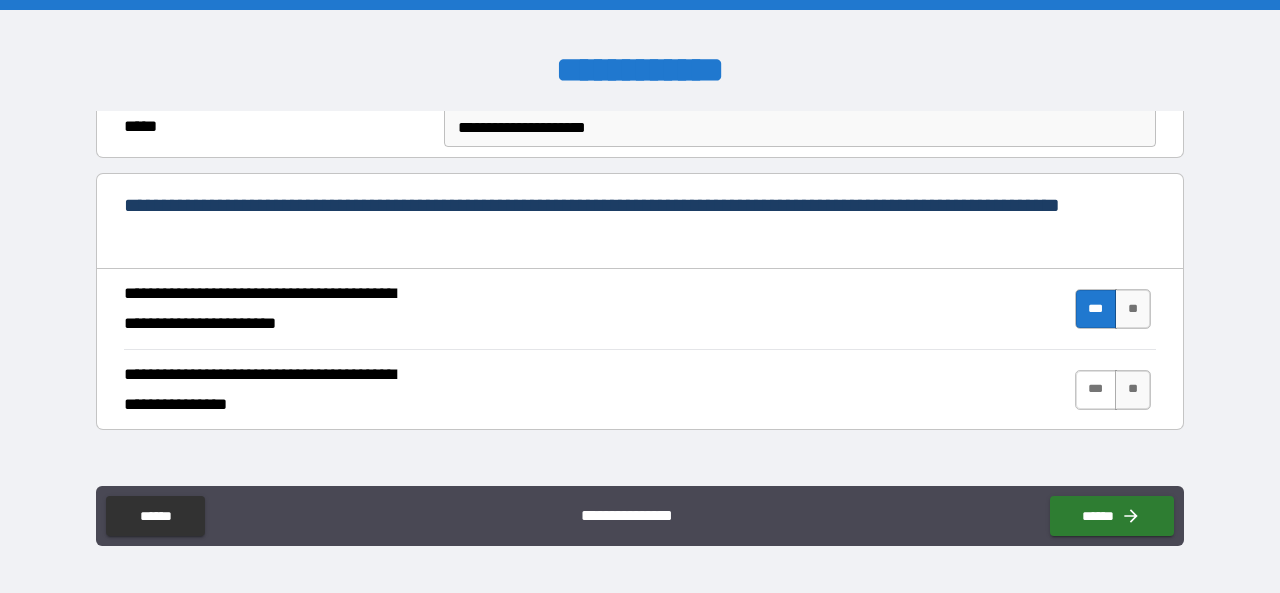 click on "***" at bounding box center [1096, 390] 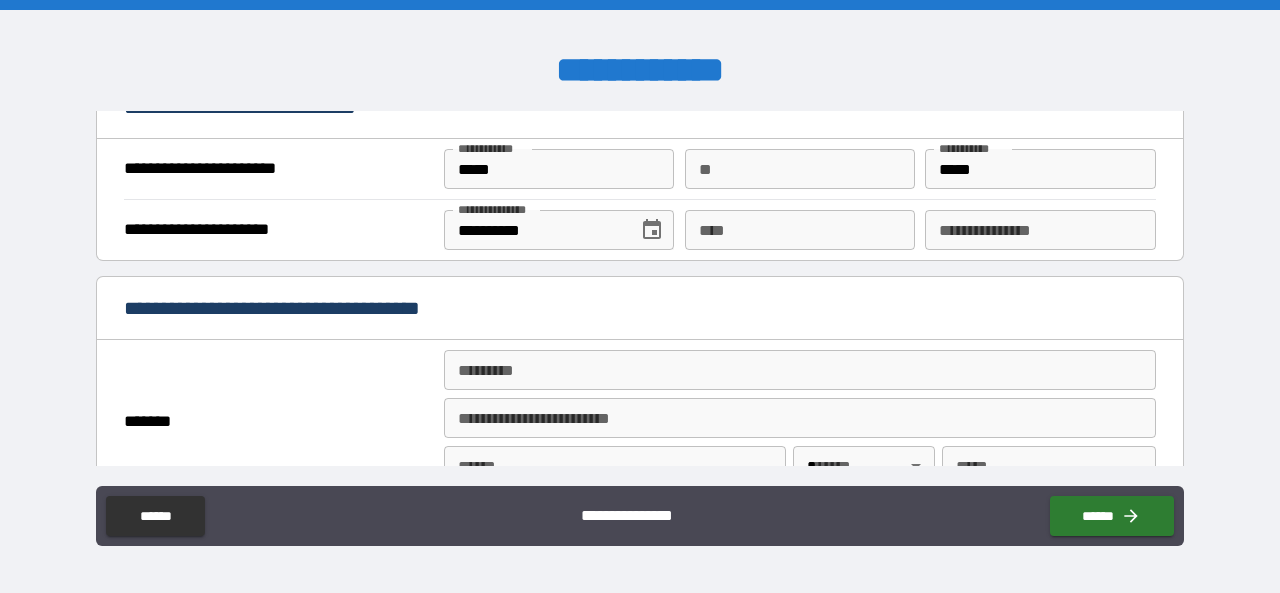 scroll, scrollTop: 1400, scrollLeft: 0, axis: vertical 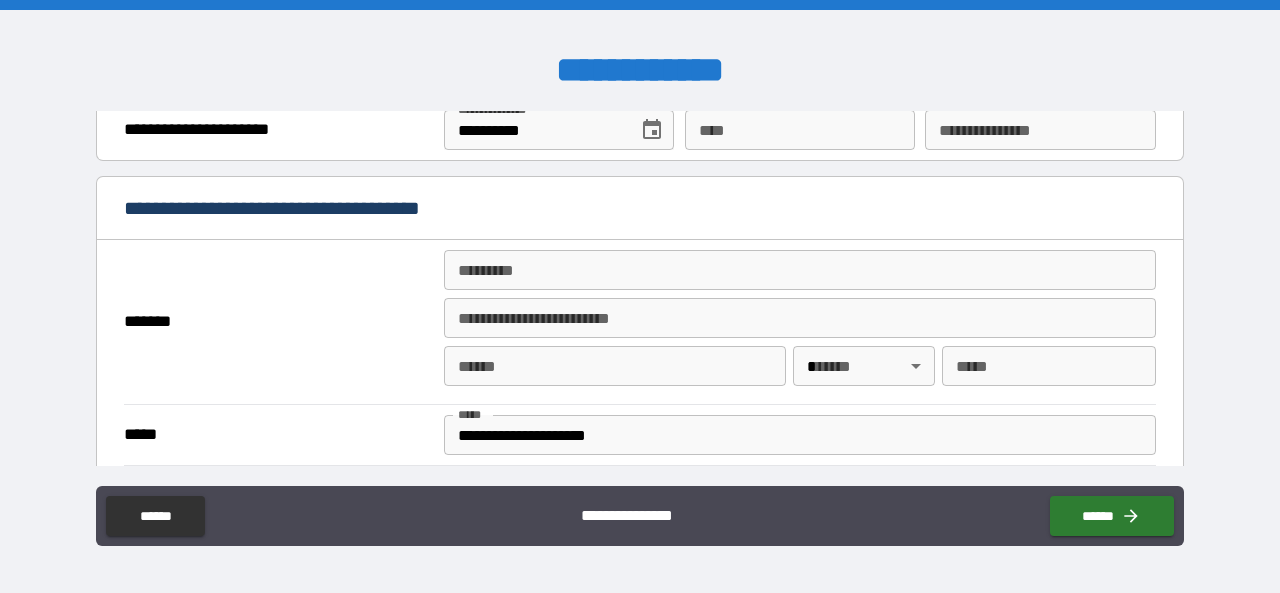 click on "*******   *" at bounding box center [800, 270] 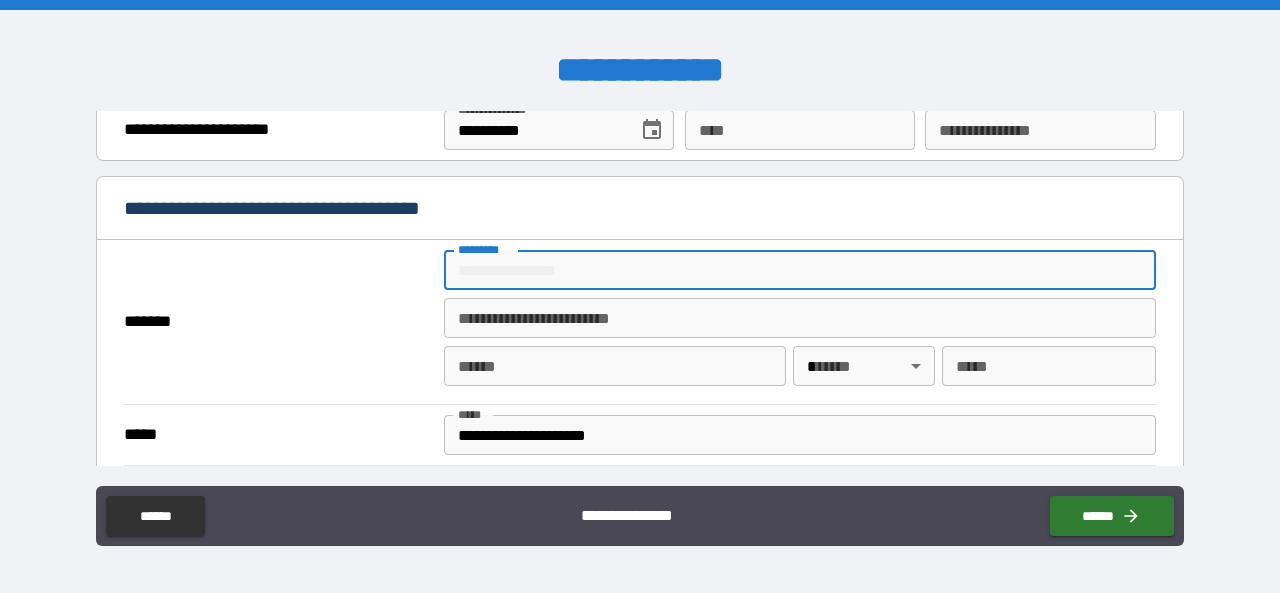 type on "**********" 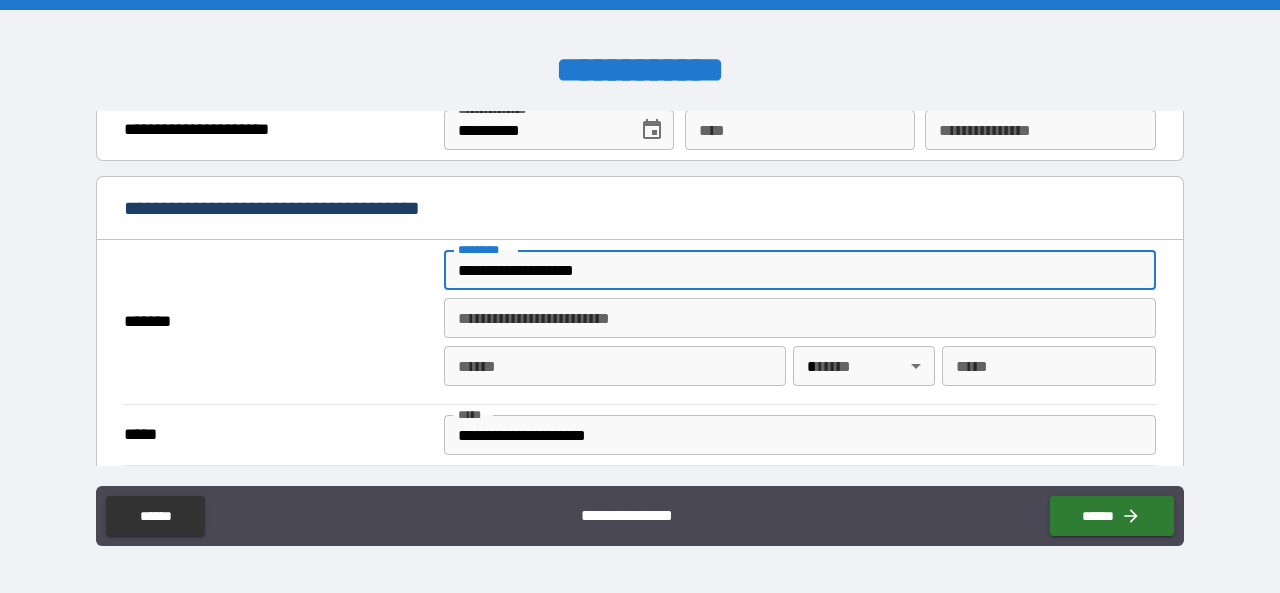 type on "*" 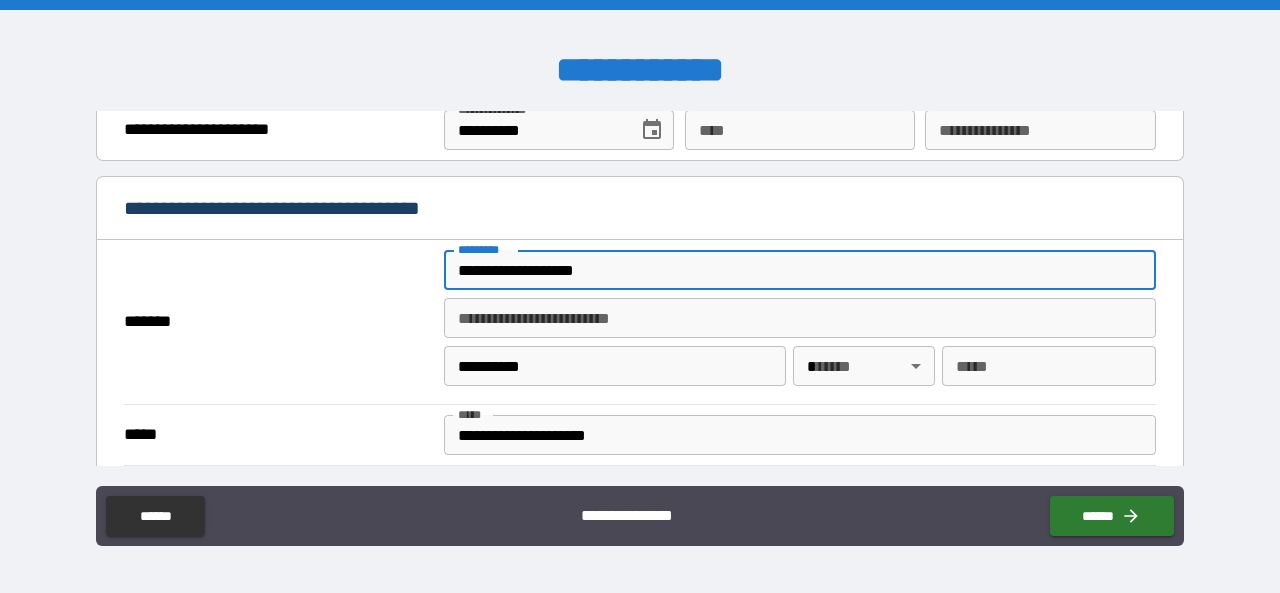type on "**" 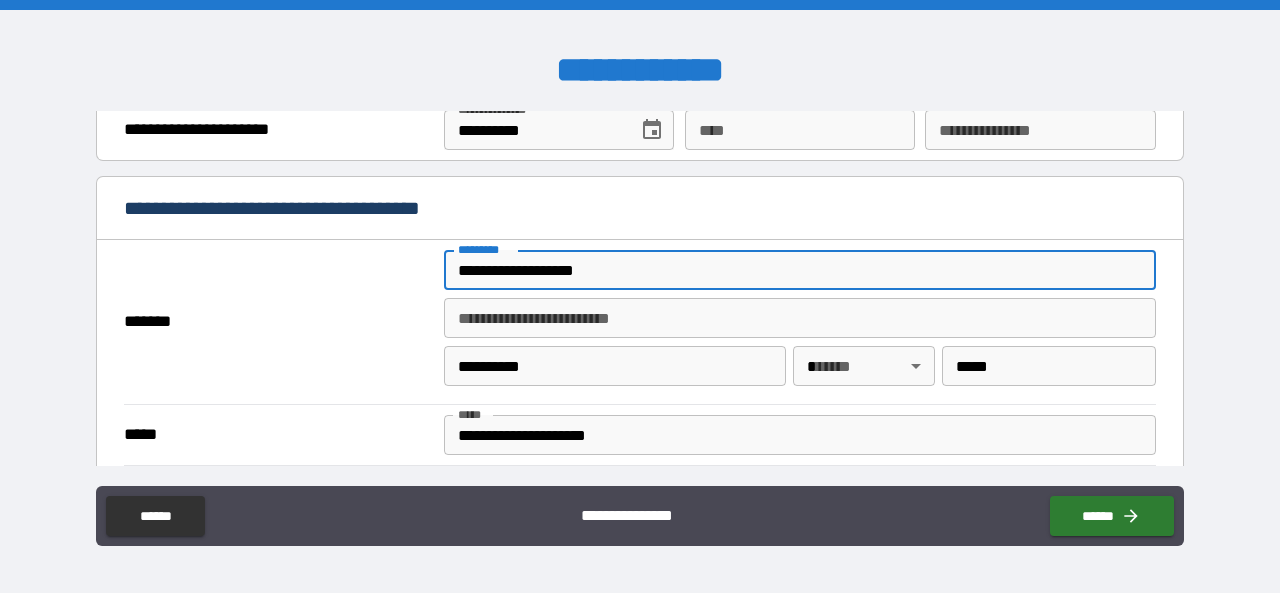 type on "**********" 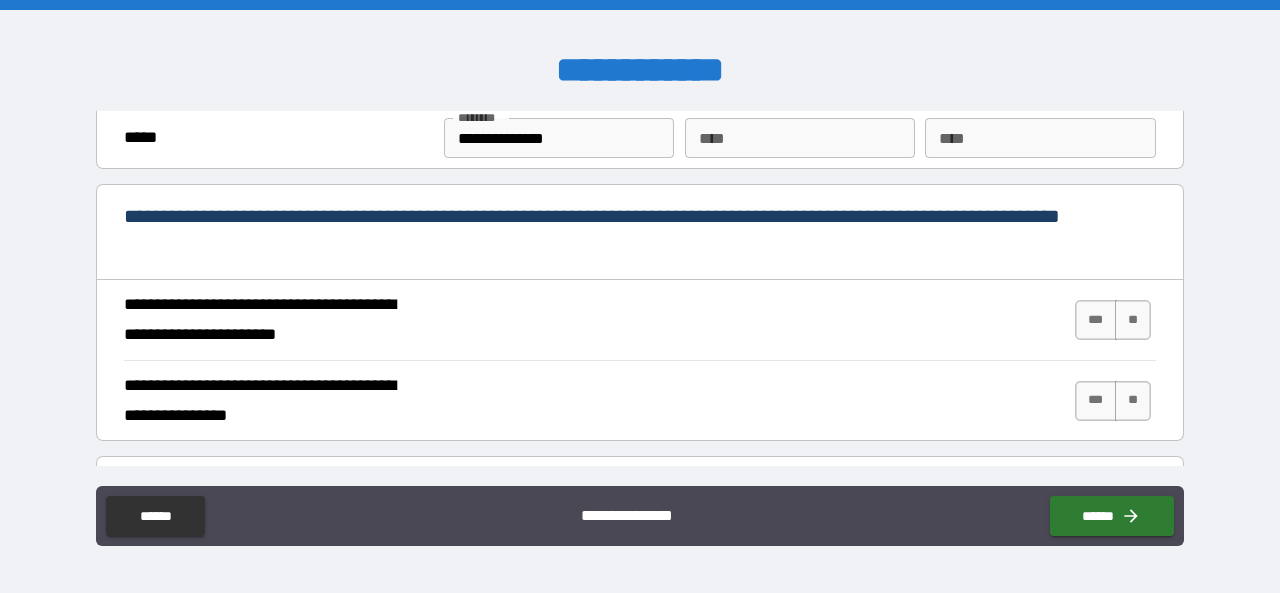 scroll, scrollTop: 1800, scrollLeft: 0, axis: vertical 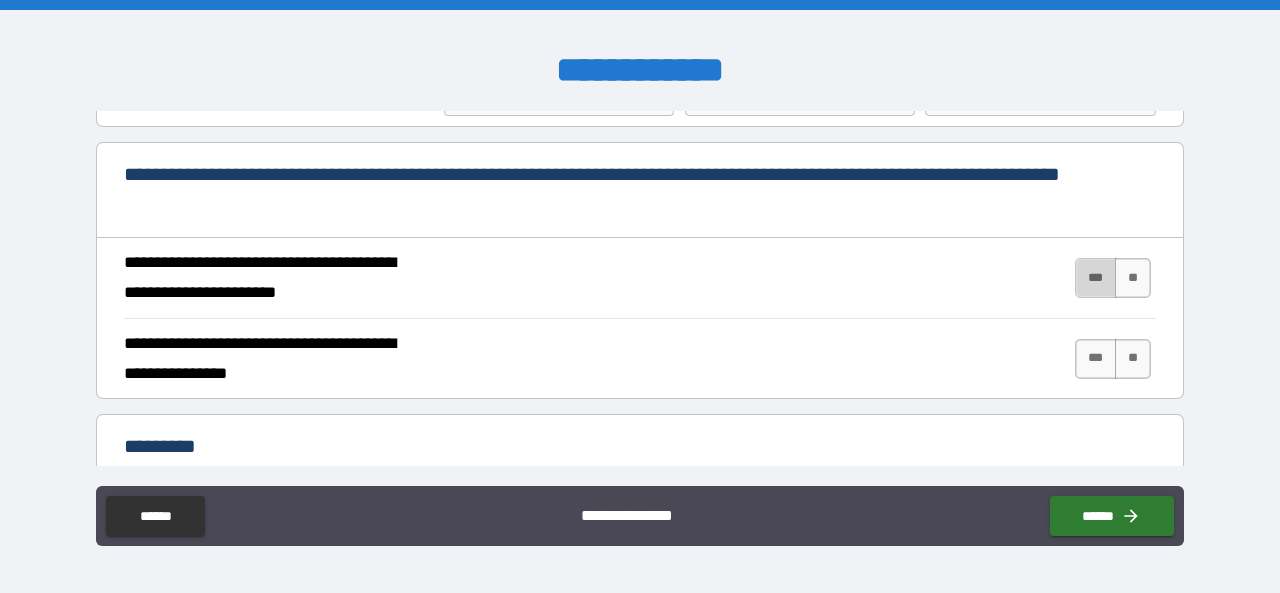 click on "***" at bounding box center (1096, 278) 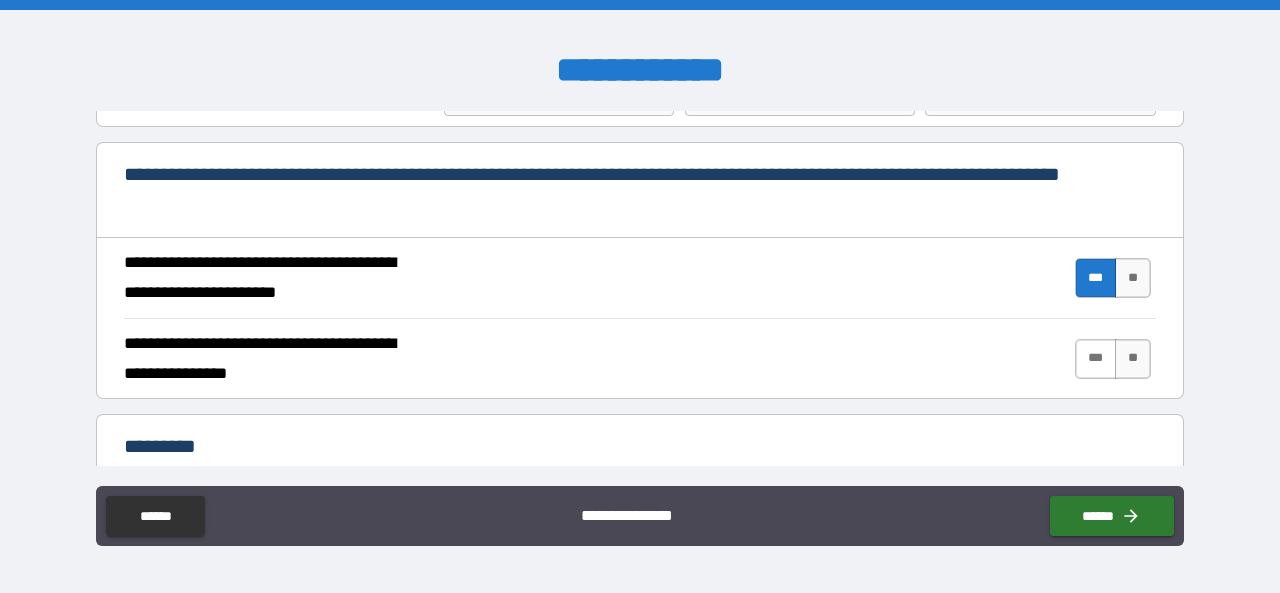 click on "***" at bounding box center (1096, 359) 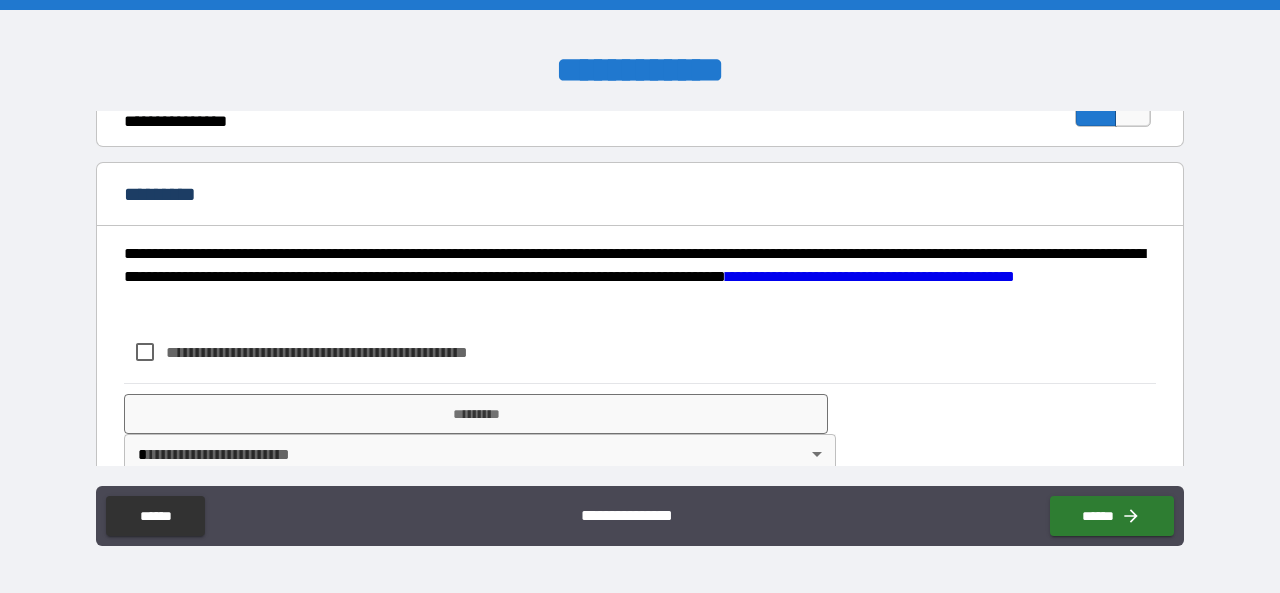 scroll, scrollTop: 2080, scrollLeft: 0, axis: vertical 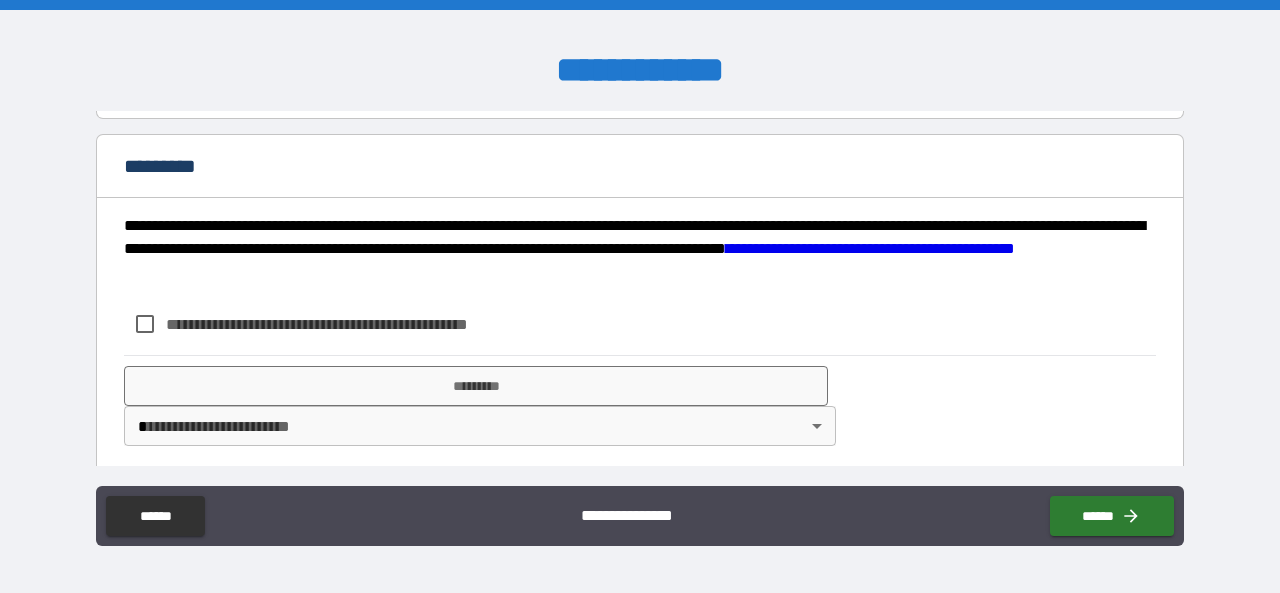 click on "**********" at bounding box center [350, 324] 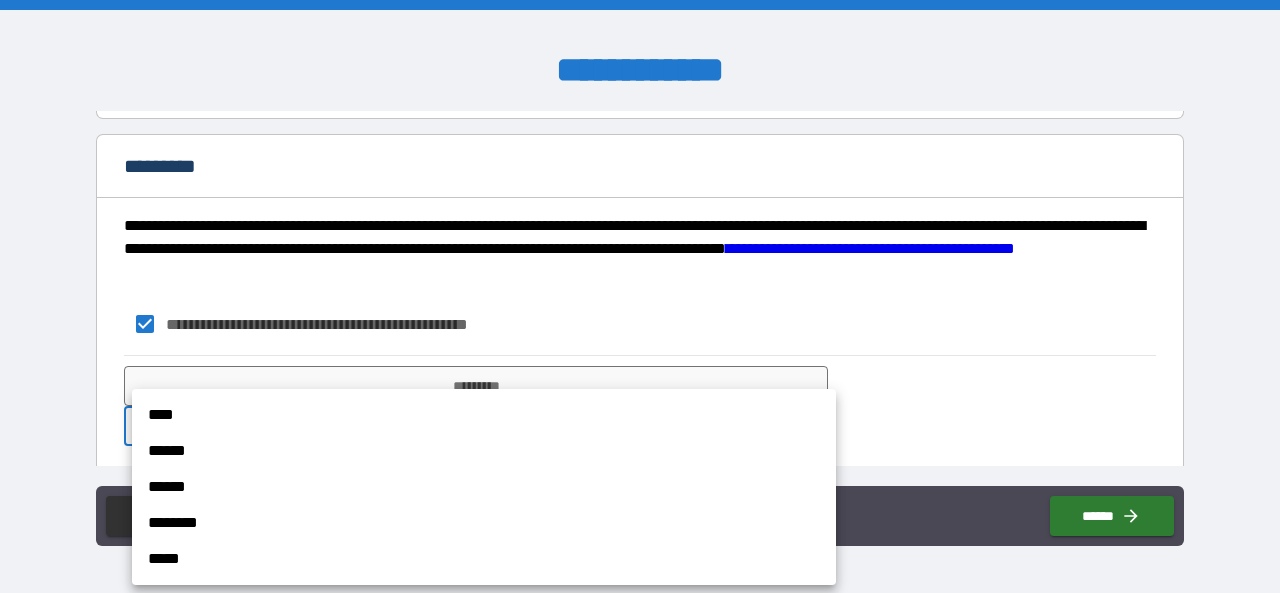 click on "**********" at bounding box center (640, 296) 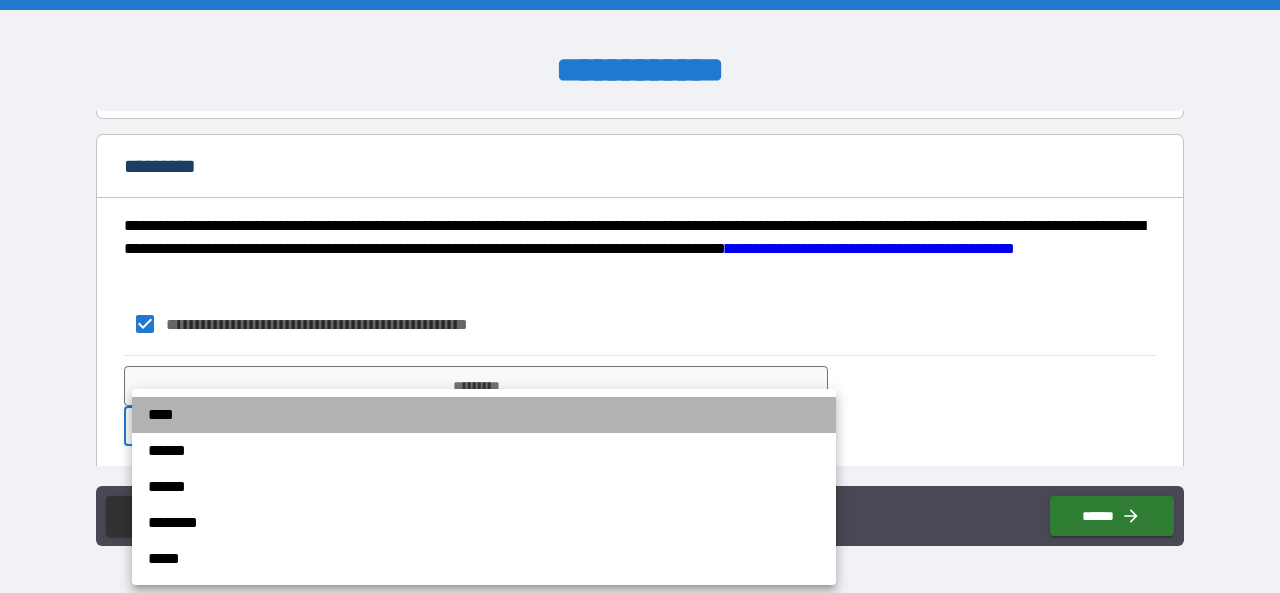 click on "****" at bounding box center (484, 415) 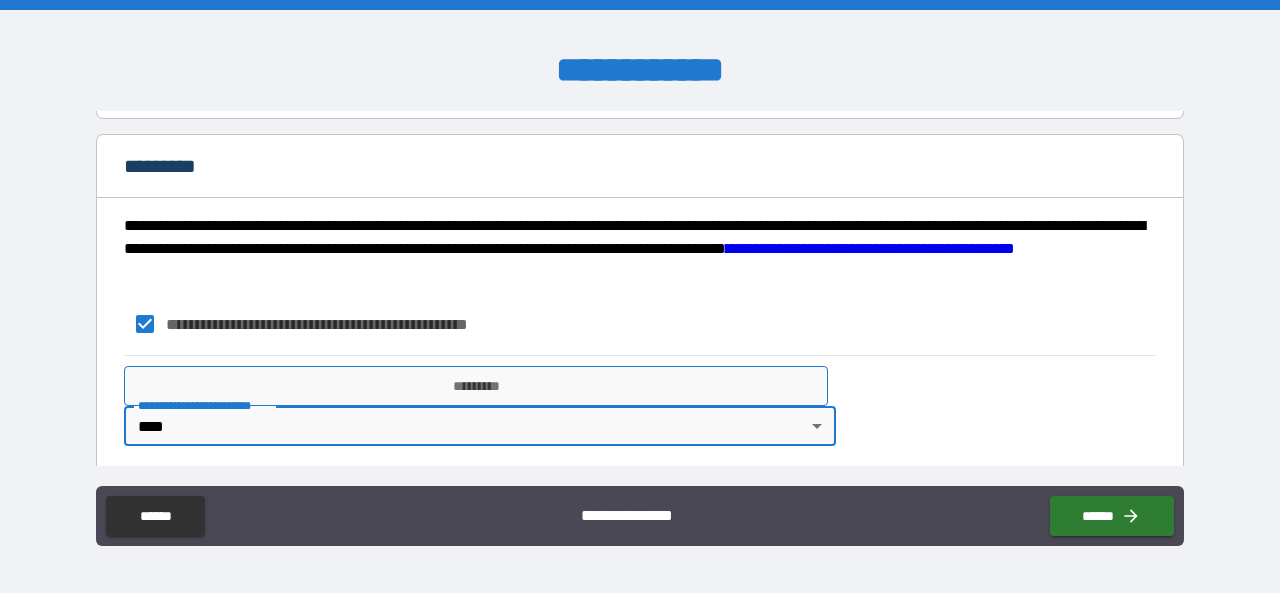 click on "*********" at bounding box center [476, 386] 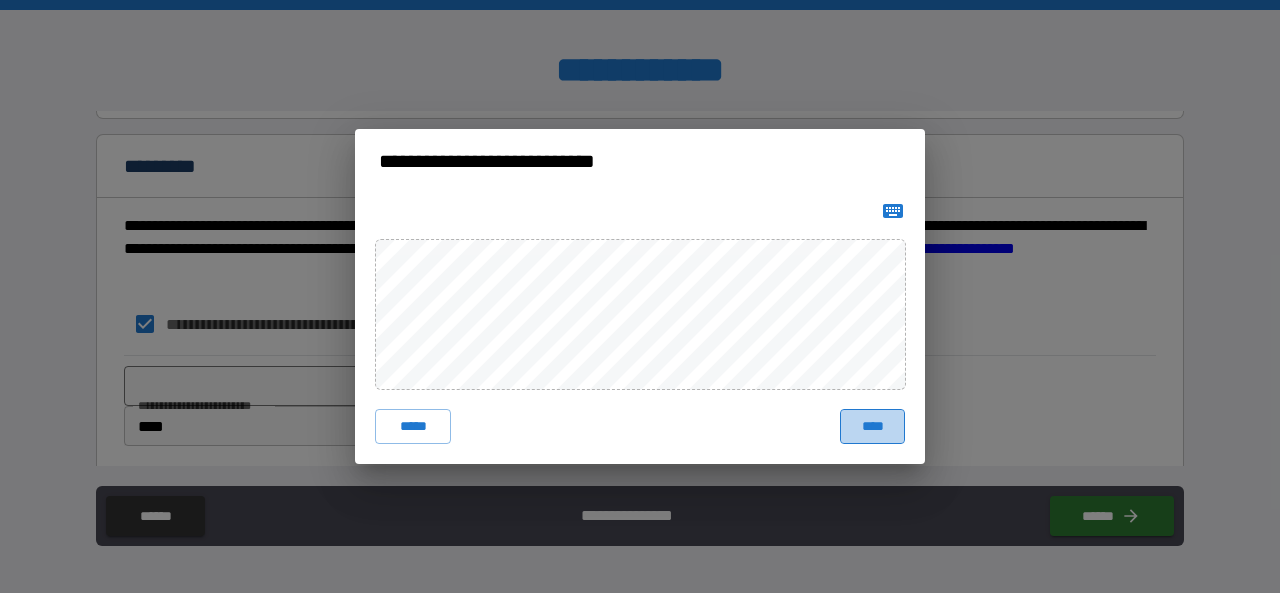 click on "****" at bounding box center (872, 427) 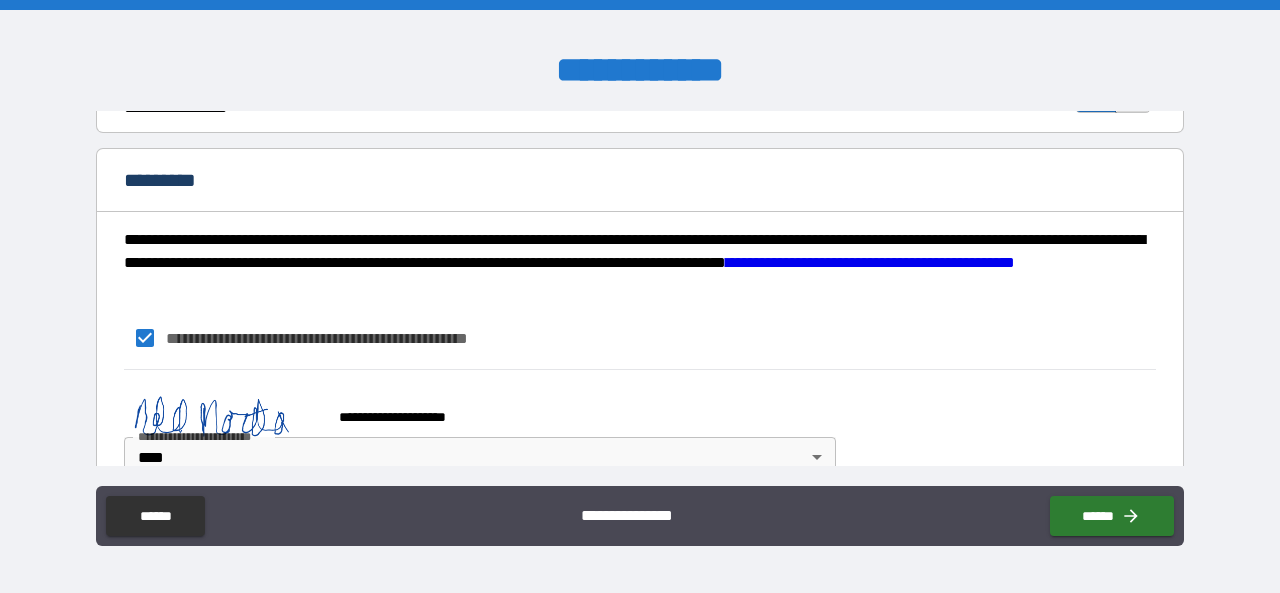 scroll, scrollTop: 2096, scrollLeft: 0, axis: vertical 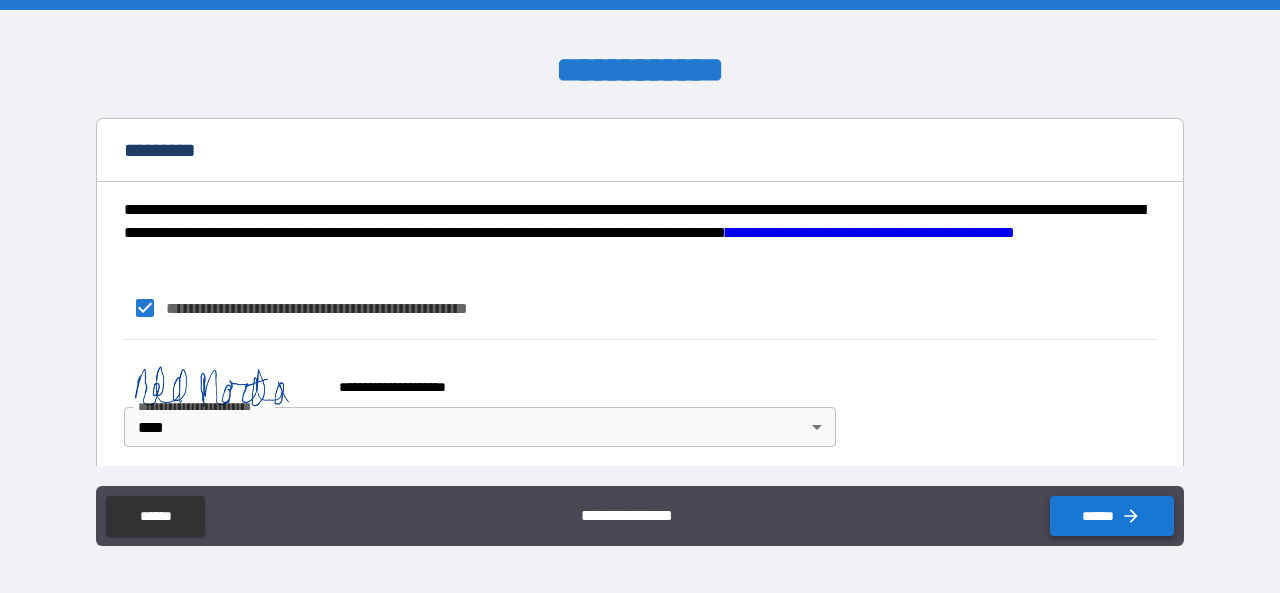click on "******" at bounding box center (1112, 516) 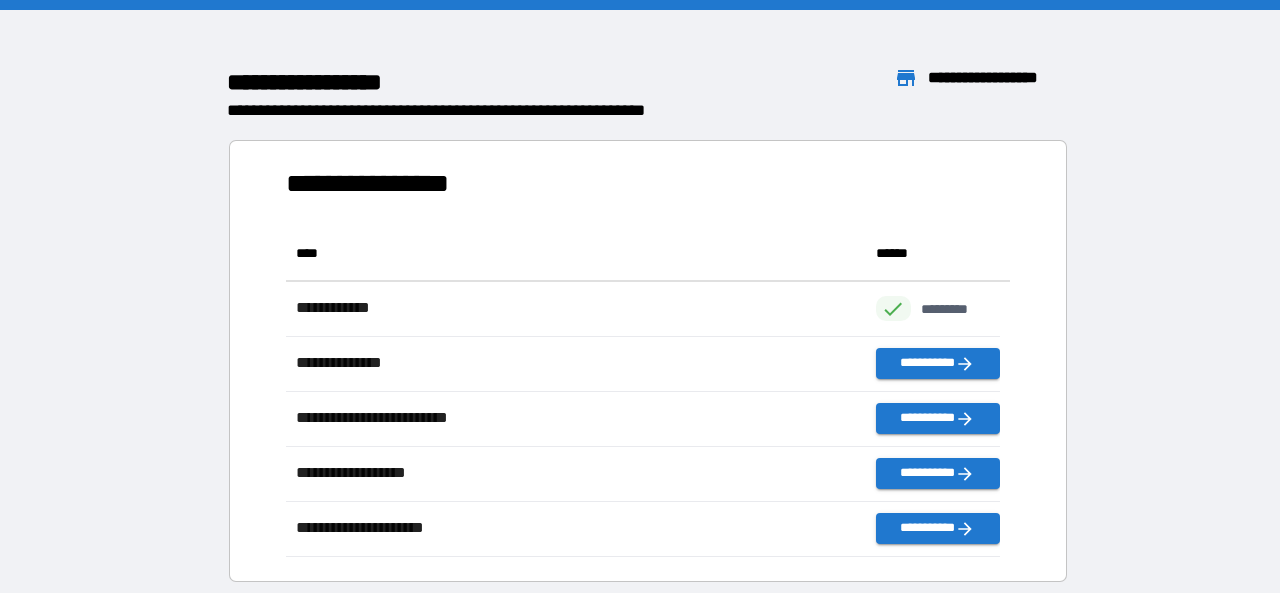 scroll, scrollTop: 16, scrollLeft: 16, axis: both 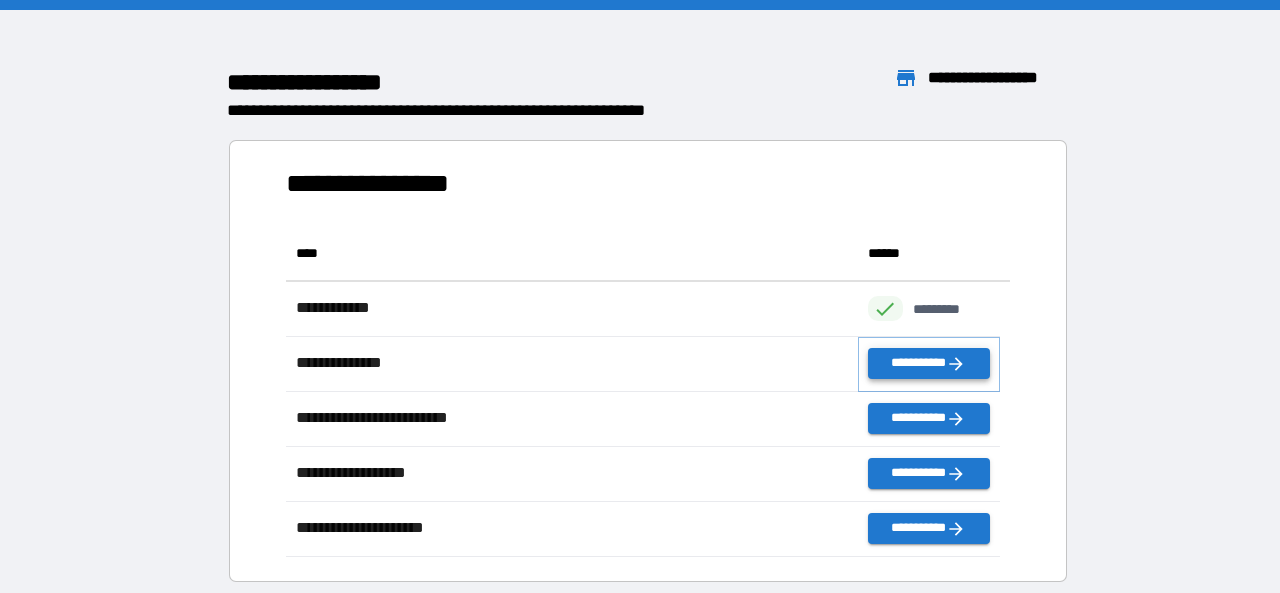 click on "**********" at bounding box center (929, 363) 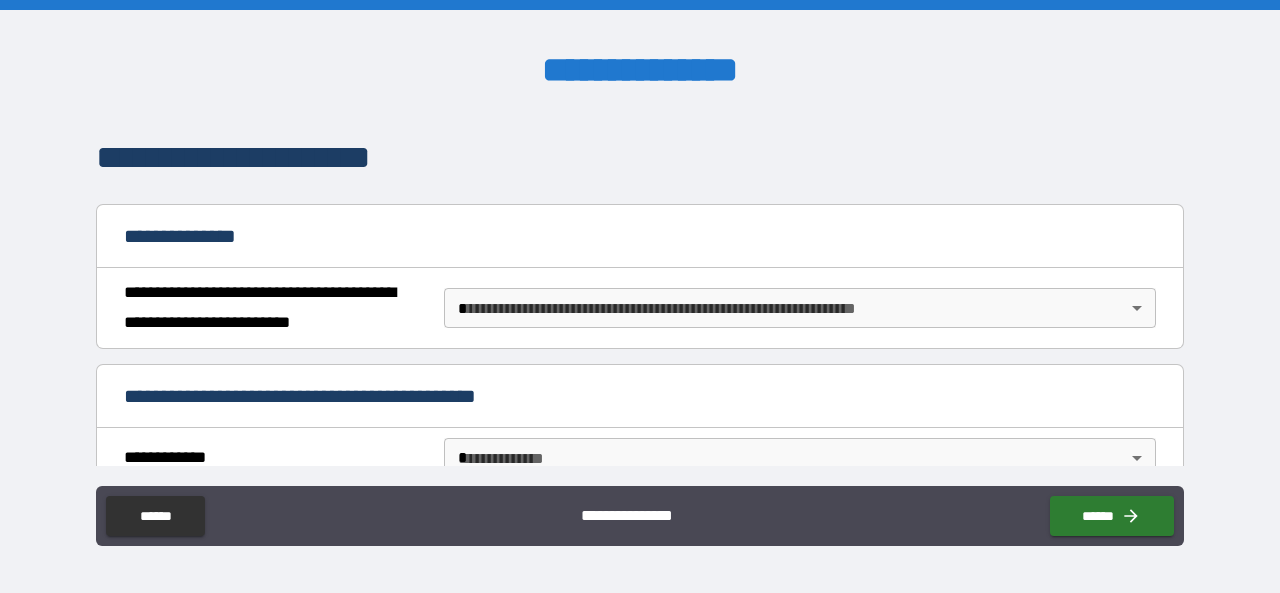 scroll, scrollTop: 200, scrollLeft: 0, axis: vertical 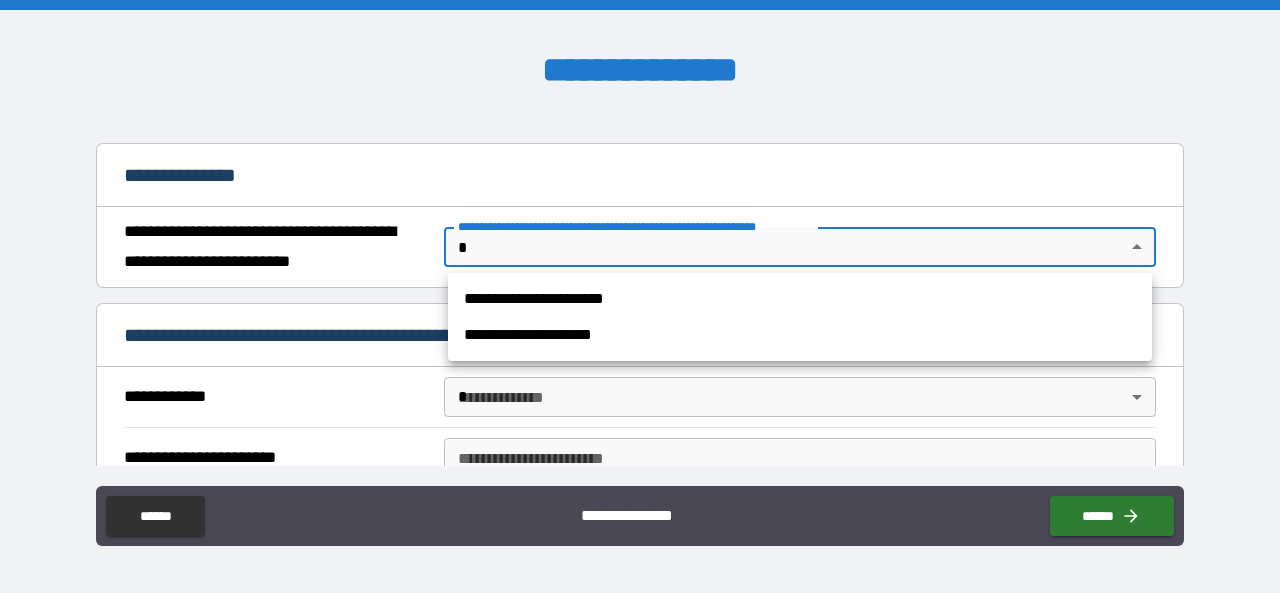 click on "**********" at bounding box center (640, 296) 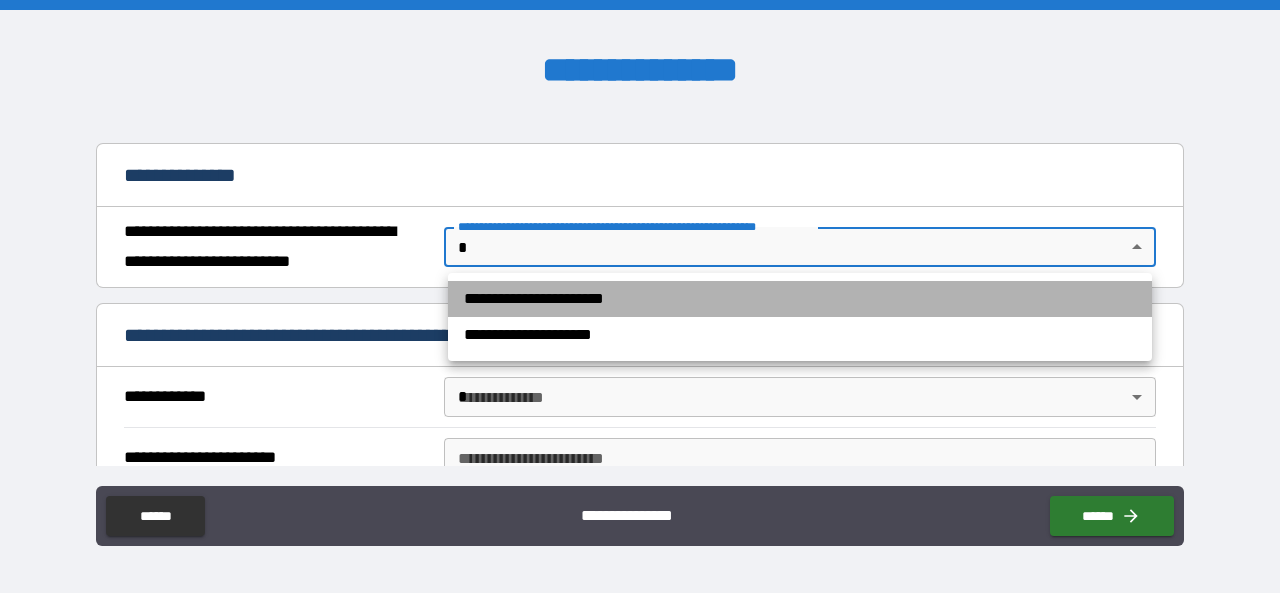 click on "**********" at bounding box center (800, 299) 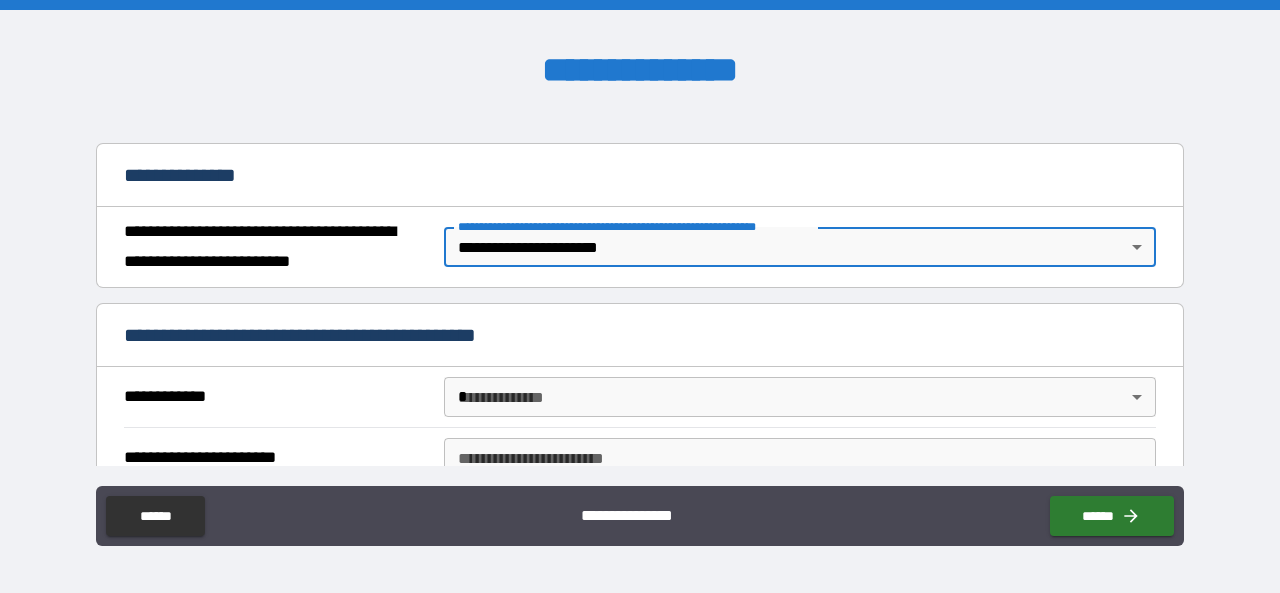 scroll, scrollTop: 300, scrollLeft: 0, axis: vertical 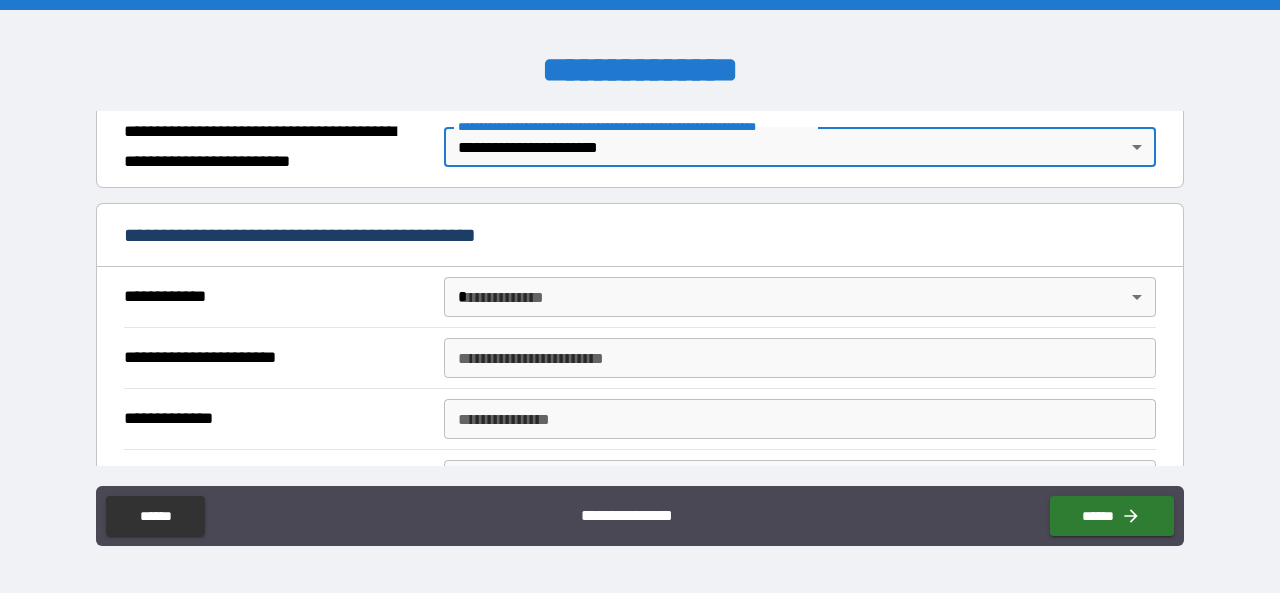 click on "**********" at bounding box center (640, 296) 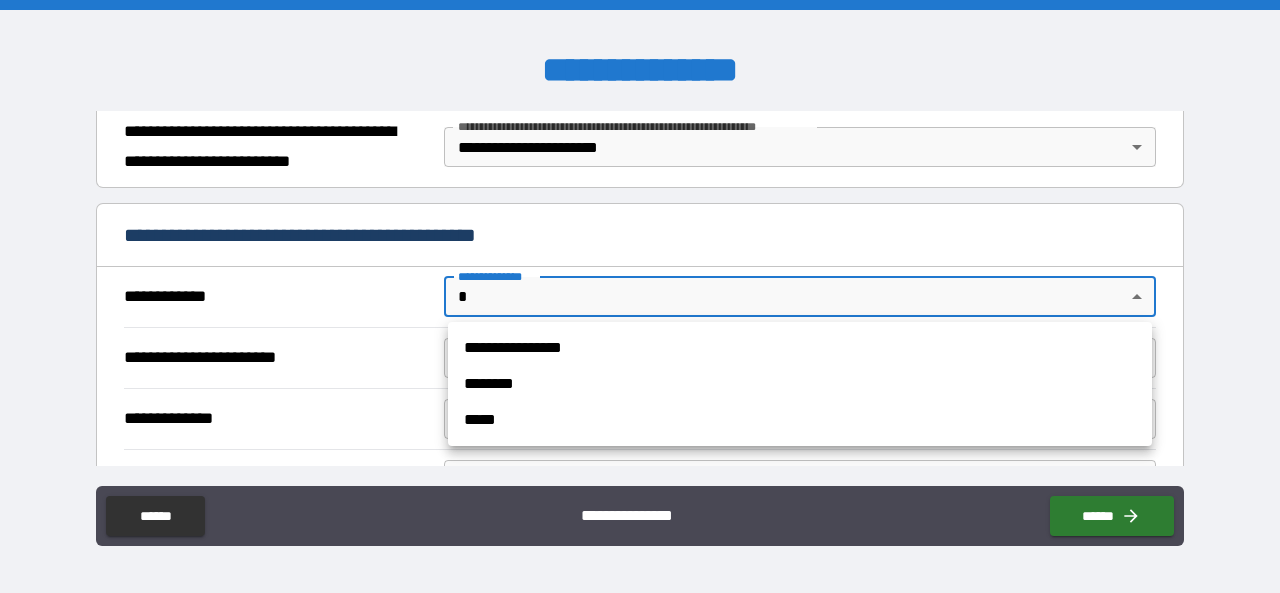 click on "**********" at bounding box center [800, 348] 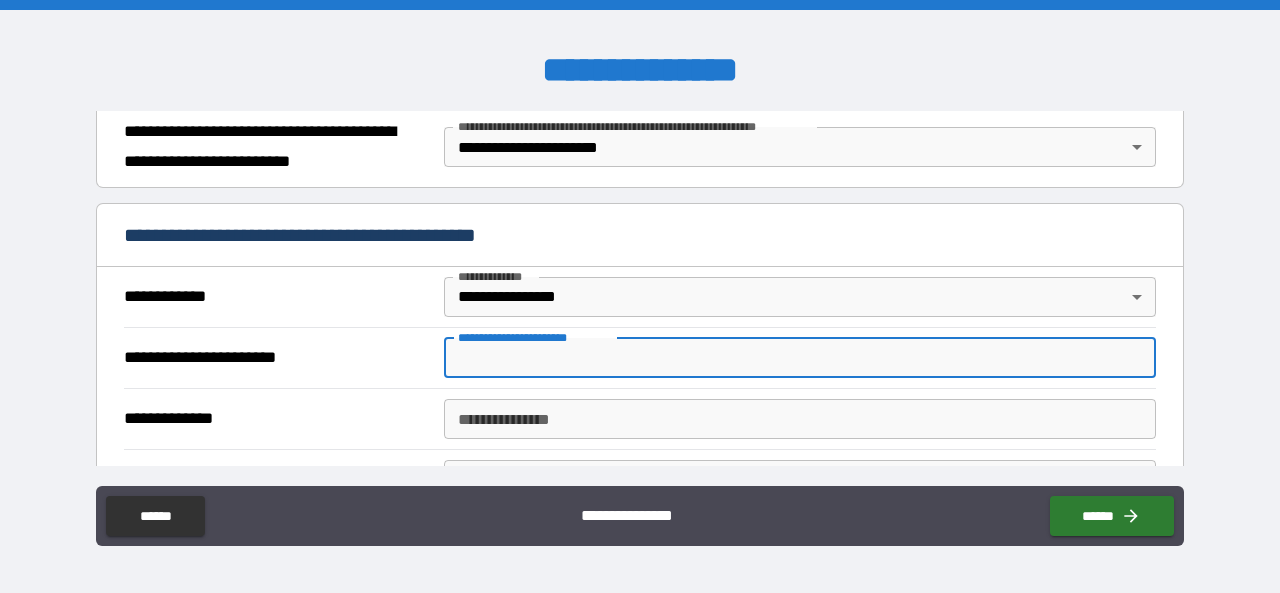 click on "**********" at bounding box center (800, 358) 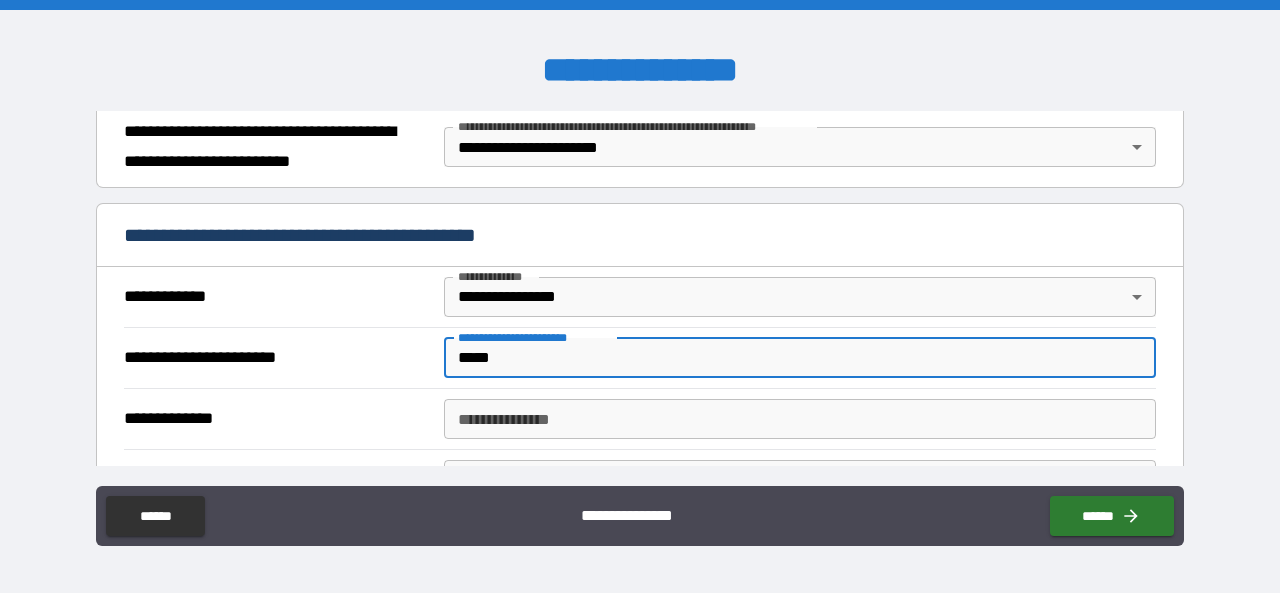 click on "*****" at bounding box center (800, 358) 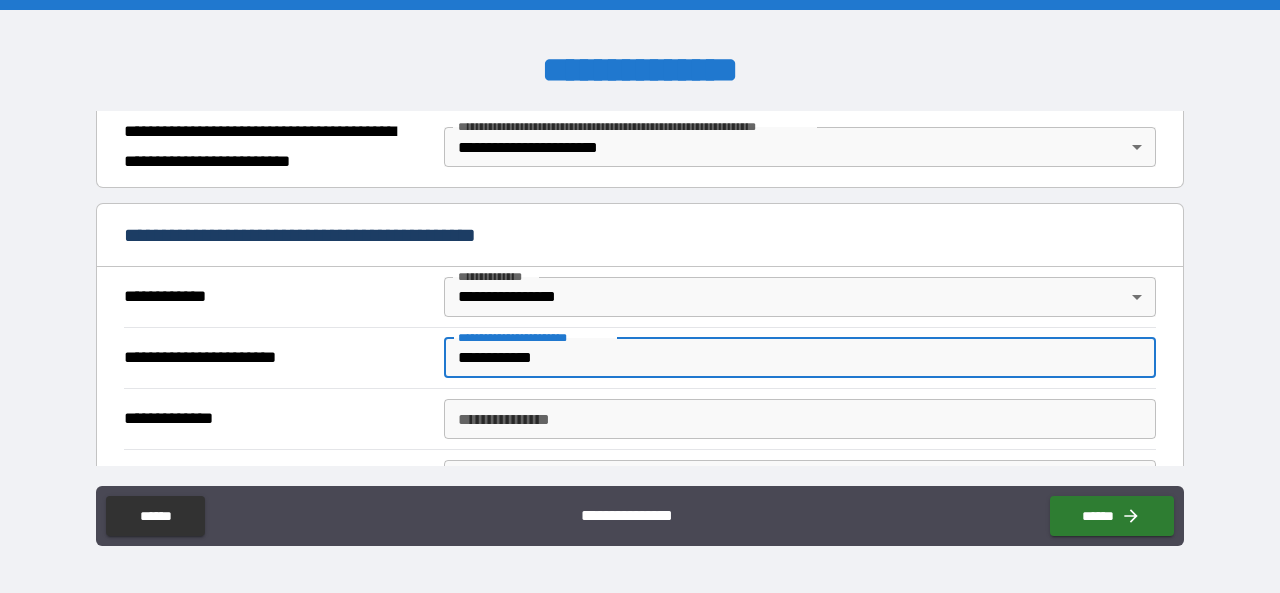 type on "**********" 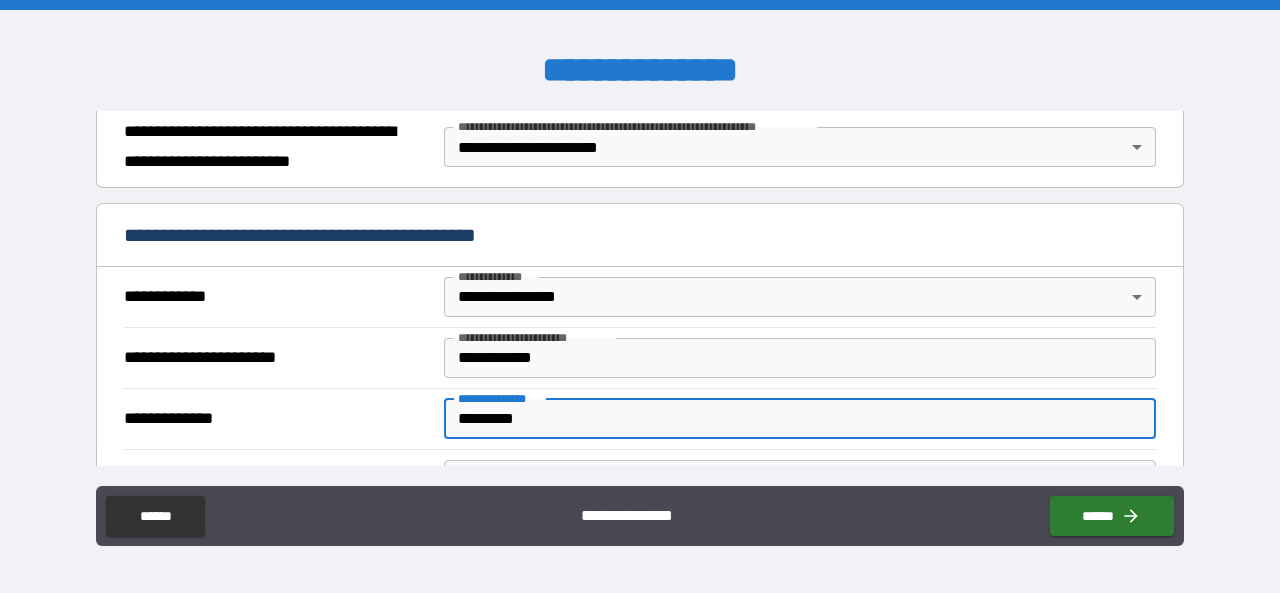 scroll, scrollTop: 400, scrollLeft: 0, axis: vertical 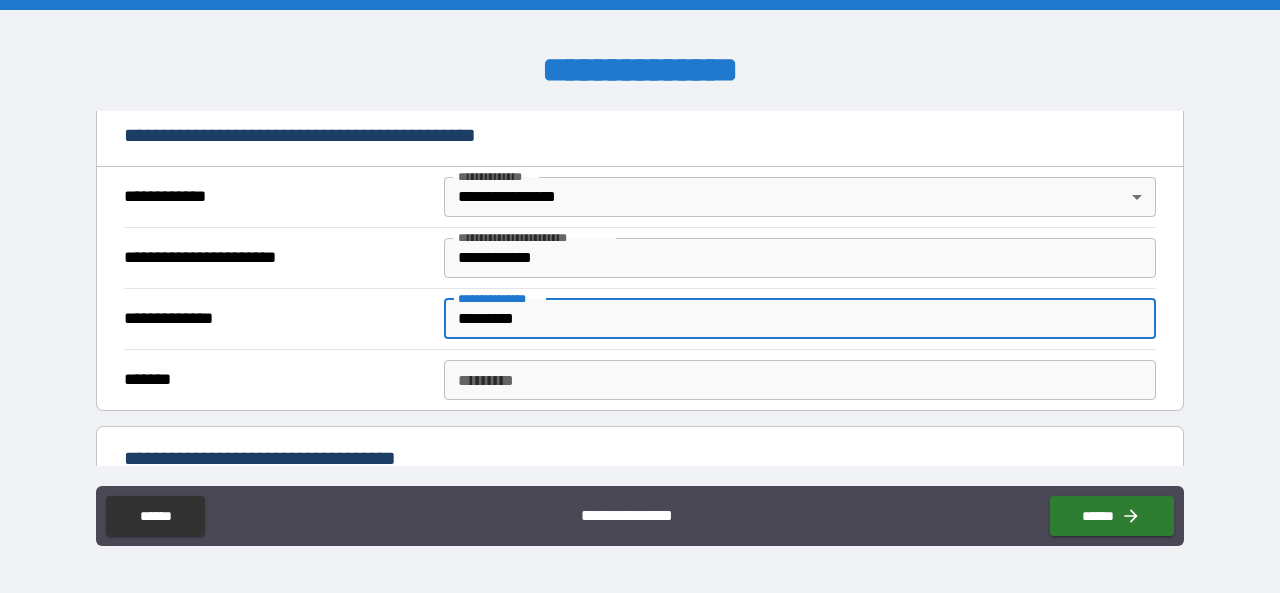 type on "*********" 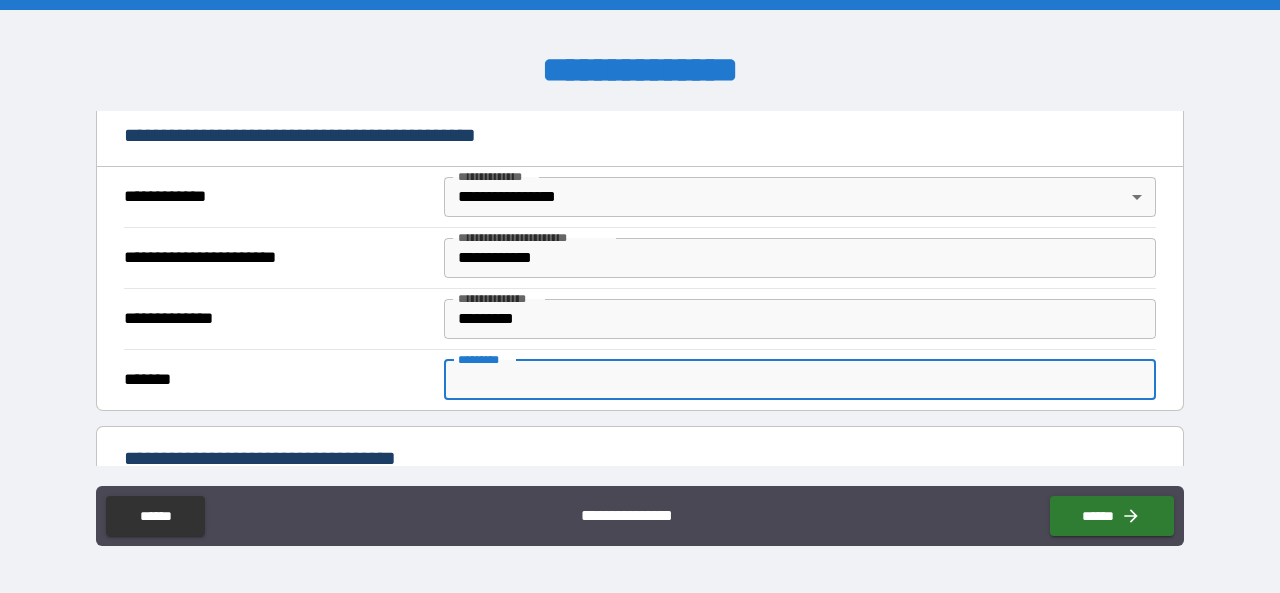 click on "*******   *" at bounding box center [800, 380] 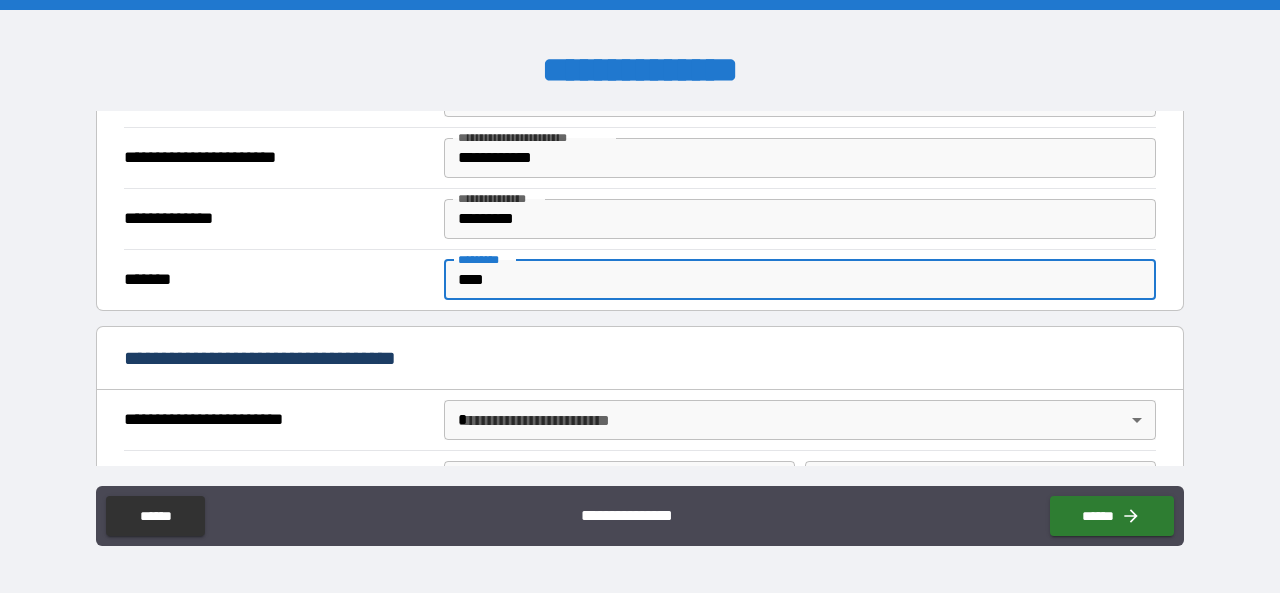 scroll, scrollTop: 600, scrollLeft: 0, axis: vertical 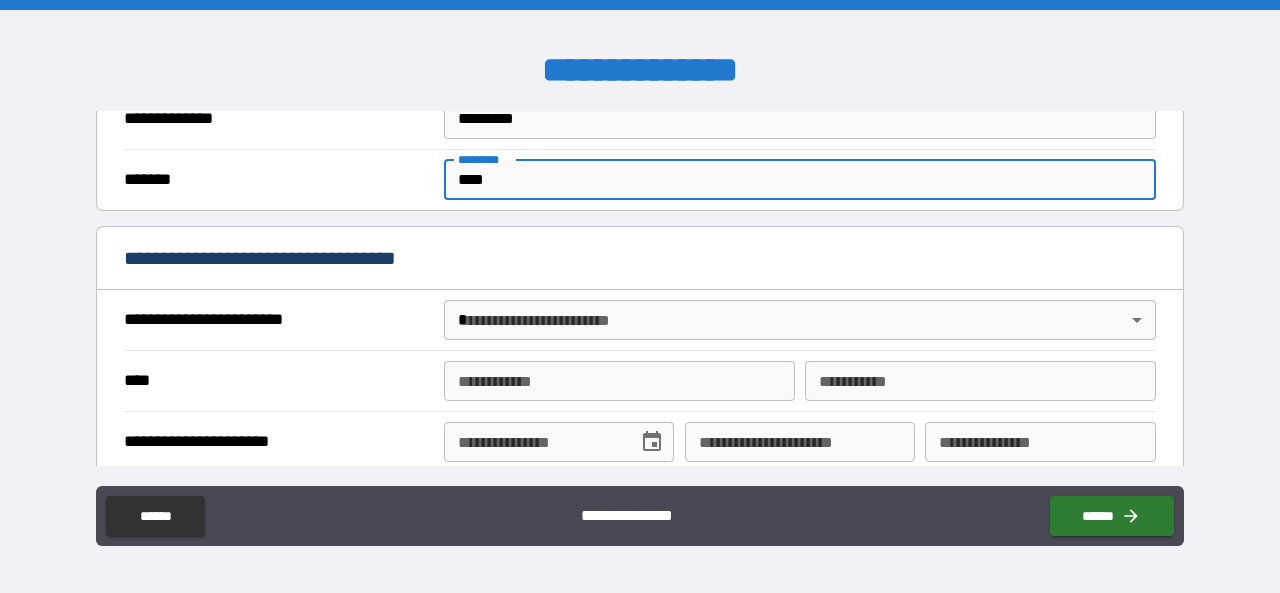 type on "****" 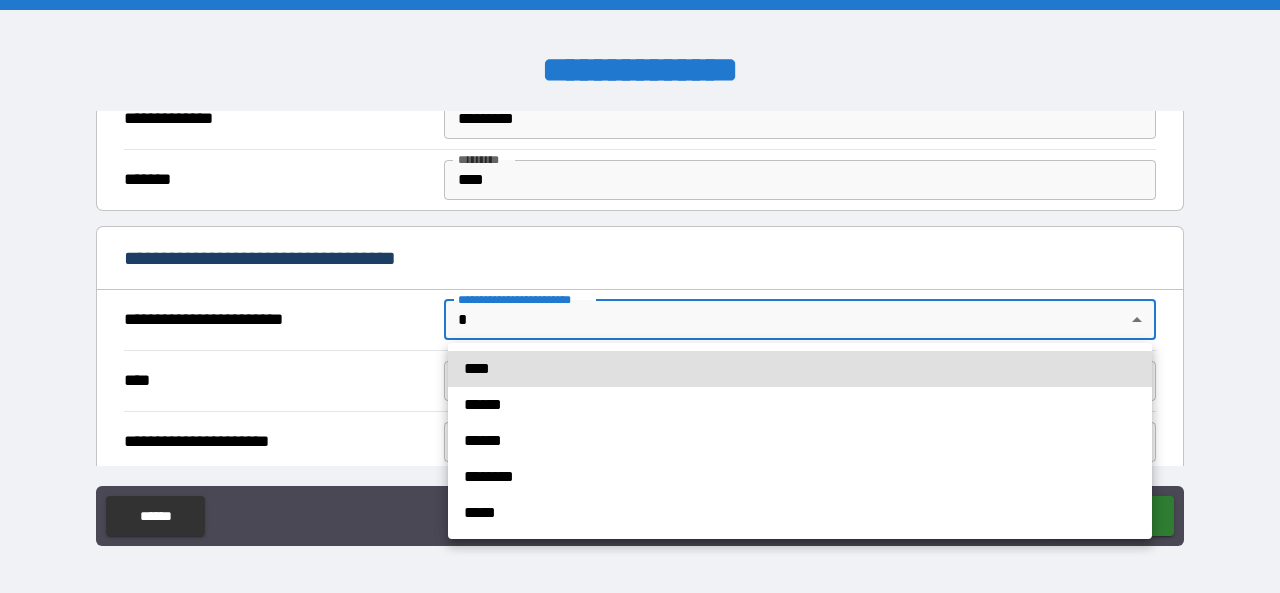 click on "****" at bounding box center [800, 369] 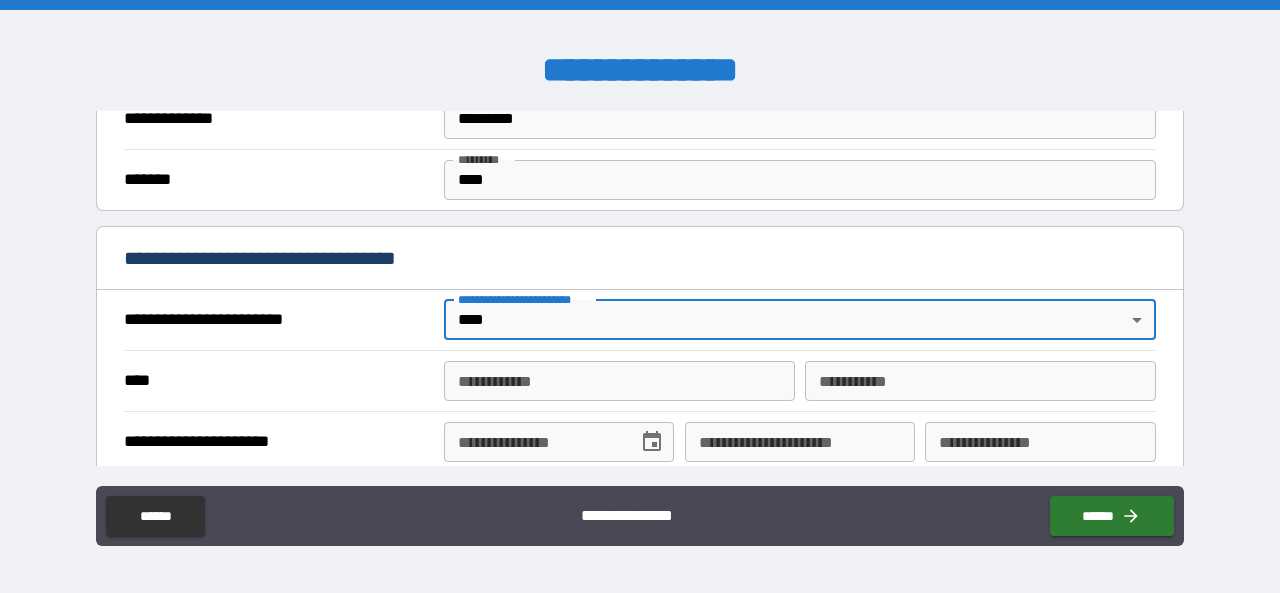 click on "**********" at bounding box center (619, 381) 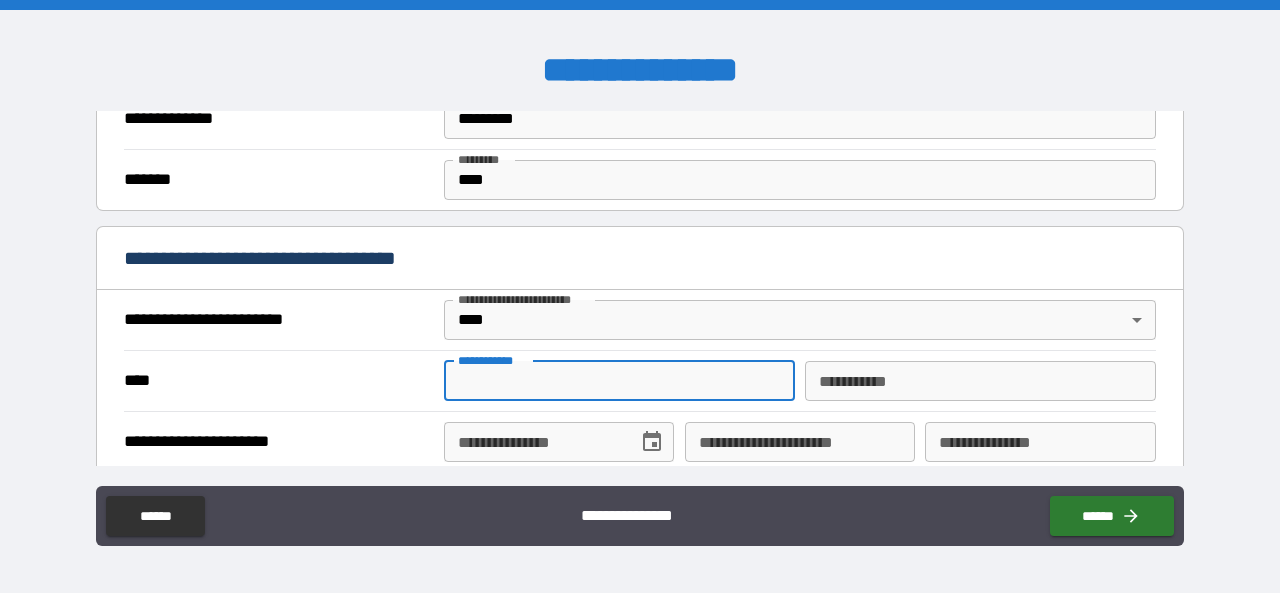 type on "*****" 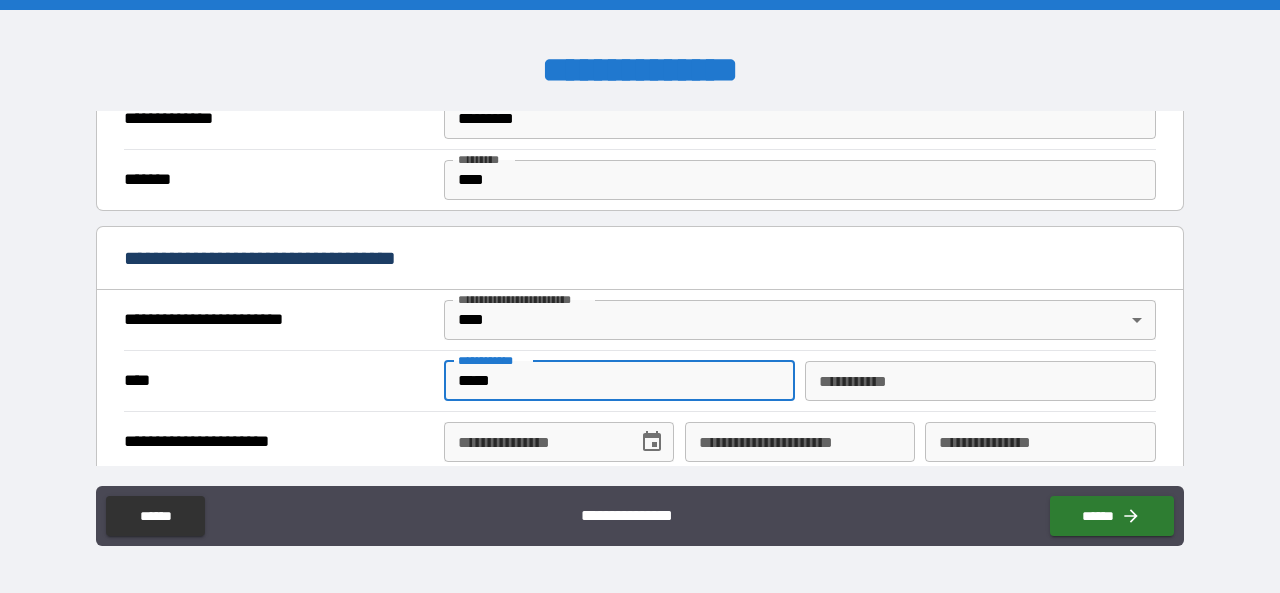 type on "*****" 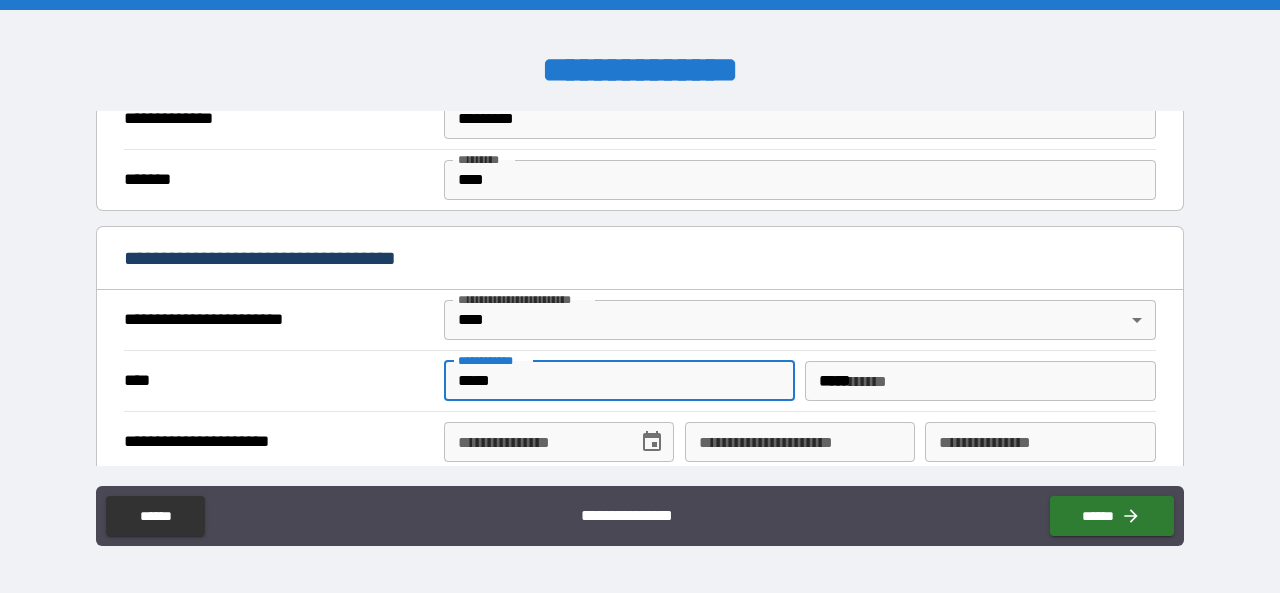 type on "**********" 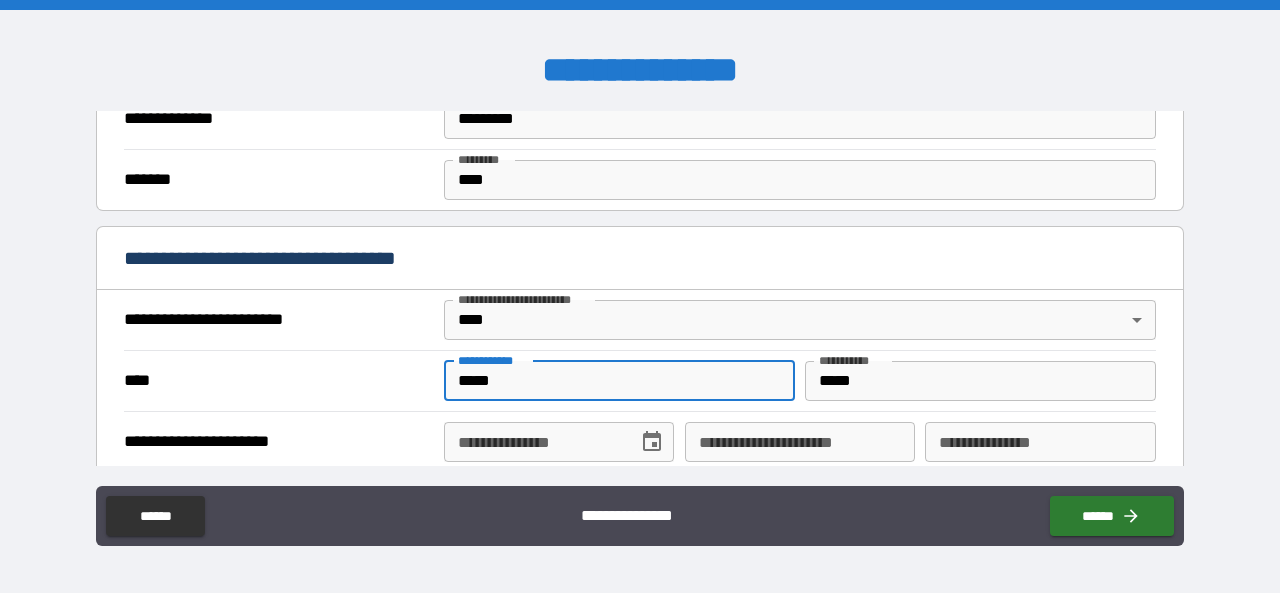 click on "**********" at bounding box center (534, 442) 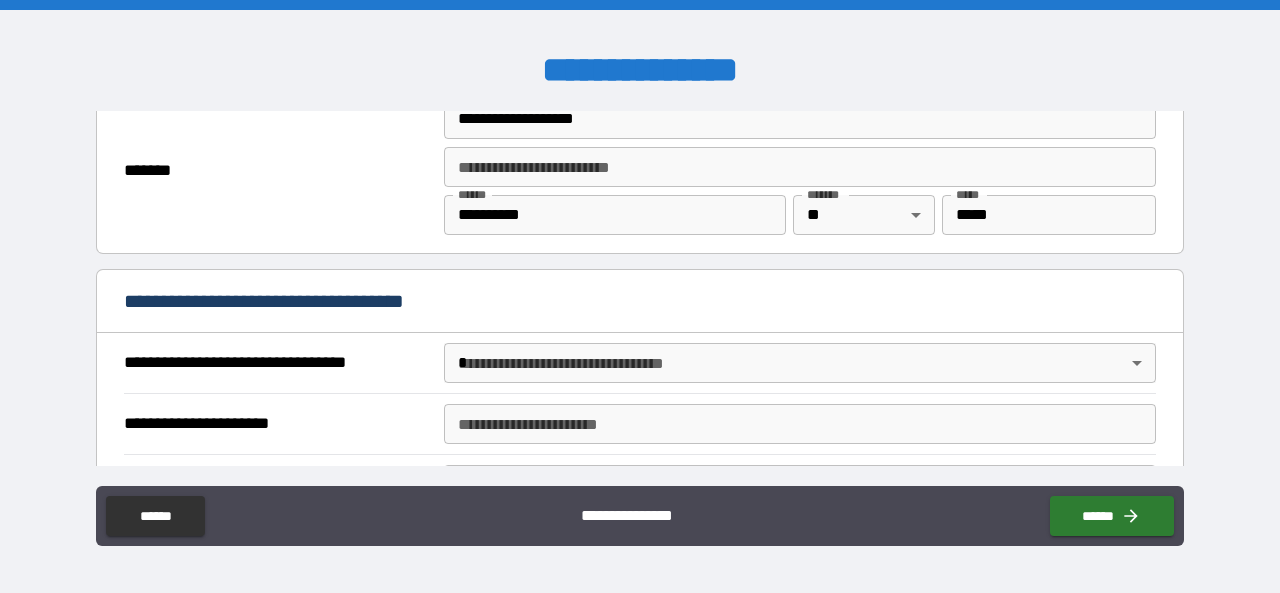 scroll, scrollTop: 1000, scrollLeft: 0, axis: vertical 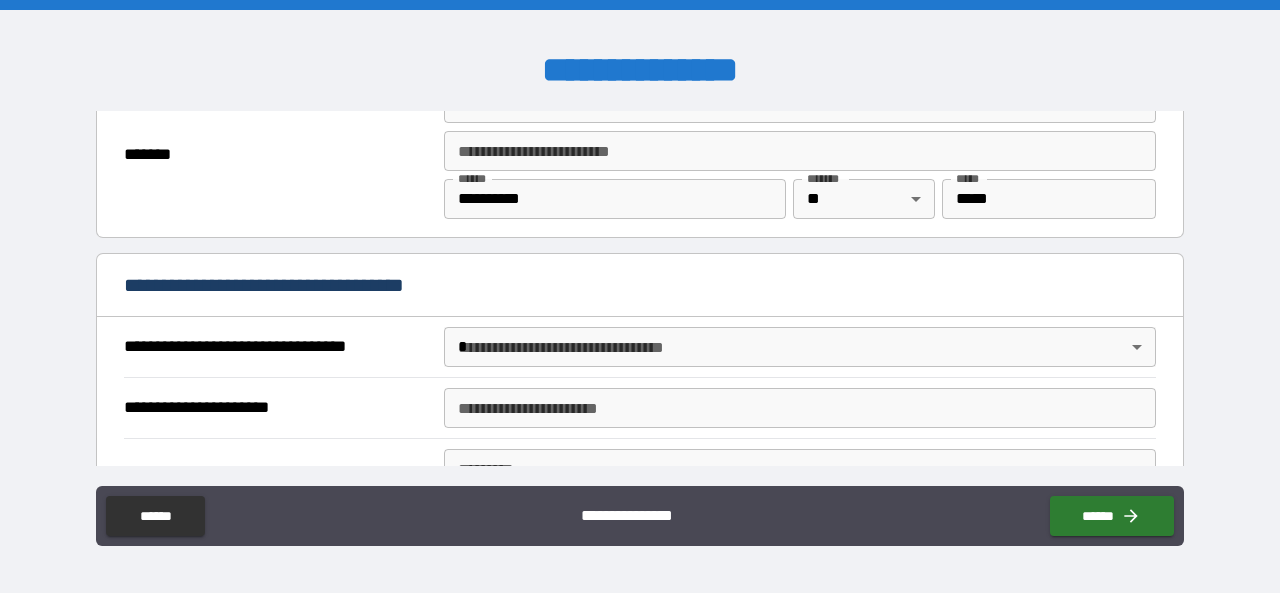 type on "**********" 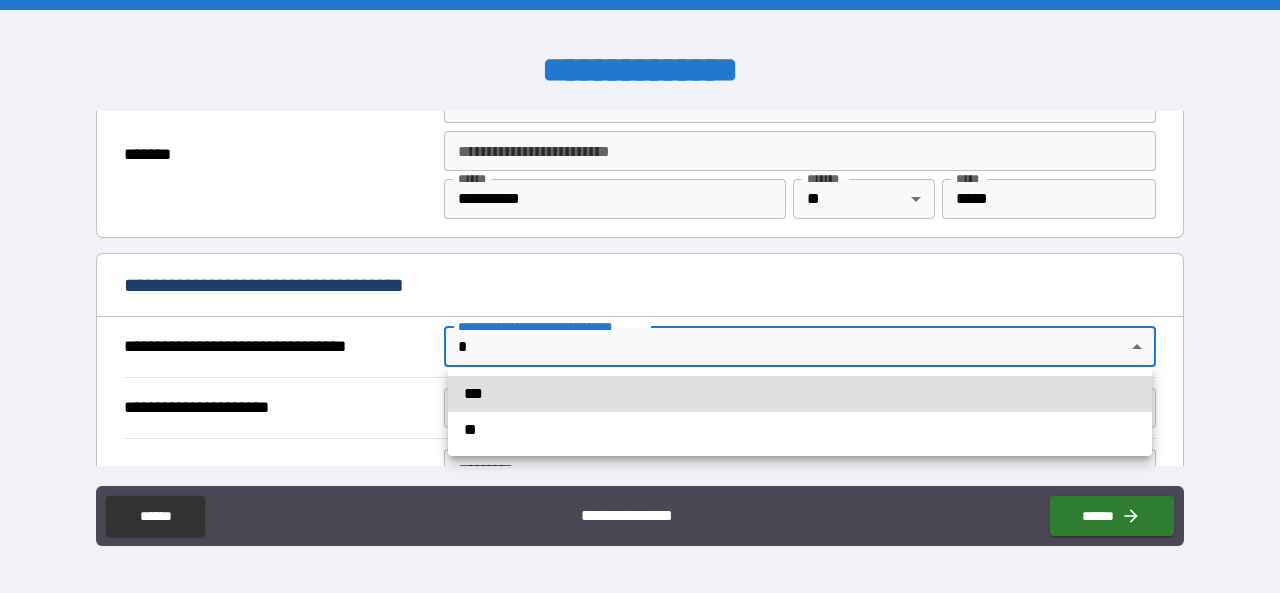click on "***" at bounding box center [800, 394] 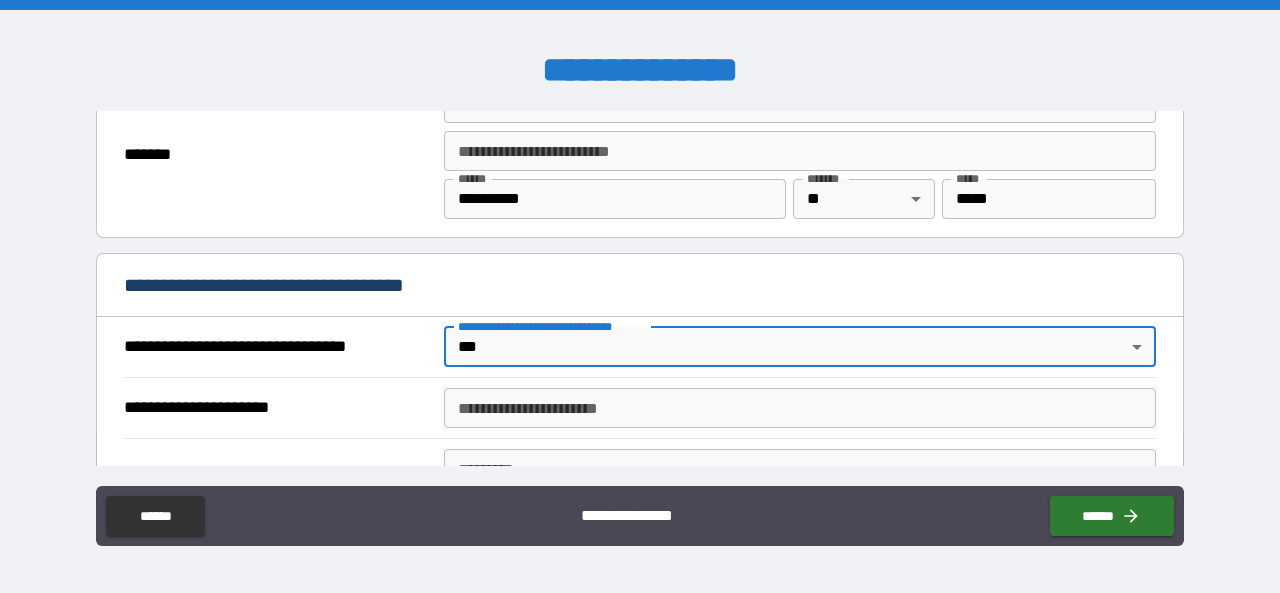 click on "**********" at bounding box center (800, 408) 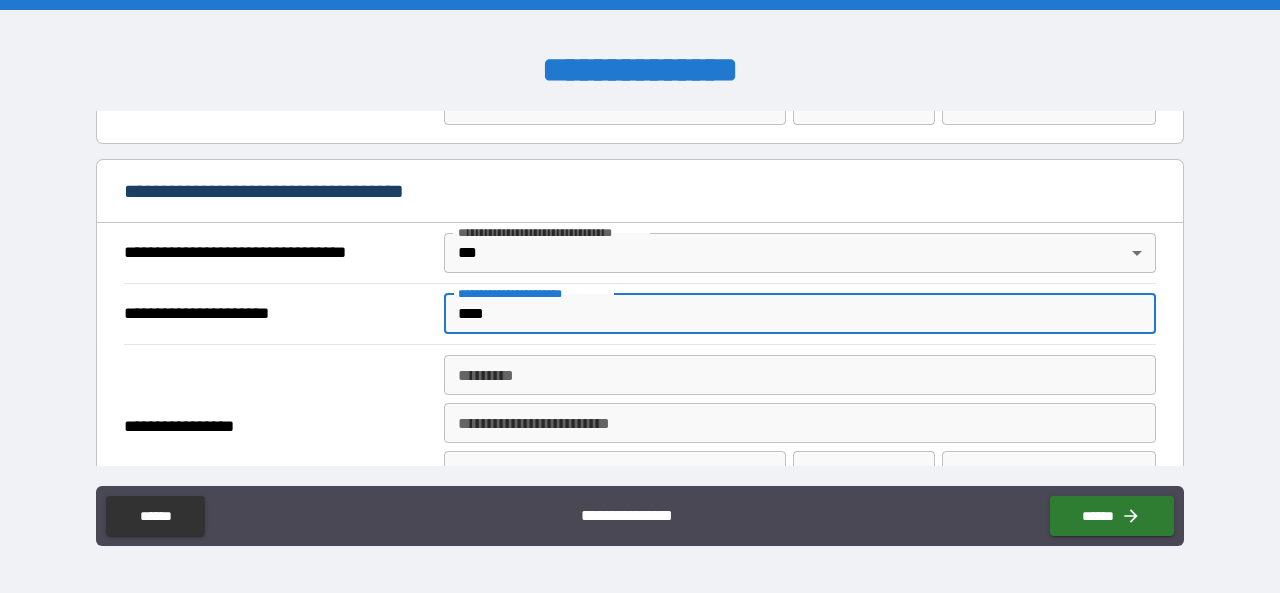 scroll, scrollTop: 1200, scrollLeft: 0, axis: vertical 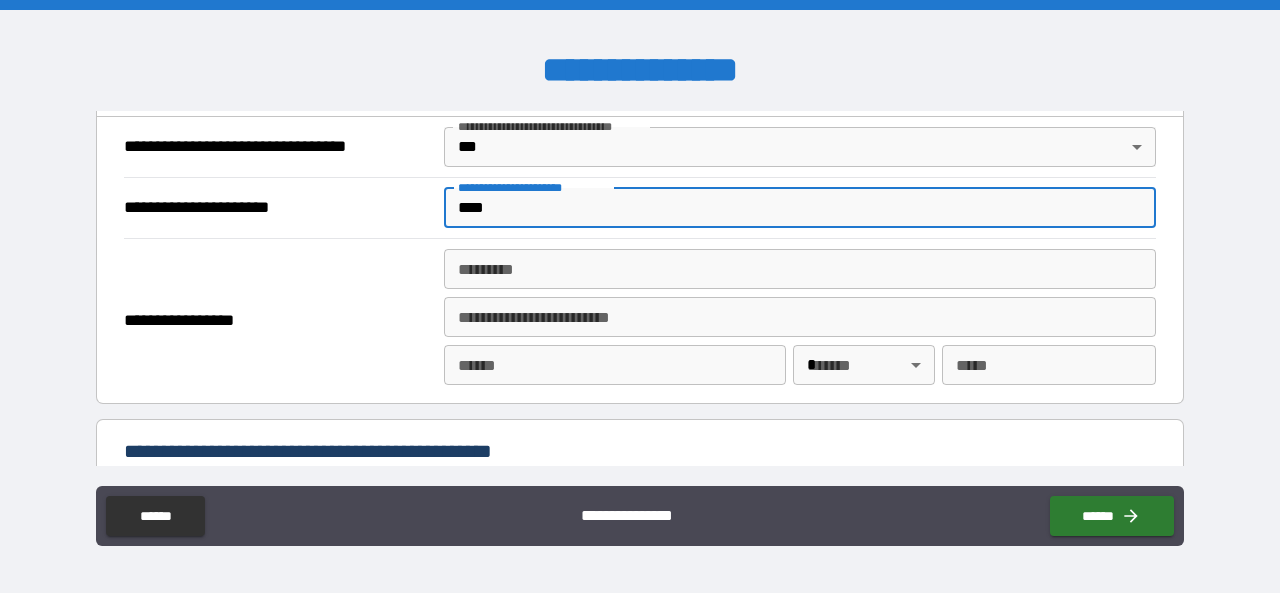 type on "****" 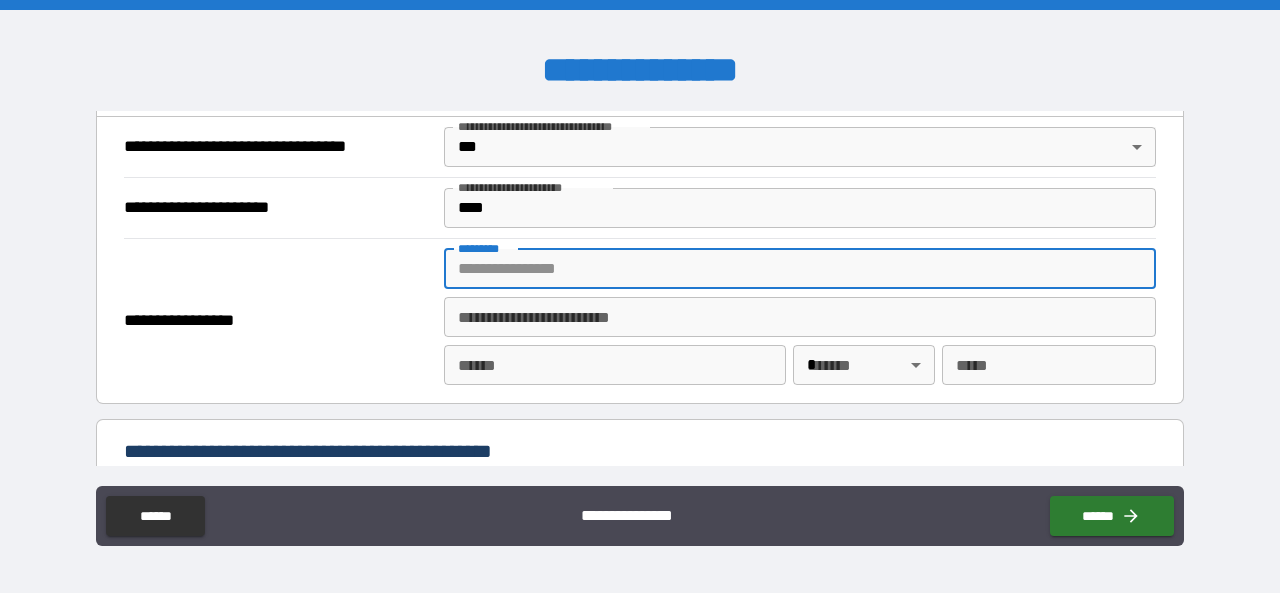 click on "*******   *" at bounding box center (800, 269) 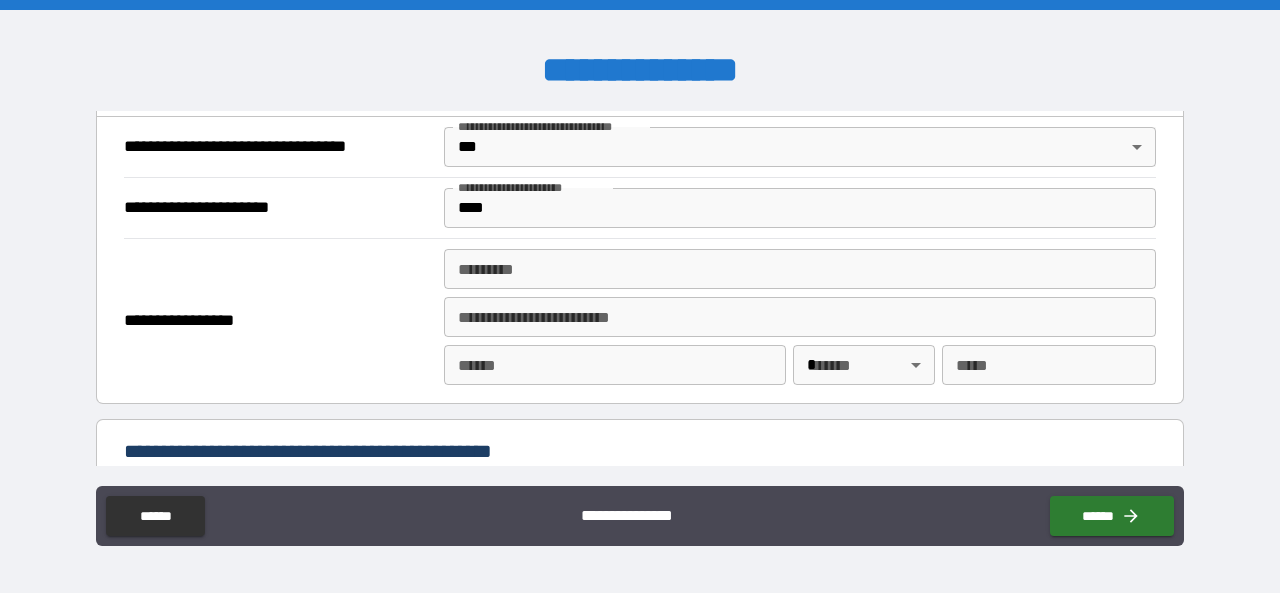 click on "*******   * *******   *" at bounding box center (800, 269) 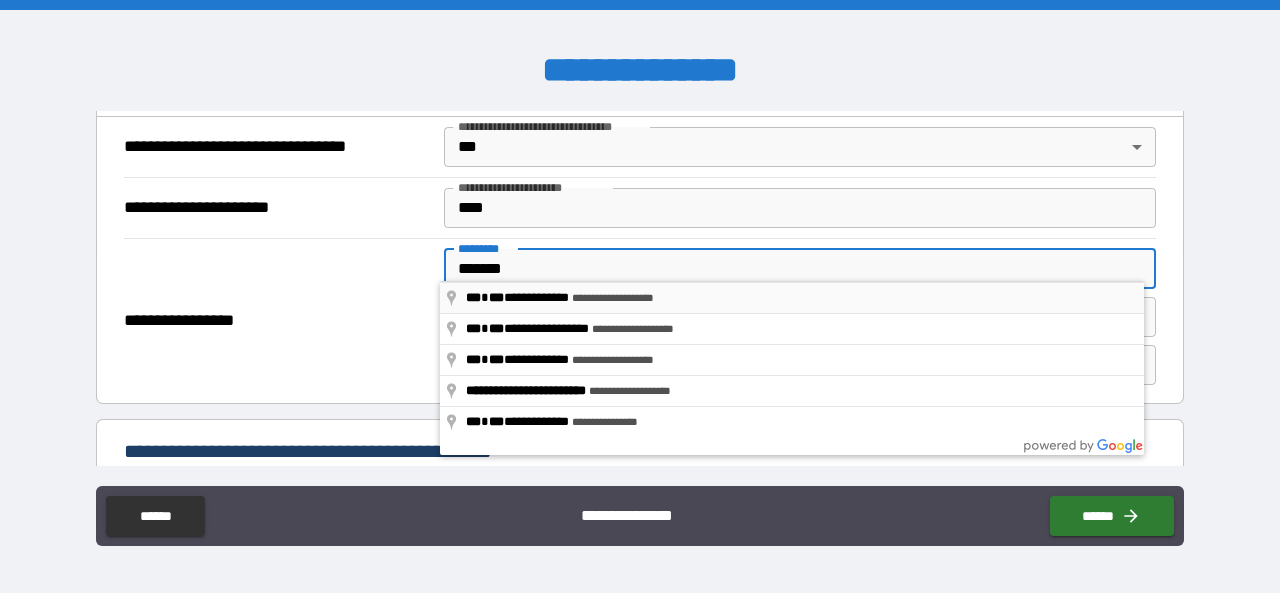 type on "**********" 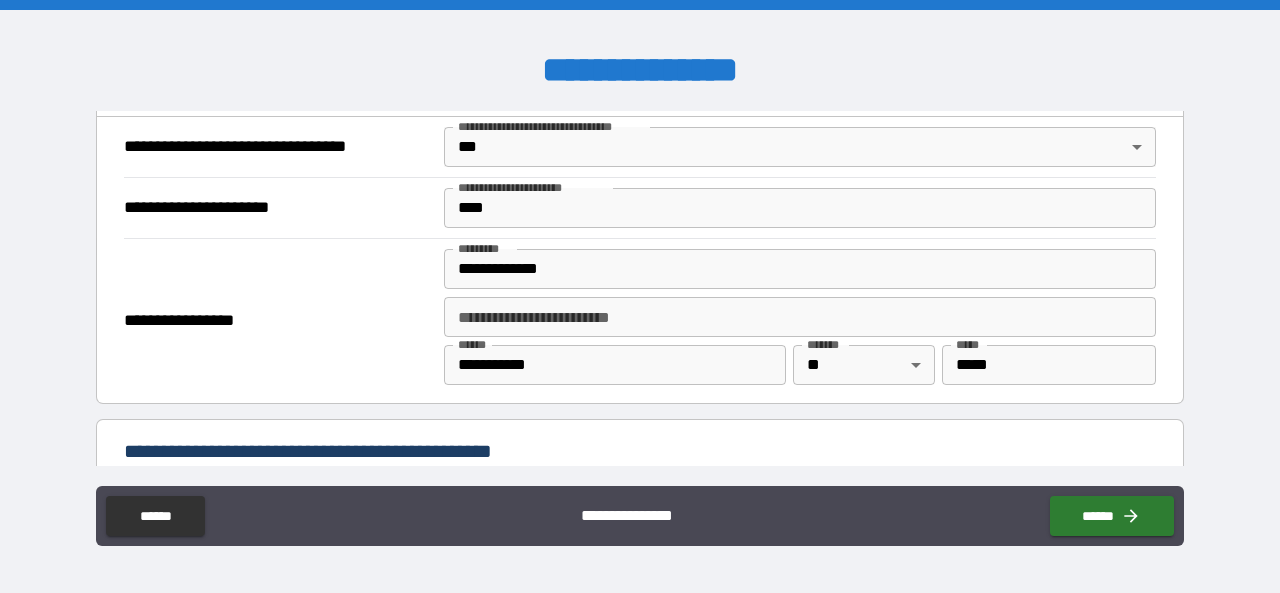 click on "**********" at bounding box center (800, 317) 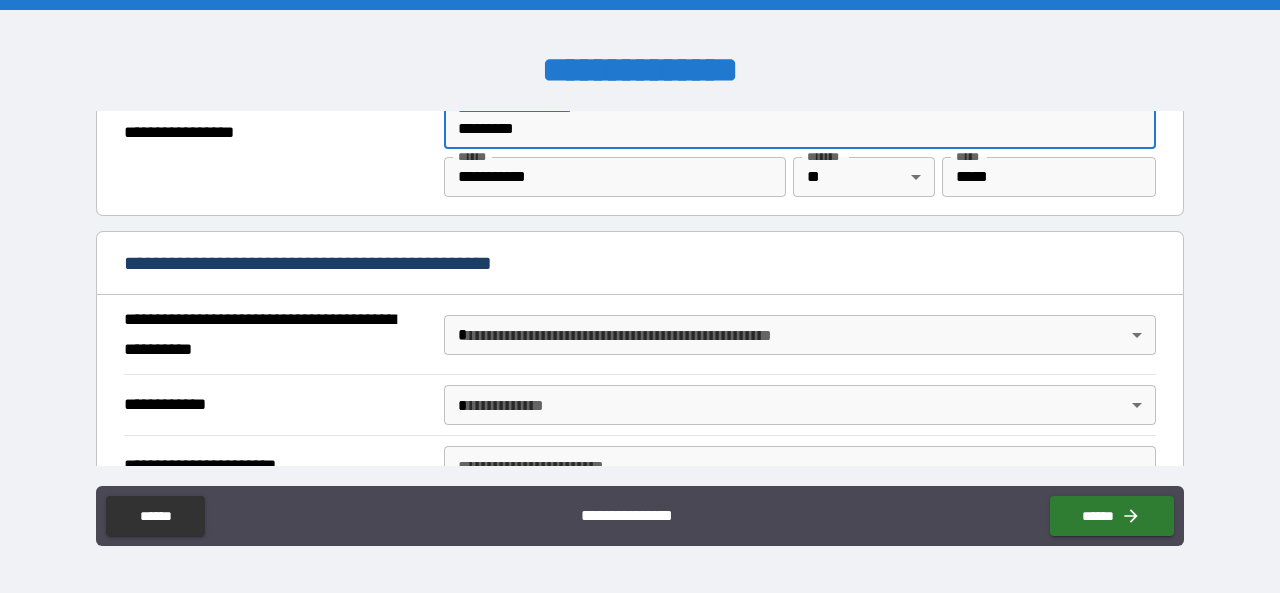 scroll, scrollTop: 1400, scrollLeft: 0, axis: vertical 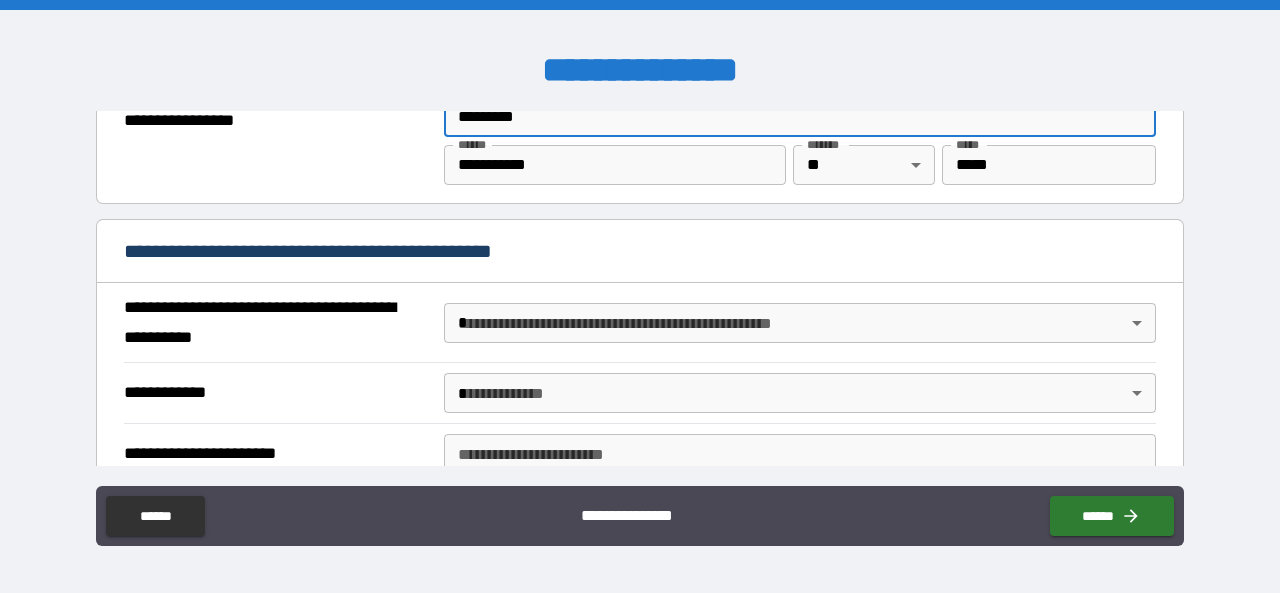type on "*********" 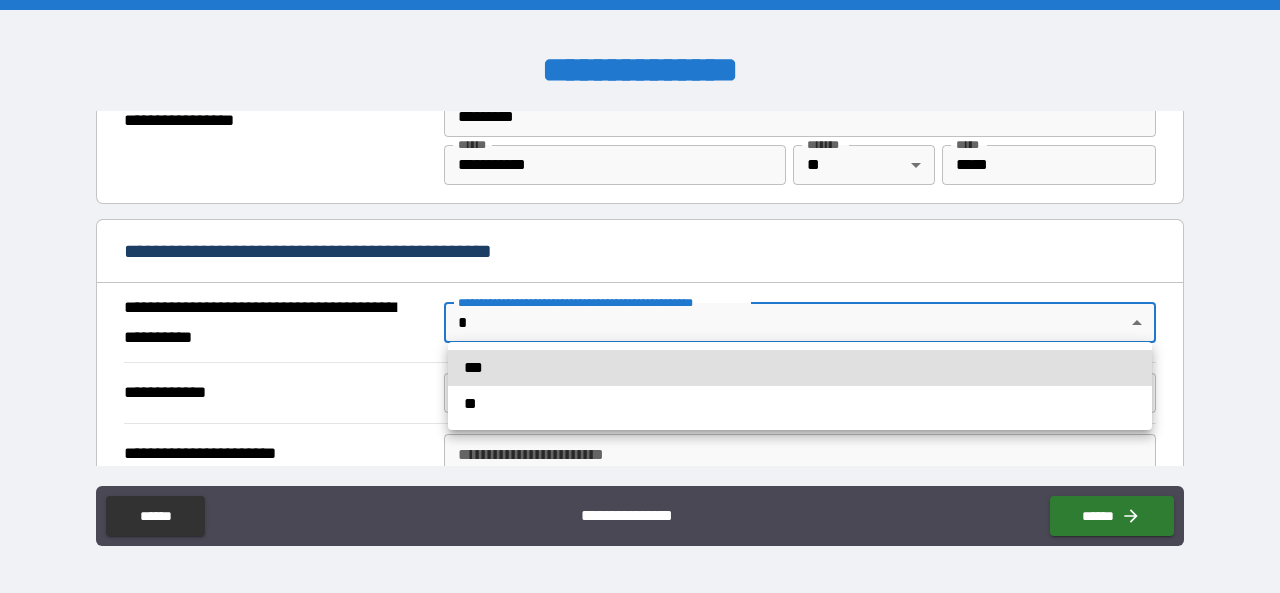 click on "**" at bounding box center [800, 404] 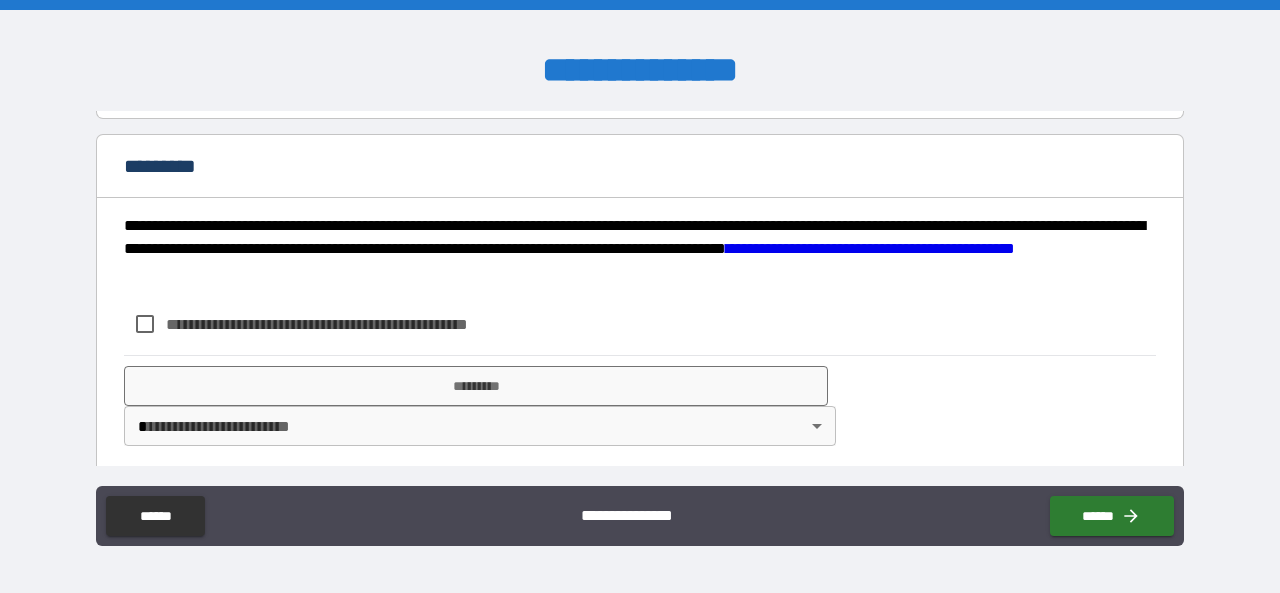 scroll, scrollTop: 1645, scrollLeft: 0, axis: vertical 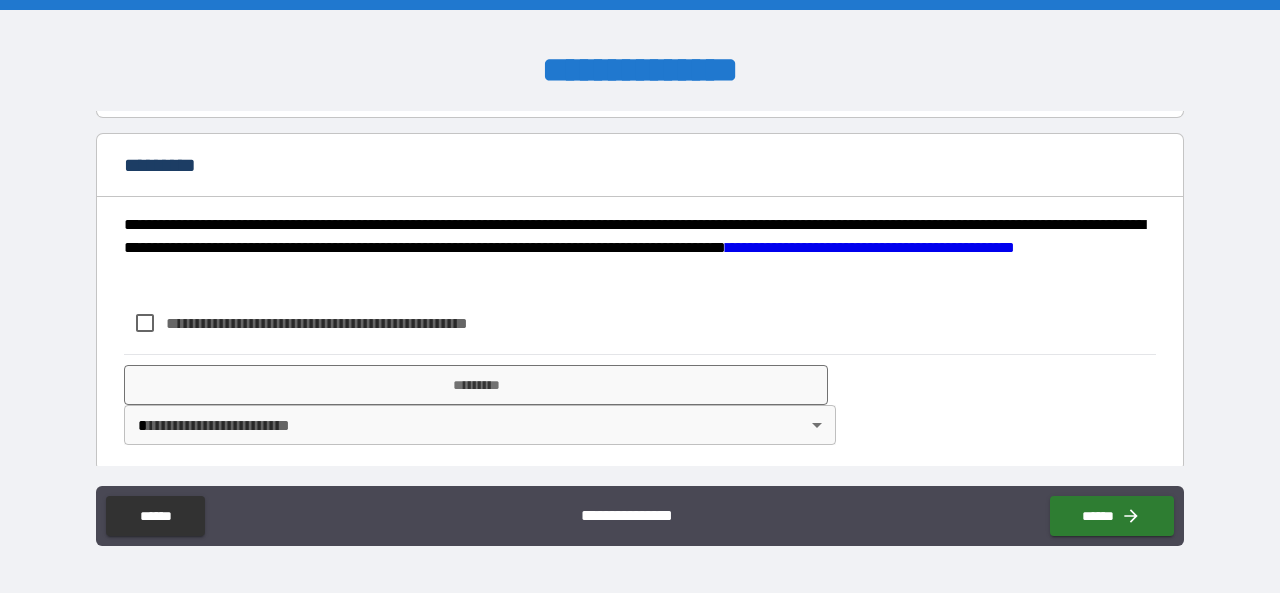 click on "**********" at bounding box center [350, 323] 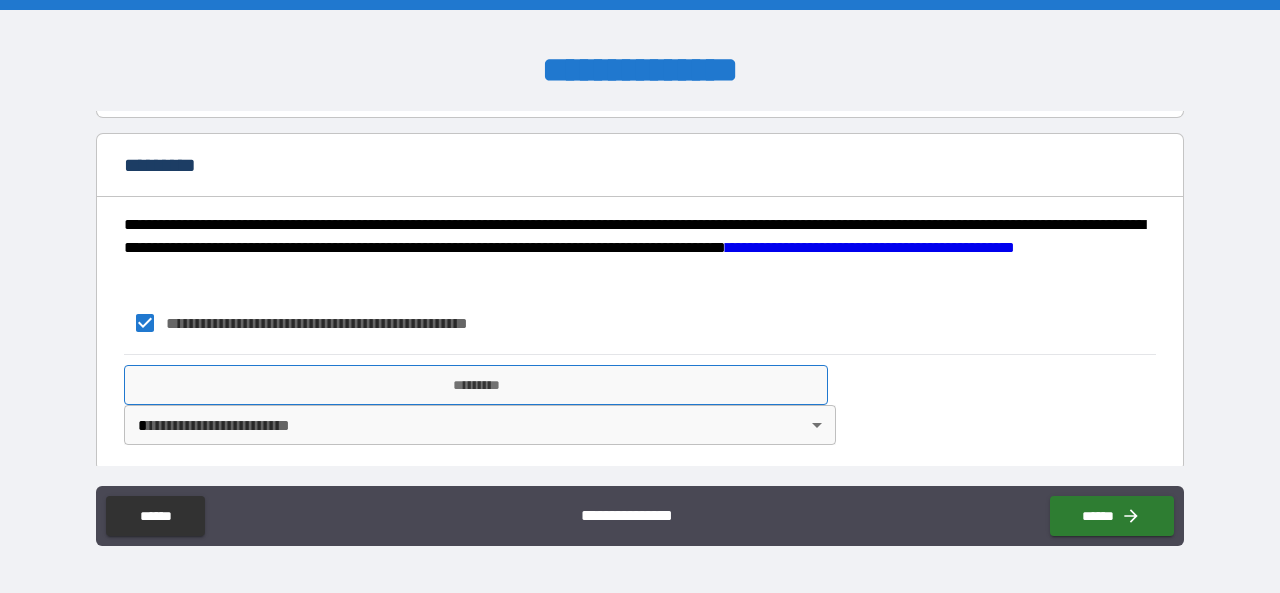 click on "*********" at bounding box center (476, 385) 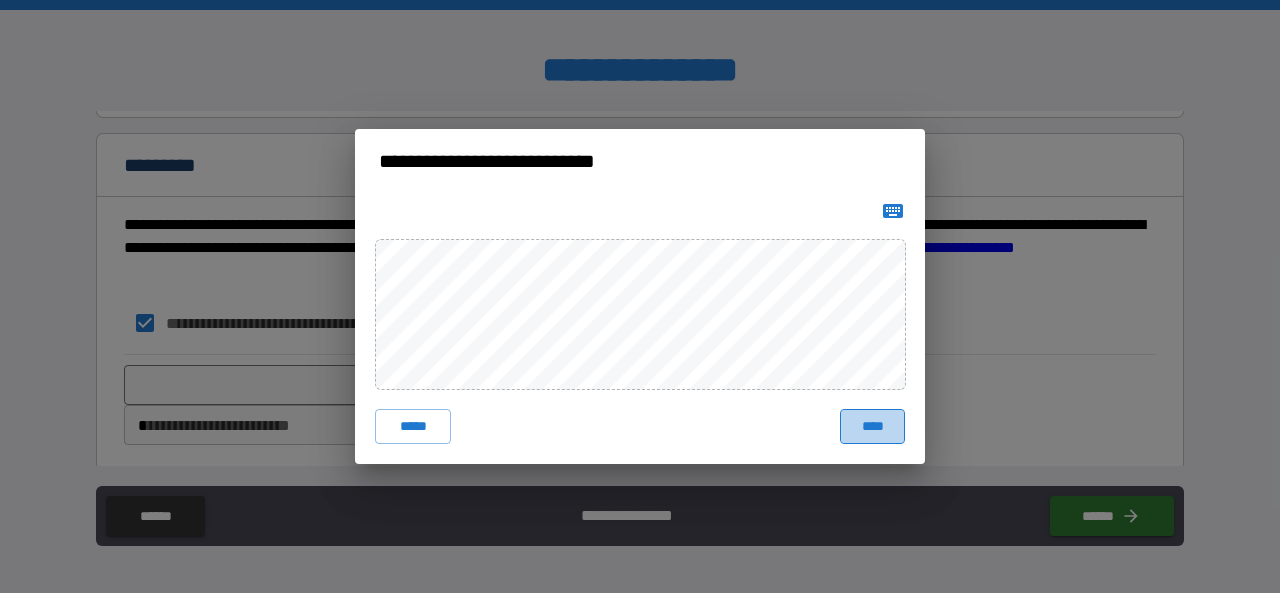 click on "****" at bounding box center [872, 427] 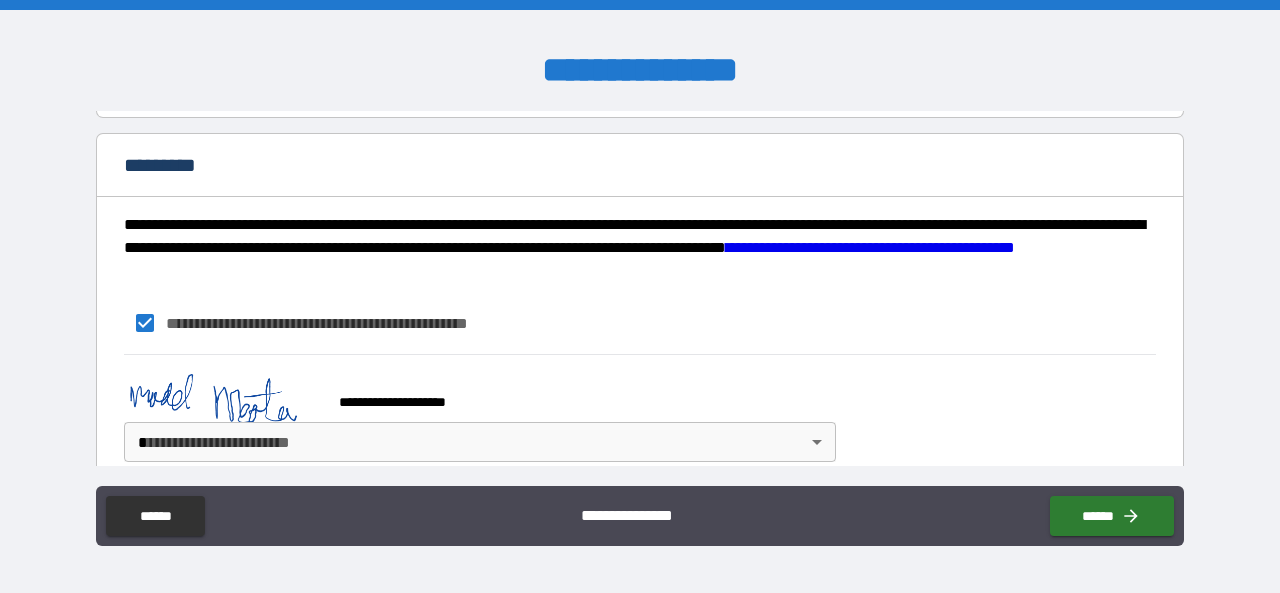 click on "**********" at bounding box center (640, 296) 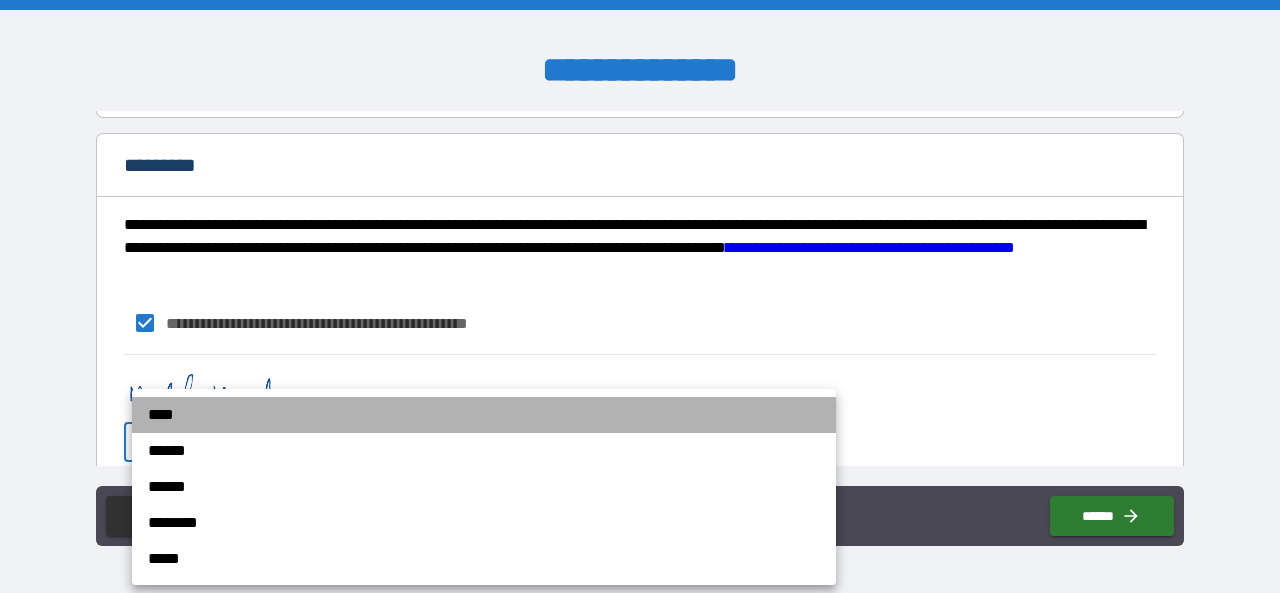 click on "****" at bounding box center (484, 415) 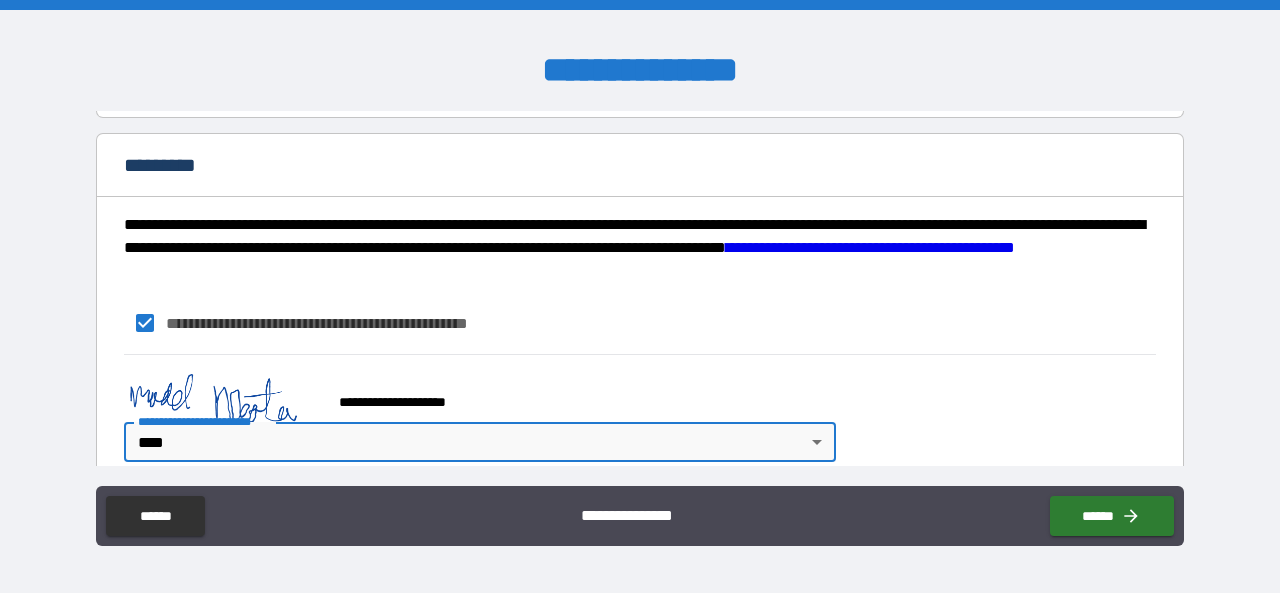 scroll, scrollTop: 1662, scrollLeft: 0, axis: vertical 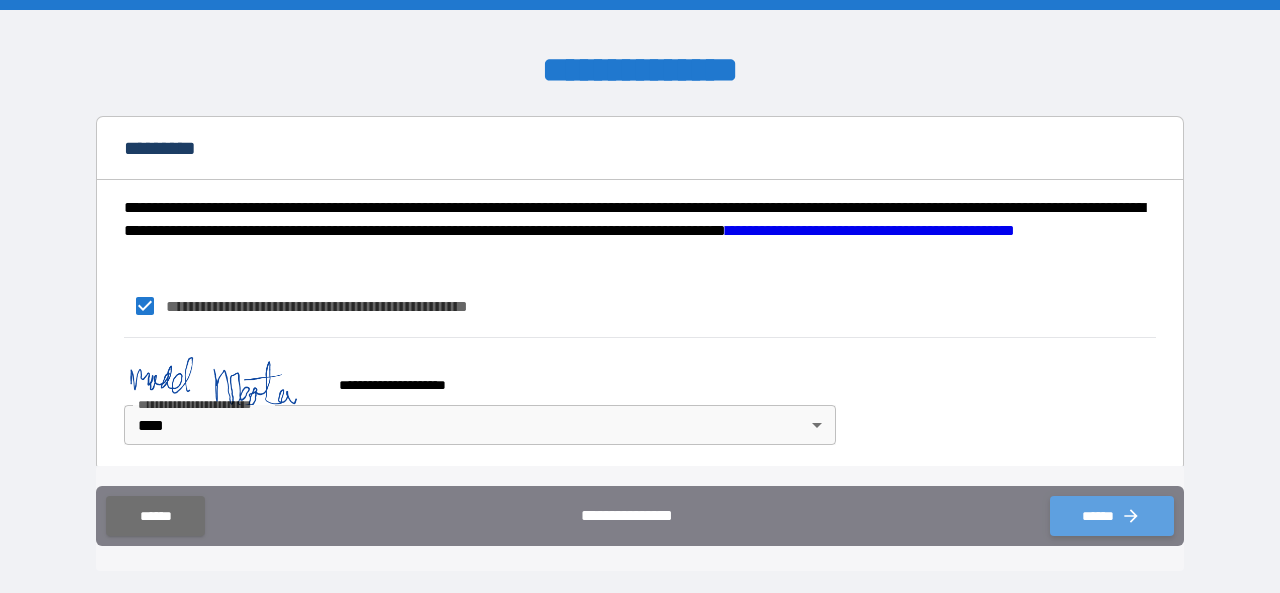 click on "******" at bounding box center (1112, 516) 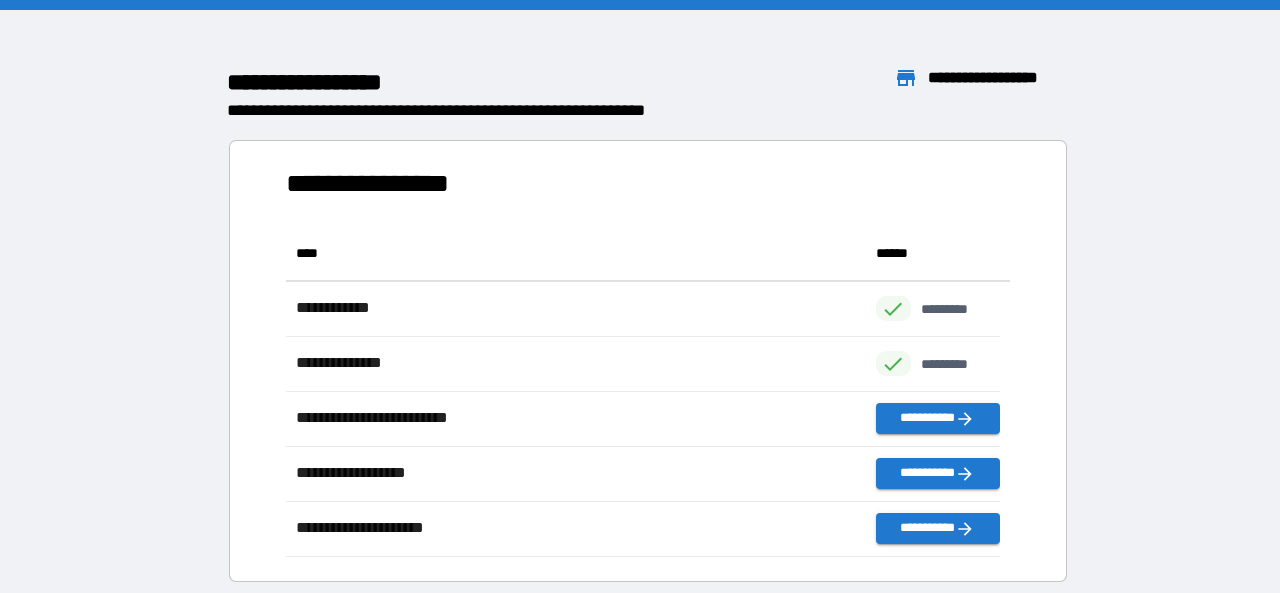 scroll, scrollTop: 16, scrollLeft: 16, axis: both 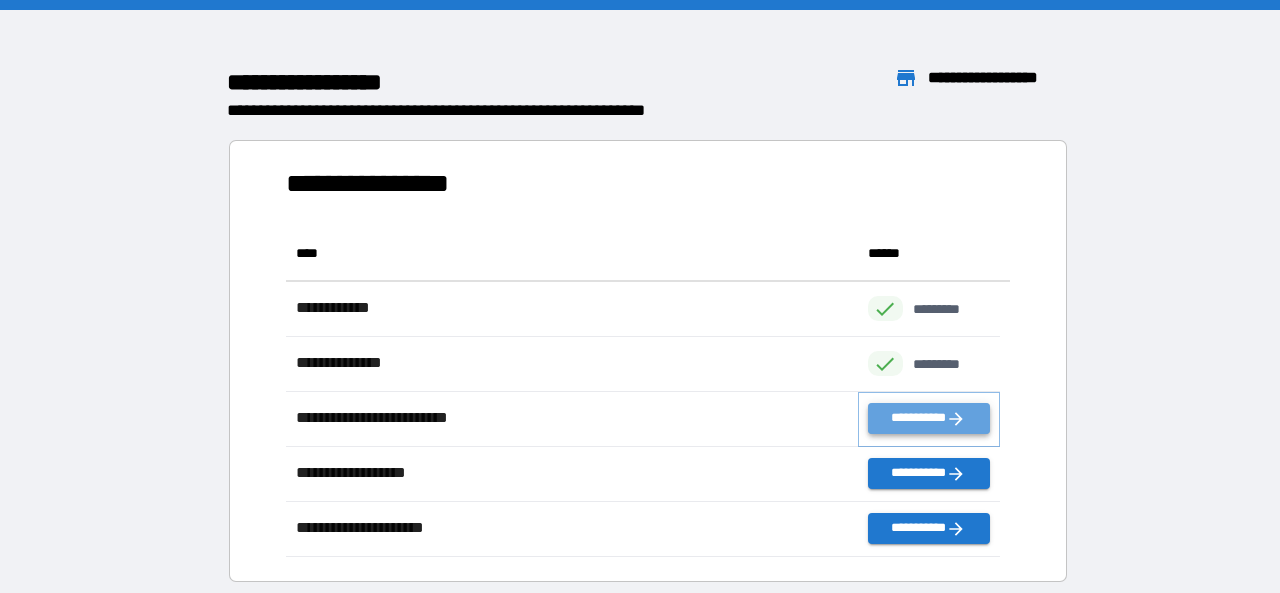 click on "**********" at bounding box center [929, 418] 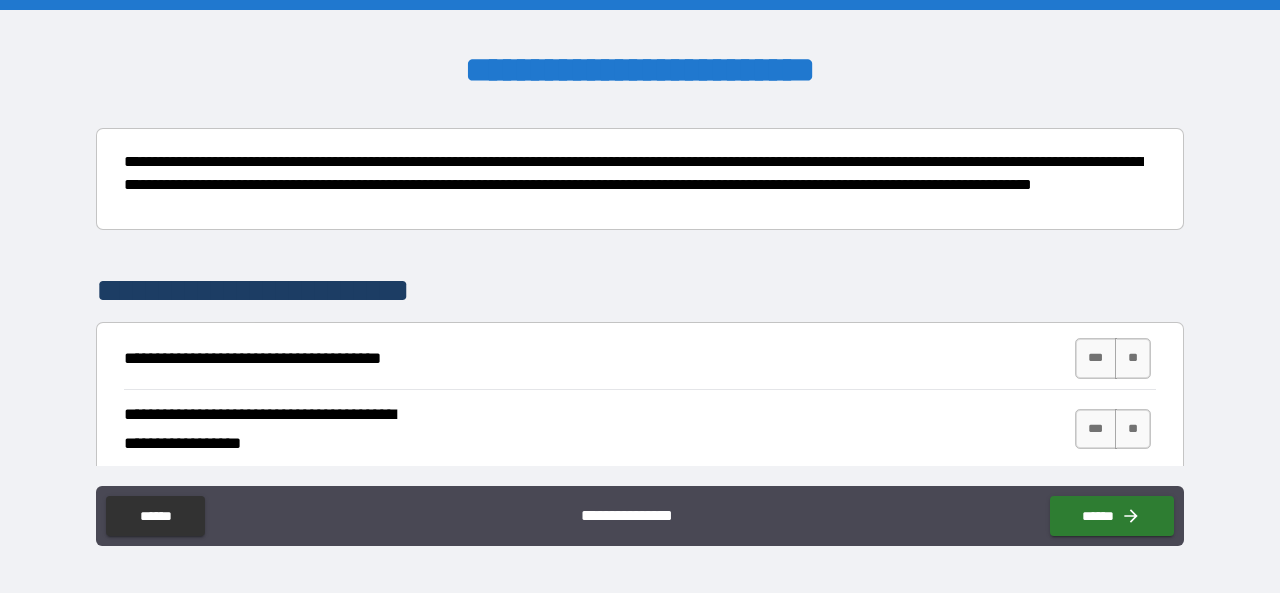 scroll, scrollTop: 300, scrollLeft: 0, axis: vertical 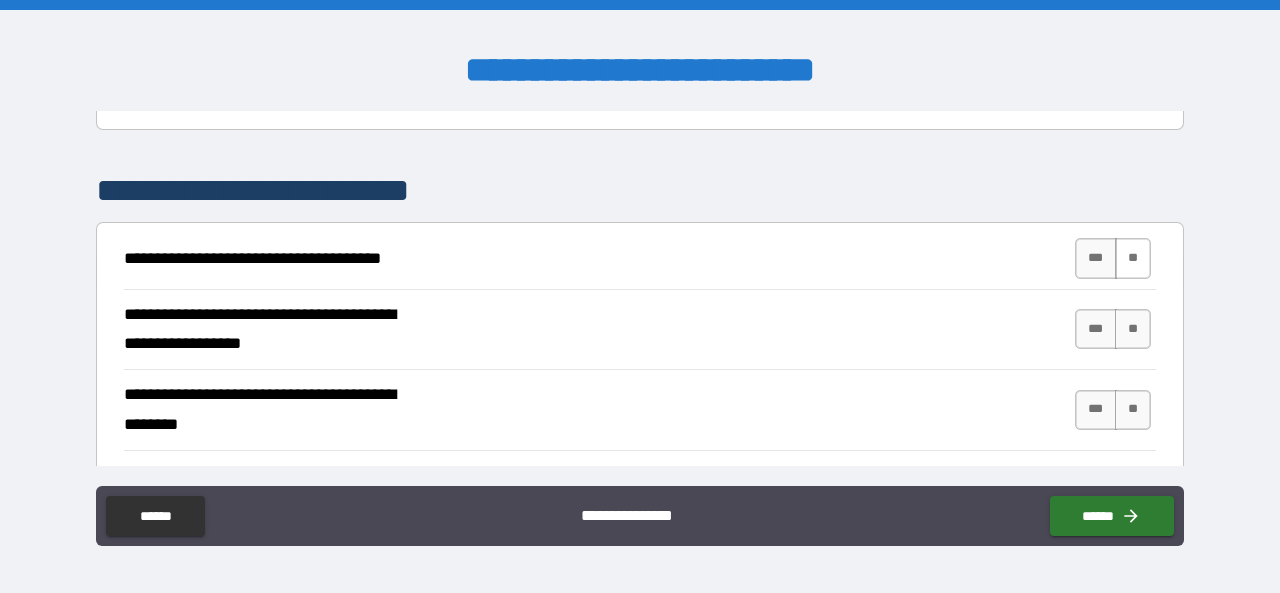 click on "**" at bounding box center [1133, 258] 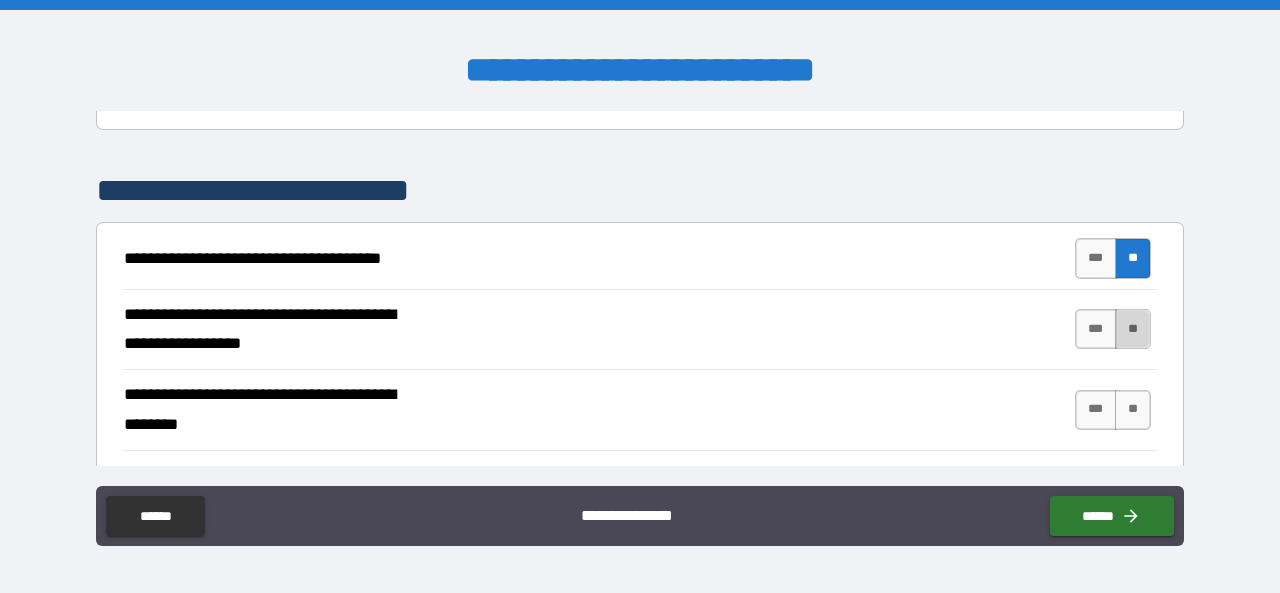 click on "**" at bounding box center (1133, 329) 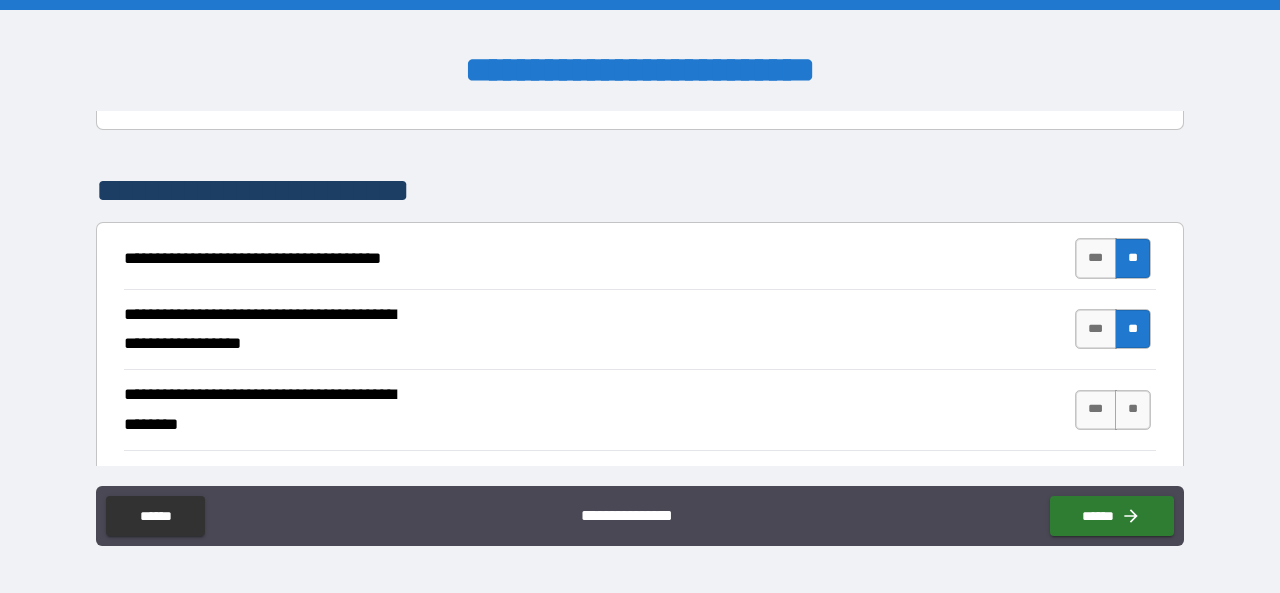 scroll, scrollTop: 400, scrollLeft: 0, axis: vertical 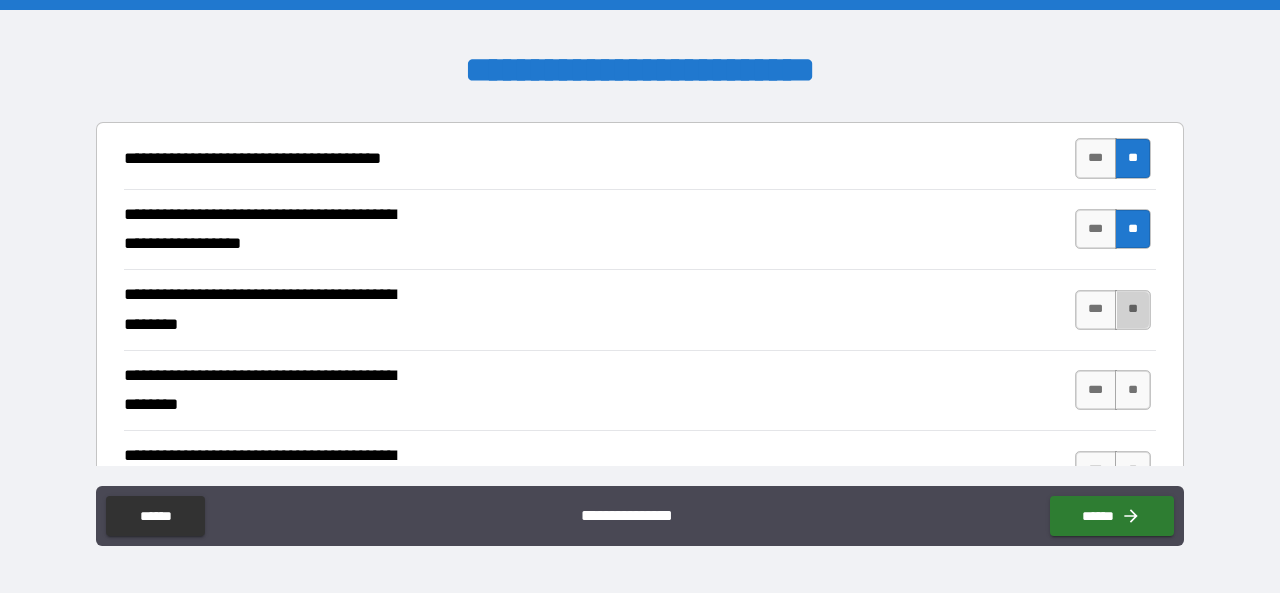click on "**" at bounding box center [1133, 310] 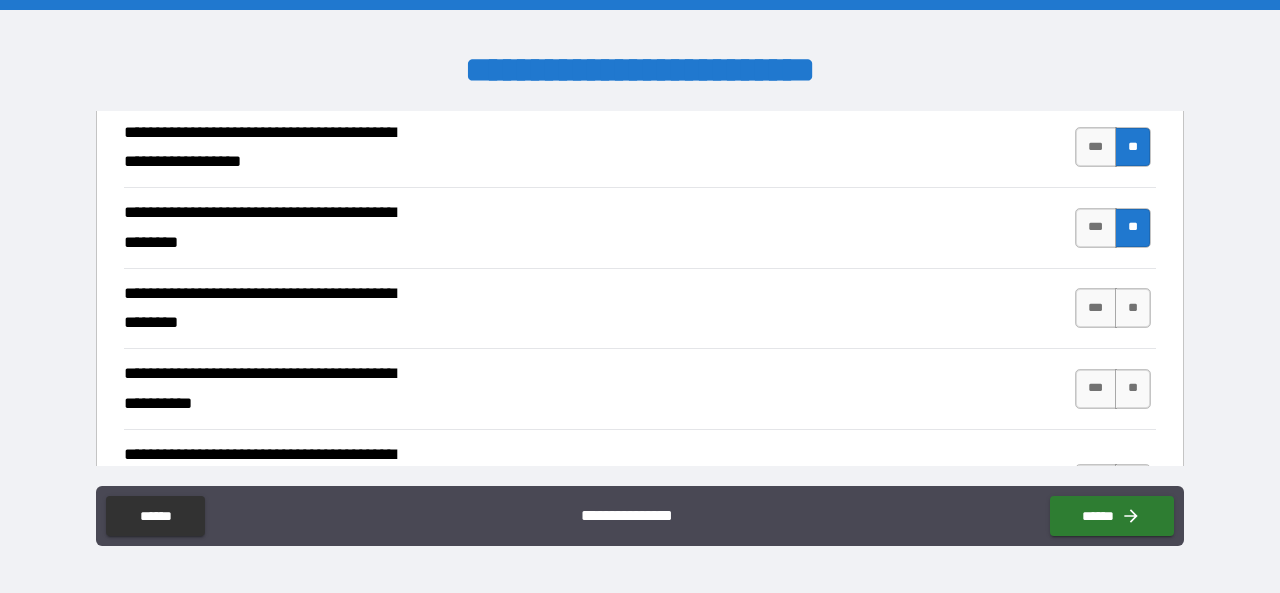 scroll, scrollTop: 500, scrollLeft: 0, axis: vertical 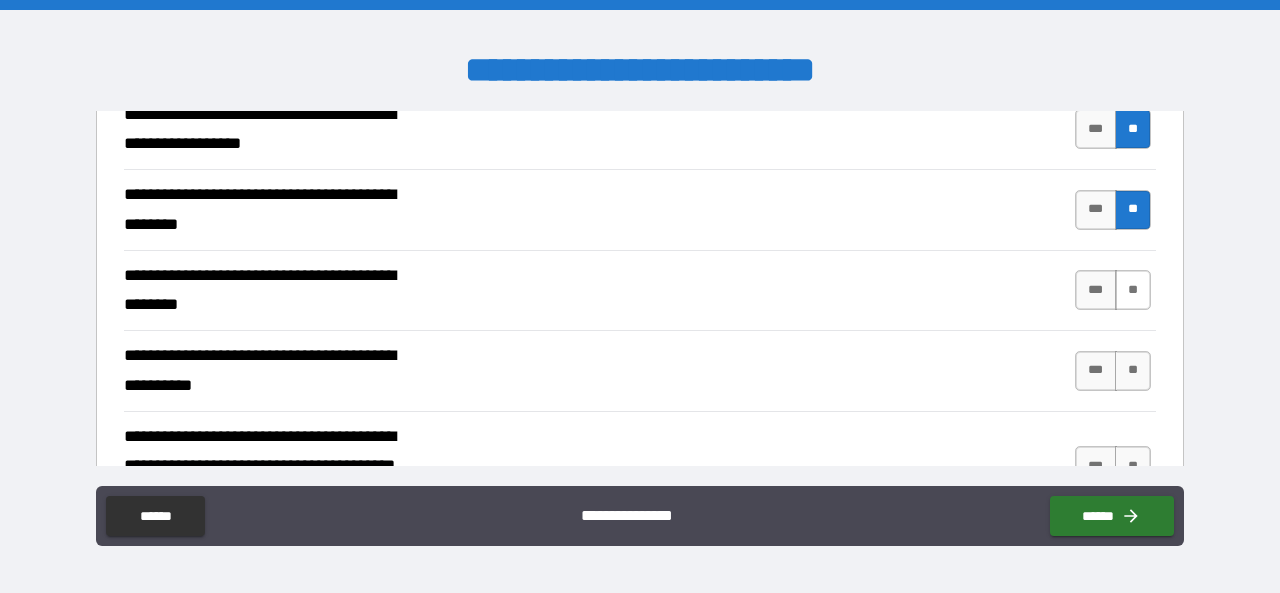 click on "**" at bounding box center (1133, 290) 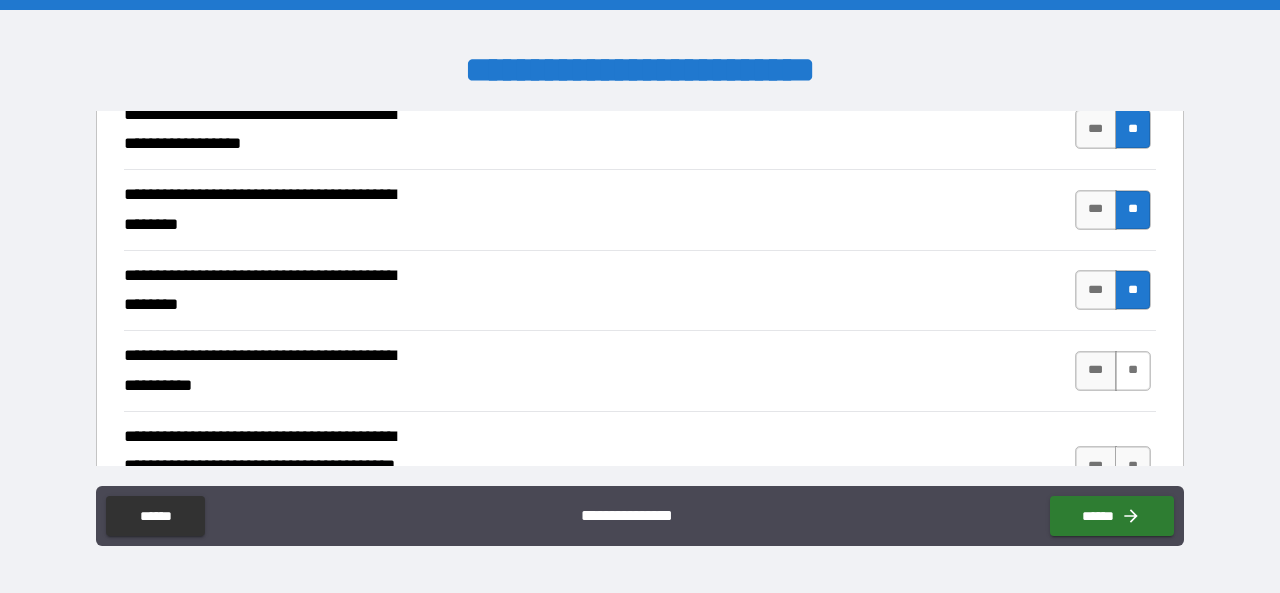 click on "**" at bounding box center (1133, 371) 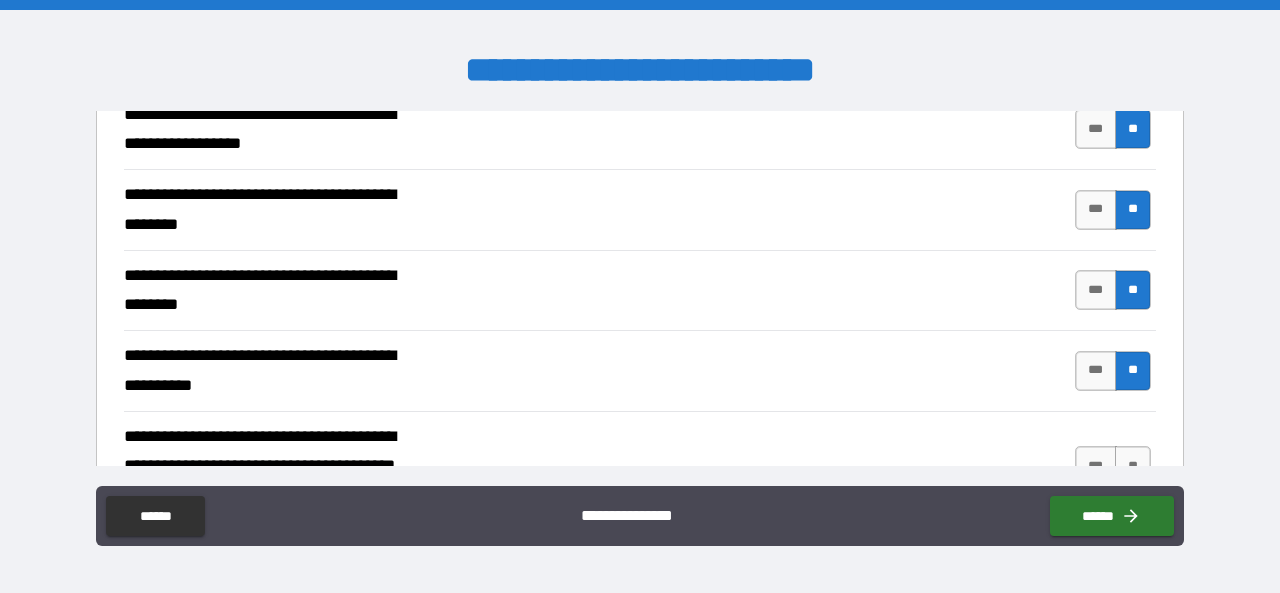 scroll, scrollTop: 600, scrollLeft: 0, axis: vertical 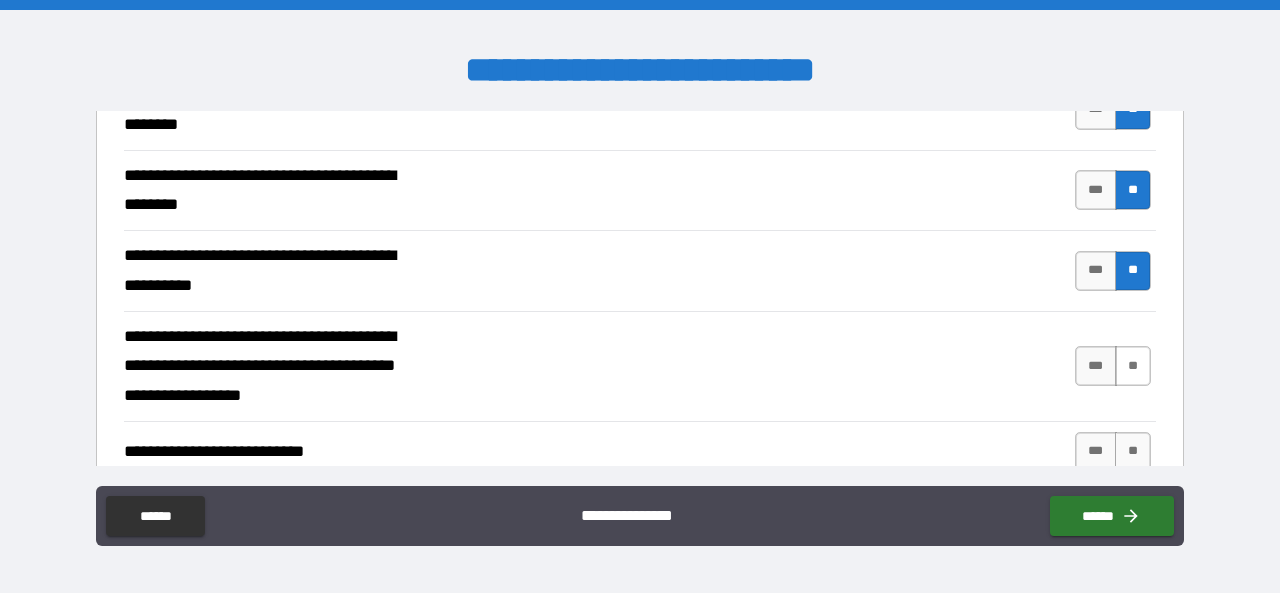 click on "**" at bounding box center (1133, 366) 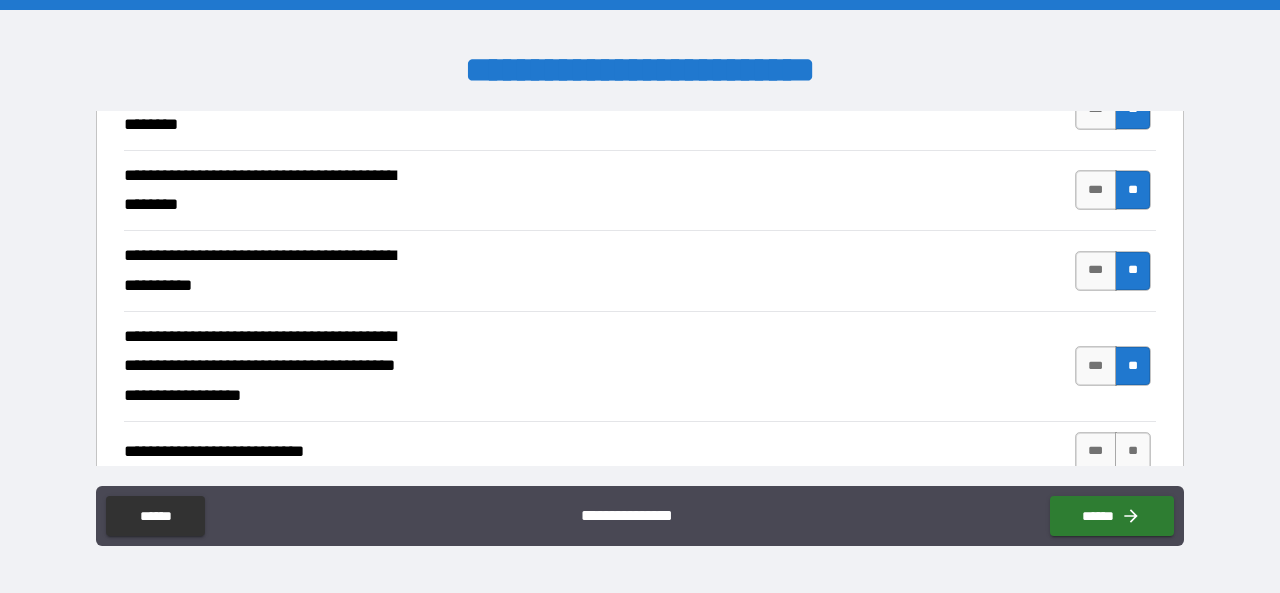 scroll, scrollTop: 700, scrollLeft: 0, axis: vertical 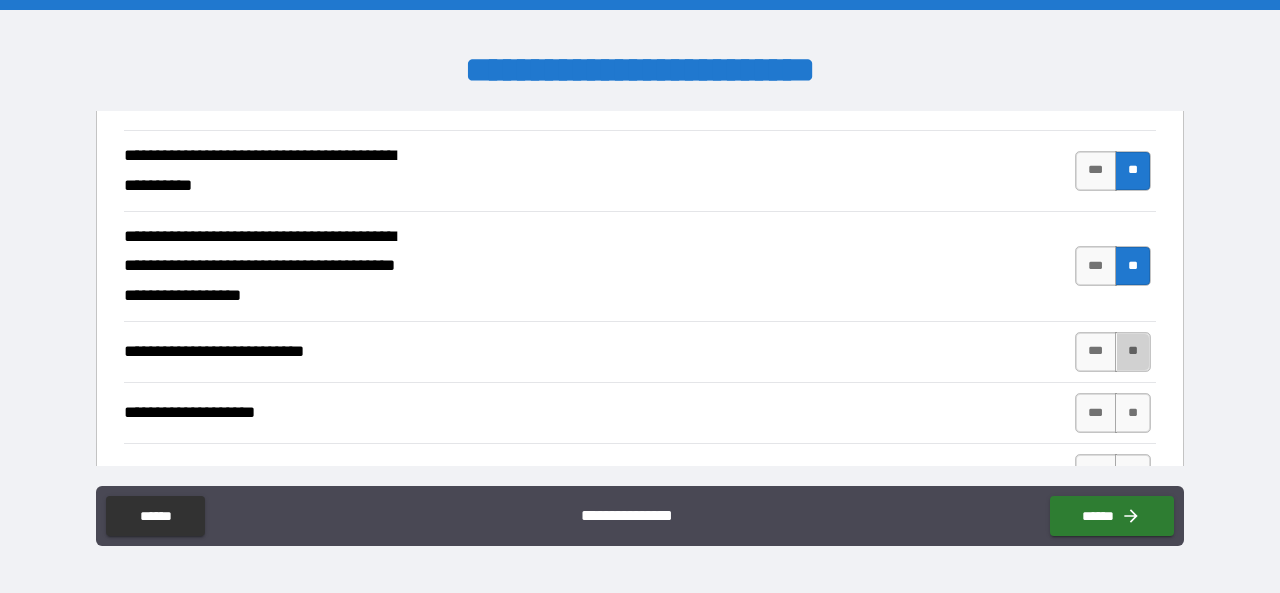 click on "**" at bounding box center [1133, 352] 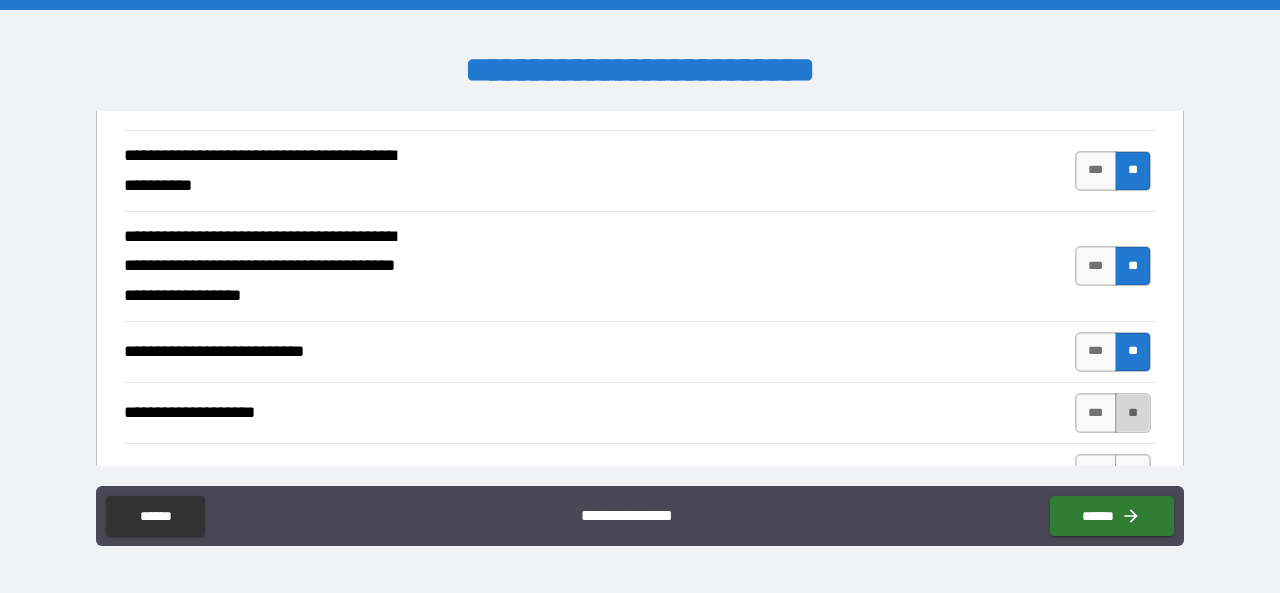 click on "**" at bounding box center [1133, 413] 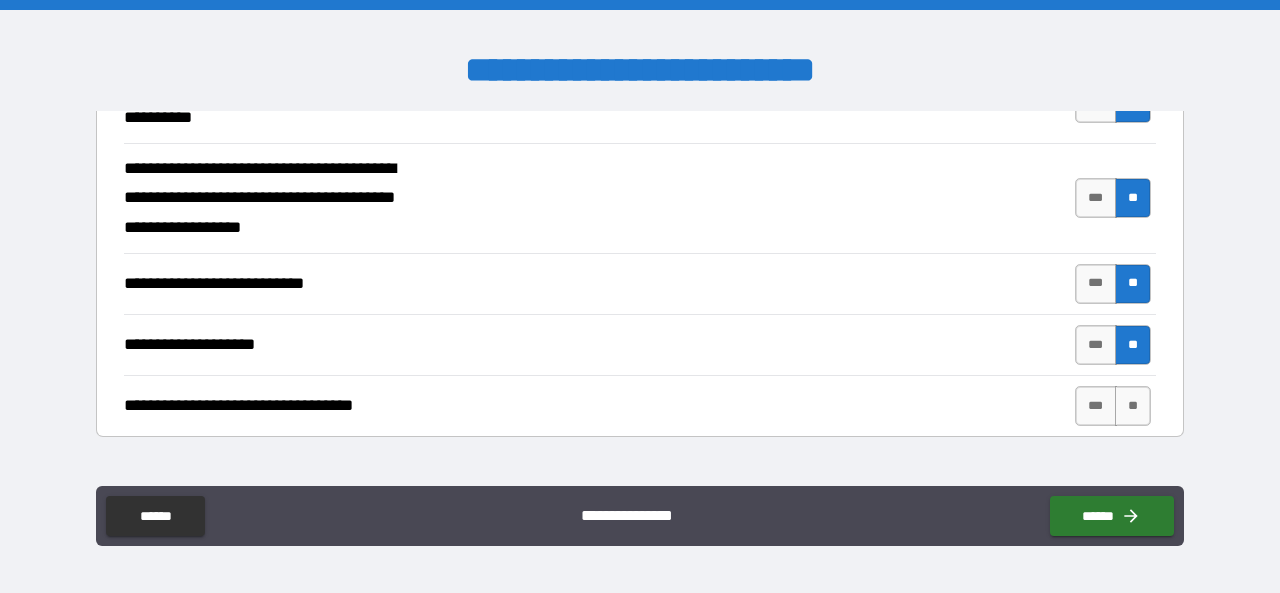 scroll, scrollTop: 800, scrollLeft: 0, axis: vertical 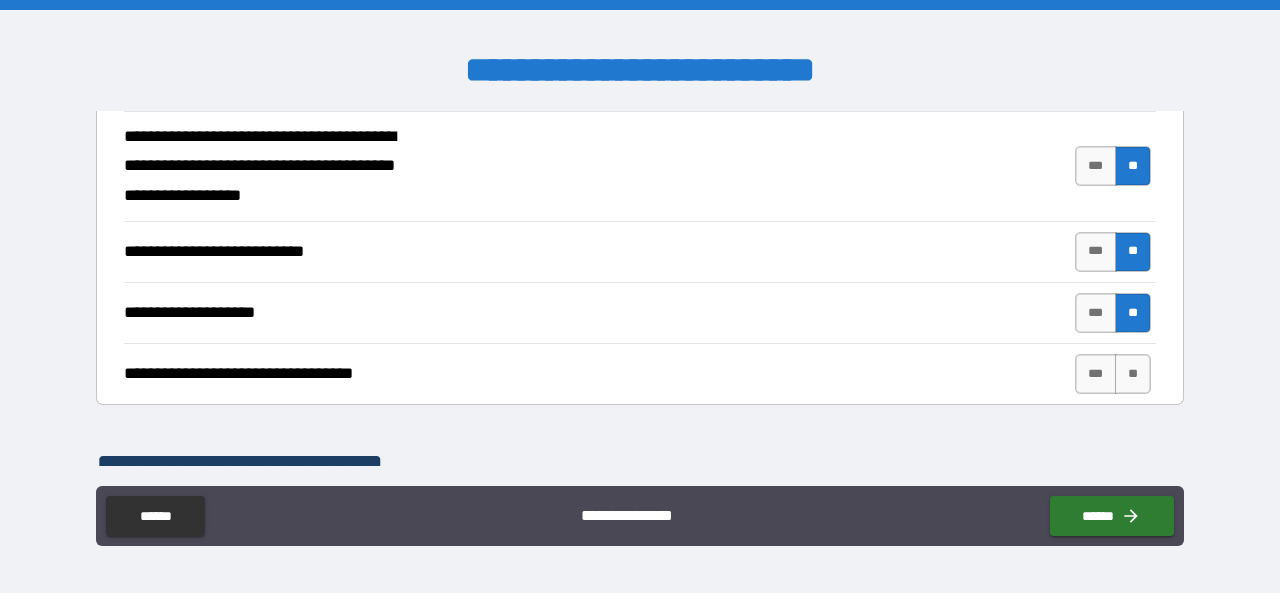 click on "**" at bounding box center [1133, 374] 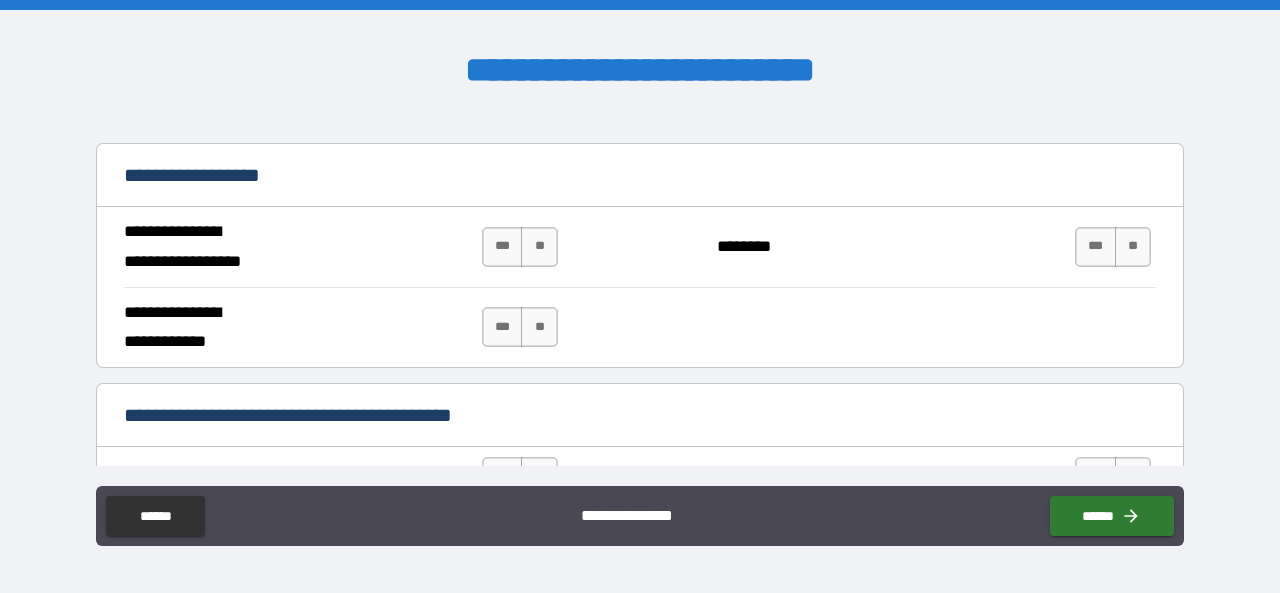 scroll, scrollTop: 1200, scrollLeft: 0, axis: vertical 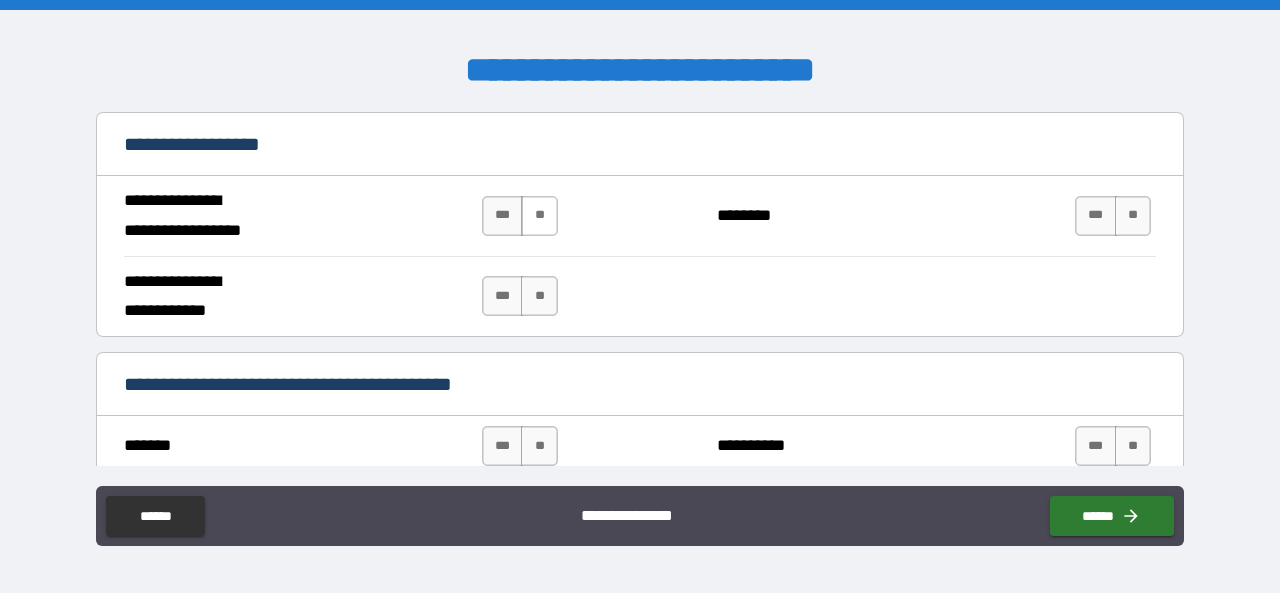 click on "**" at bounding box center (539, 216) 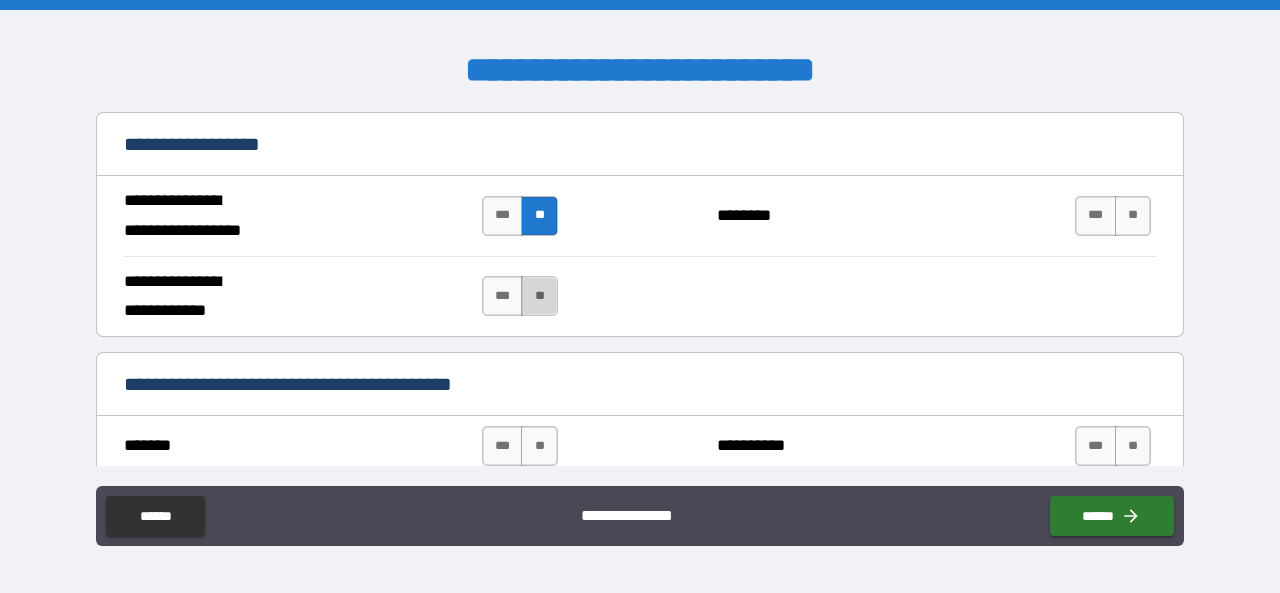 click on "**" at bounding box center [539, 296] 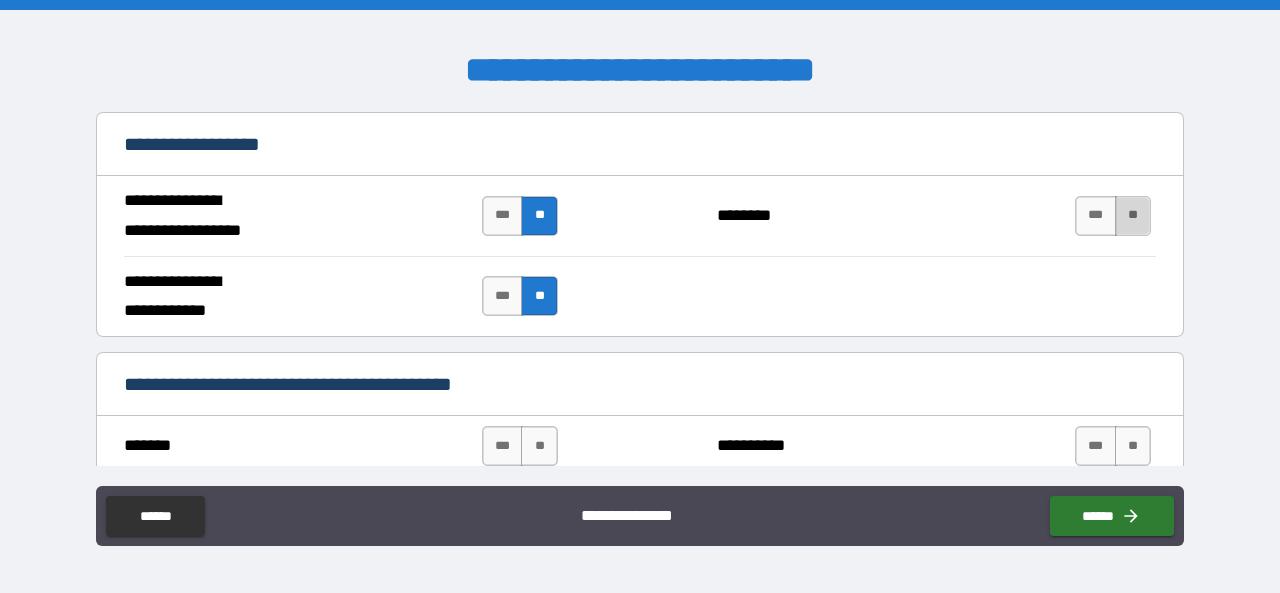 click on "**" at bounding box center (1133, 216) 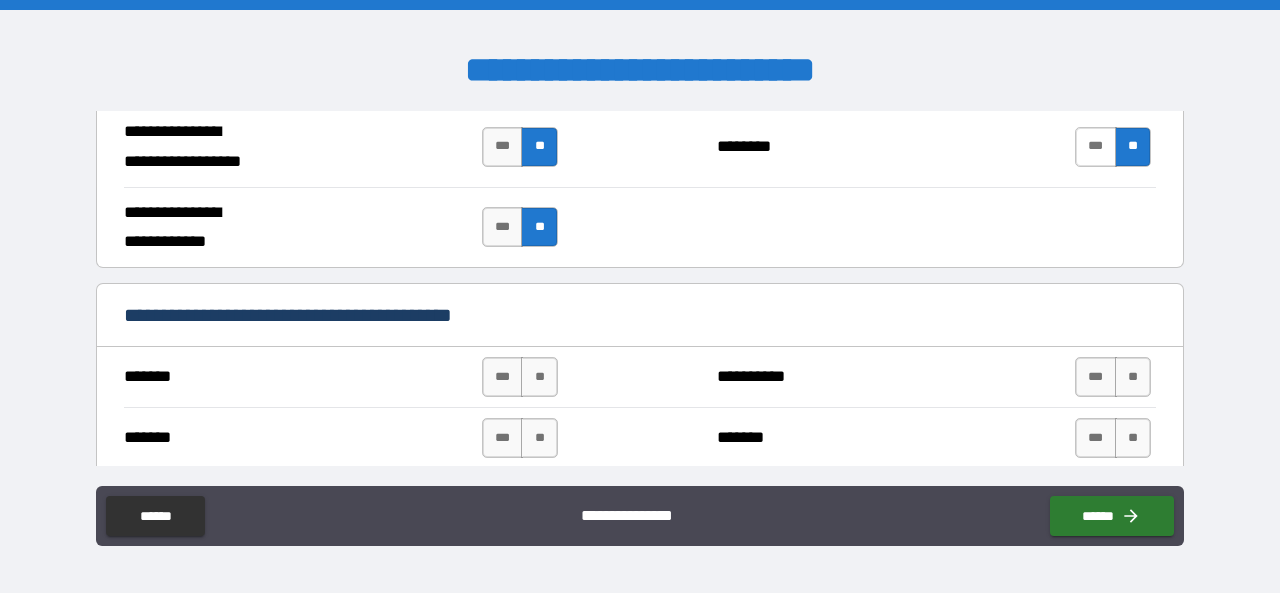 scroll, scrollTop: 1400, scrollLeft: 0, axis: vertical 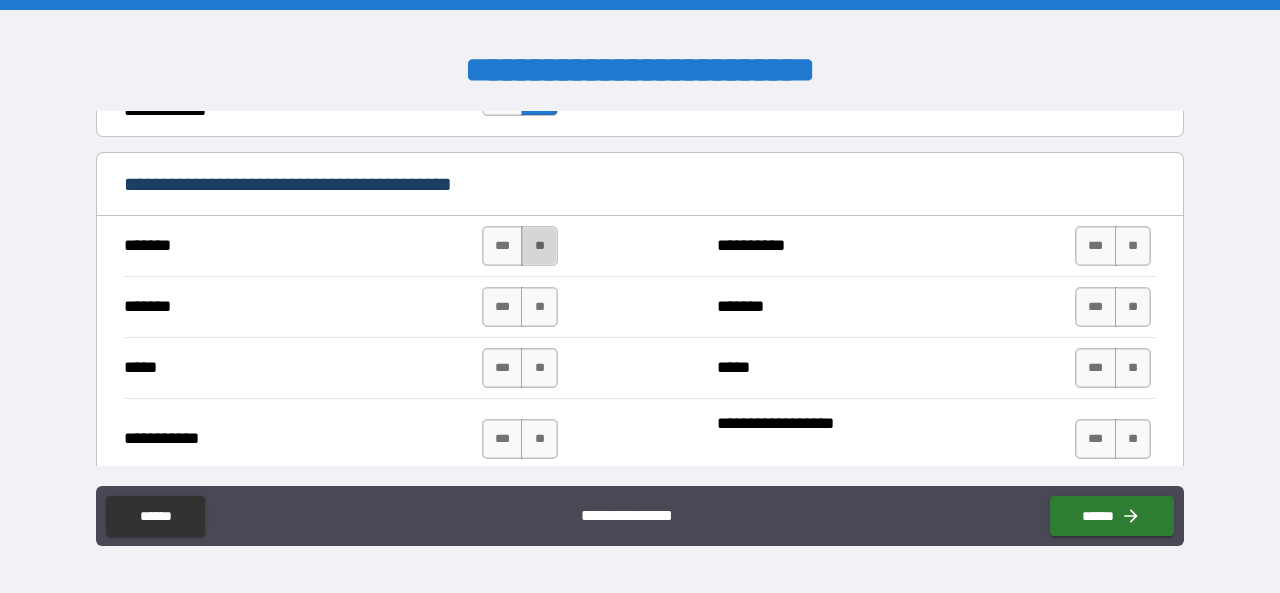 click on "**" at bounding box center (539, 246) 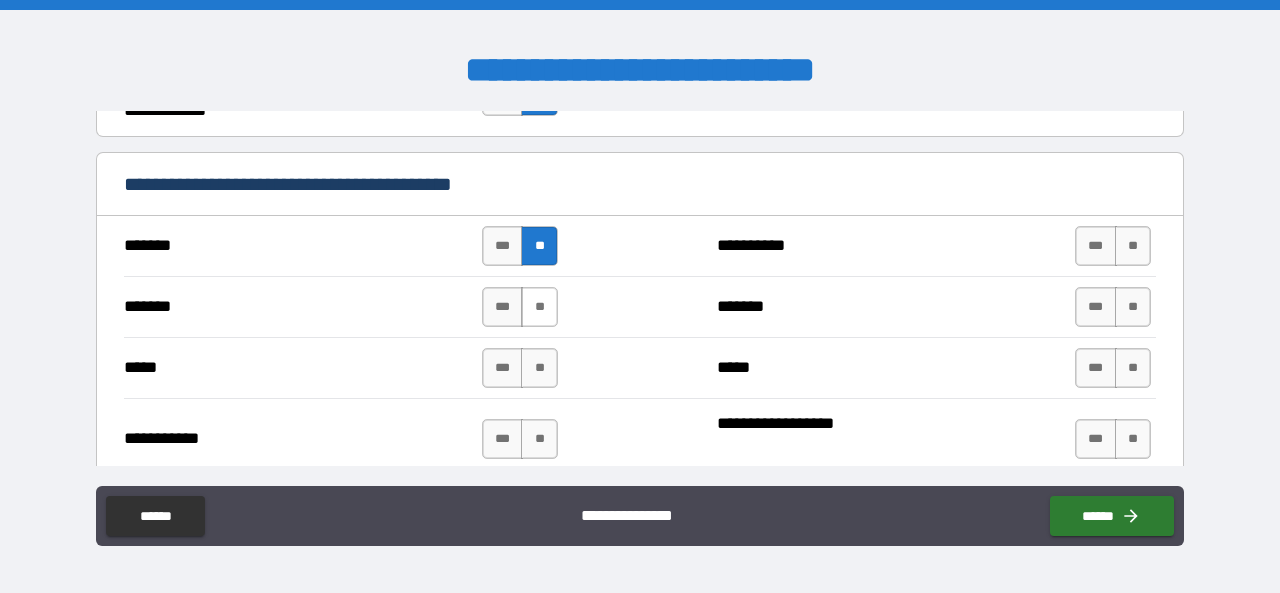 click on "**" at bounding box center [539, 307] 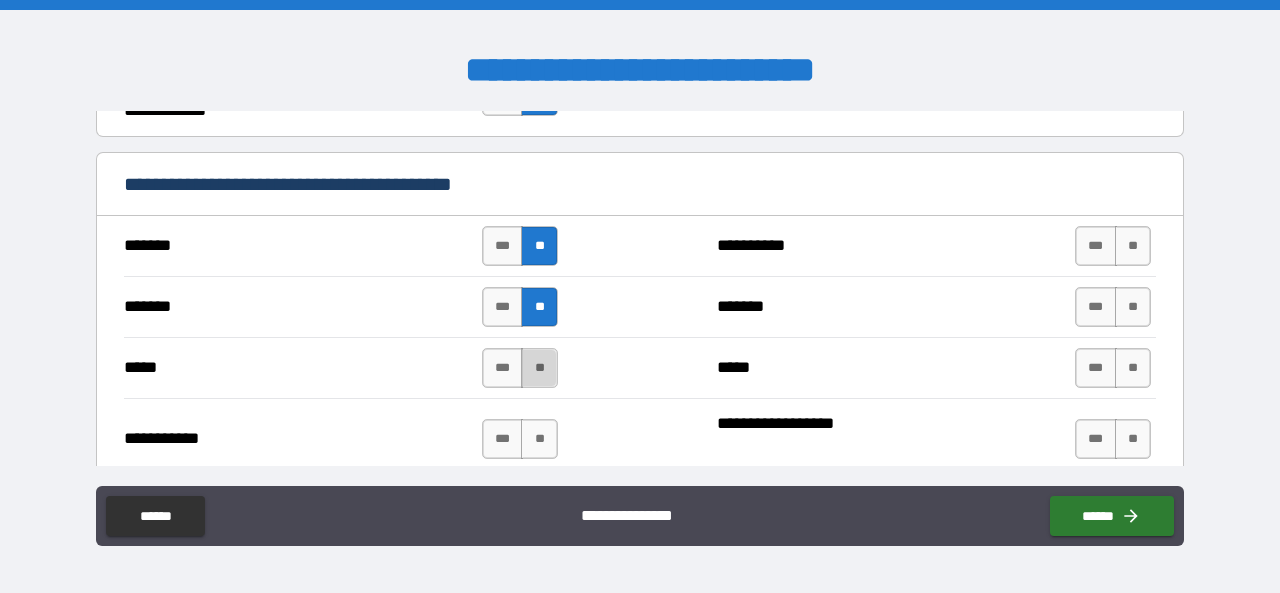 click on "**" at bounding box center [539, 368] 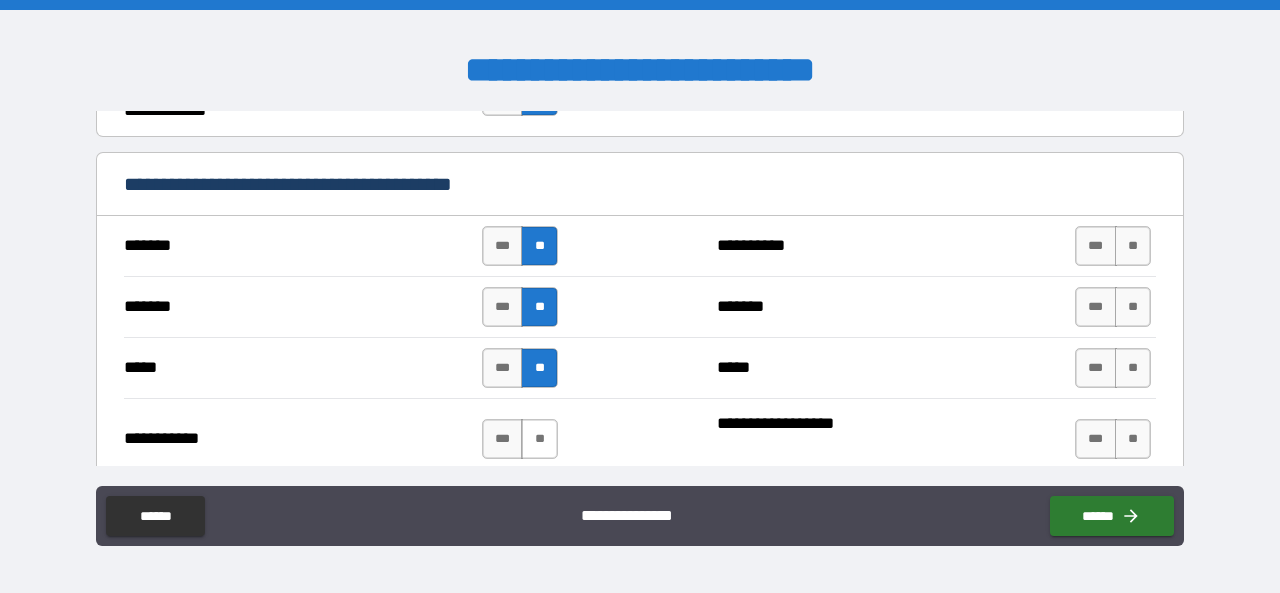 click on "**" at bounding box center [539, 439] 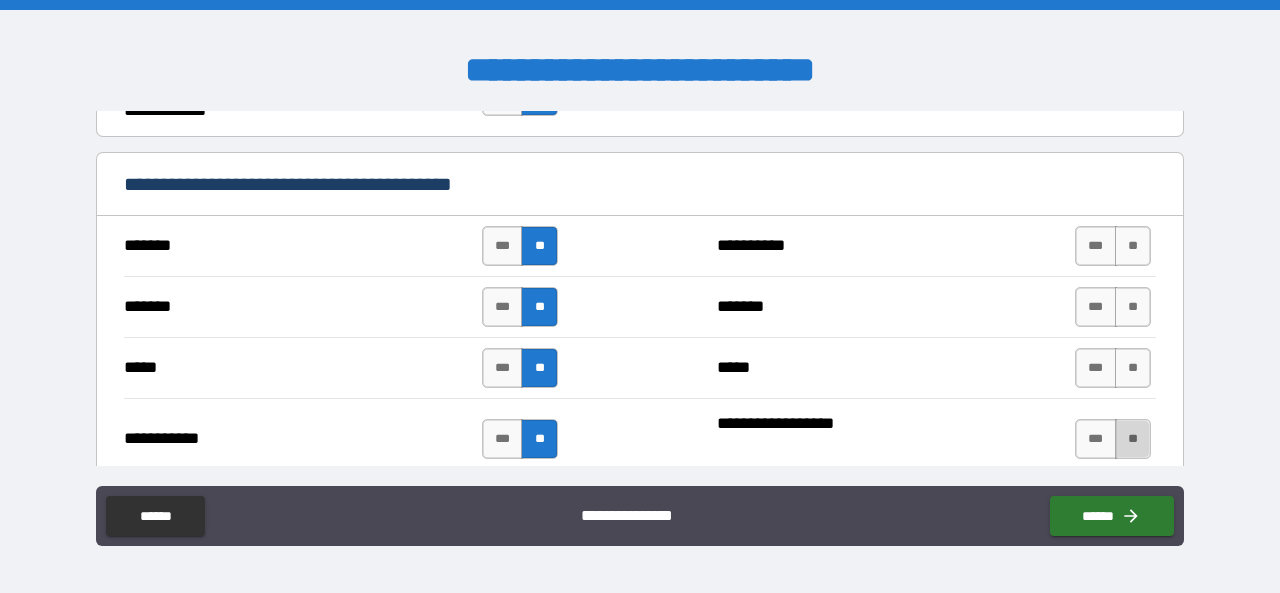 click on "**" at bounding box center (1133, 439) 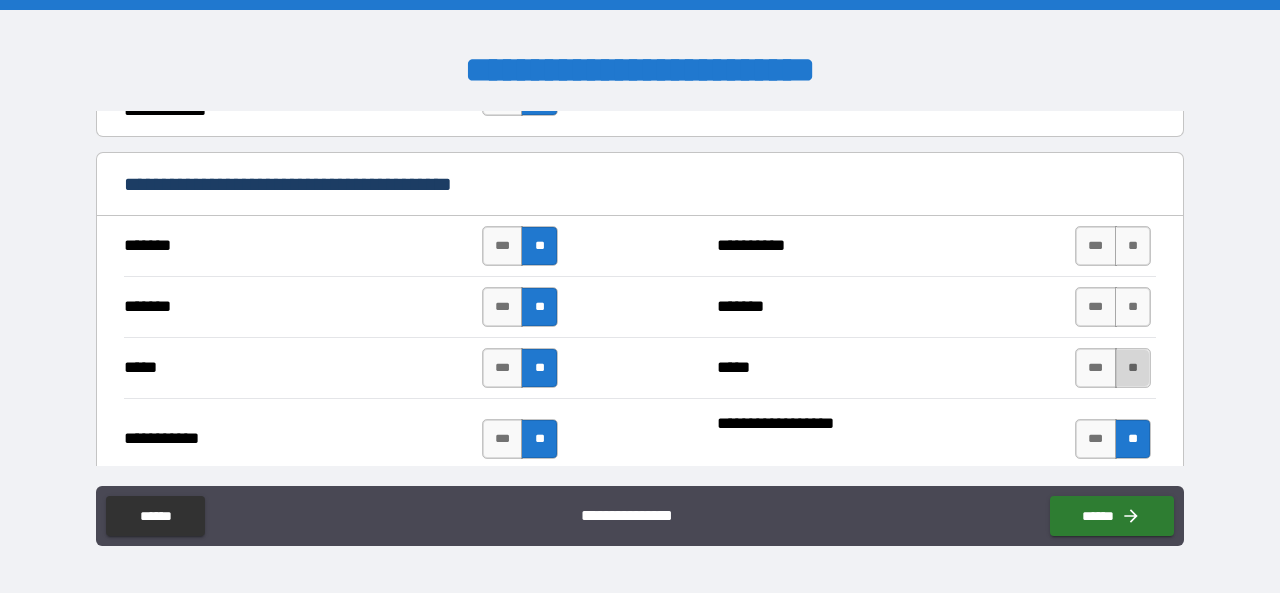 click on "**" at bounding box center [1133, 368] 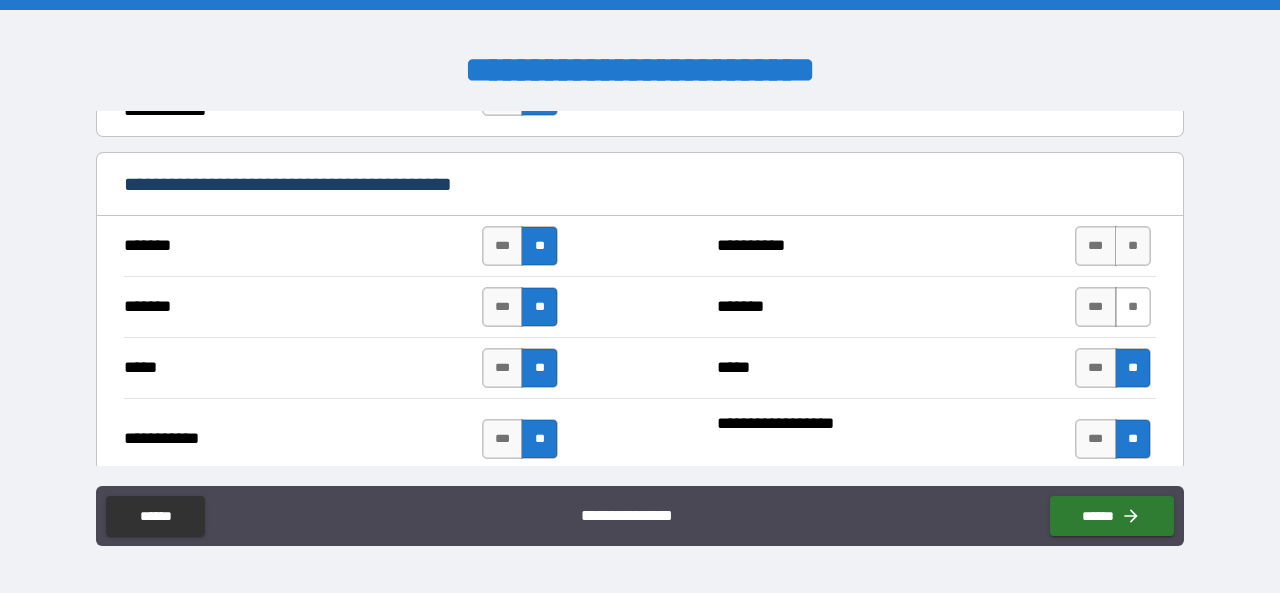 click on "**" at bounding box center [1133, 307] 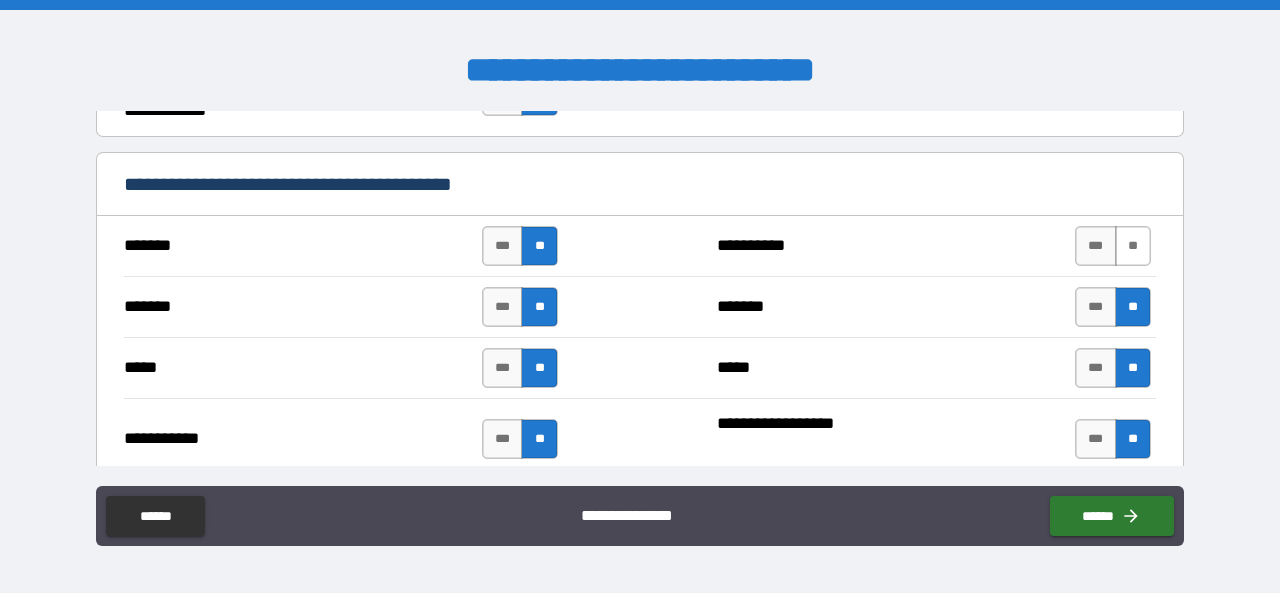 click on "**" at bounding box center [1133, 246] 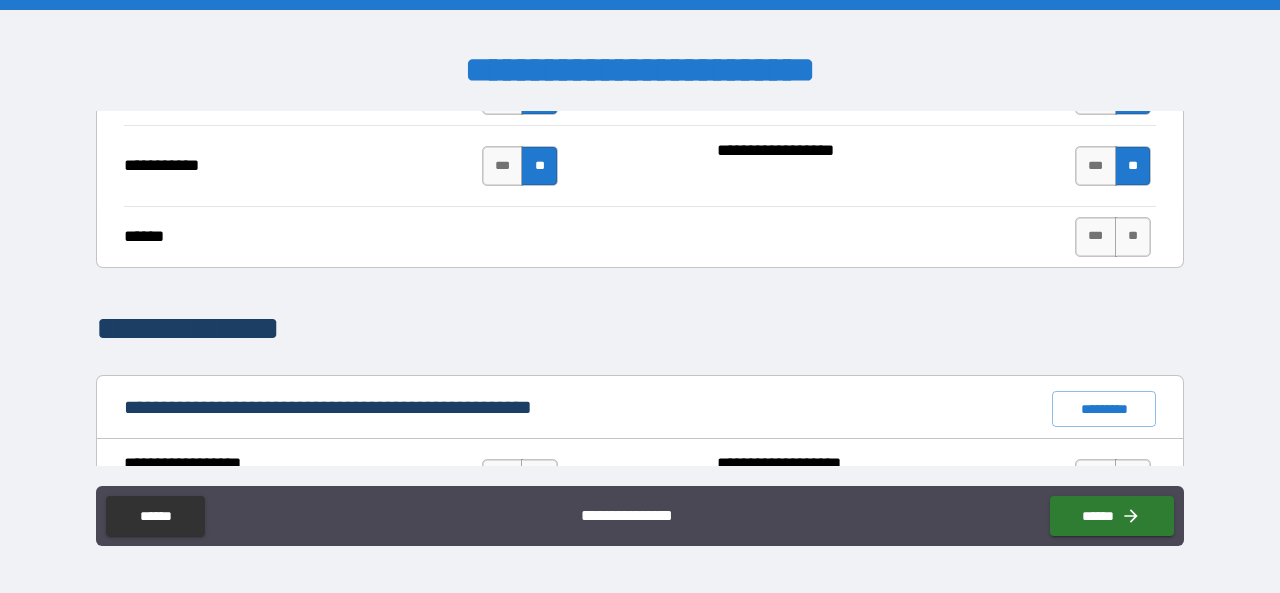 scroll, scrollTop: 1700, scrollLeft: 0, axis: vertical 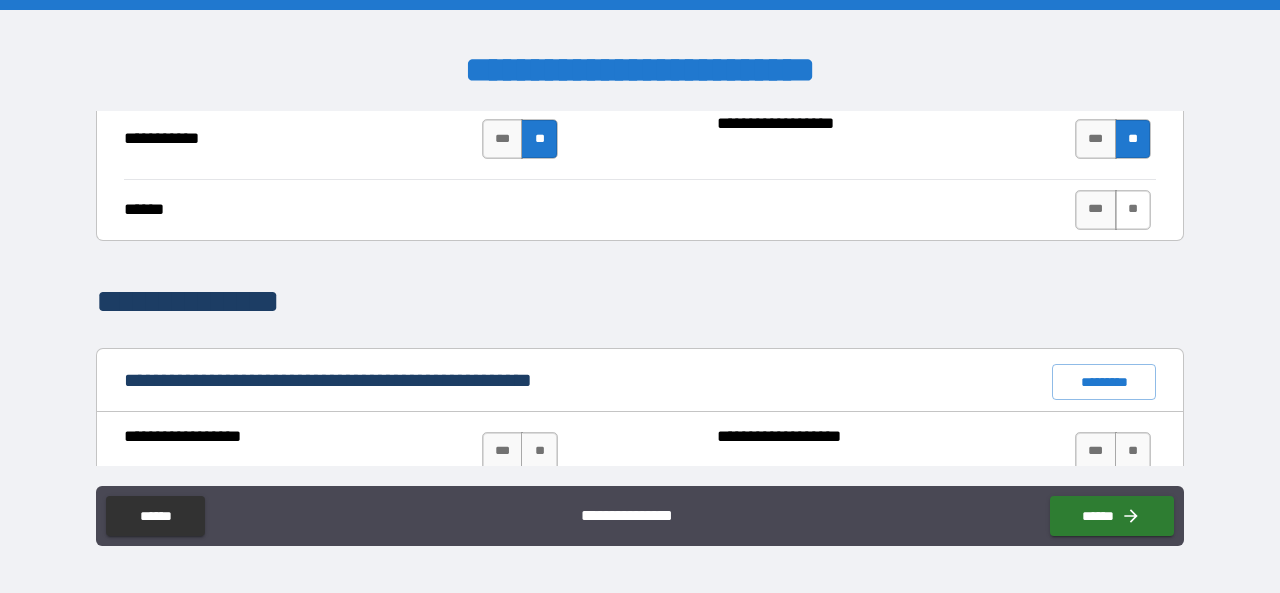 click on "**" at bounding box center (1133, 210) 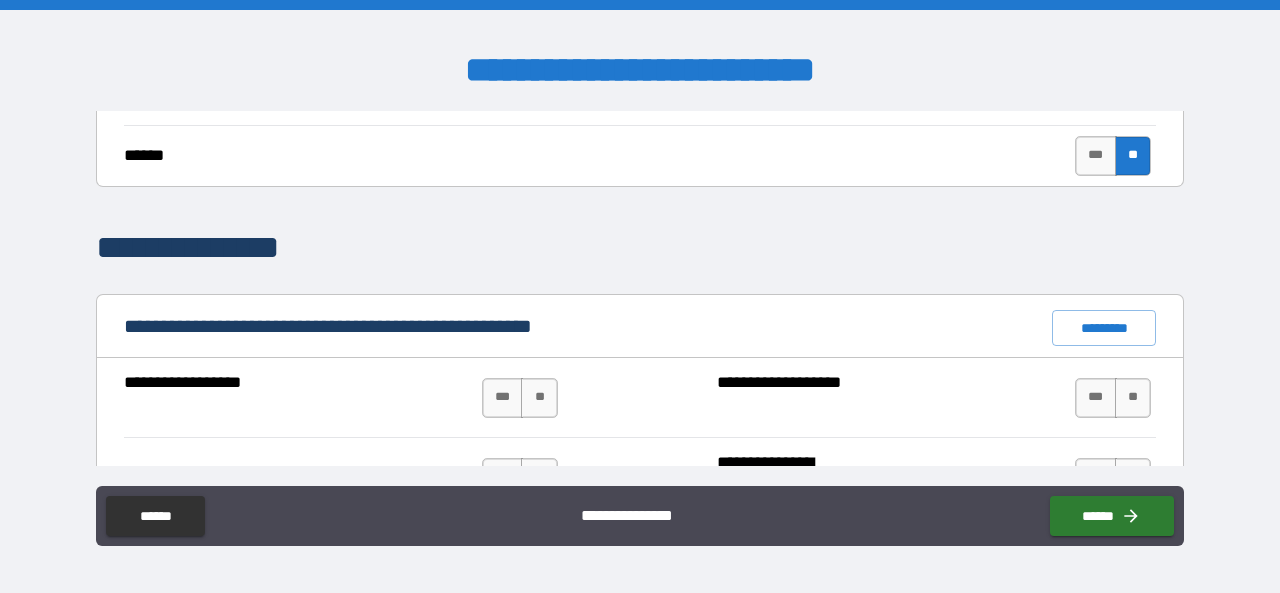 scroll, scrollTop: 1800, scrollLeft: 0, axis: vertical 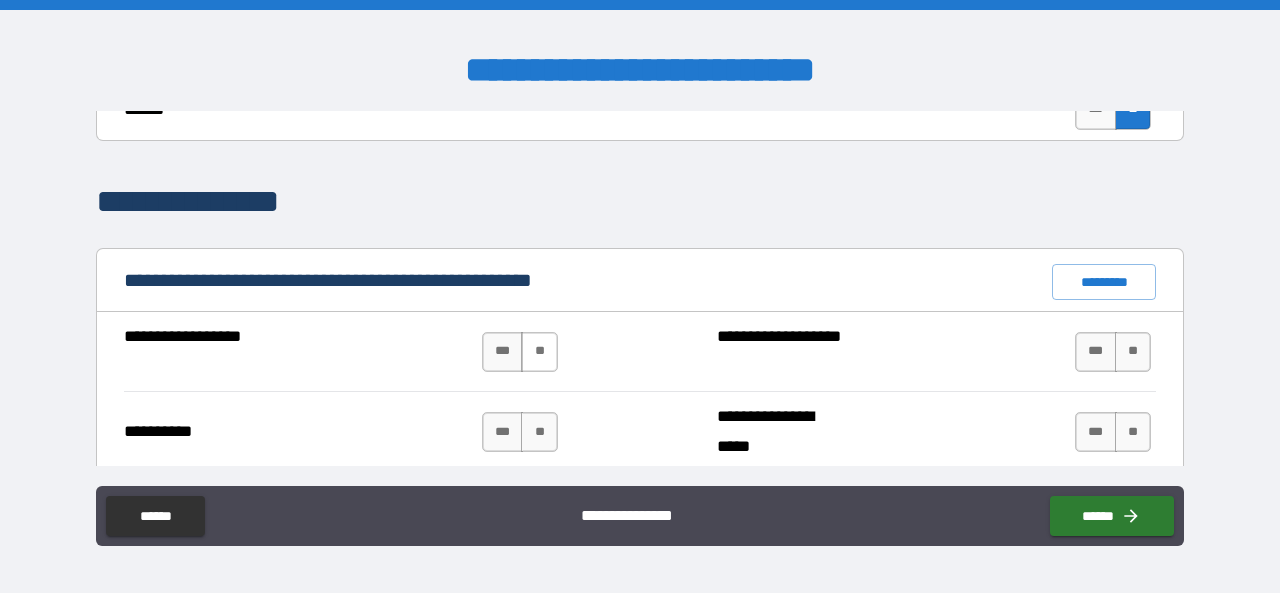 click on "**" at bounding box center (539, 352) 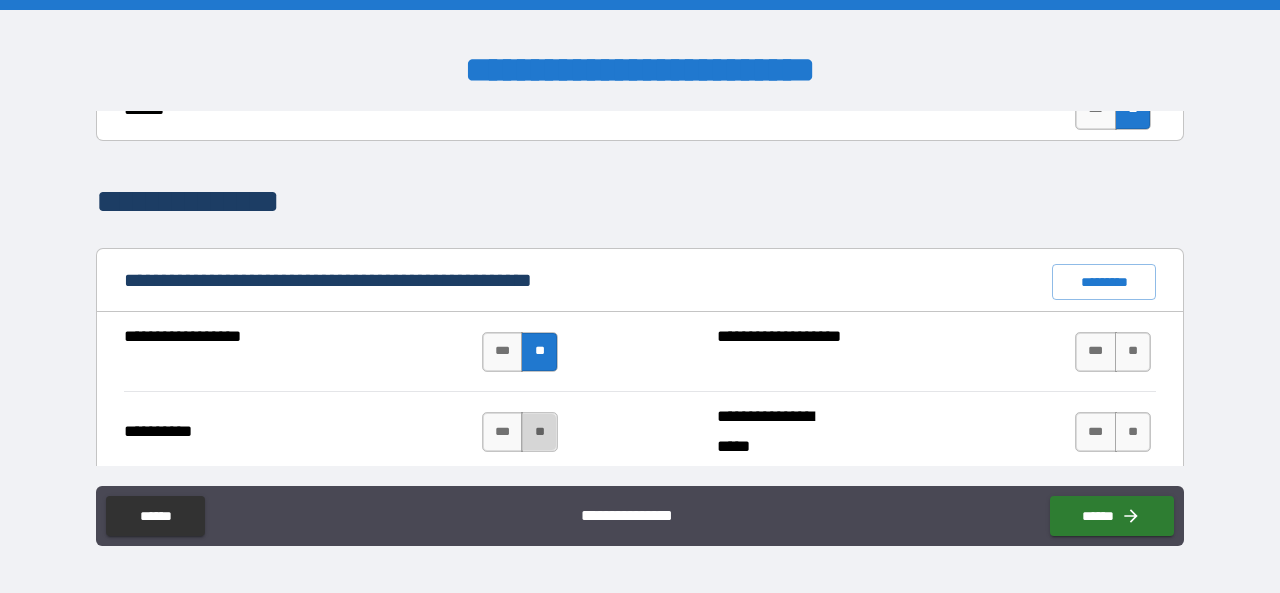 click on "**" at bounding box center (539, 432) 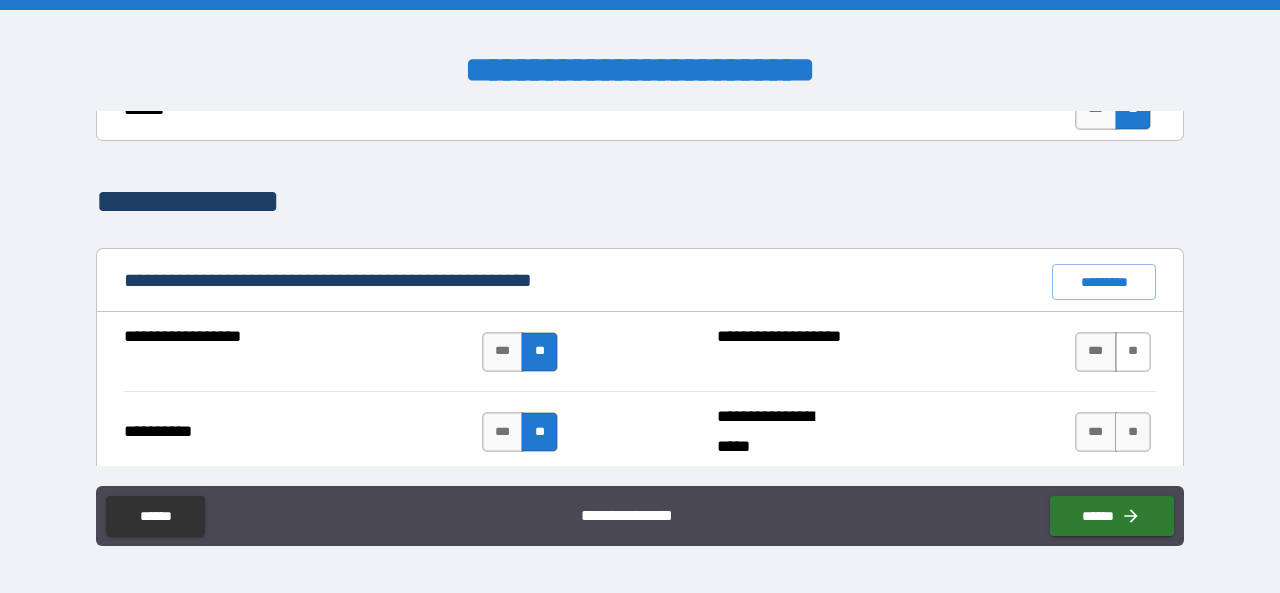 click on "**" at bounding box center [1133, 352] 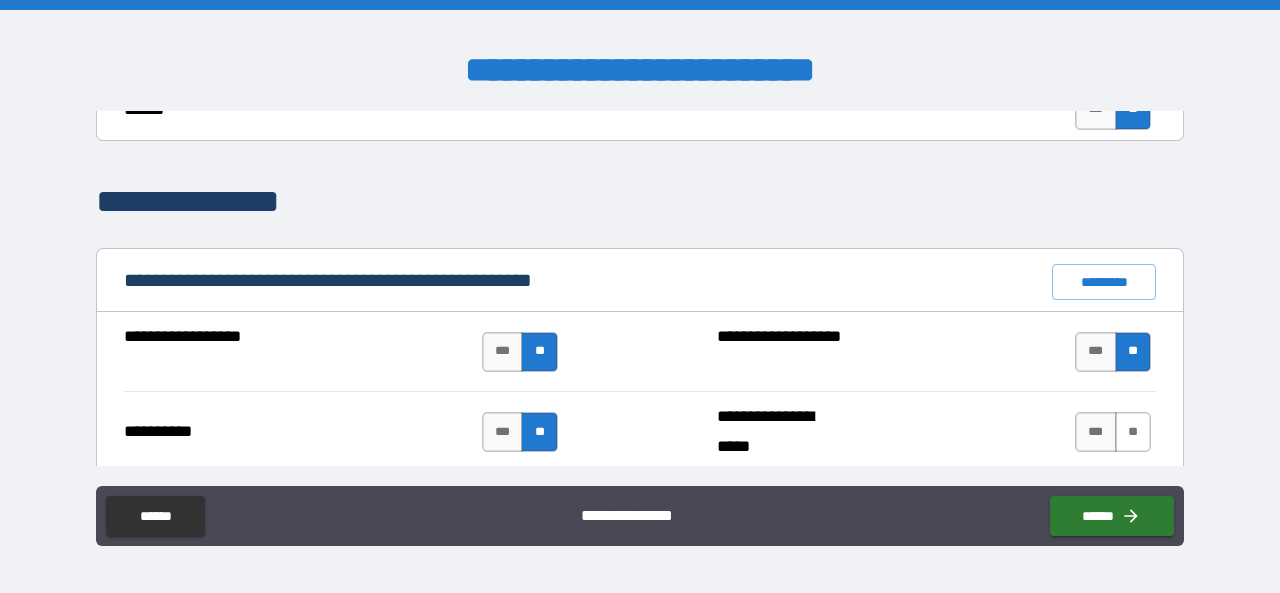 click on "**" at bounding box center [1133, 432] 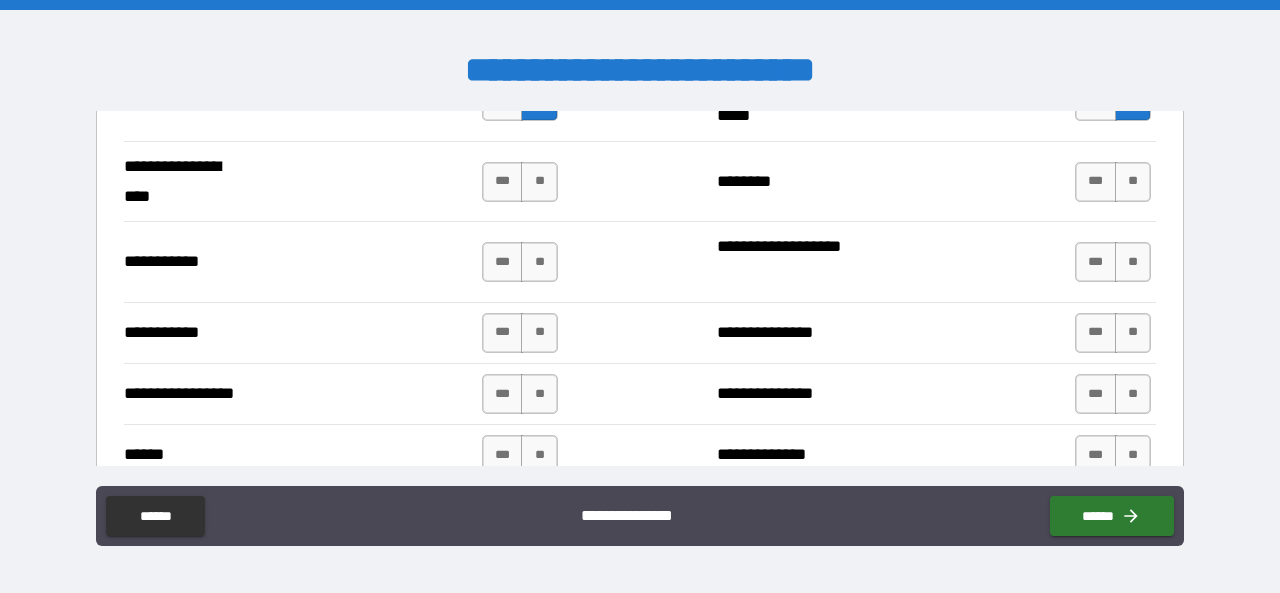 scroll, scrollTop: 2100, scrollLeft: 0, axis: vertical 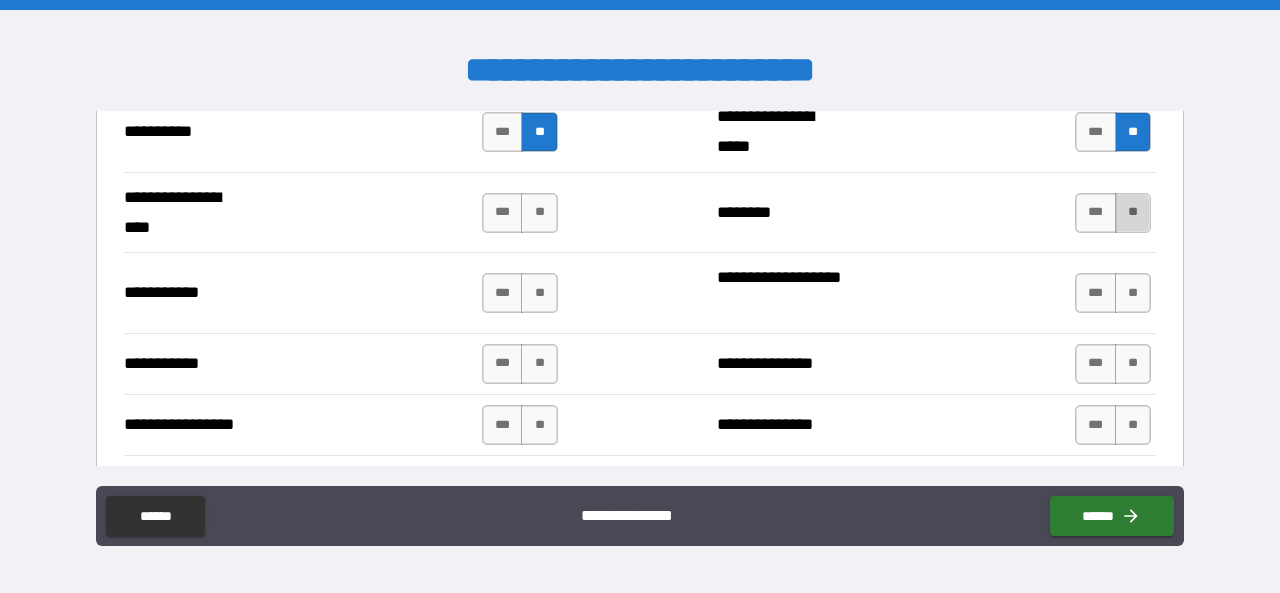 click on "**" at bounding box center [1133, 213] 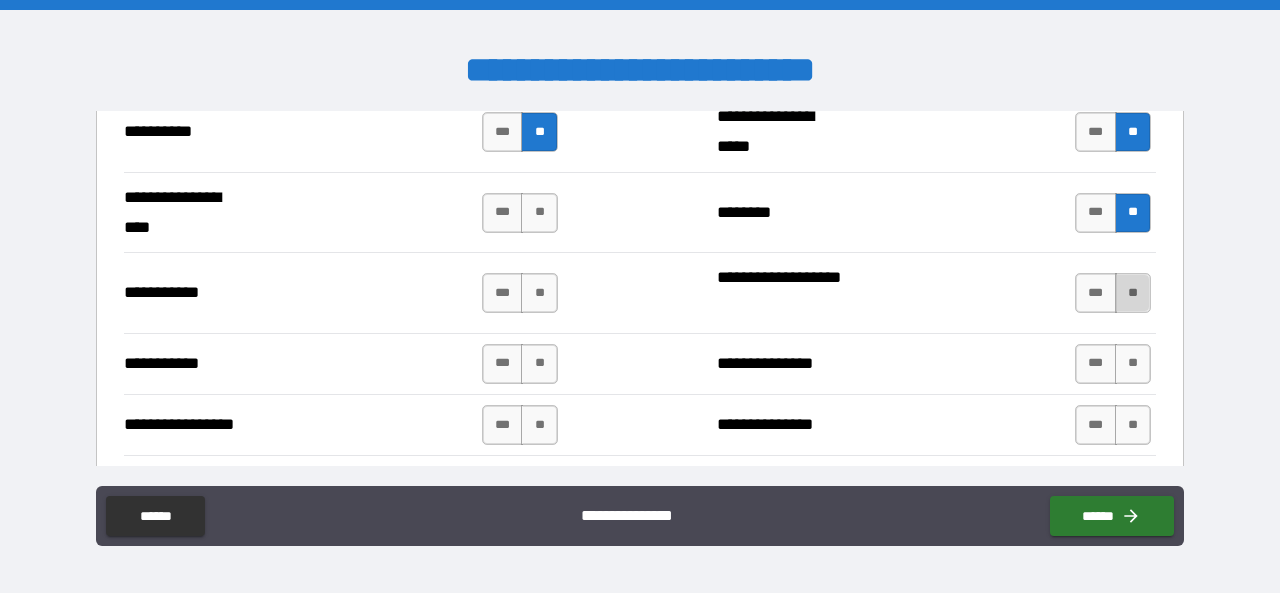 click on "**" at bounding box center (1133, 293) 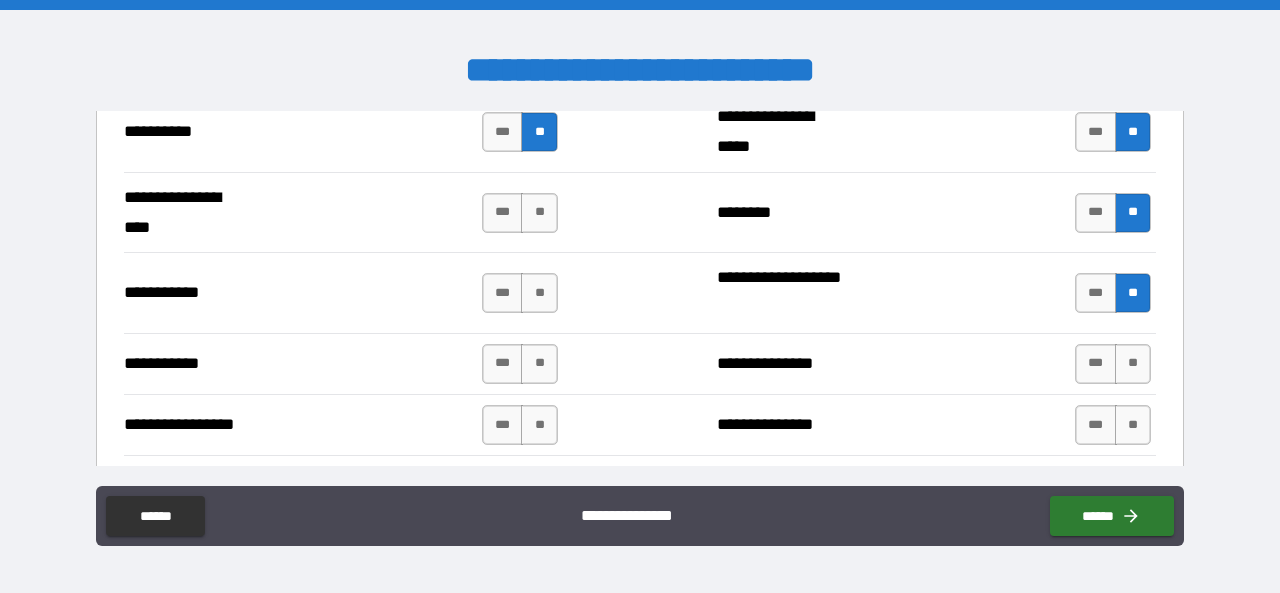click on "**********" at bounding box center (640, 363) 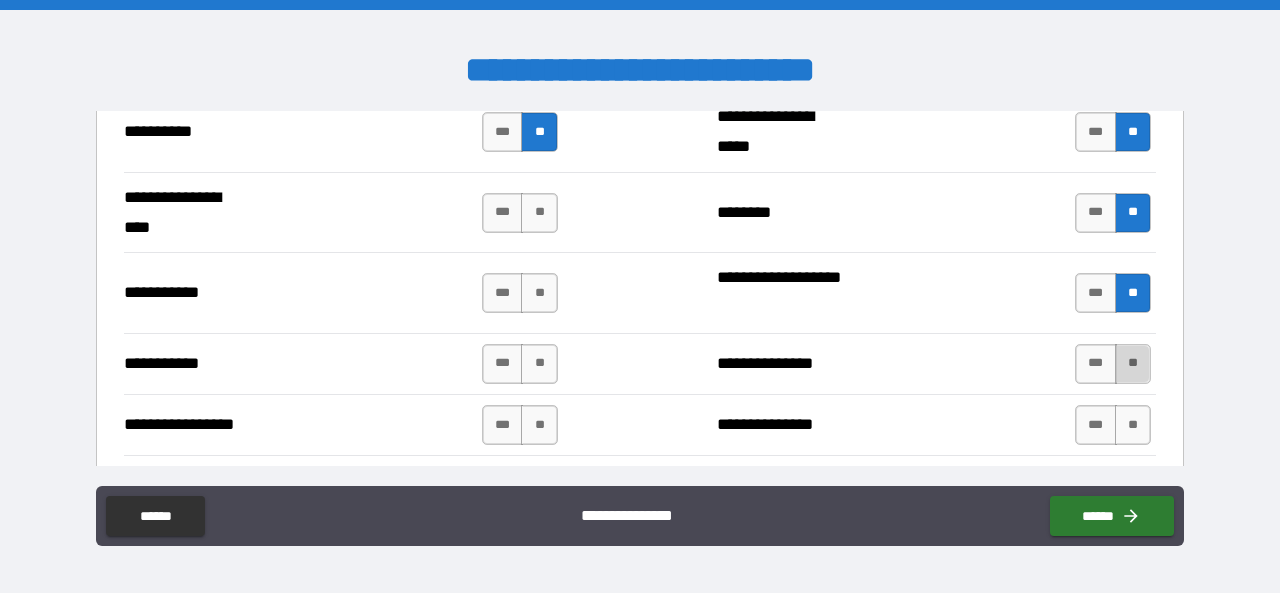 click on "**" at bounding box center [1133, 364] 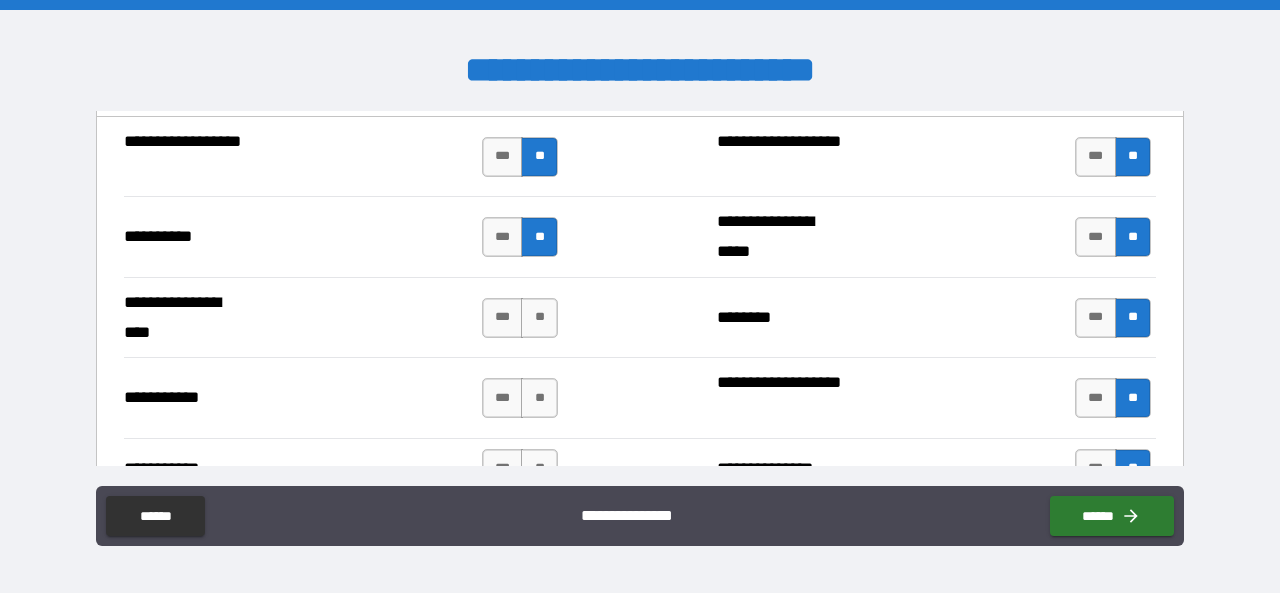 scroll, scrollTop: 2000, scrollLeft: 0, axis: vertical 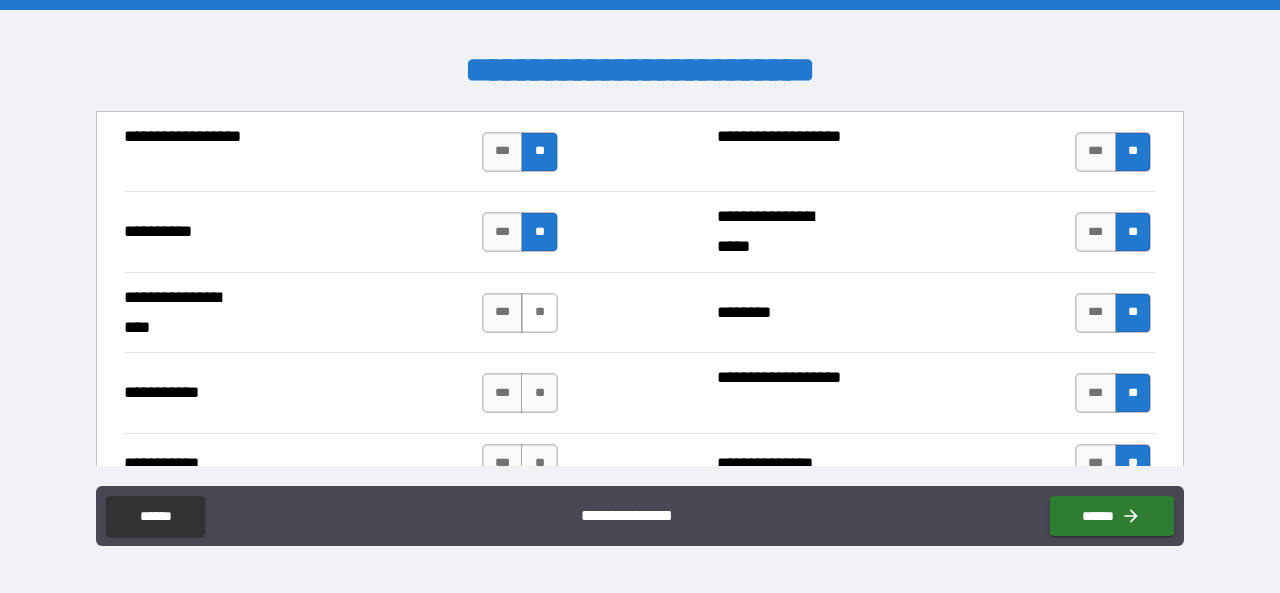 click on "**" at bounding box center [539, 313] 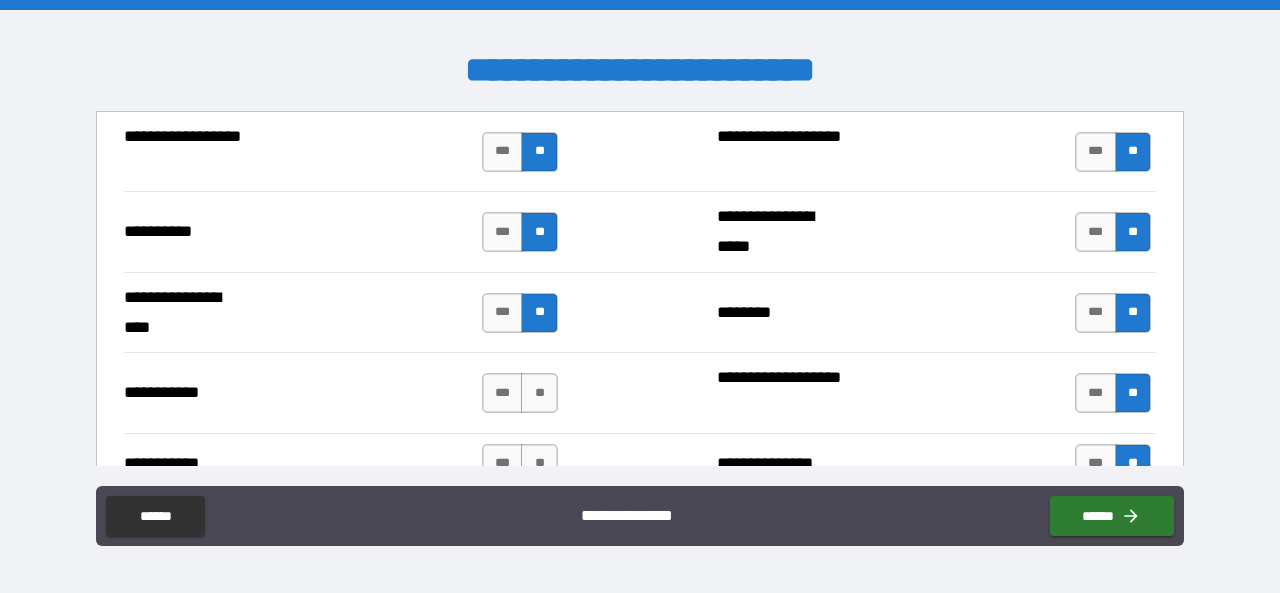 click on "*** **" at bounding box center (520, 393) 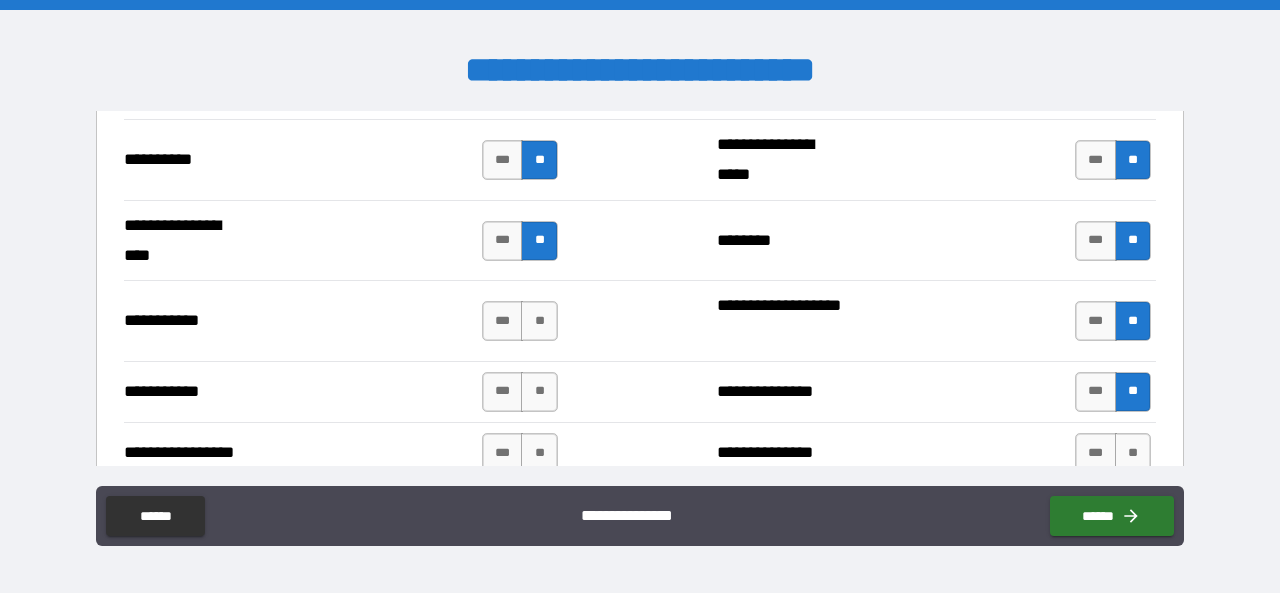 scroll, scrollTop: 2100, scrollLeft: 0, axis: vertical 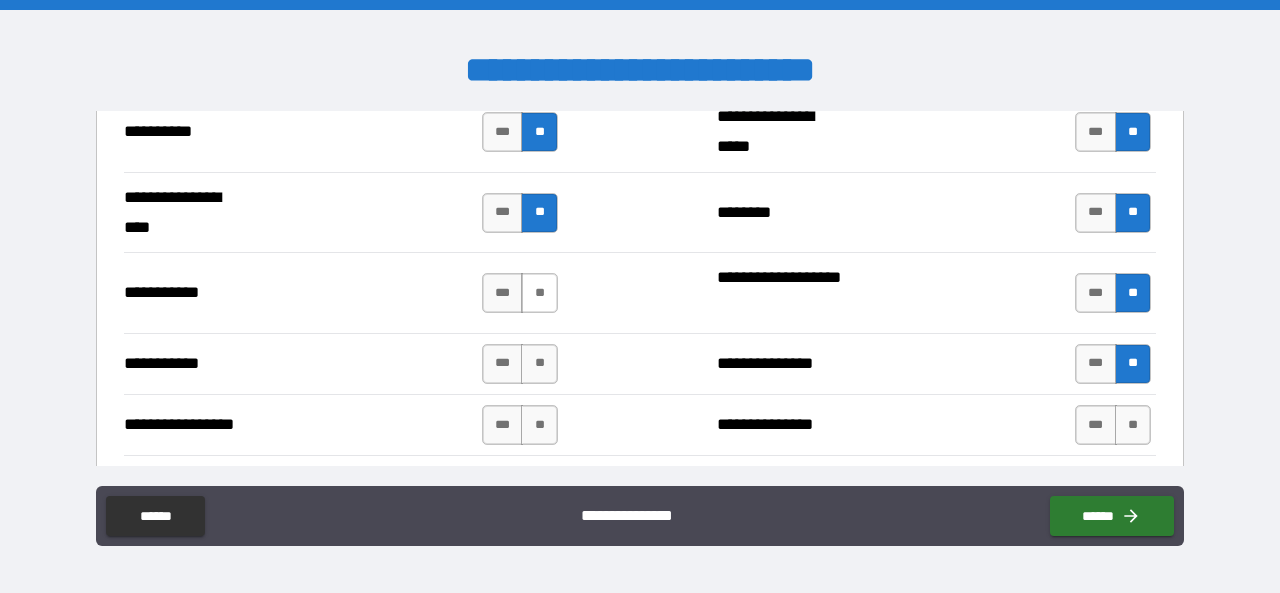 click on "**" at bounding box center (539, 293) 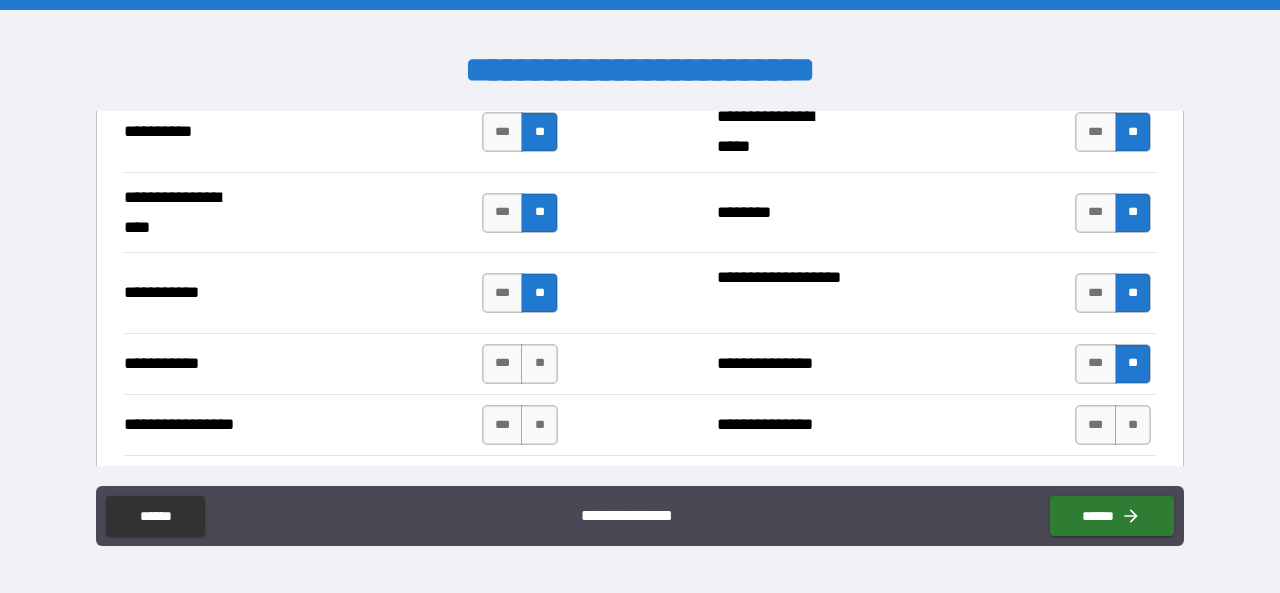 click on "**********" at bounding box center [640, 363] 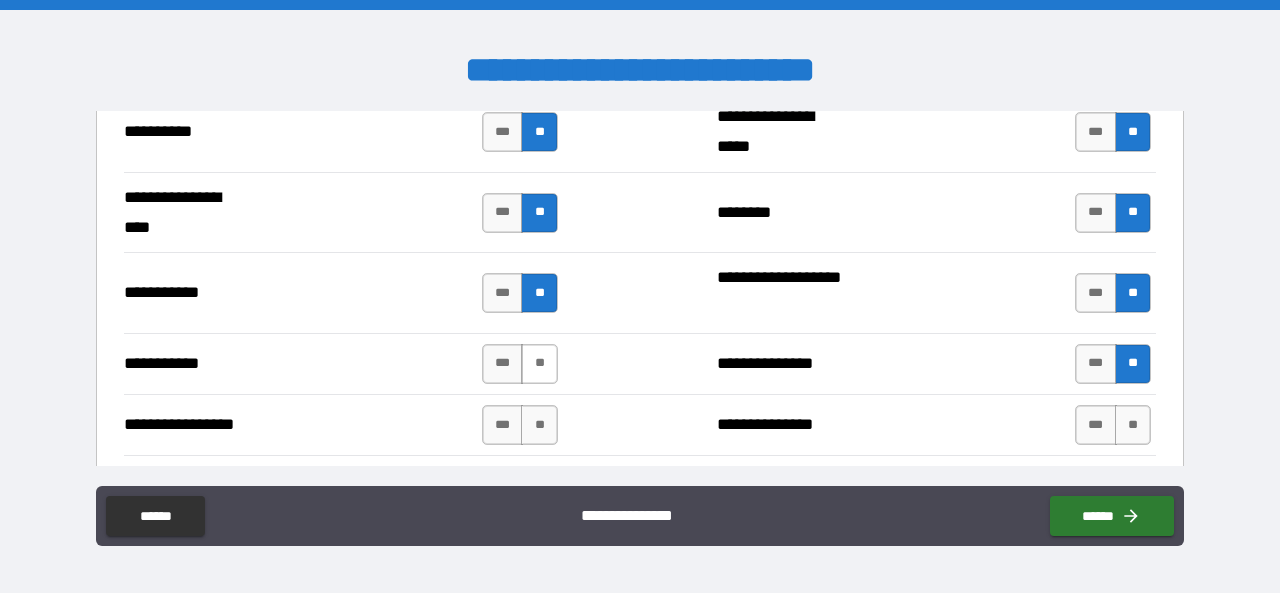 click on "**" at bounding box center [539, 364] 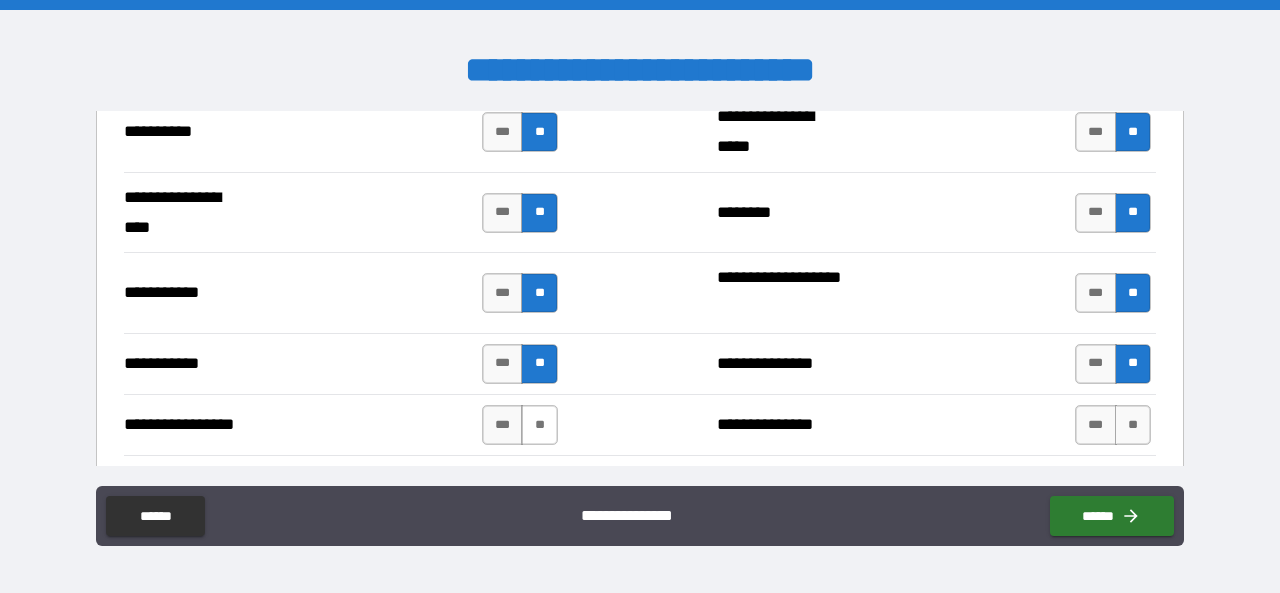 click on "**" at bounding box center [539, 425] 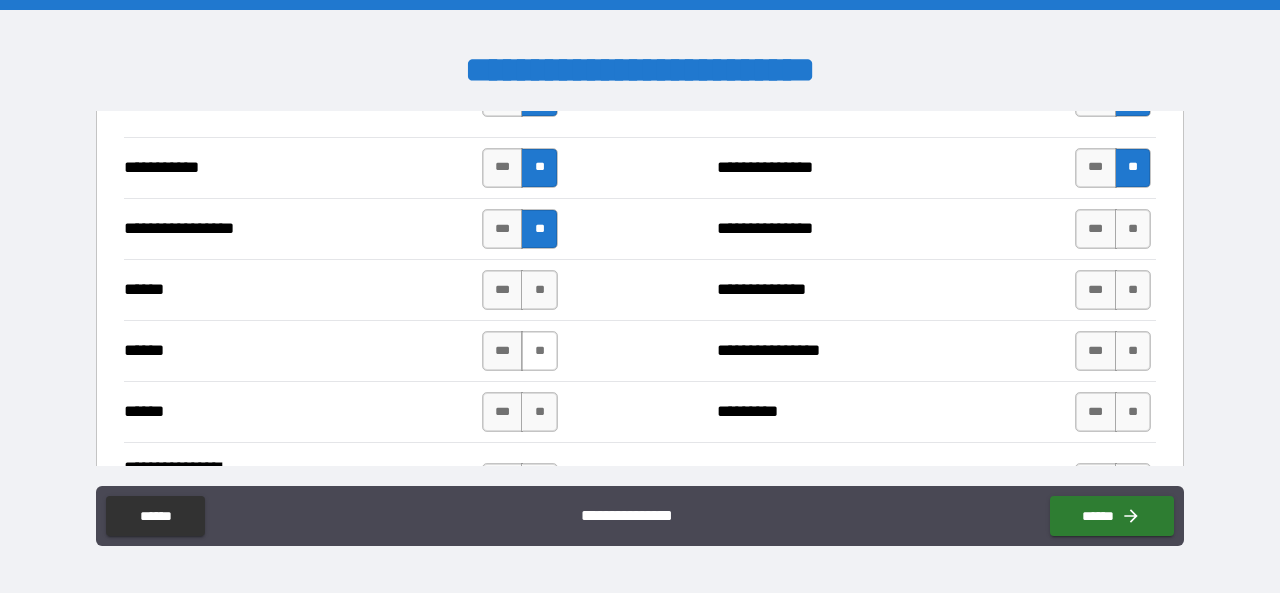 scroll, scrollTop: 2300, scrollLeft: 0, axis: vertical 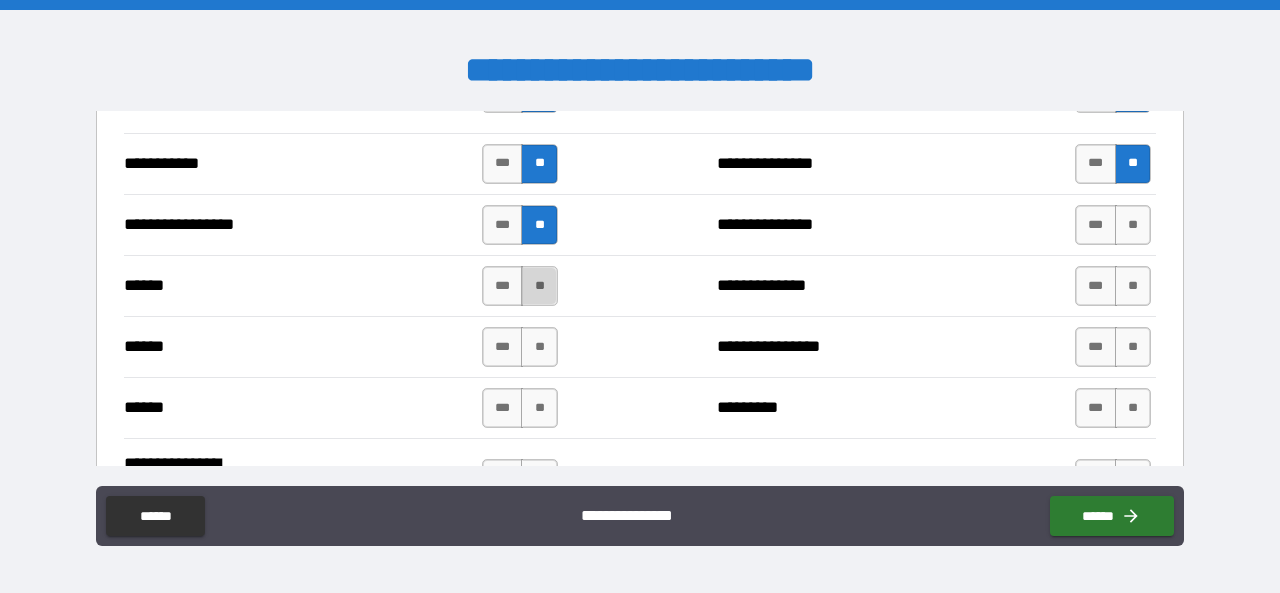 click on "**" at bounding box center (539, 286) 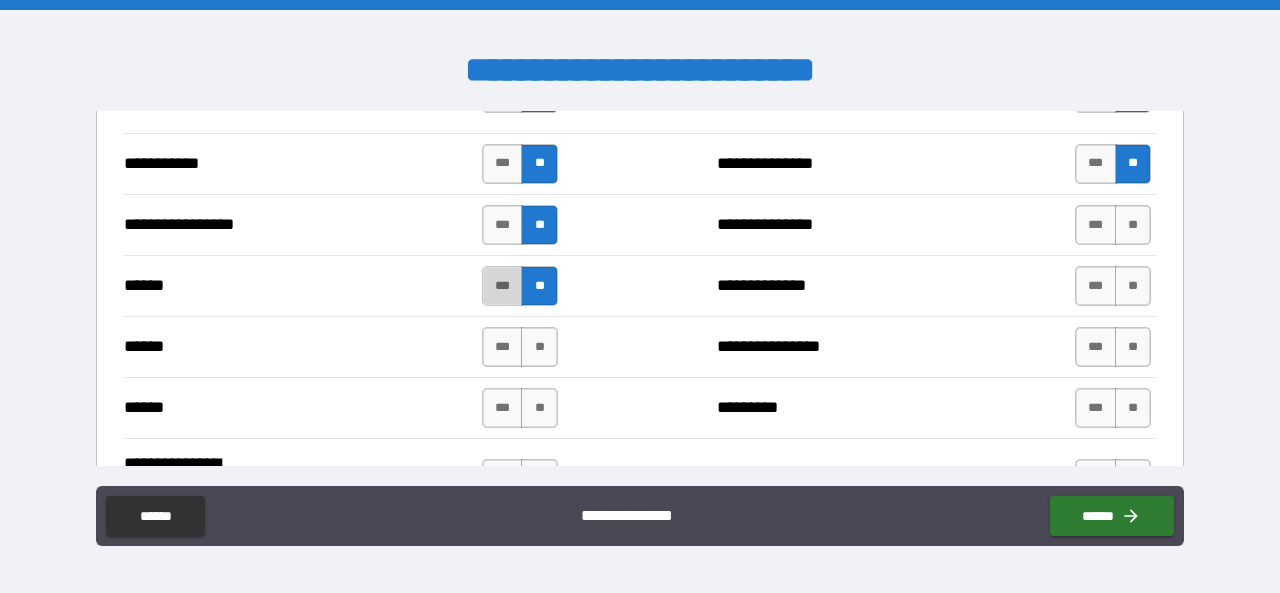 click on "***" at bounding box center (503, 286) 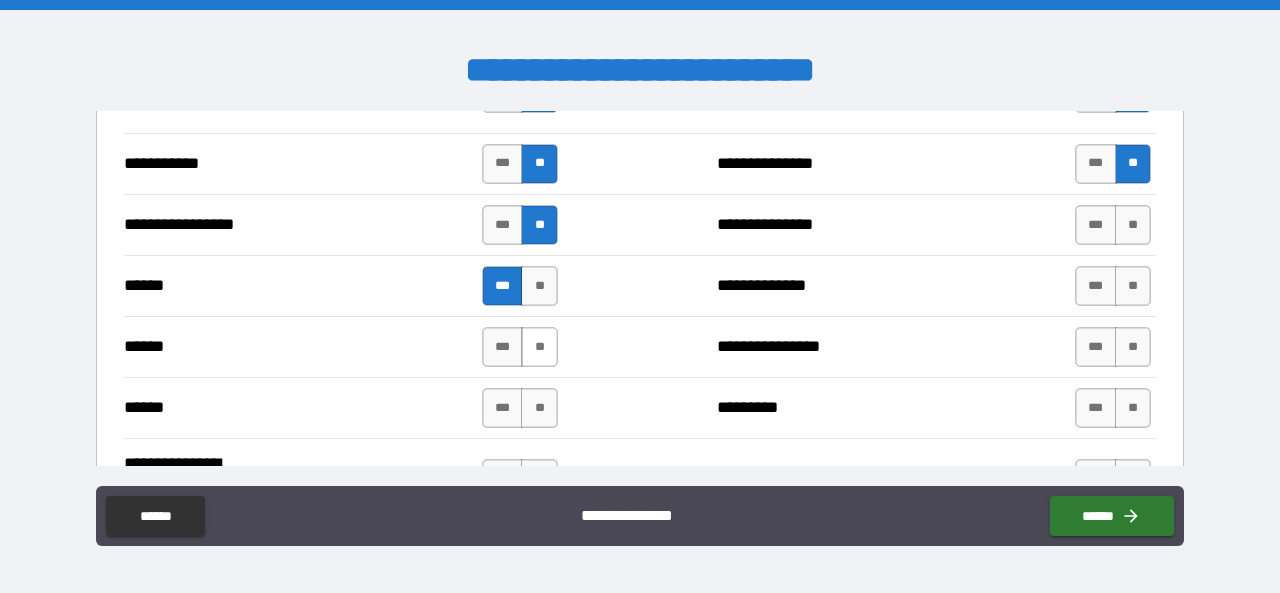 click on "**" at bounding box center [539, 347] 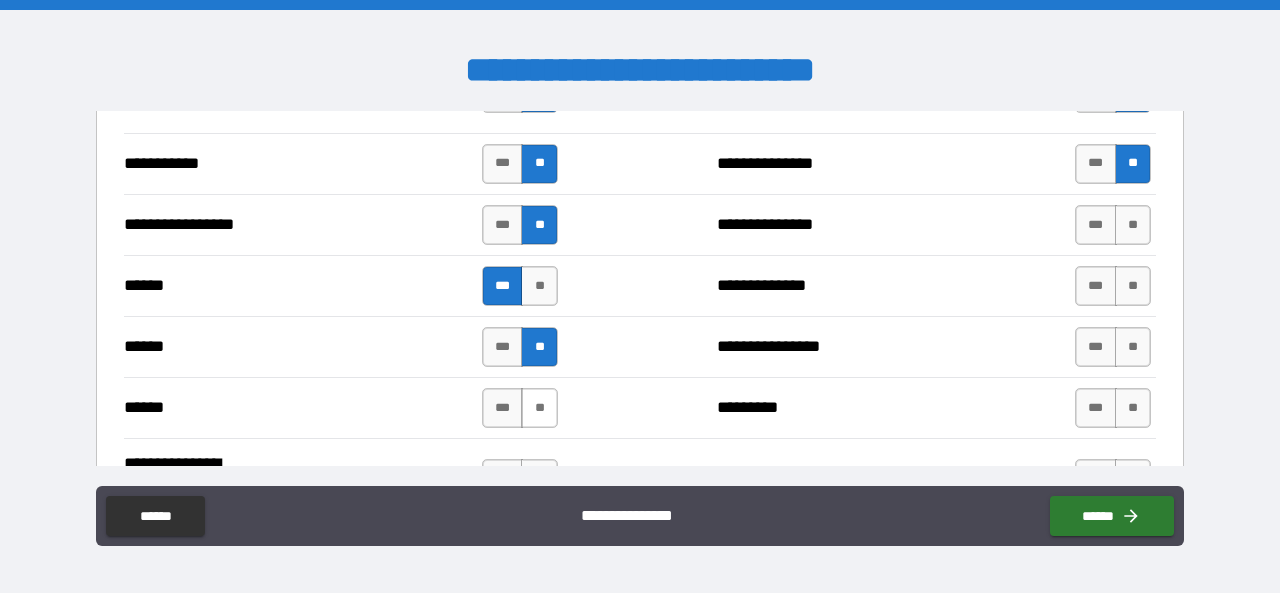 click on "**" at bounding box center [539, 408] 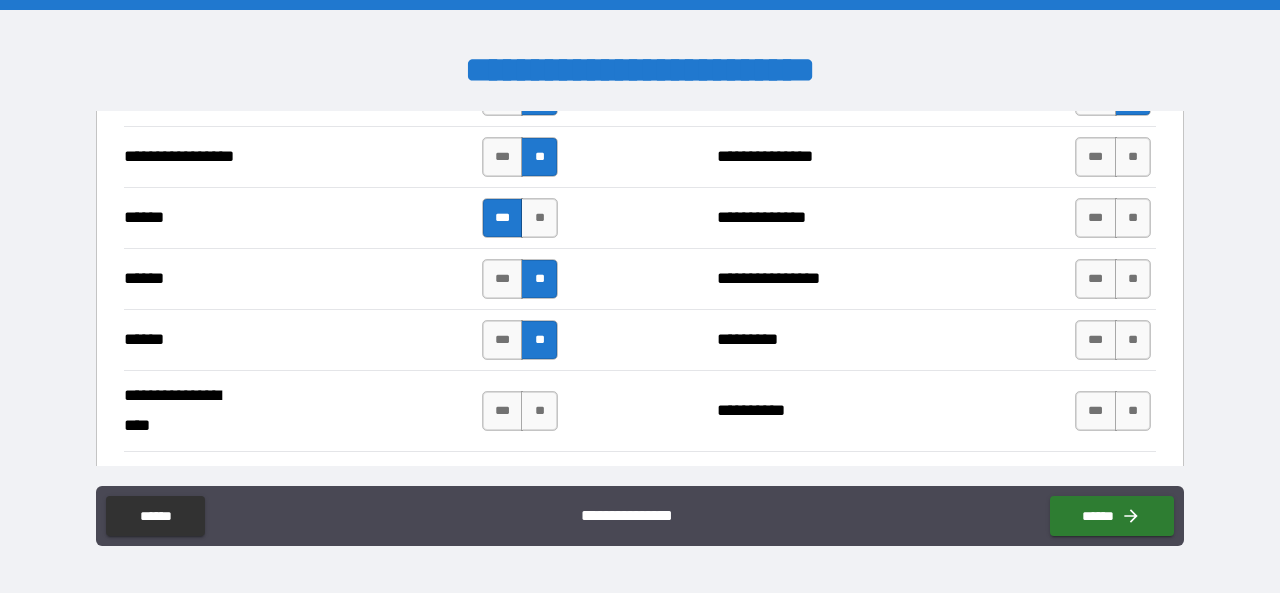 scroll, scrollTop: 2400, scrollLeft: 0, axis: vertical 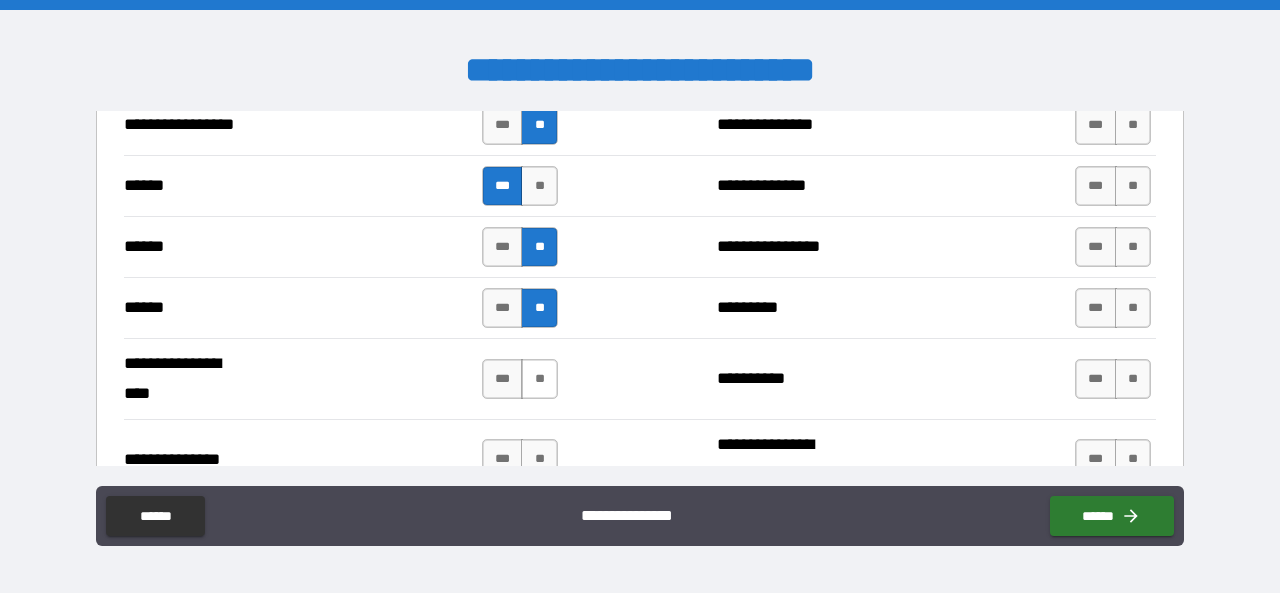 click on "**" at bounding box center [539, 379] 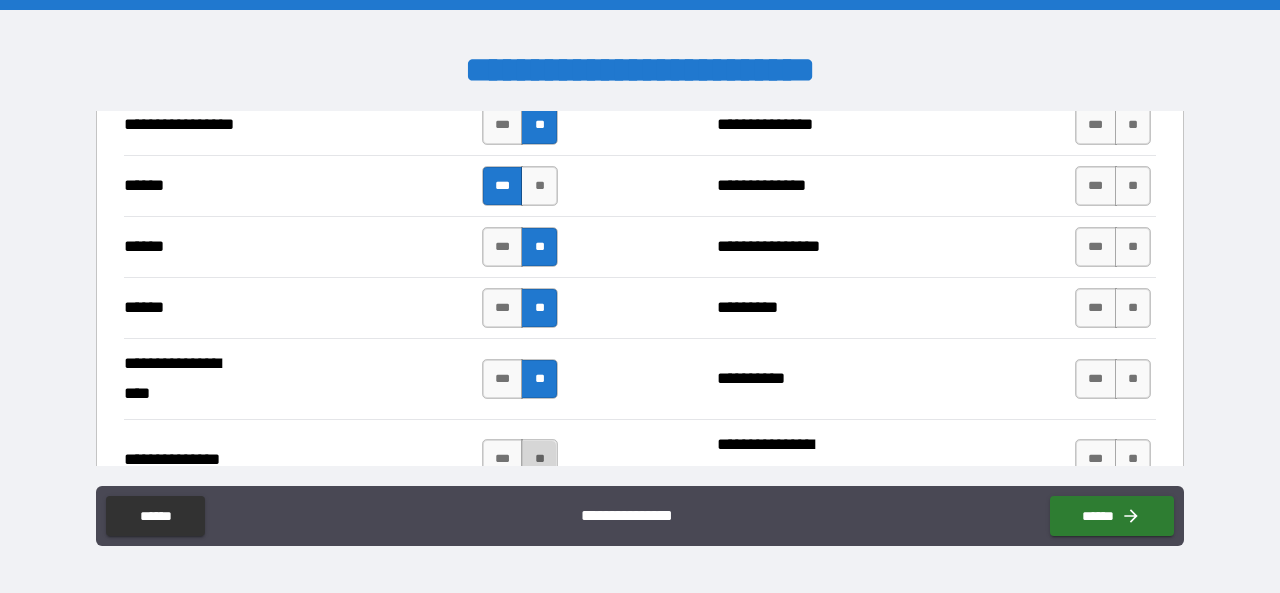 click on "**" at bounding box center (539, 459) 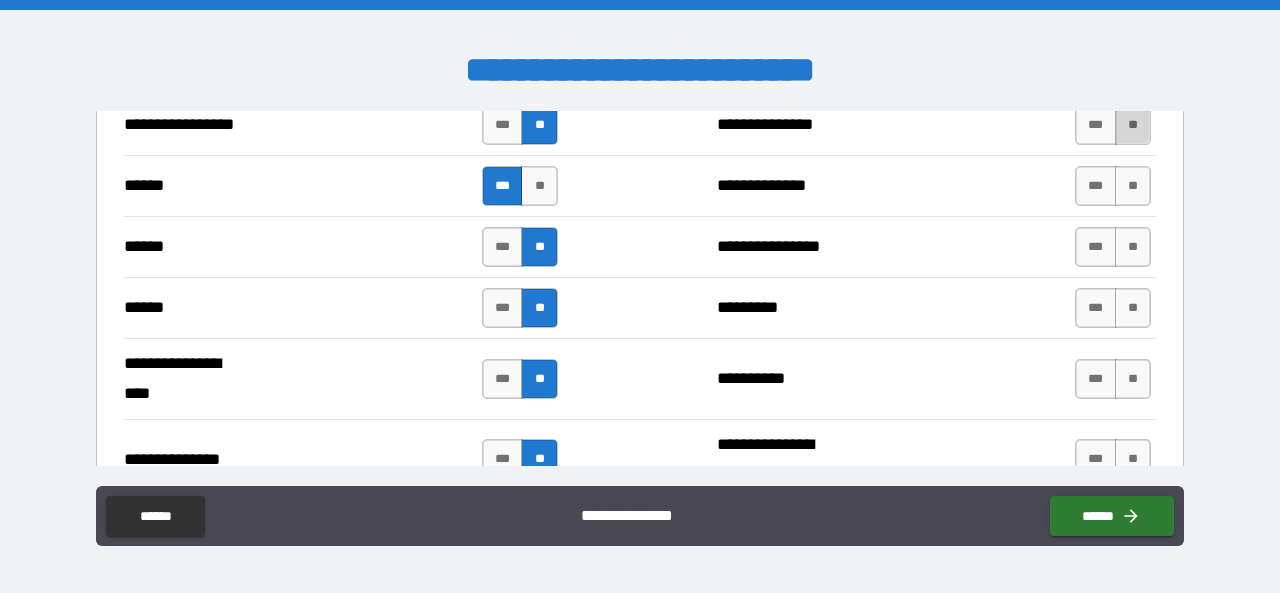 click on "**" at bounding box center [1133, 125] 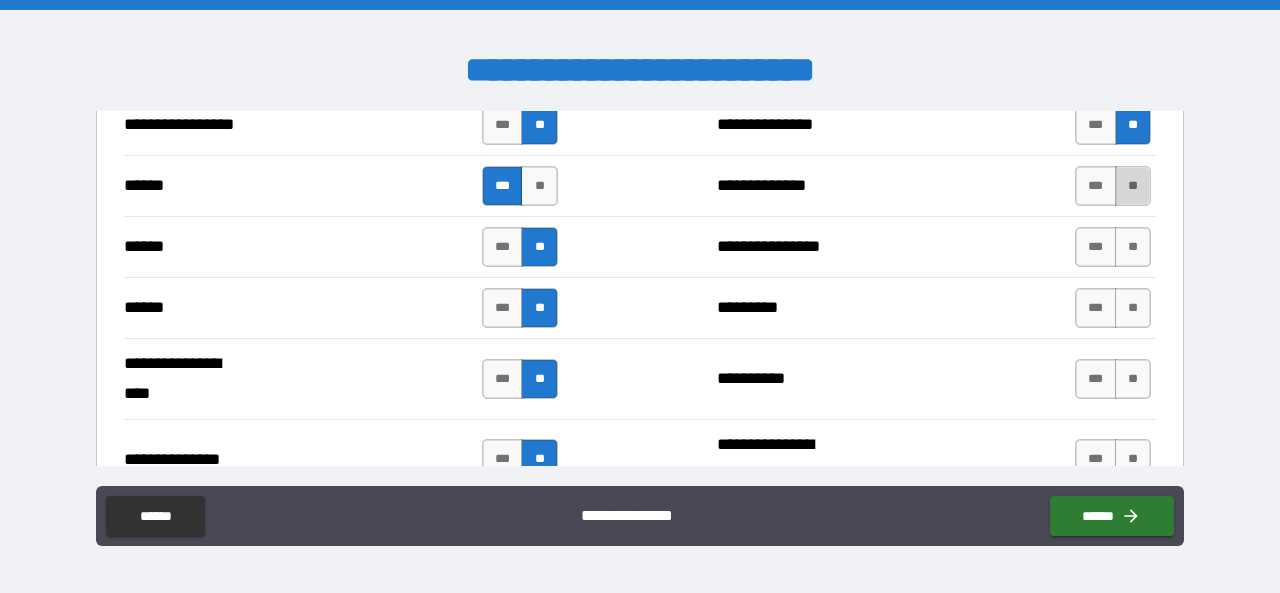 click on "**" at bounding box center (1133, 186) 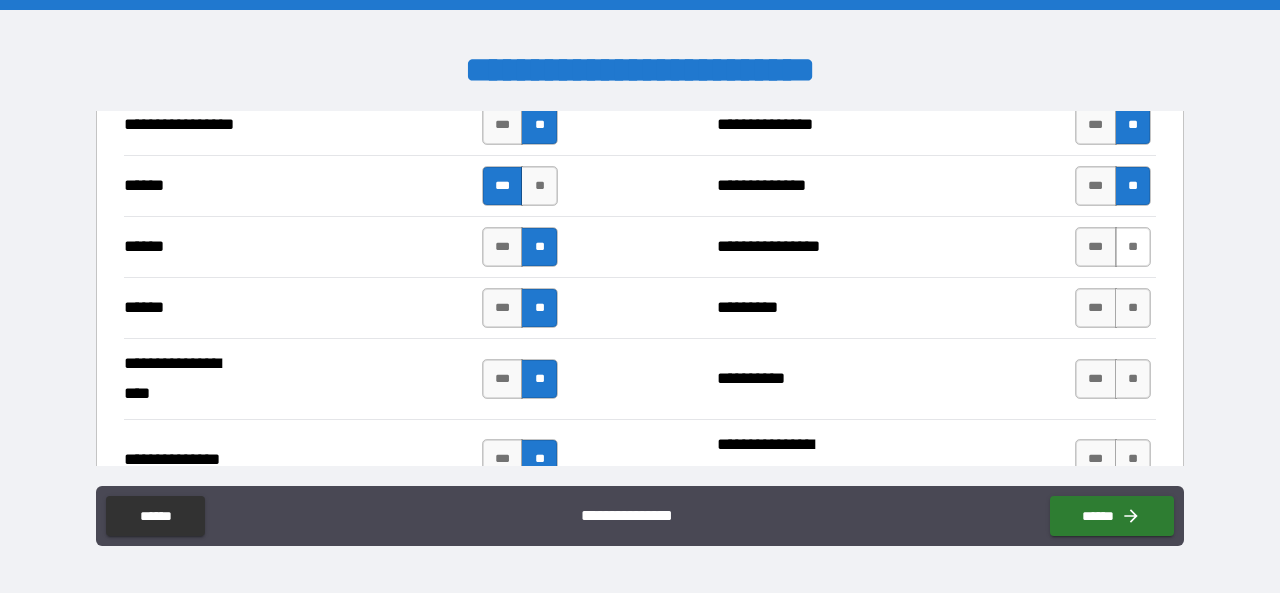 click on "**" at bounding box center (1133, 247) 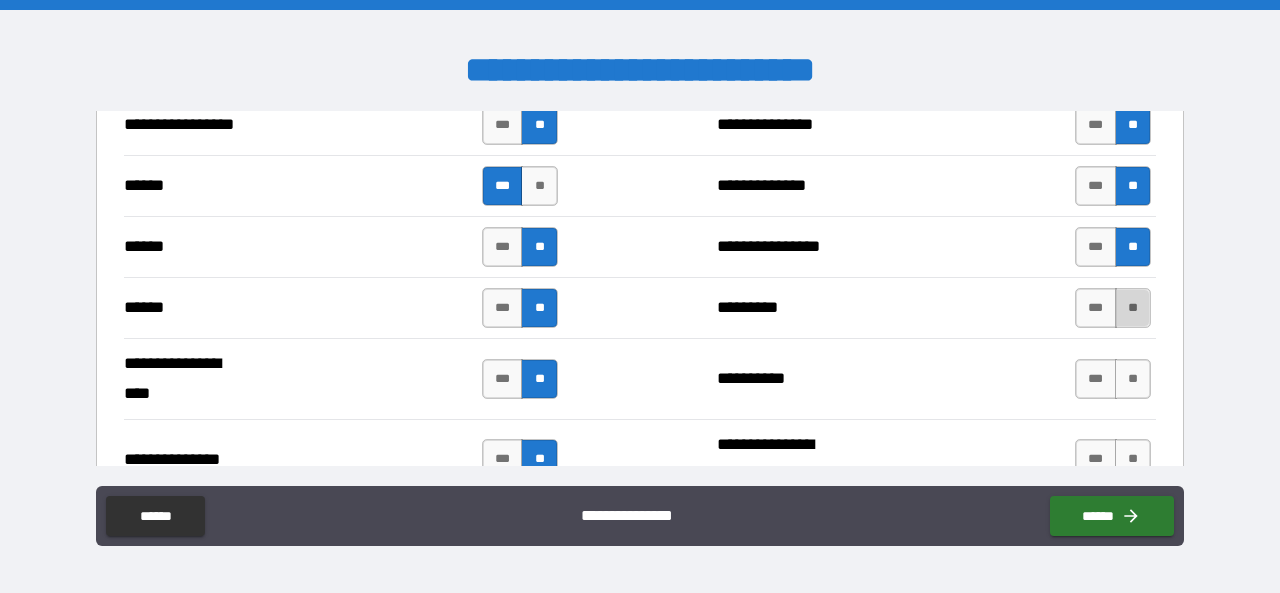 click on "**" at bounding box center (1133, 308) 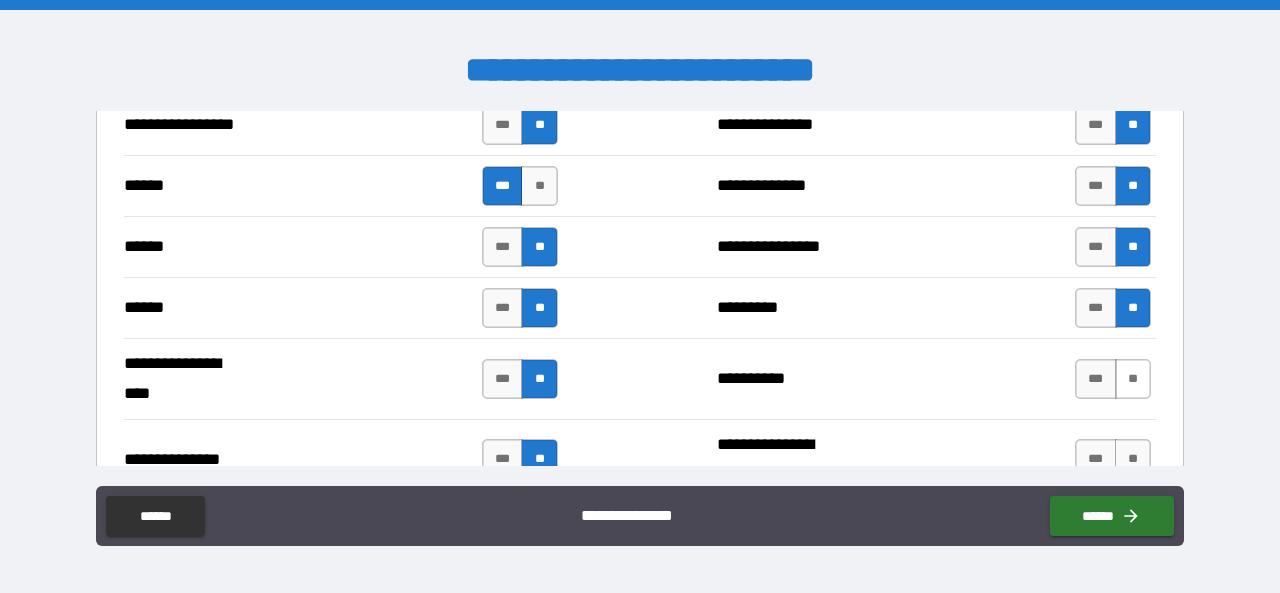 click on "**" at bounding box center [1133, 379] 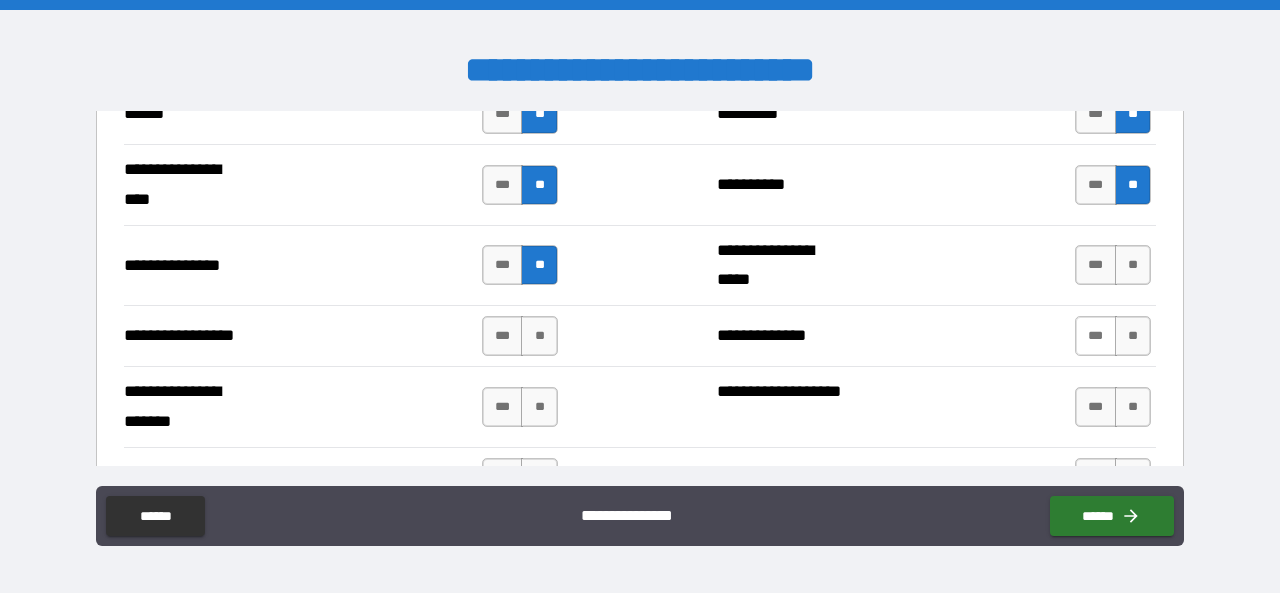 scroll, scrollTop: 2600, scrollLeft: 0, axis: vertical 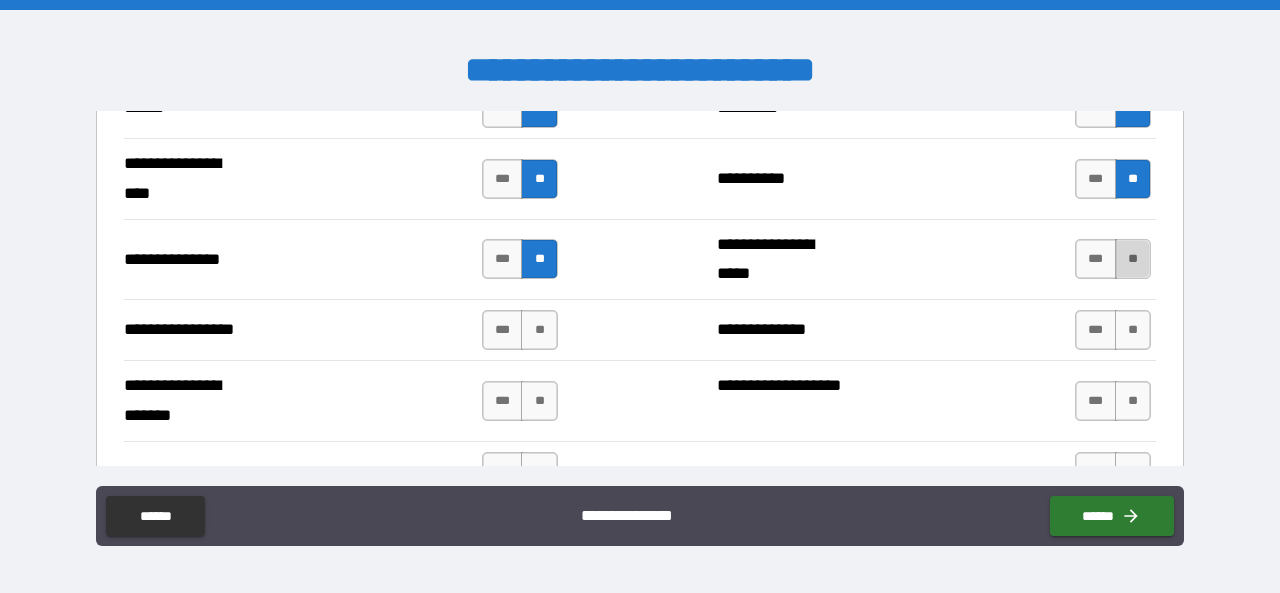 click on "**" at bounding box center [1133, 259] 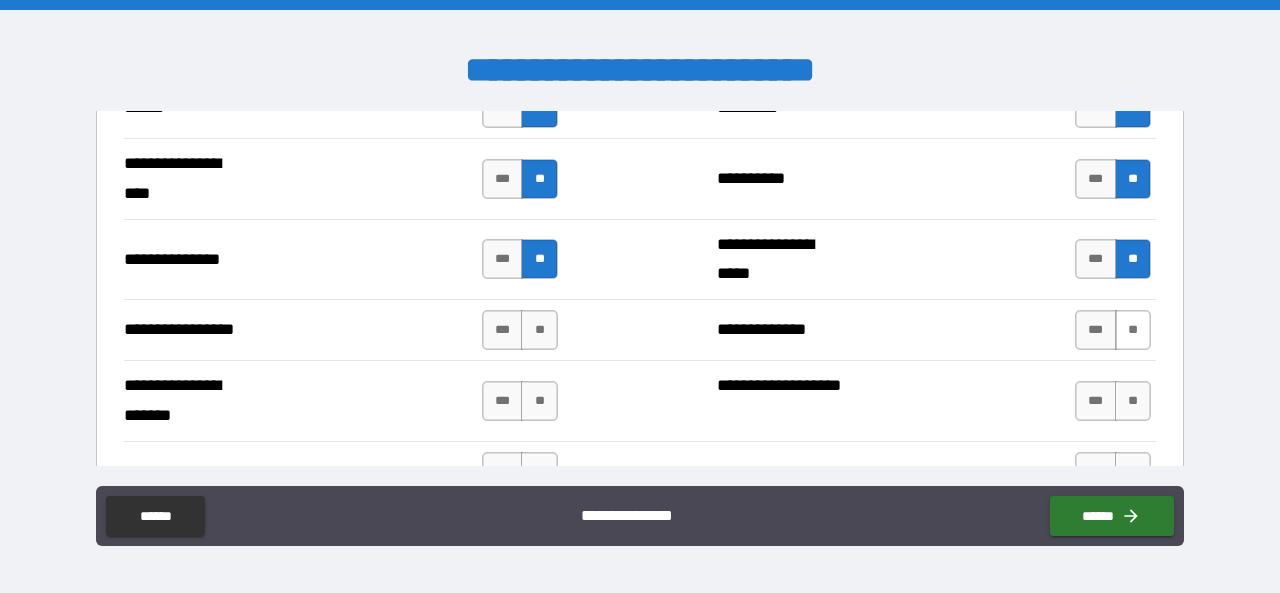 click on "**" at bounding box center (1133, 330) 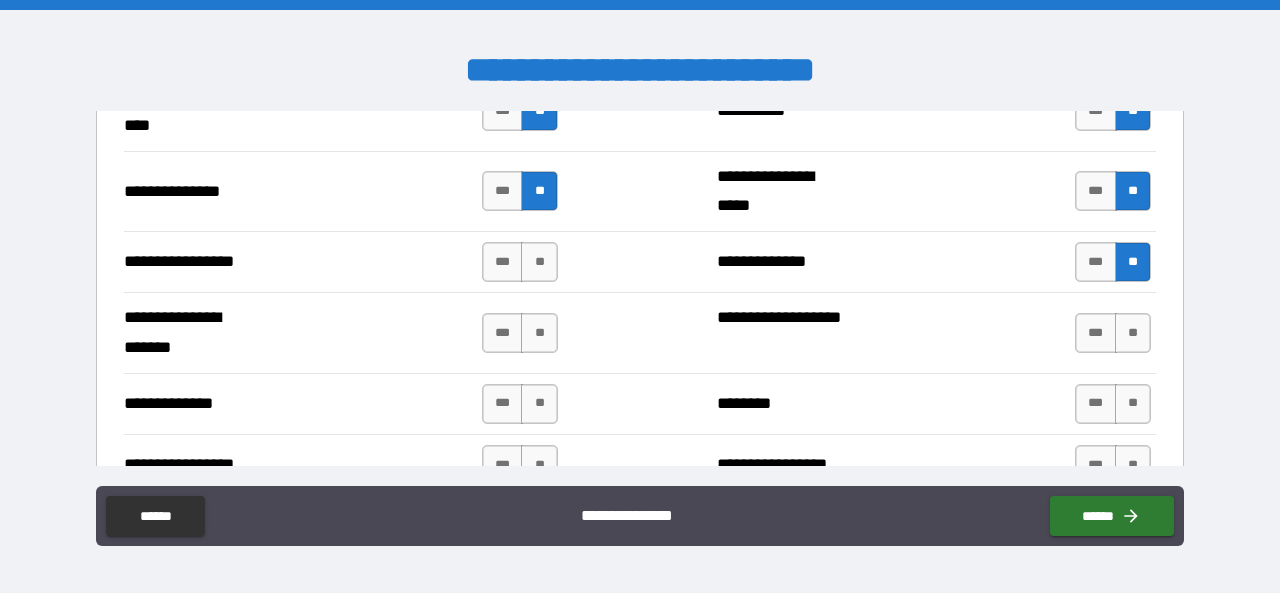 scroll, scrollTop: 2700, scrollLeft: 0, axis: vertical 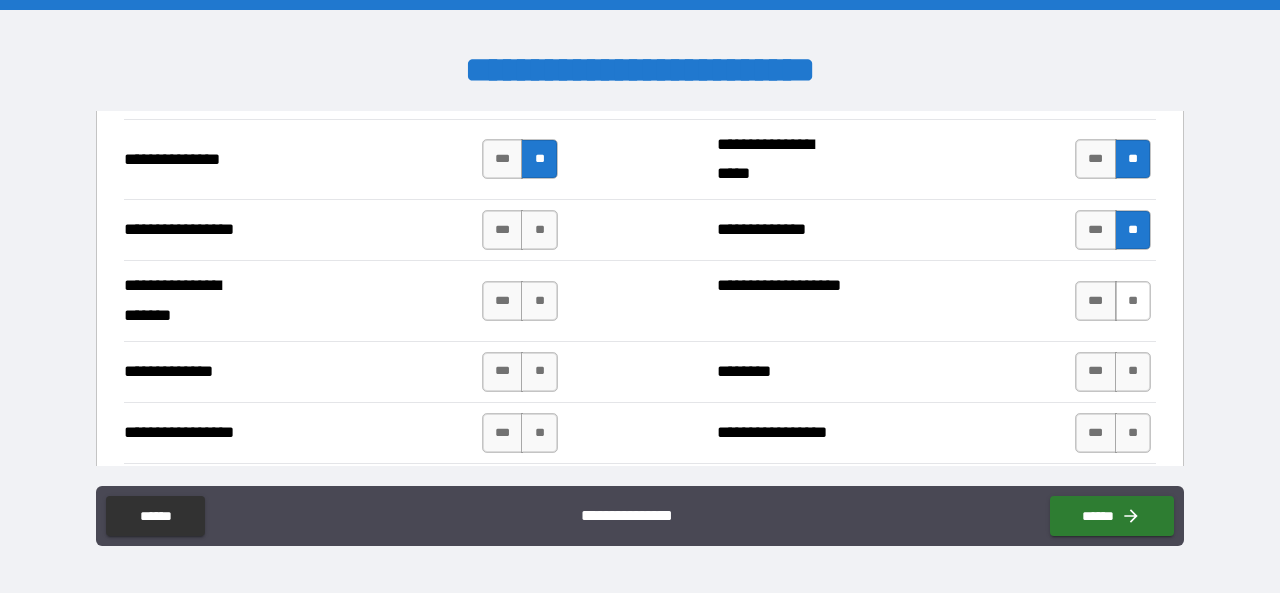 click on "**" at bounding box center [1133, 301] 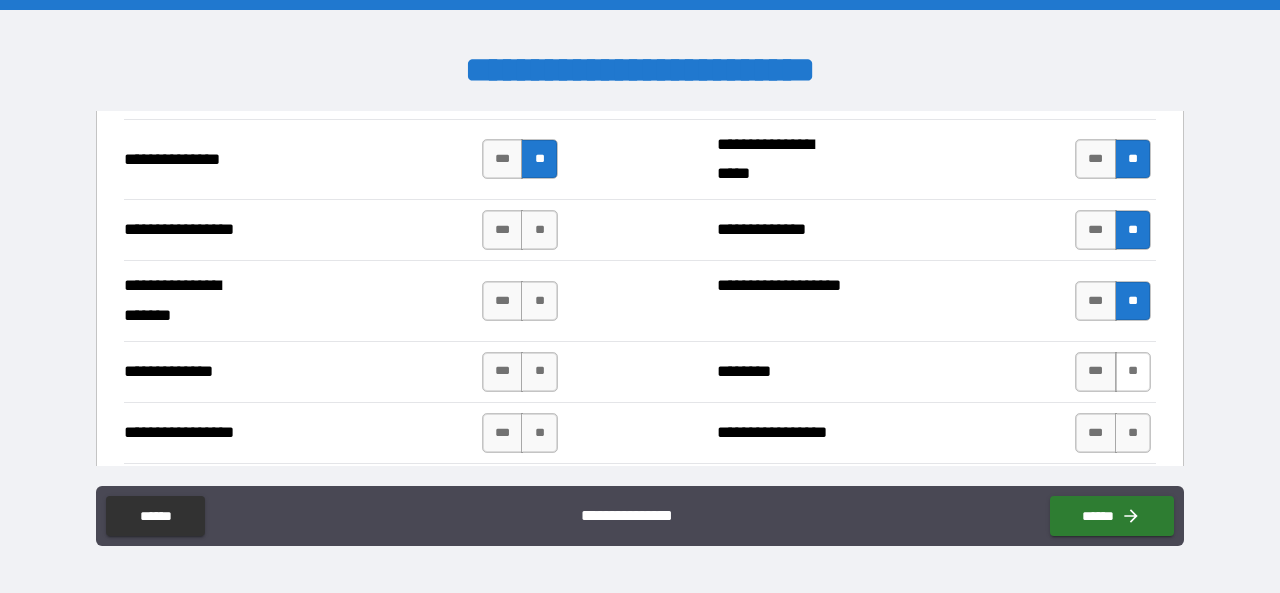 click on "**" at bounding box center [1133, 372] 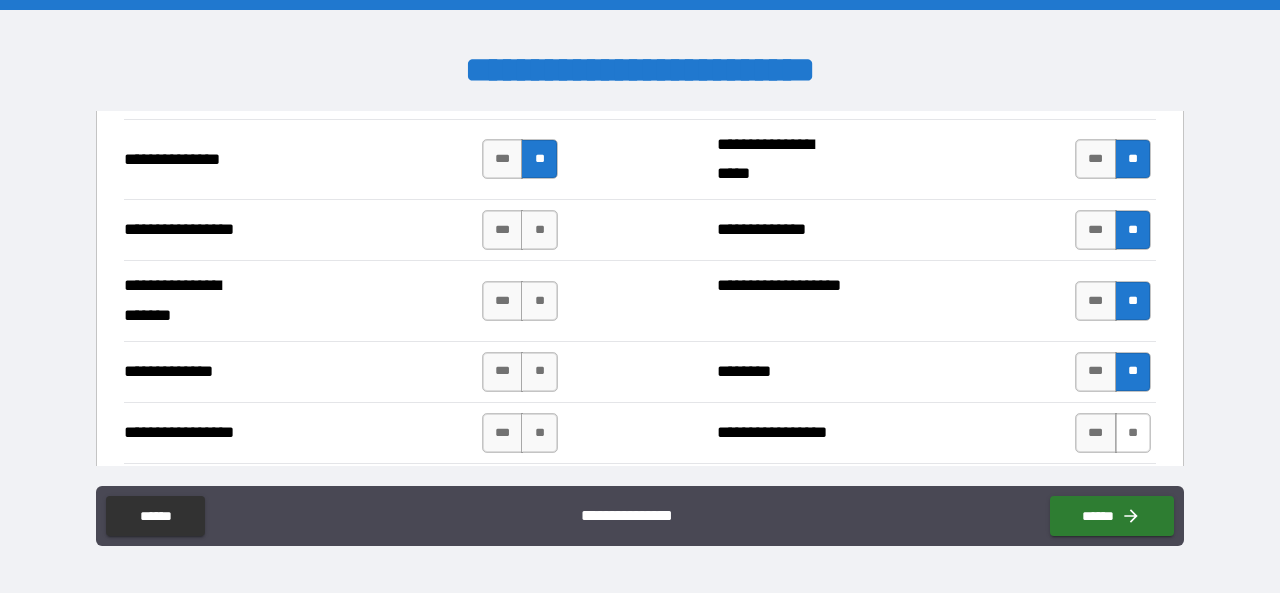 click on "**" at bounding box center [1133, 433] 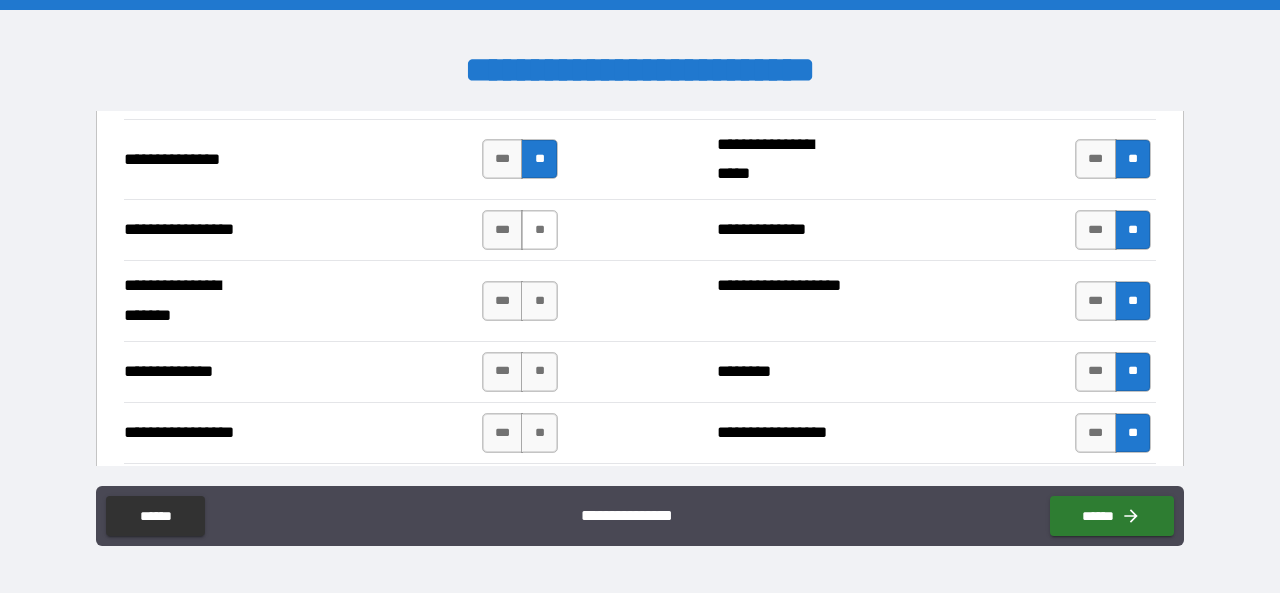 click on "**" at bounding box center [539, 230] 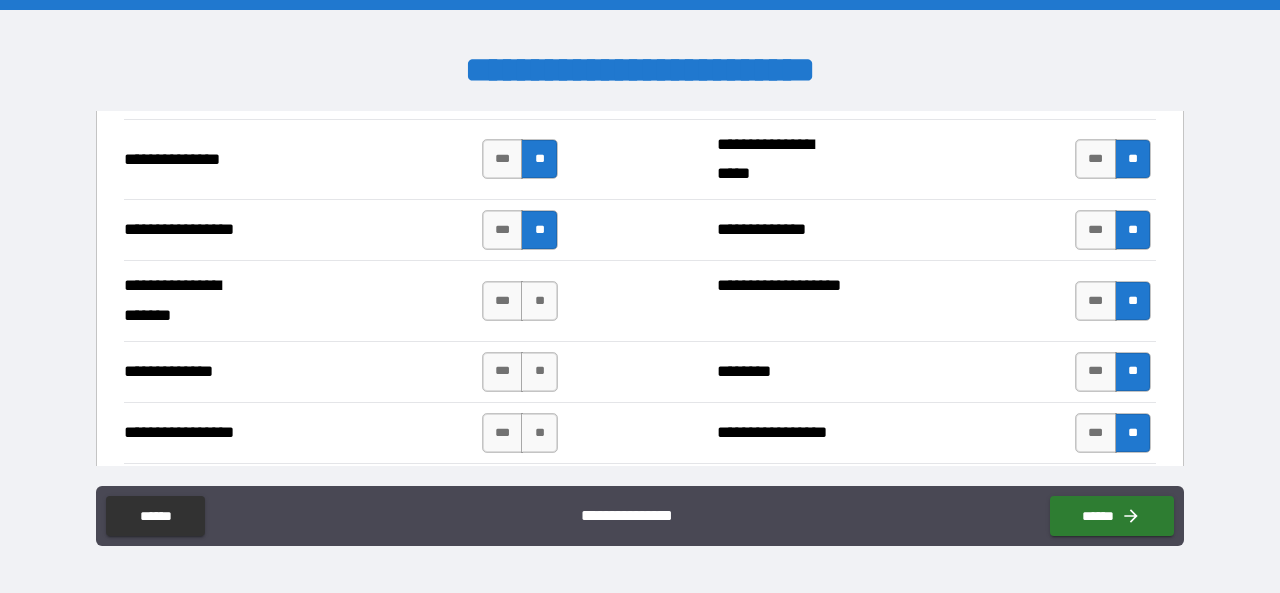 drag, startPoint x: 573, startPoint y: 319, endPoint x: 565, endPoint y: 344, distance: 26.24881 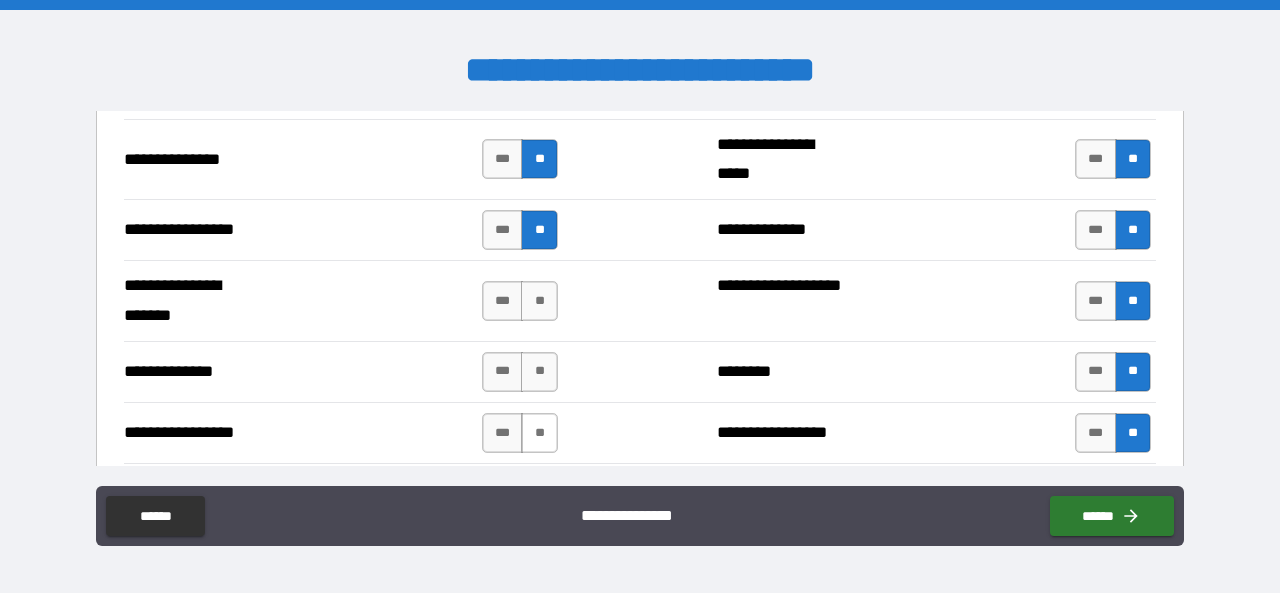 click on "**" at bounding box center (539, 433) 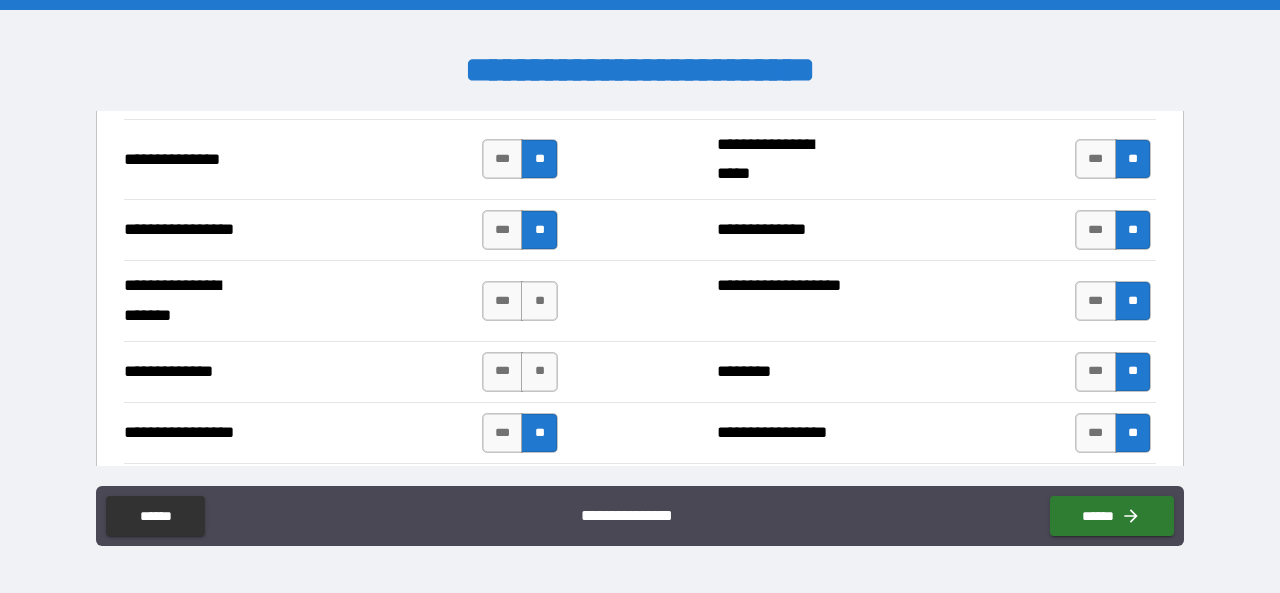 drag, startPoint x: 510, startPoint y: 332, endPoint x: 574, endPoint y: 328, distance: 64.12488 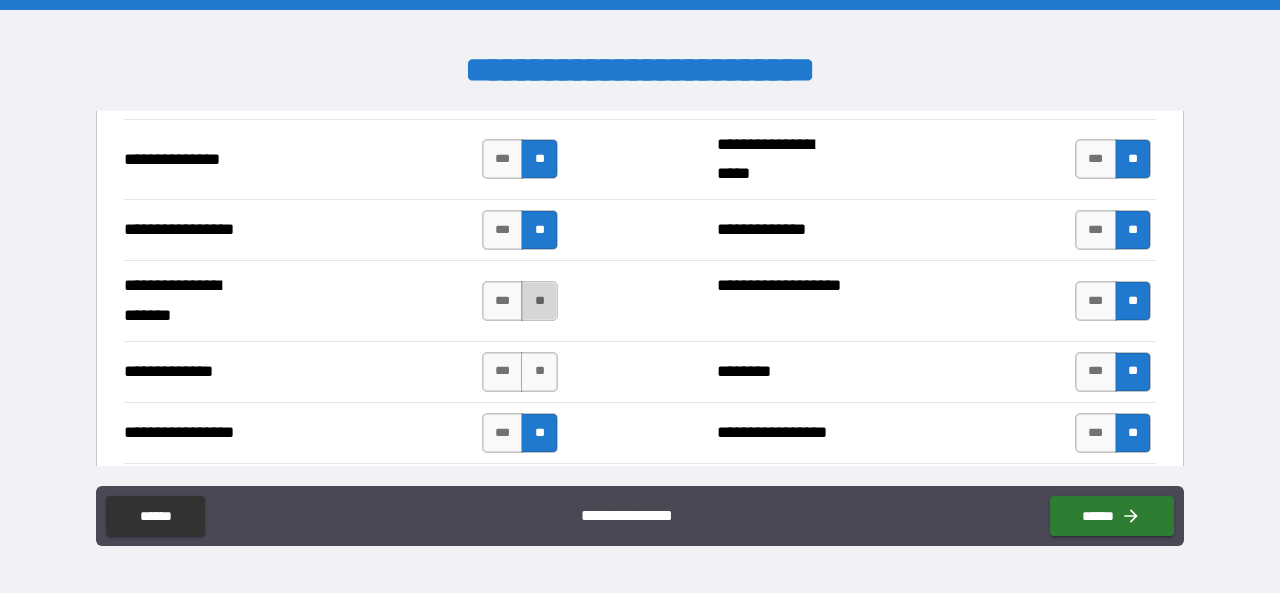 click on "**" at bounding box center [539, 301] 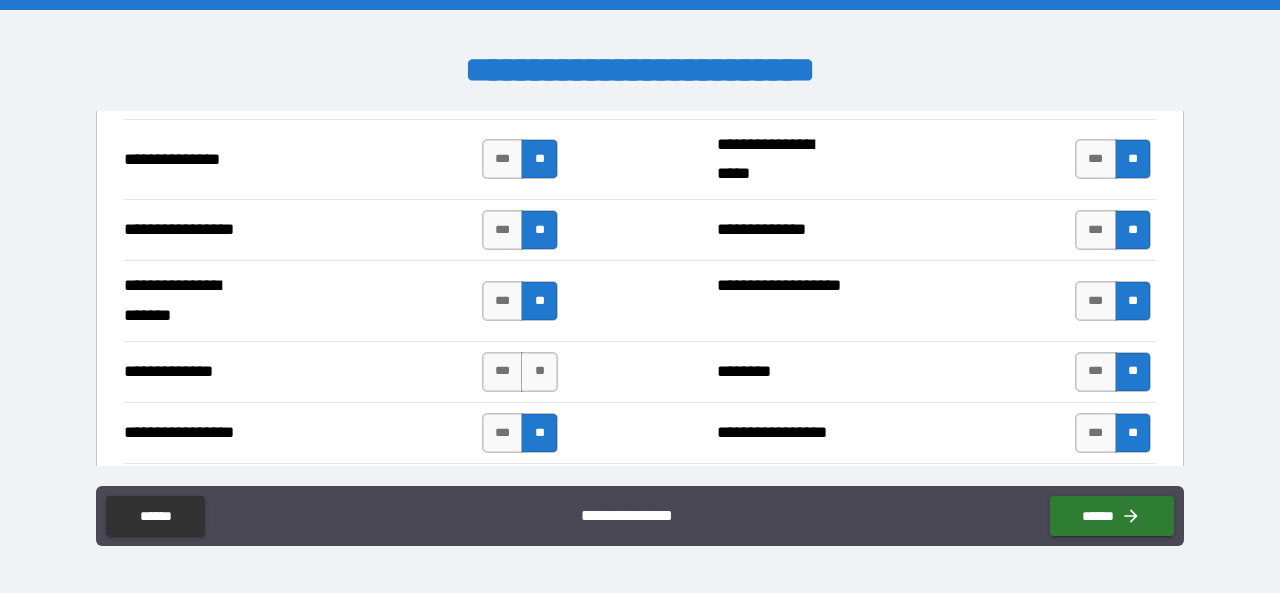 click on "*** **" at bounding box center (522, 372) 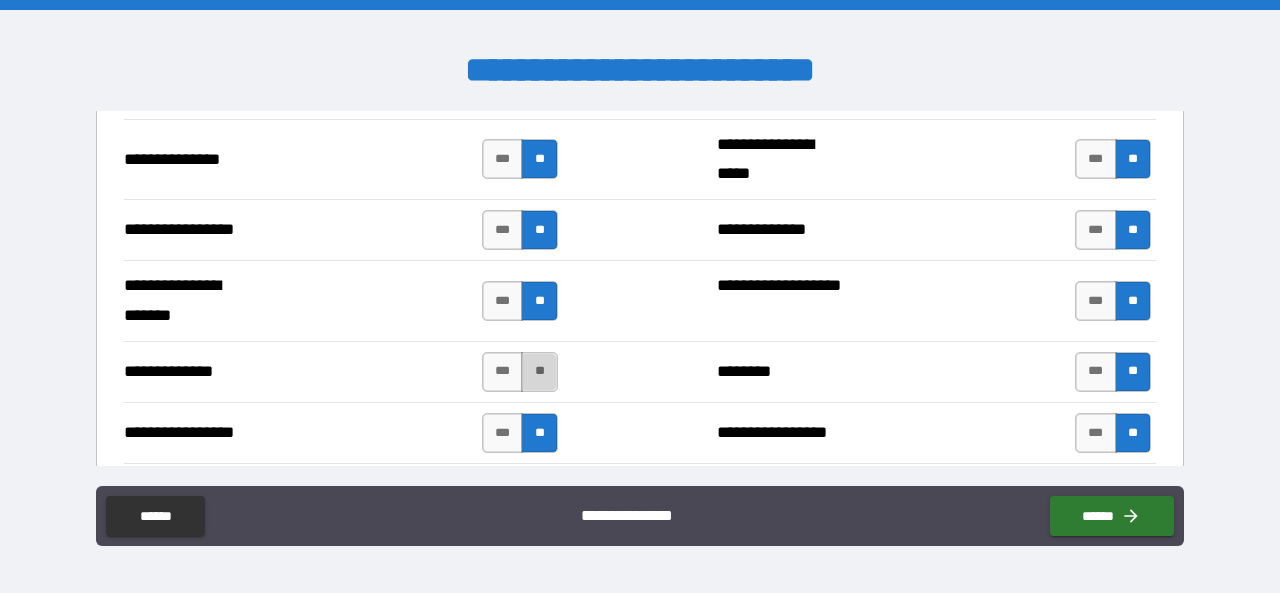 click on "**" at bounding box center [539, 372] 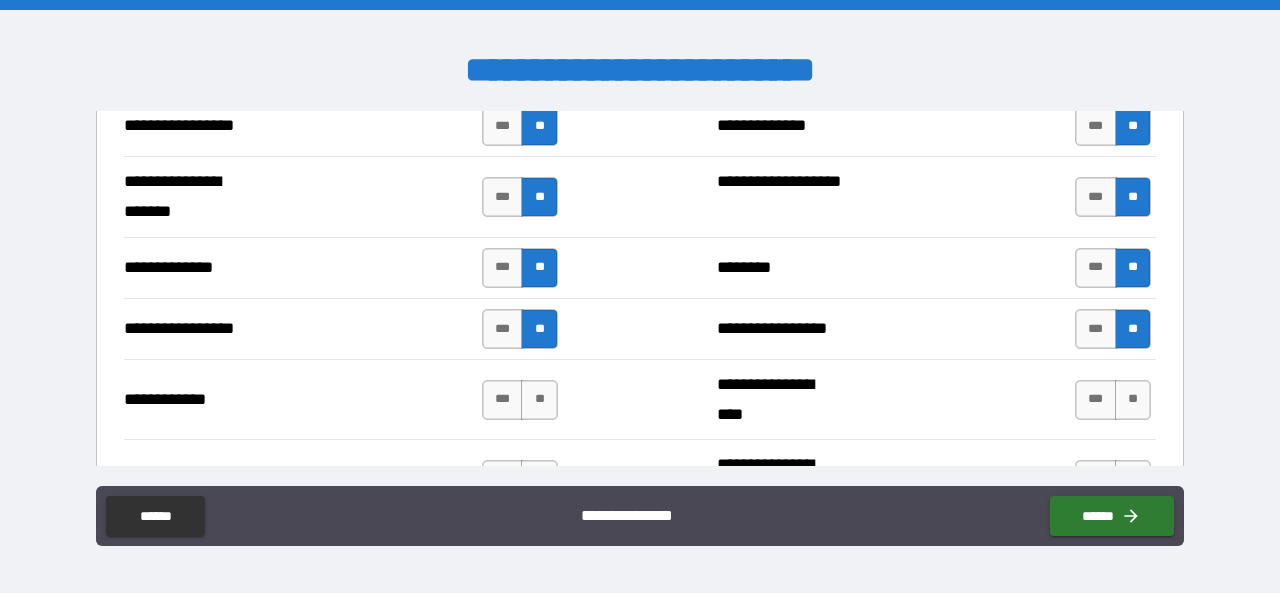 scroll, scrollTop: 2900, scrollLeft: 0, axis: vertical 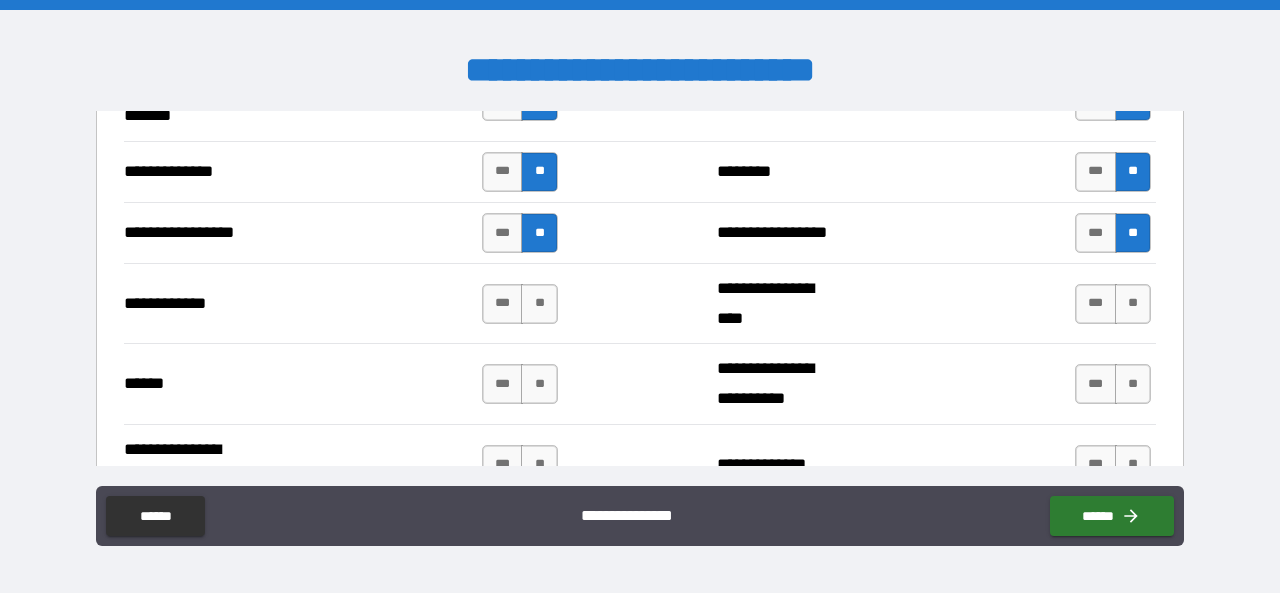 click on "*** **" at bounding box center [522, 304] 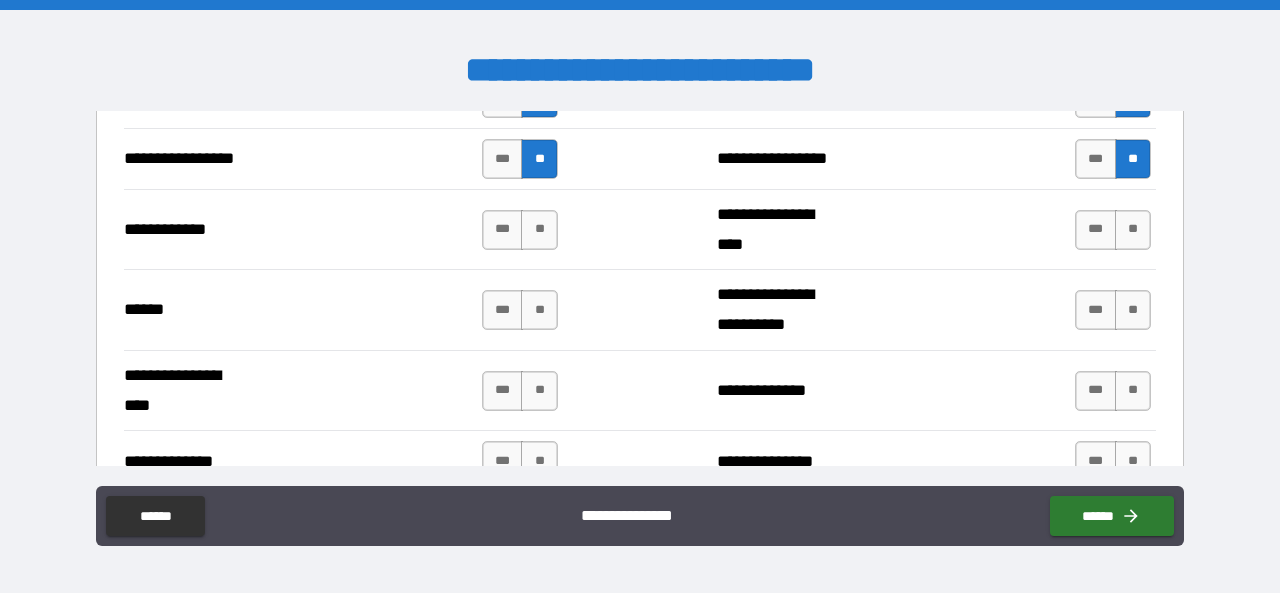 scroll, scrollTop: 3000, scrollLeft: 0, axis: vertical 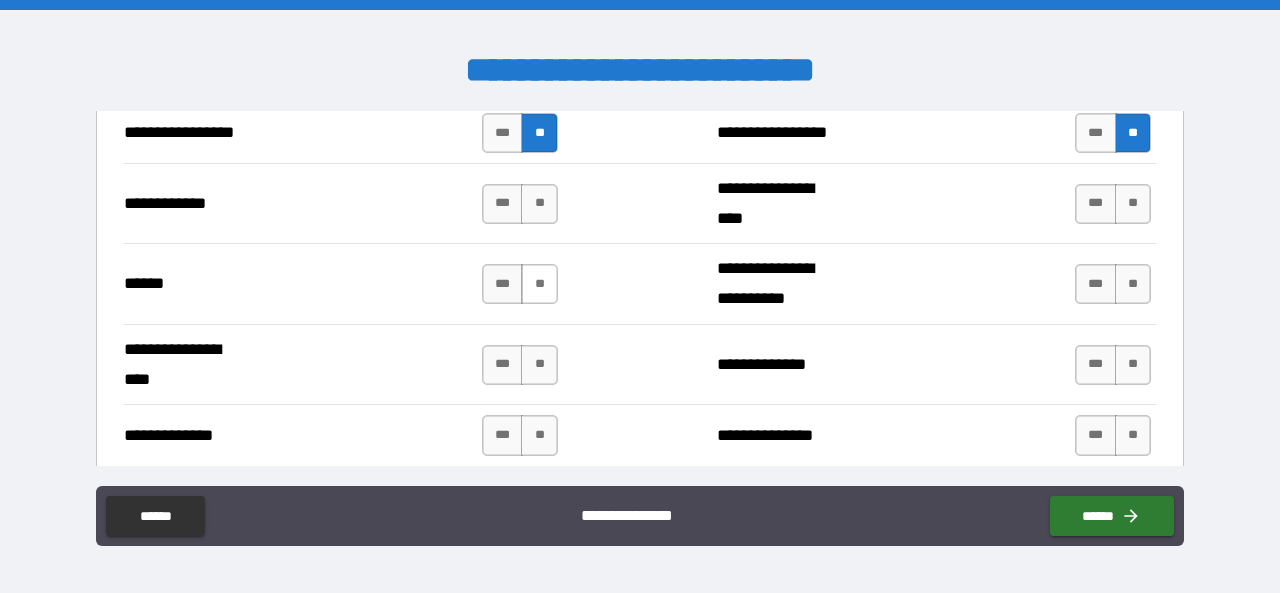 click on "**" at bounding box center (539, 284) 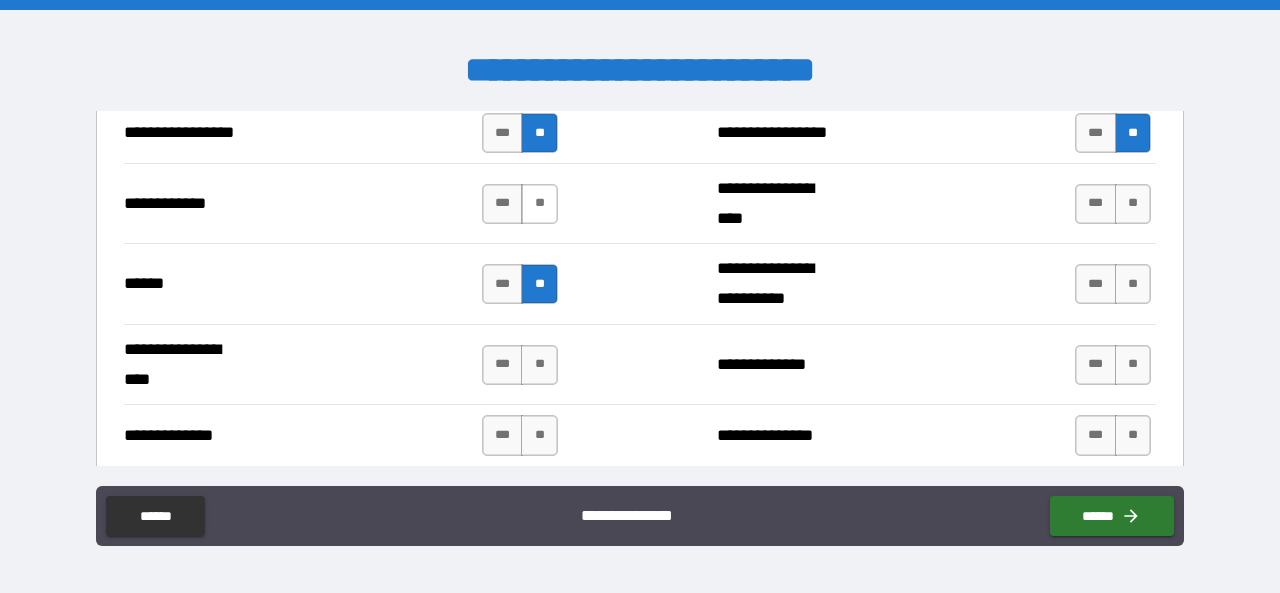 click on "**" at bounding box center (539, 204) 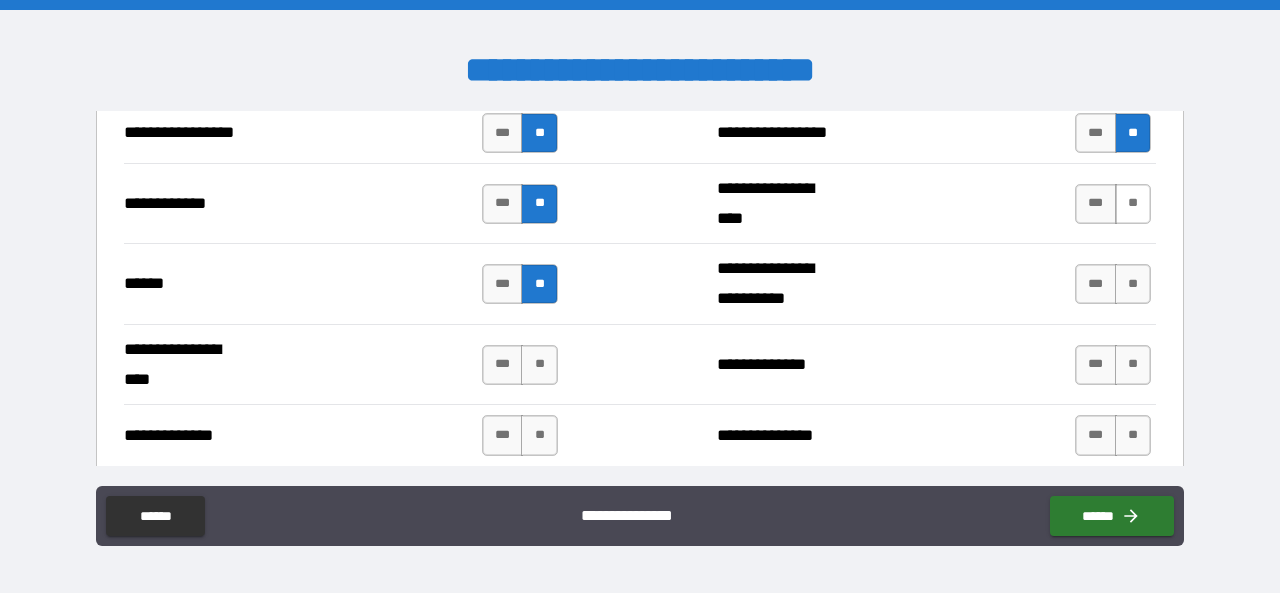click on "**" at bounding box center [1133, 204] 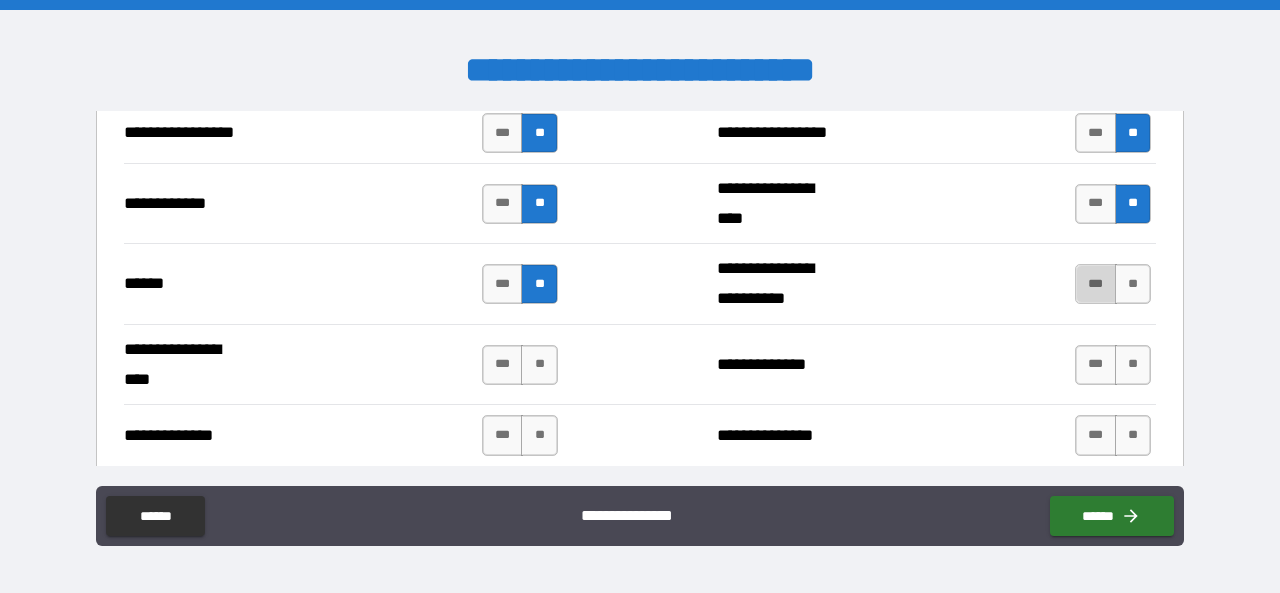 click on "***" at bounding box center [1096, 284] 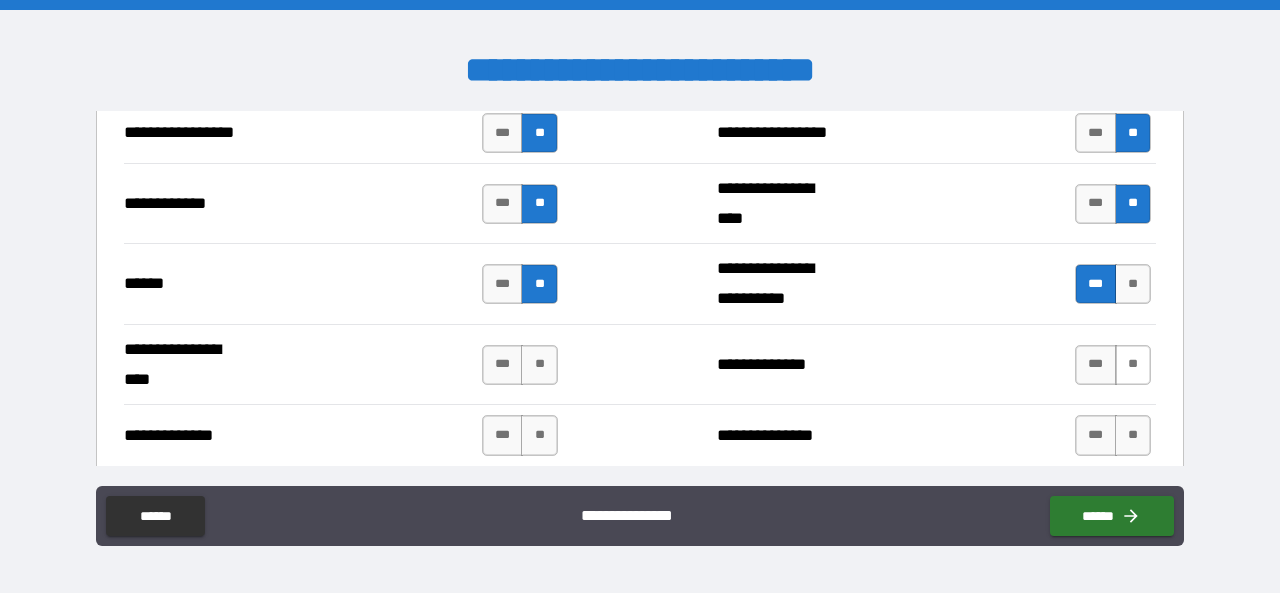 click on "**" at bounding box center (1133, 365) 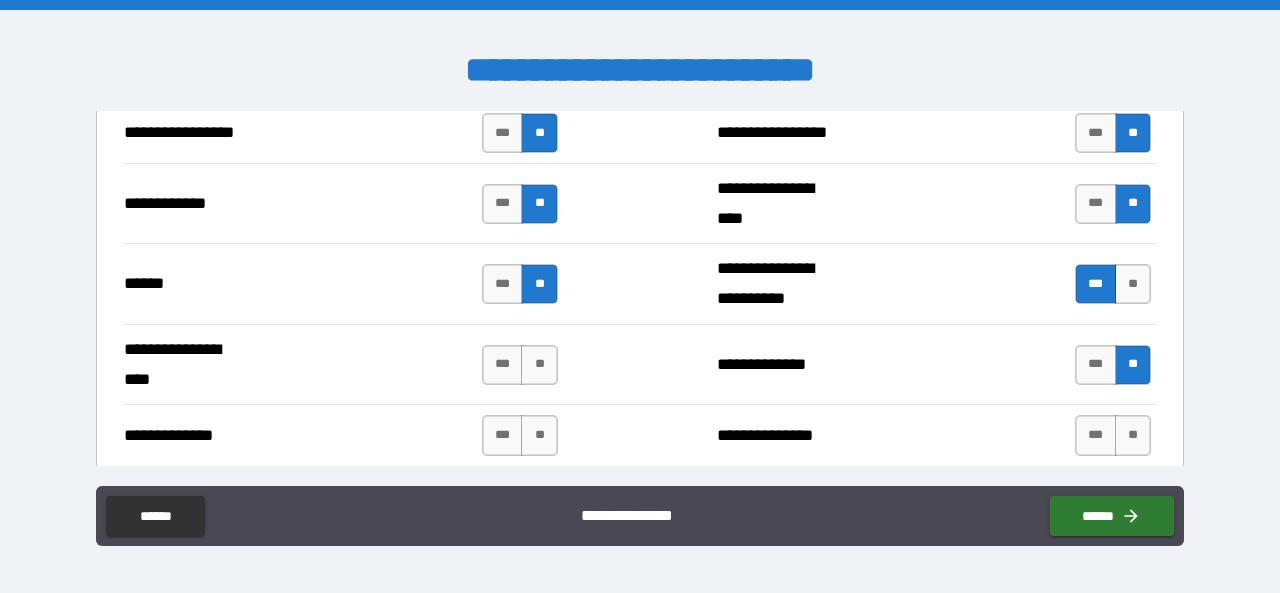 click on "**" at bounding box center [1133, 435] 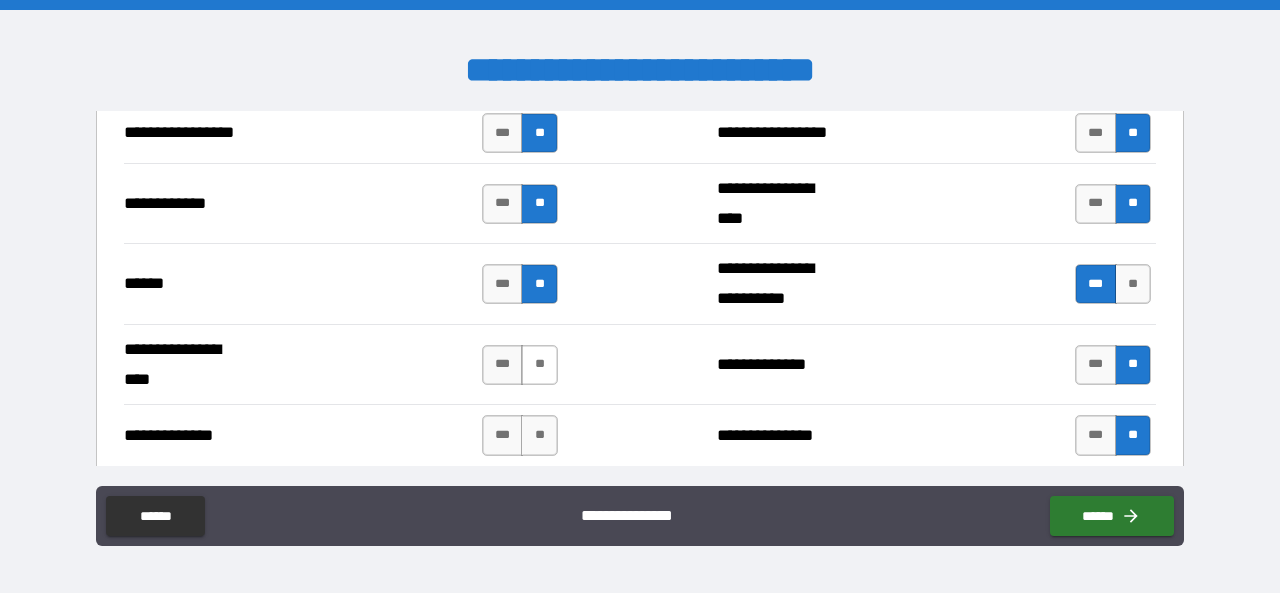 click on "**" at bounding box center [539, 365] 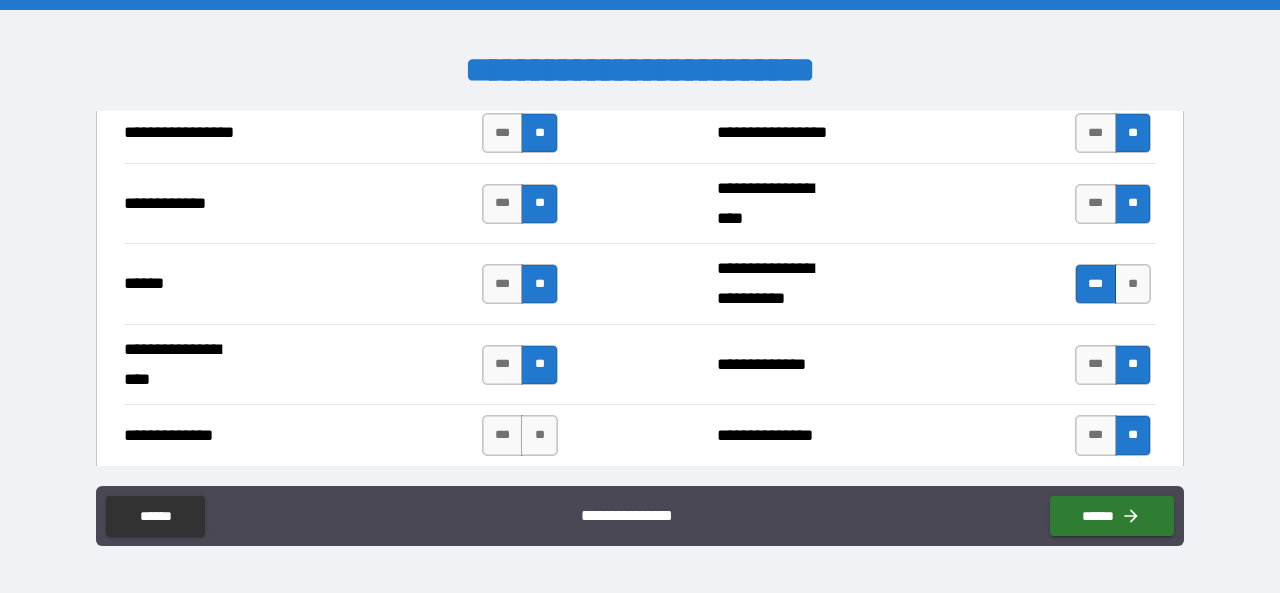 click on "*** **" at bounding box center (522, 435) 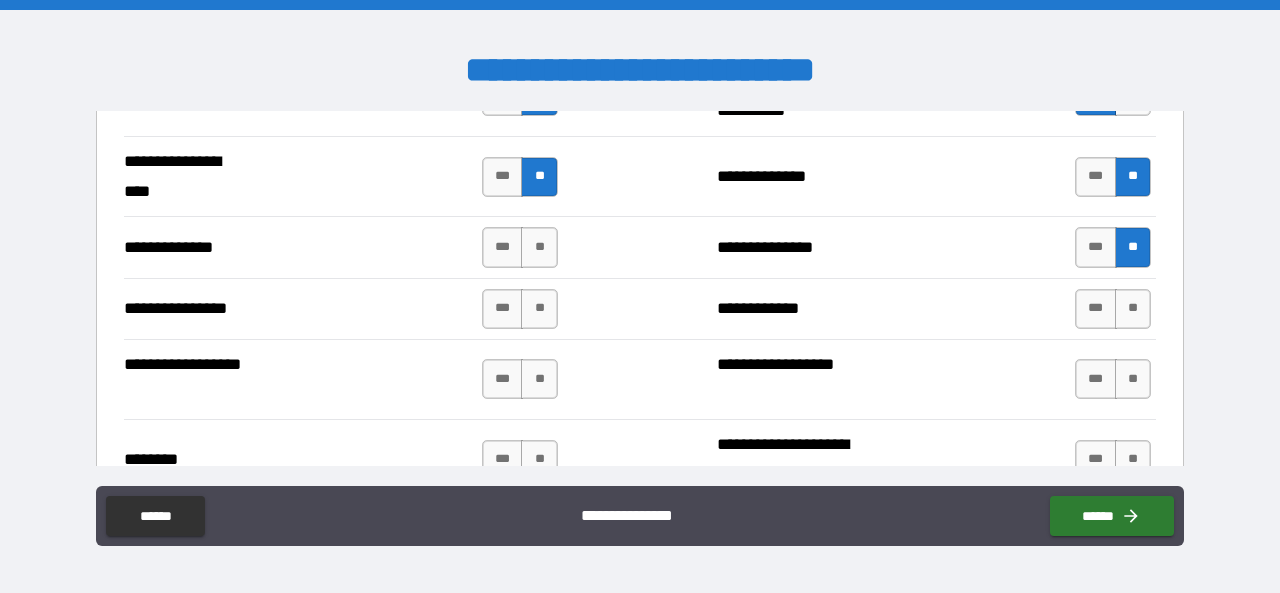 scroll, scrollTop: 3200, scrollLeft: 0, axis: vertical 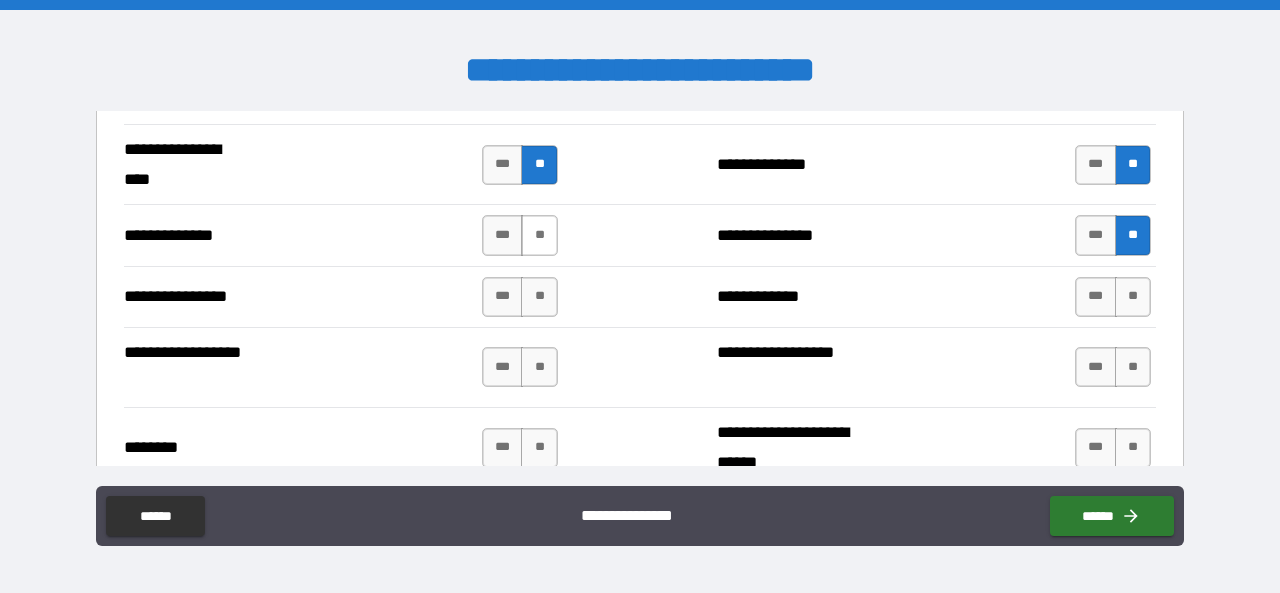click on "**" at bounding box center (539, 235) 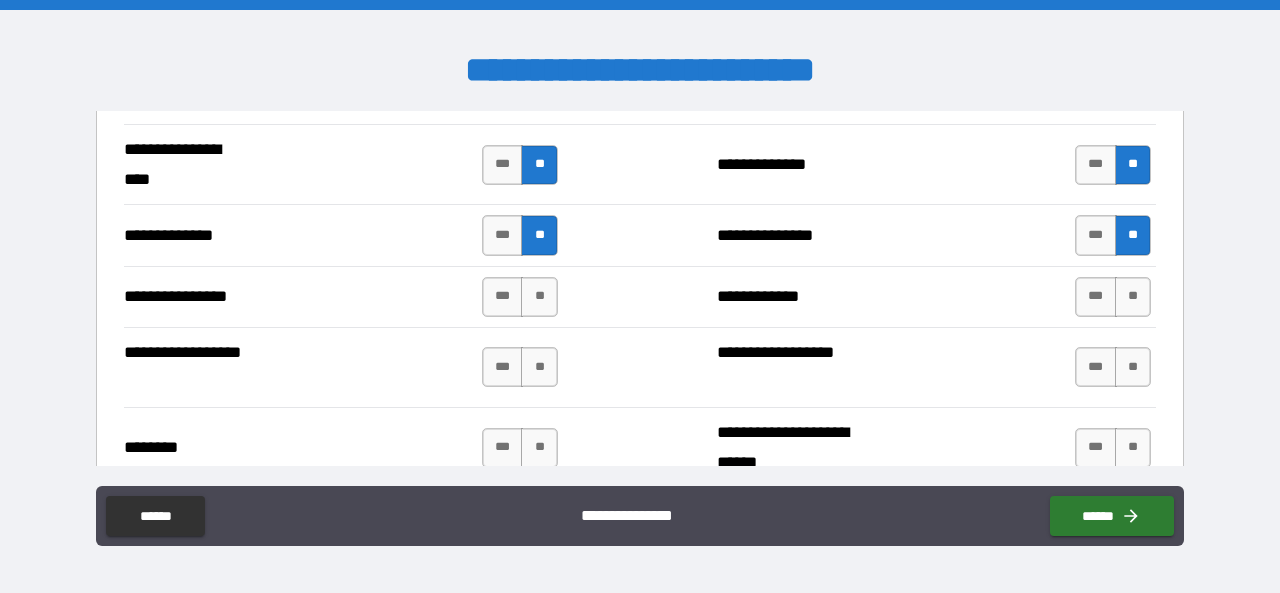 click on "*** **" at bounding box center [522, 297] 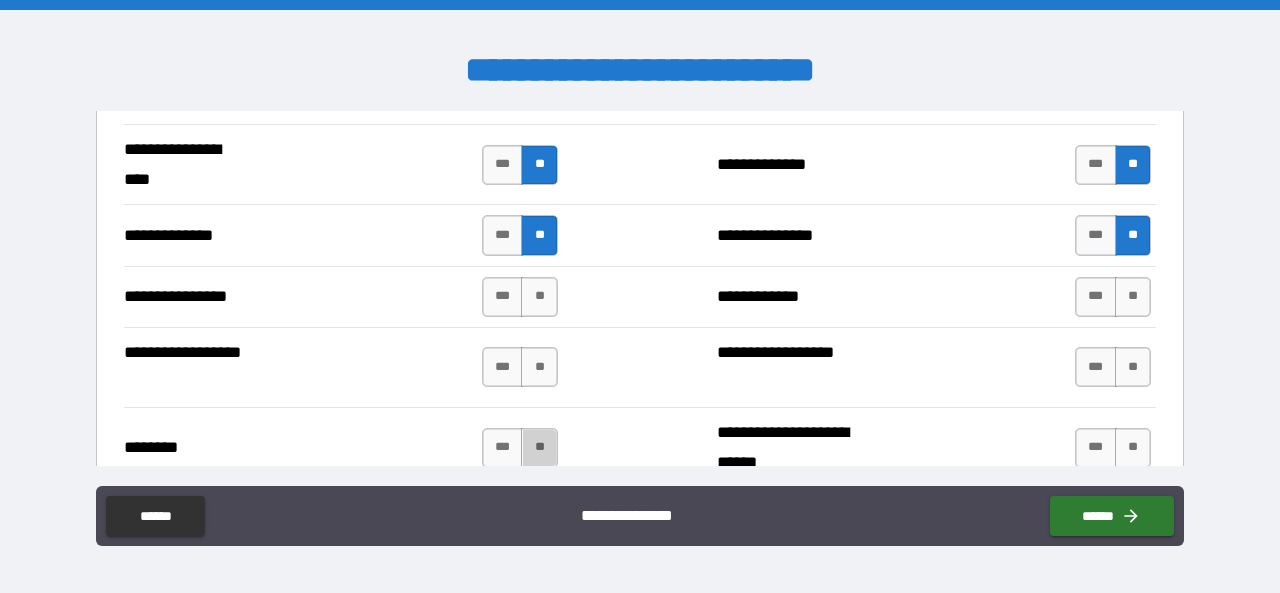 drag, startPoint x: 532, startPoint y: 445, endPoint x: 540, endPoint y: 377, distance: 68.46897 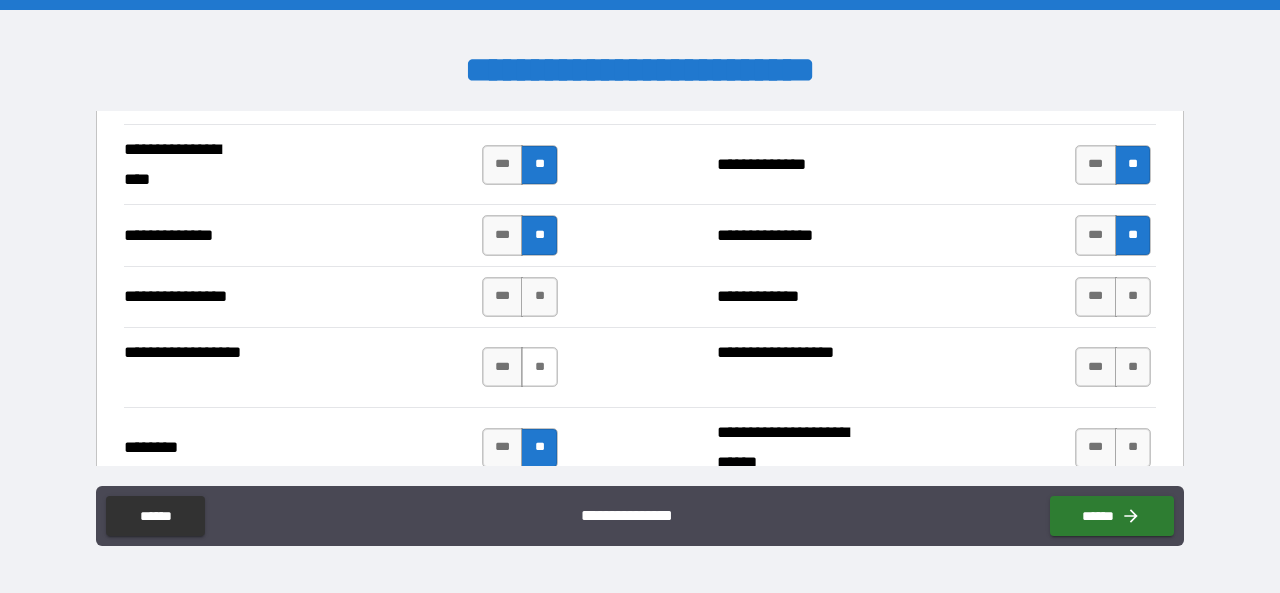 click on "**" at bounding box center [539, 367] 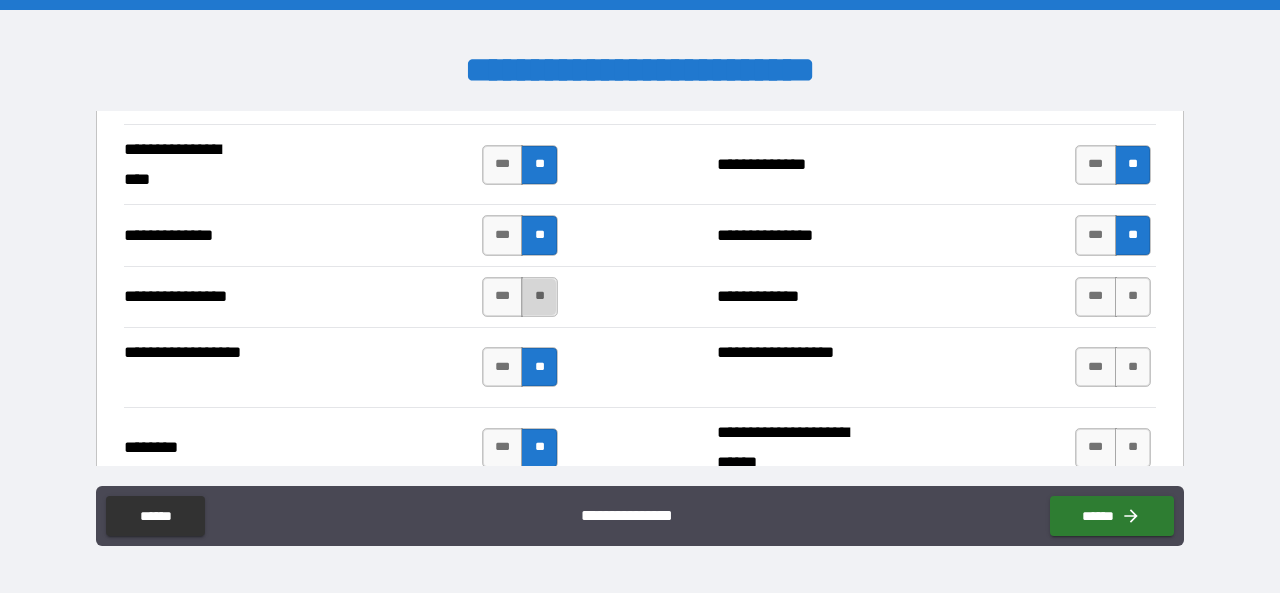 click on "**" at bounding box center [539, 297] 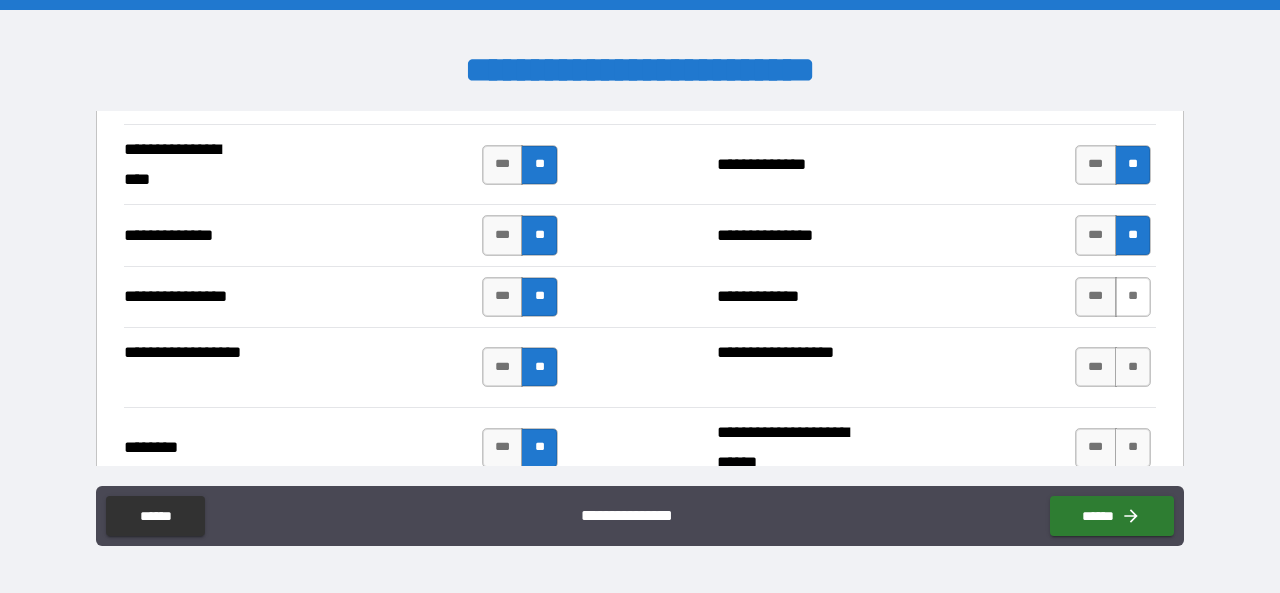 click on "**" at bounding box center [1133, 297] 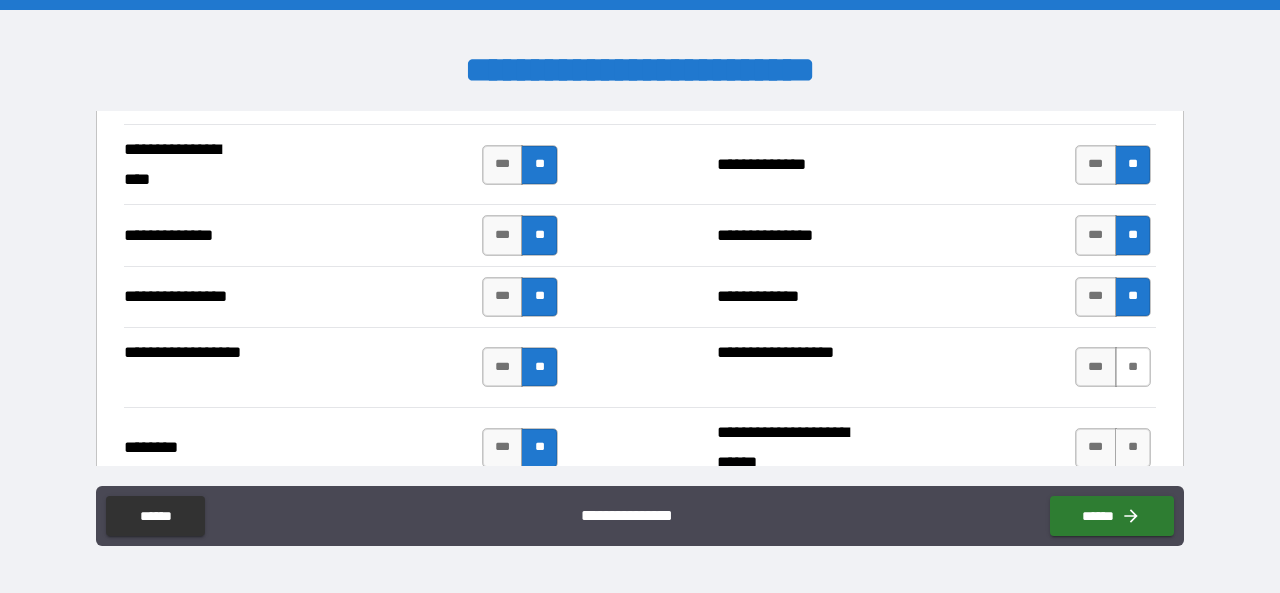 click on "**" at bounding box center (1133, 367) 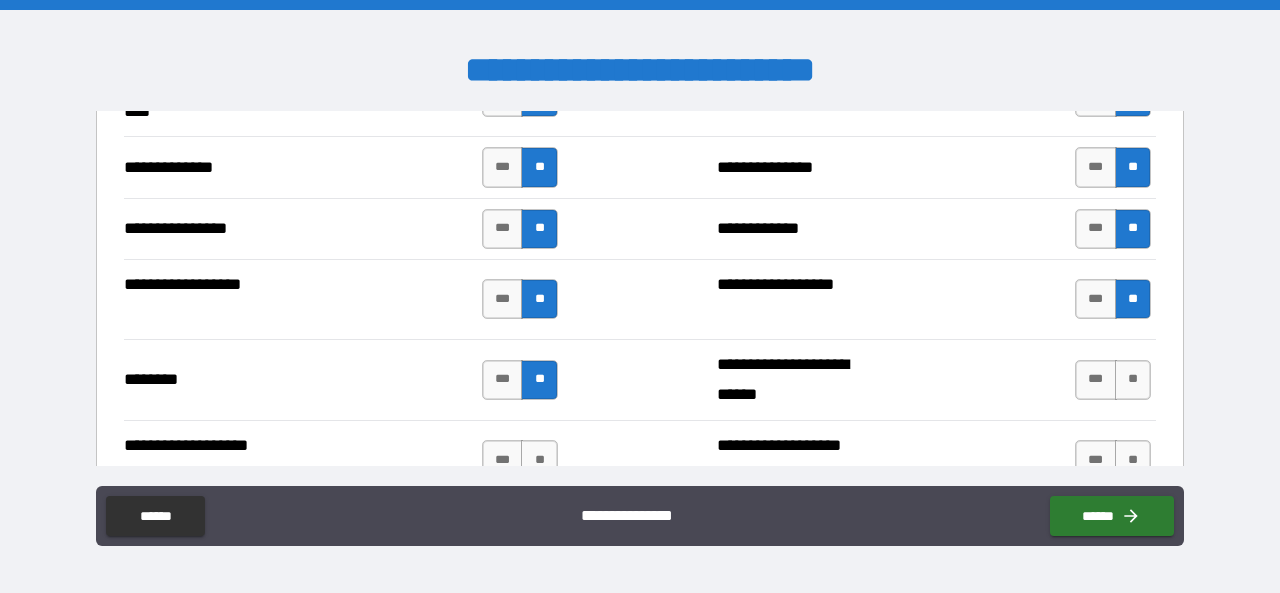 scroll, scrollTop: 3300, scrollLeft: 0, axis: vertical 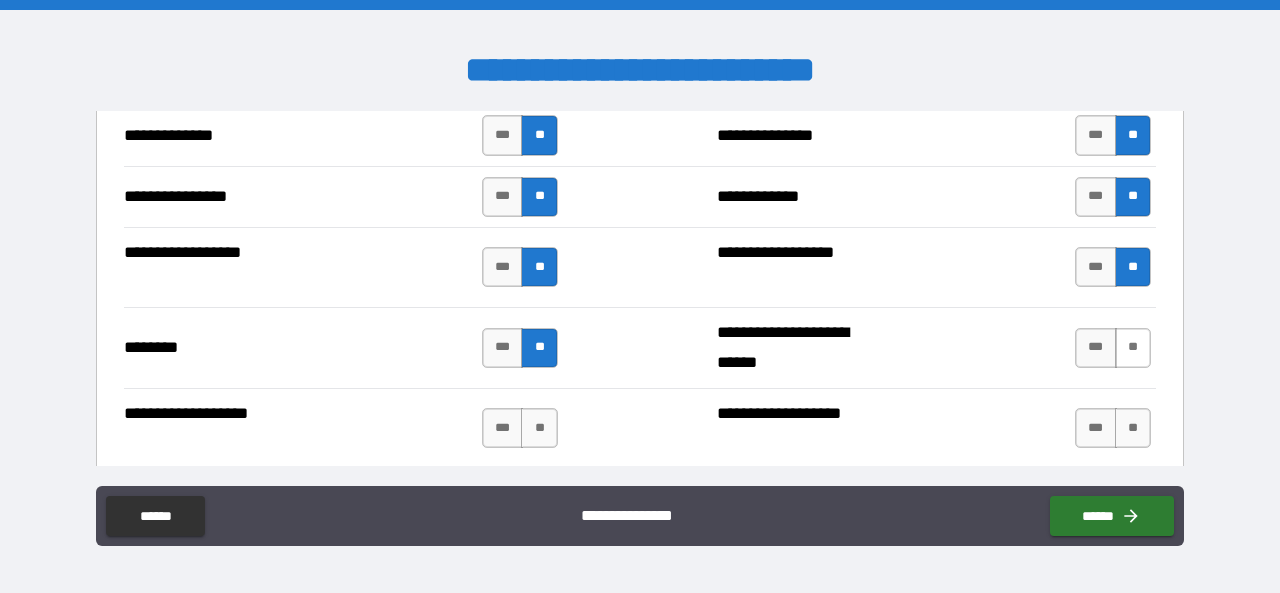 click on "**" at bounding box center (1133, 348) 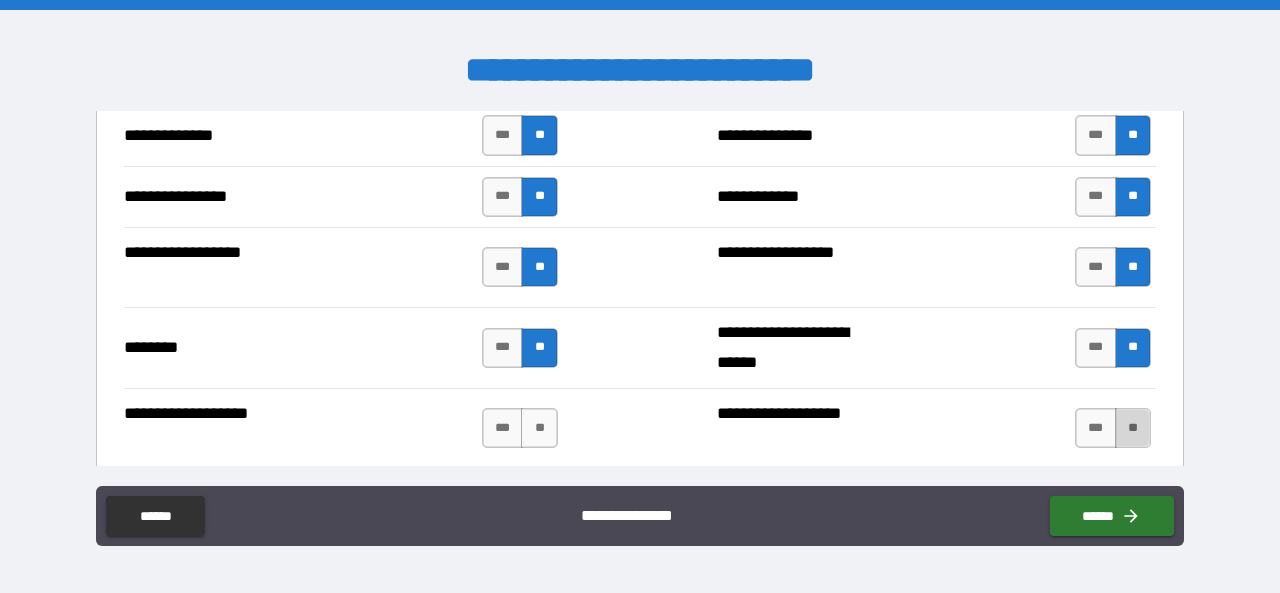 click on "**" at bounding box center (1133, 428) 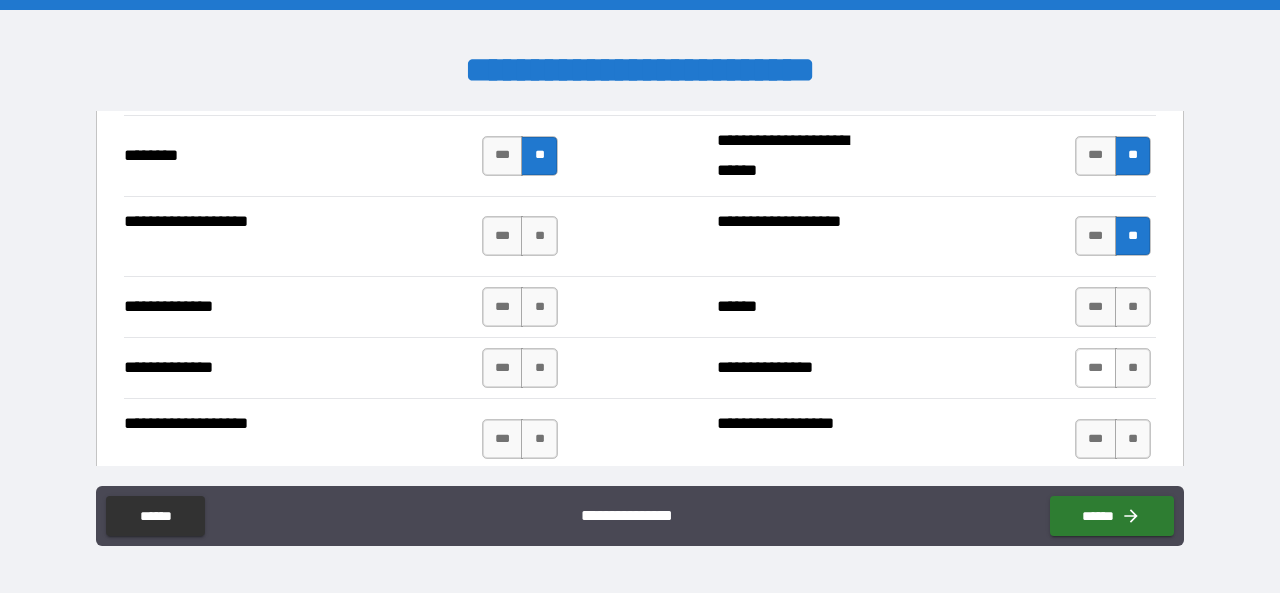 scroll, scrollTop: 3500, scrollLeft: 0, axis: vertical 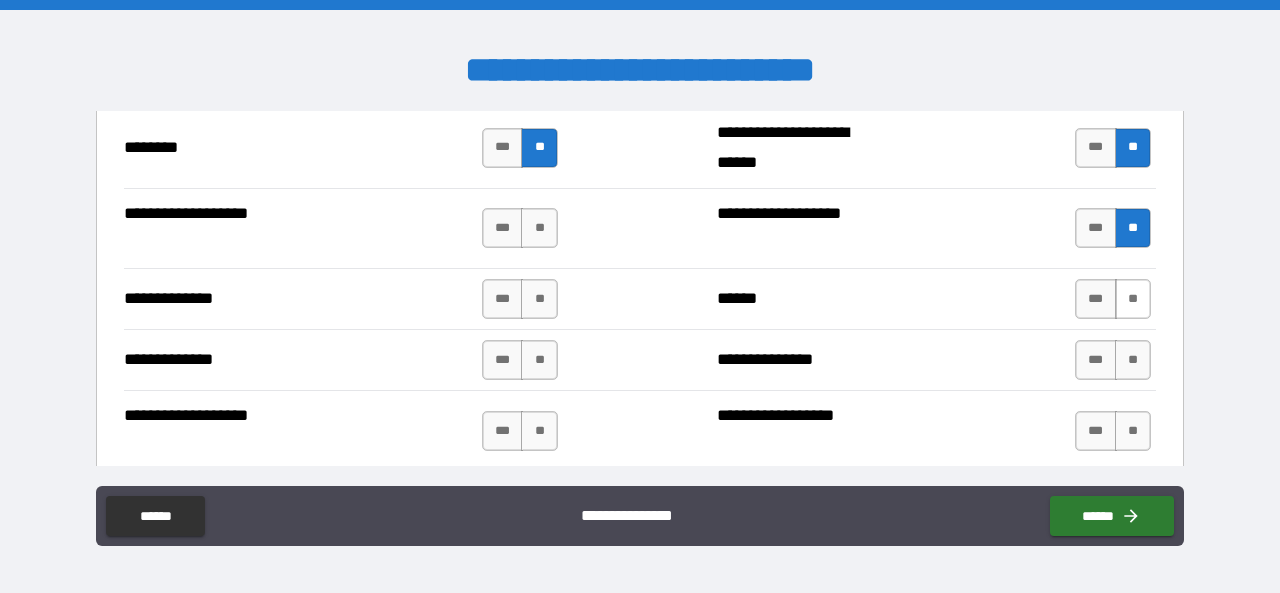 click on "**" at bounding box center (1133, 299) 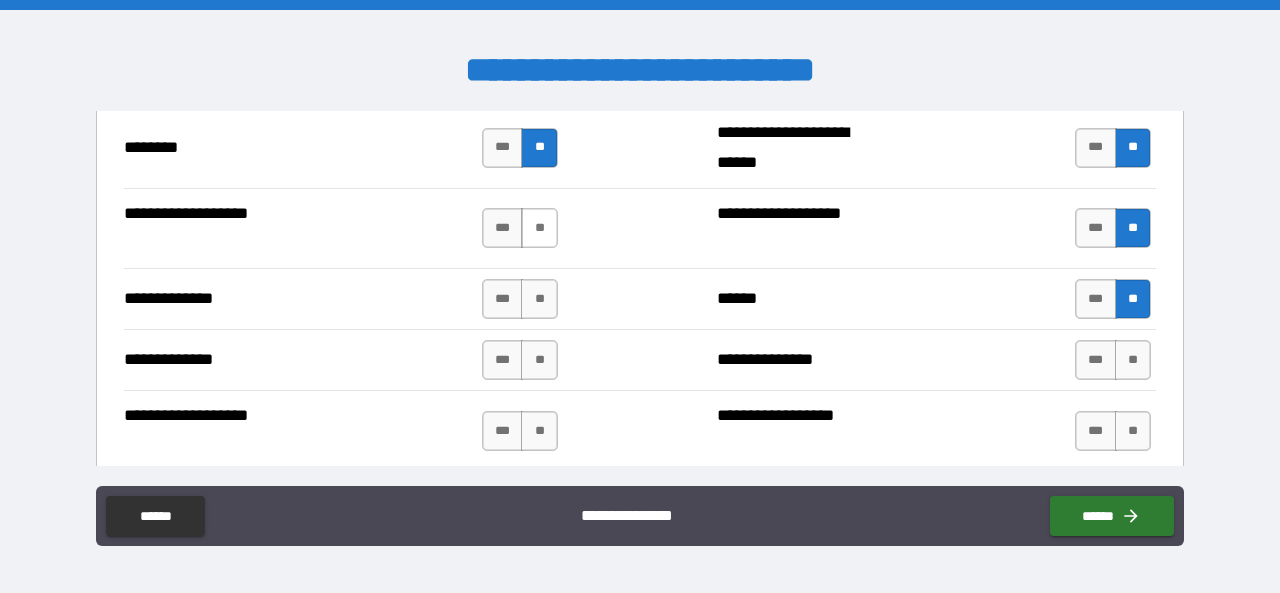 click on "**" at bounding box center [539, 228] 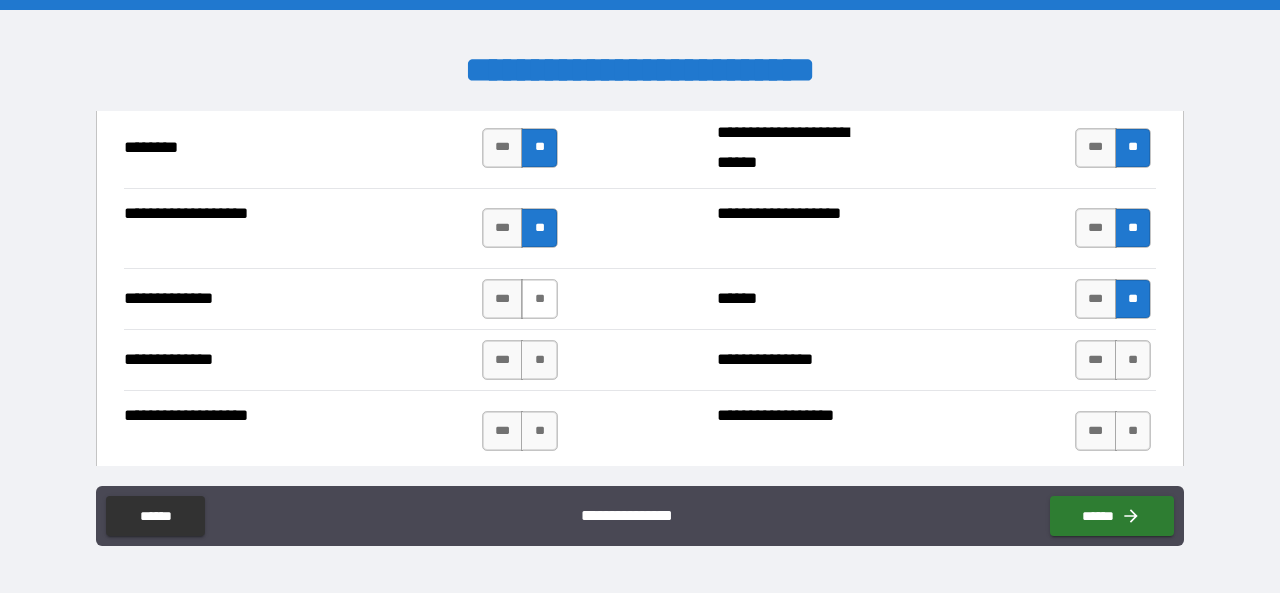 click on "**" at bounding box center (539, 299) 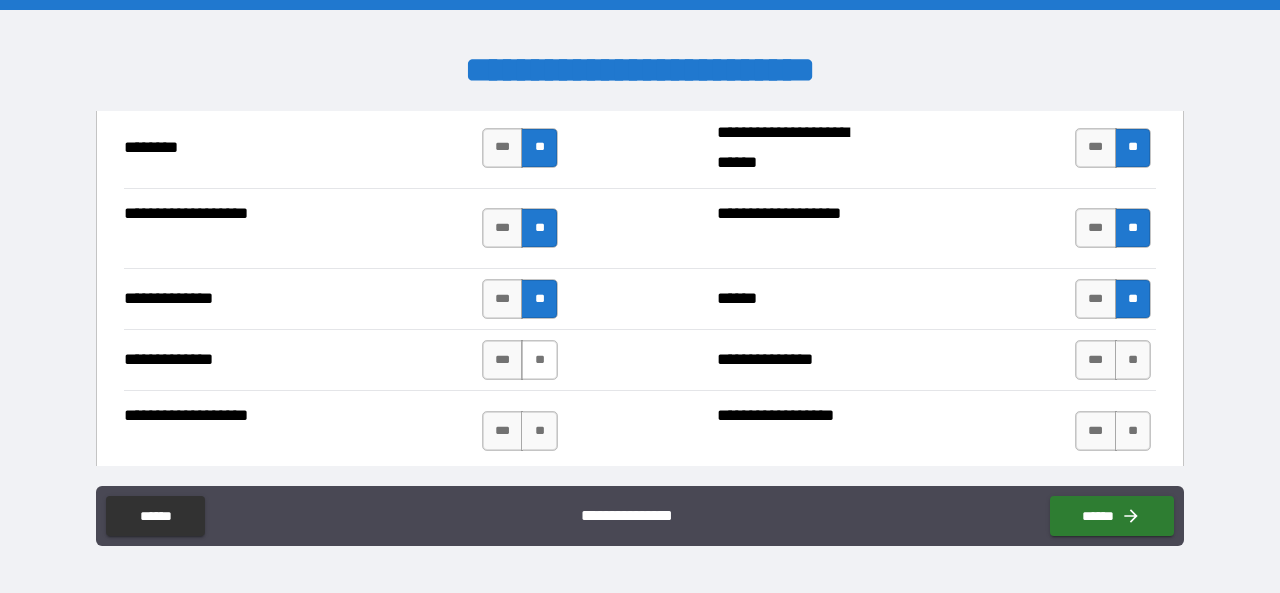 click on "**" at bounding box center [539, 360] 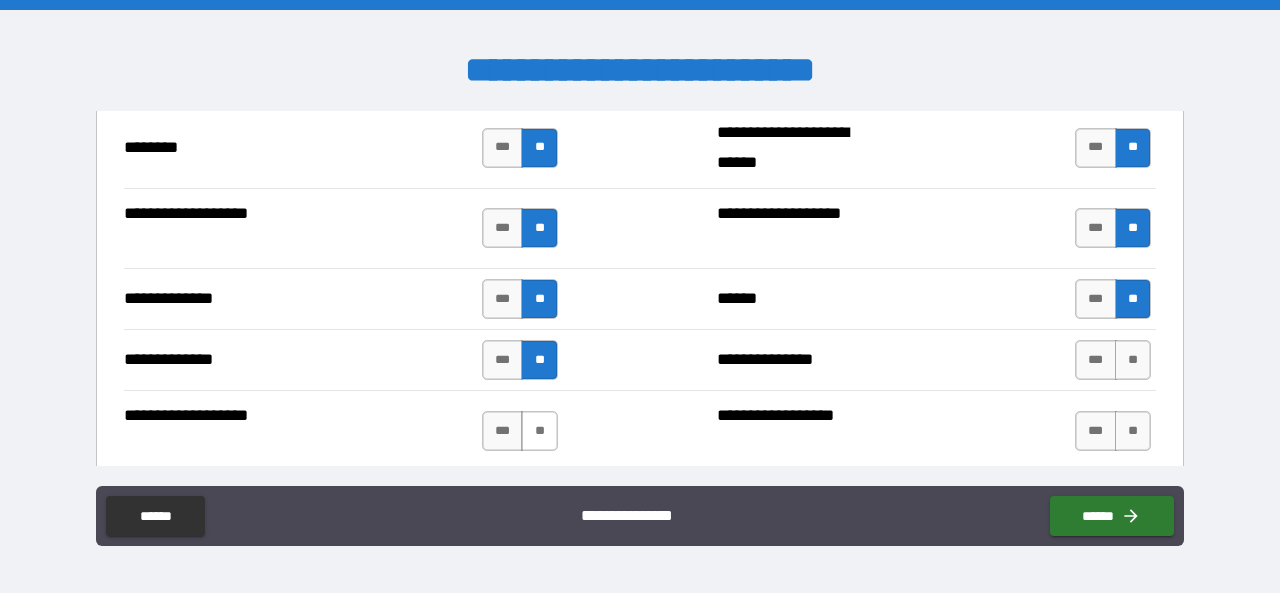 click on "**" at bounding box center [539, 431] 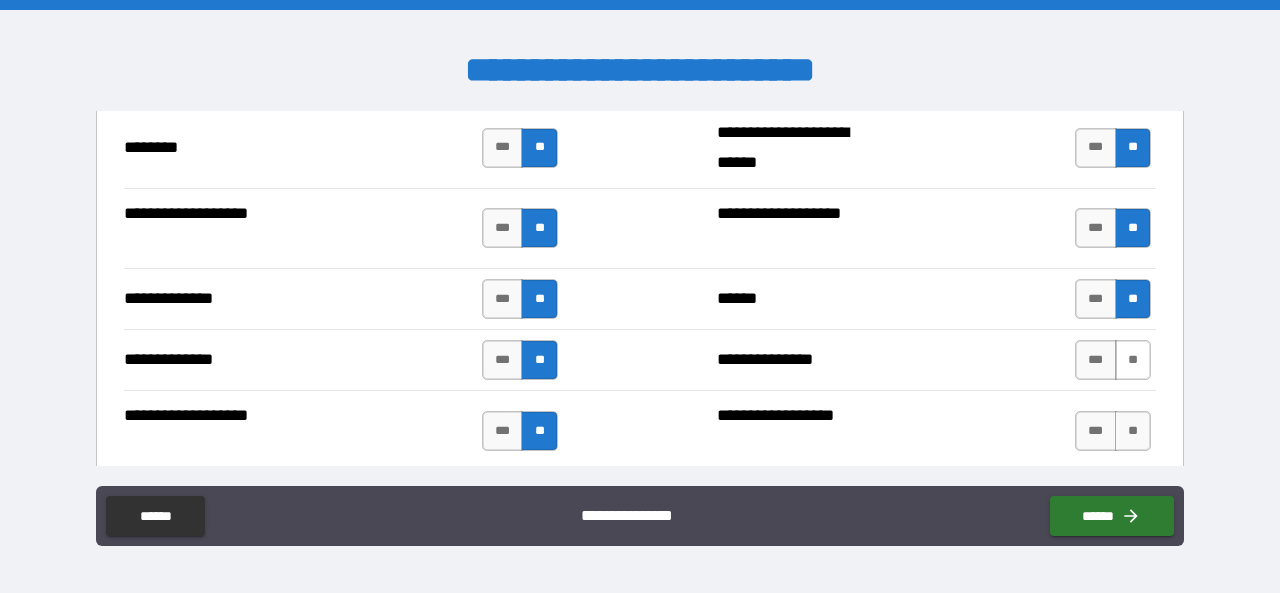 click on "**" at bounding box center [1133, 360] 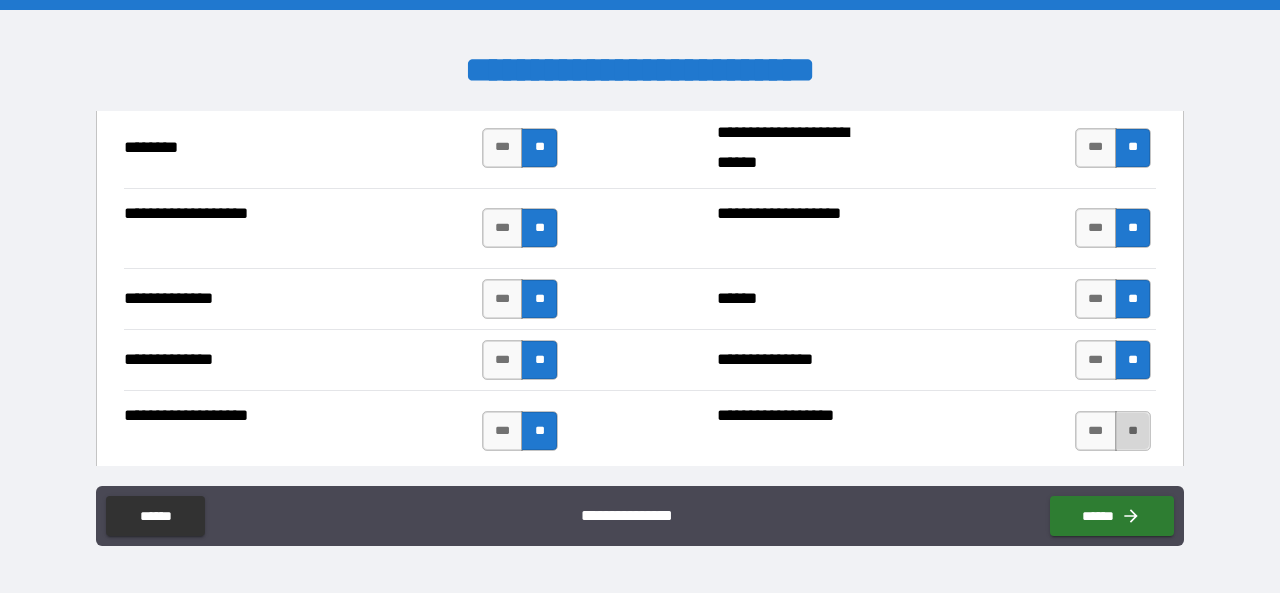 click on "**" at bounding box center (1133, 431) 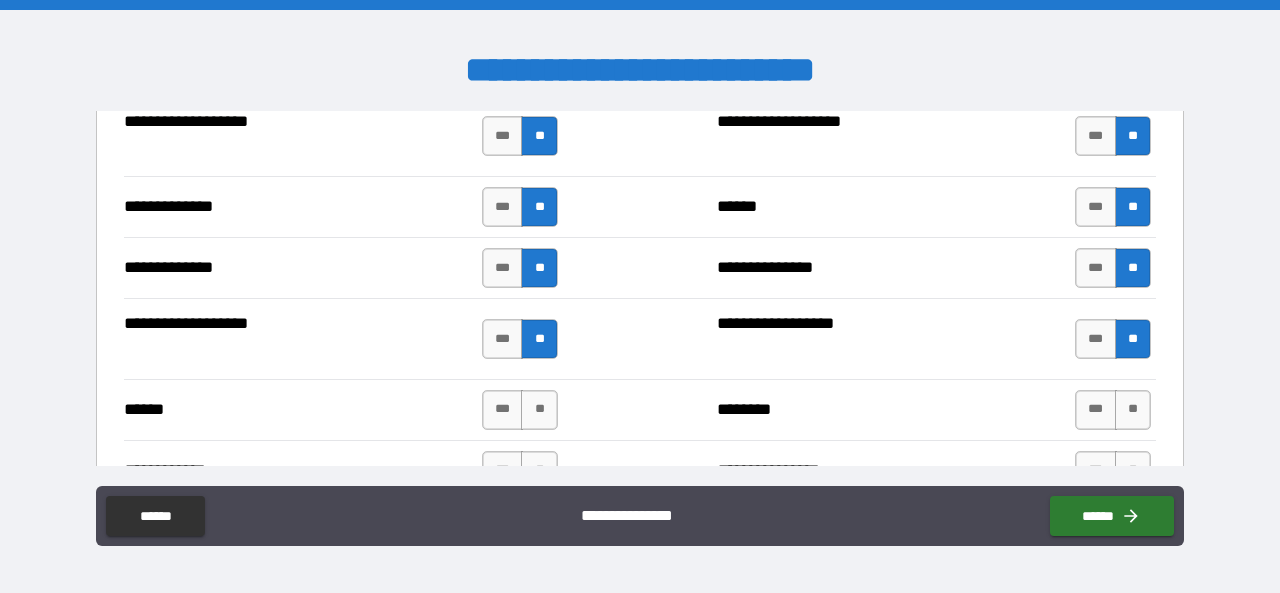 scroll, scrollTop: 3700, scrollLeft: 0, axis: vertical 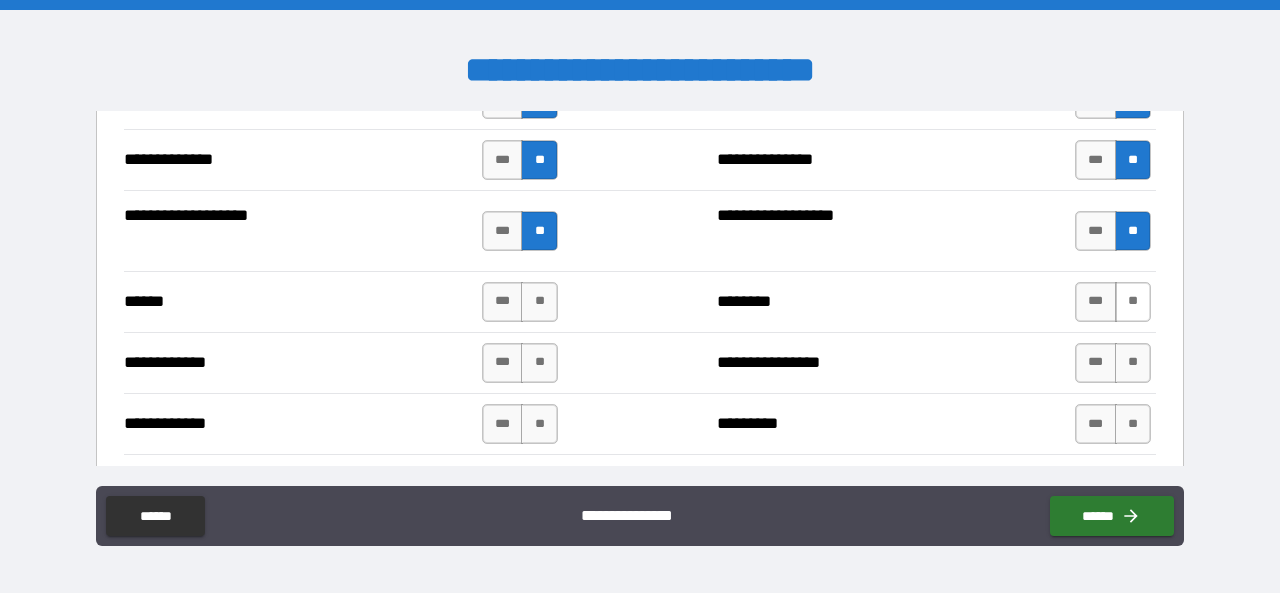 drag, startPoint x: 1129, startPoint y: 286, endPoint x: 1109, endPoint y: 334, distance: 52 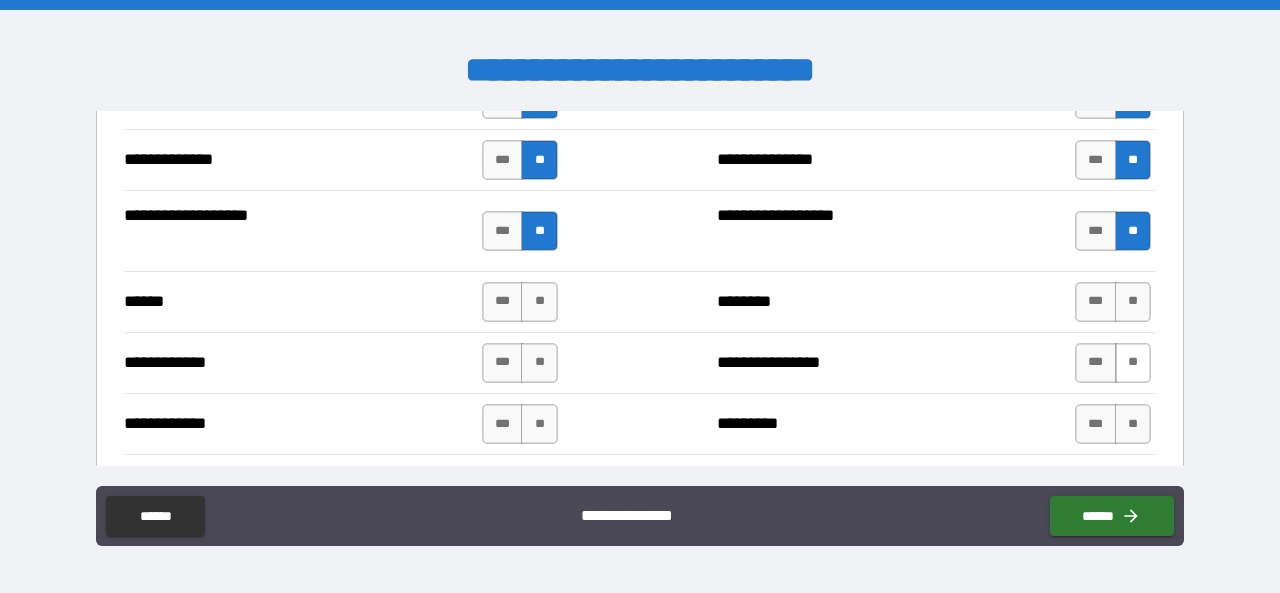 click on "**" at bounding box center (1133, 302) 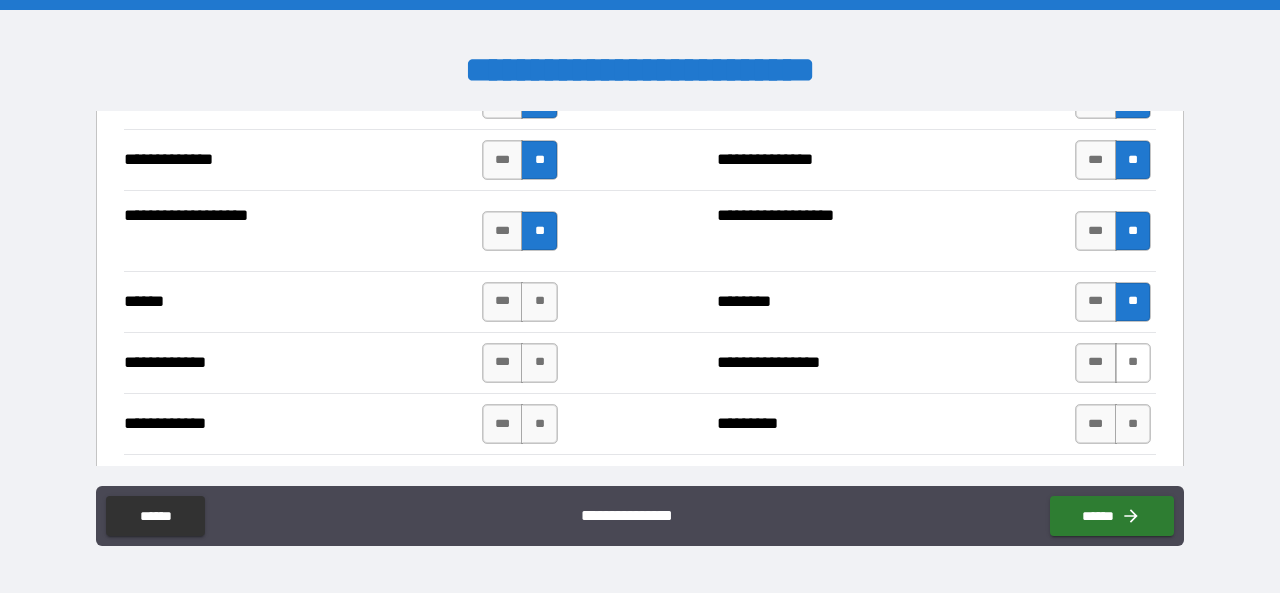 click on "**" at bounding box center [1133, 363] 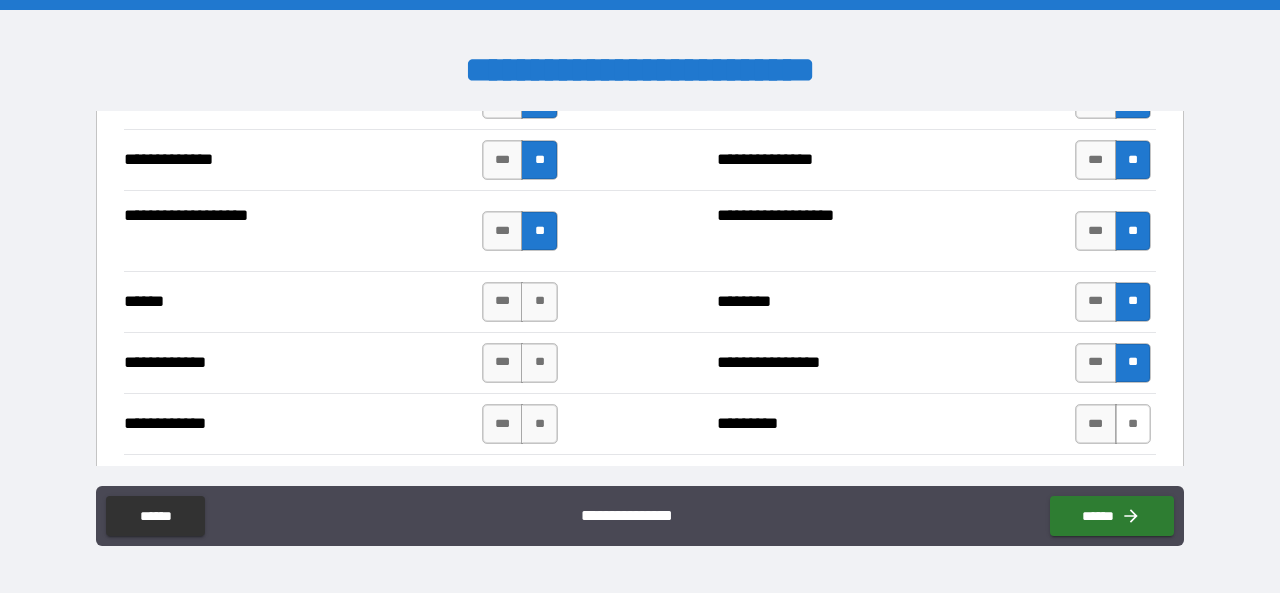 click on "**" at bounding box center [1133, 424] 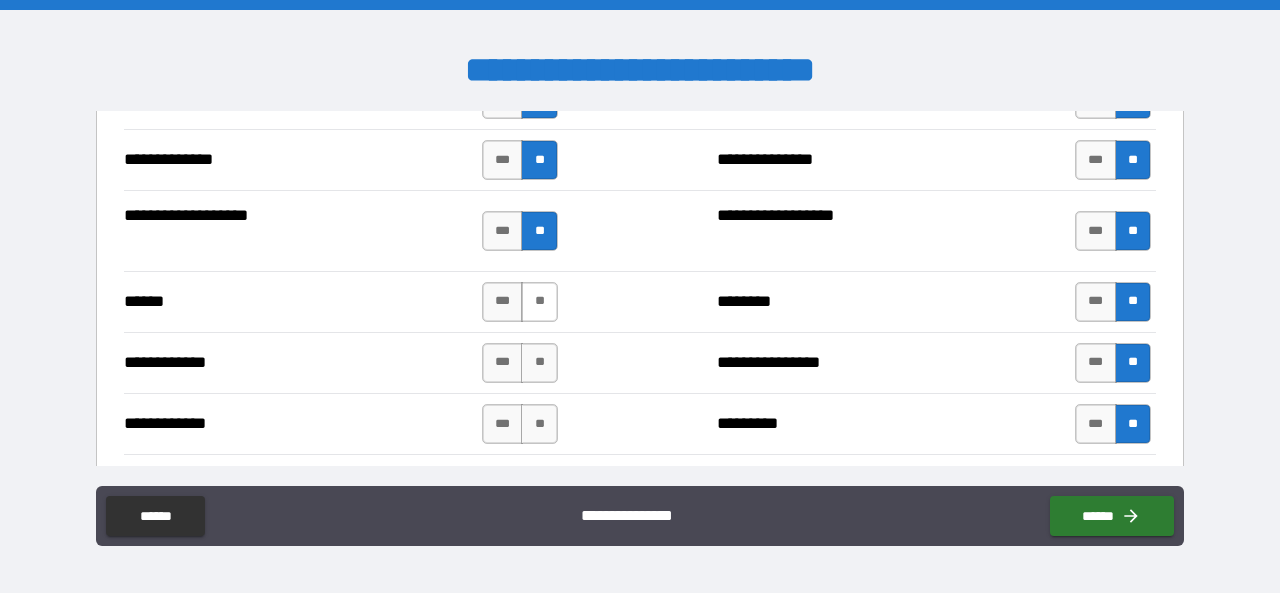 click on "**" at bounding box center (539, 302) 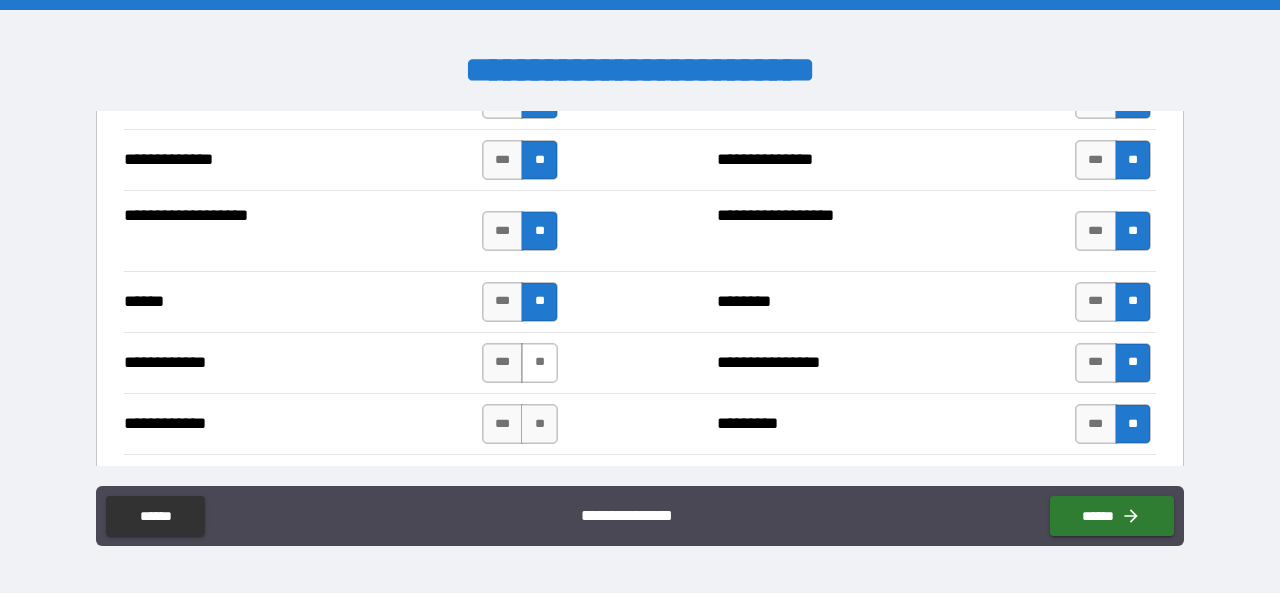 click on "**" at bounding box center (539, 363) 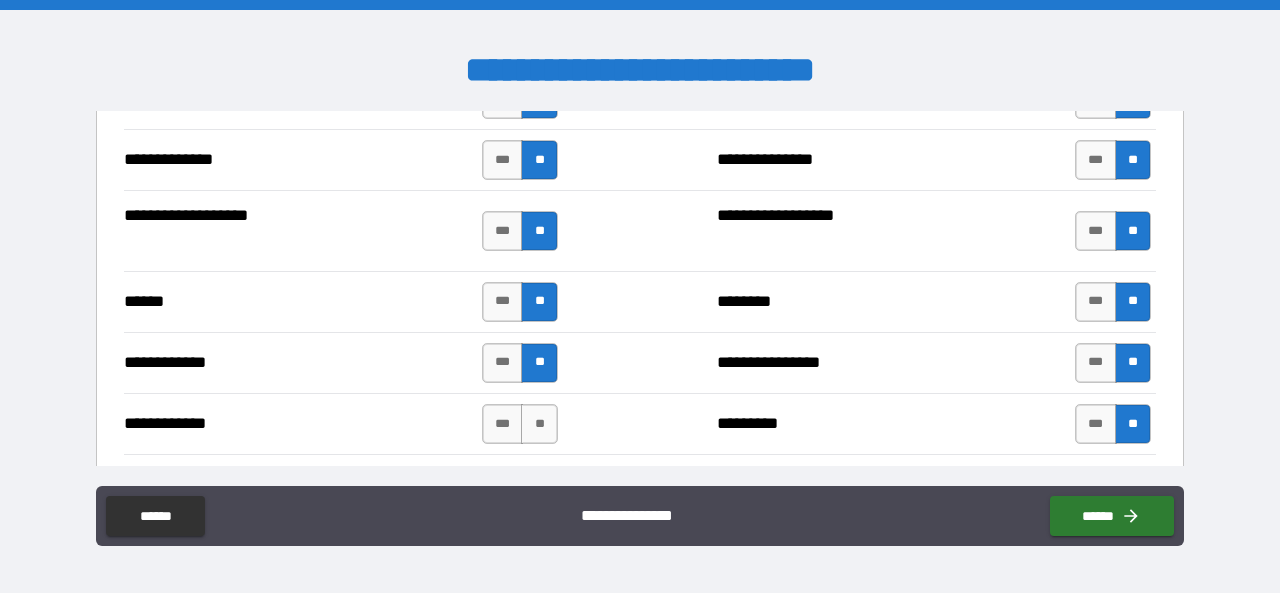 click on "**********" at bounding box center [640, 423] 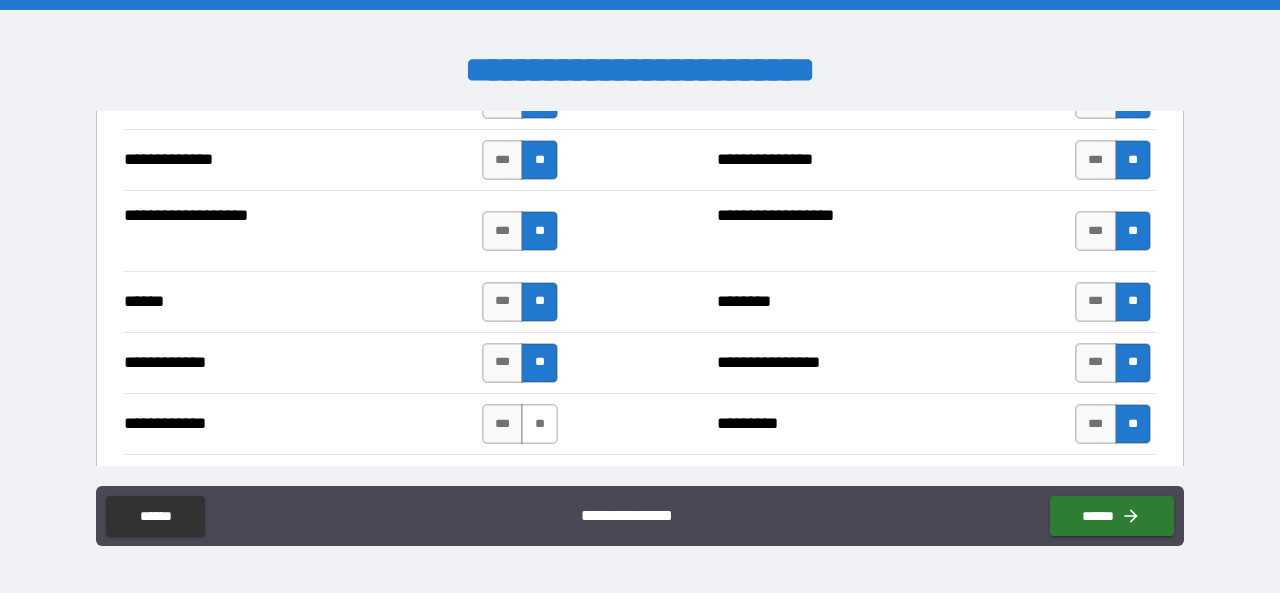 click on "**" at bounding box center (539, 424) 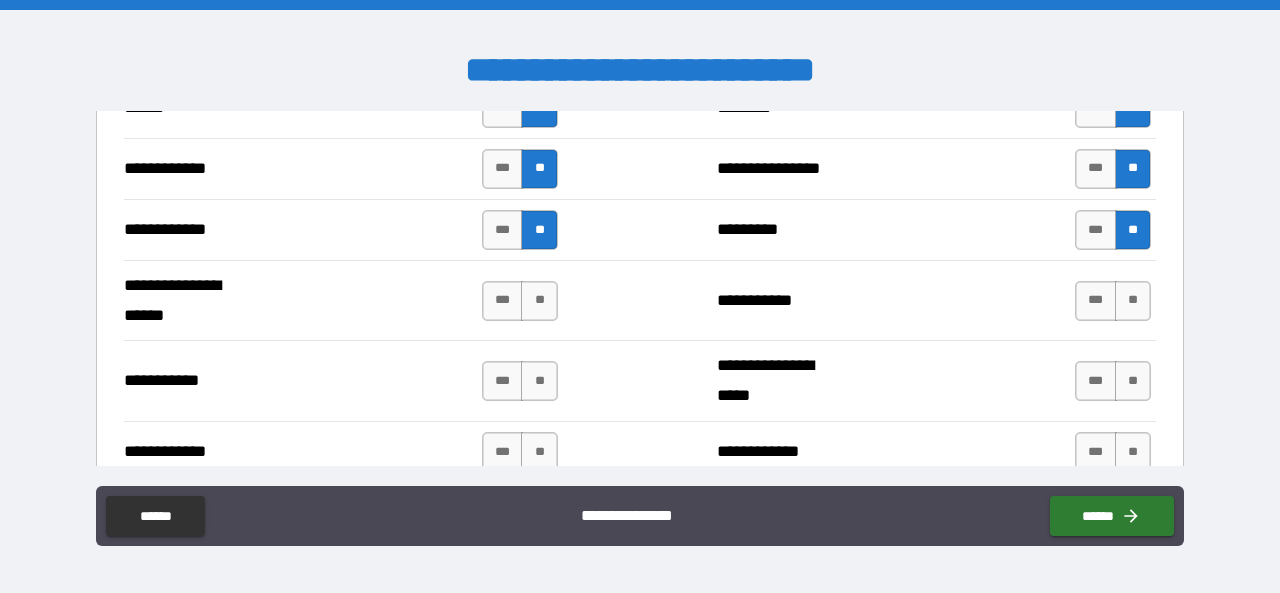 scroll, scrollTop: 3900, scrollLeft: 0, axis: vertical 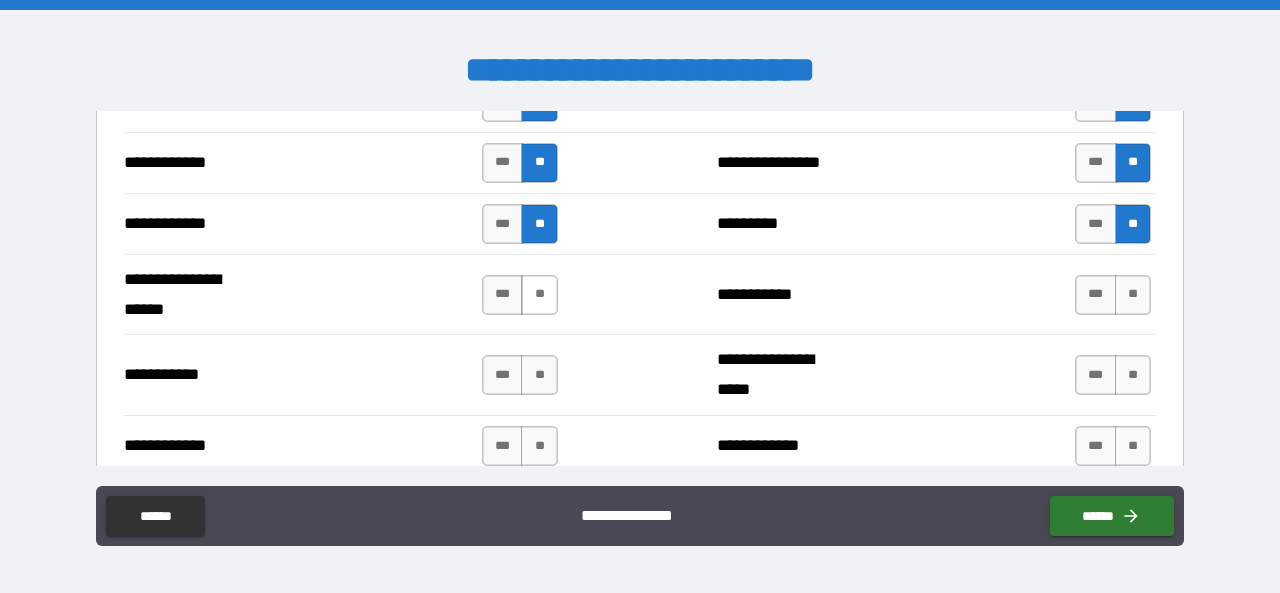 click on "**" at bounding box center [539, 295] 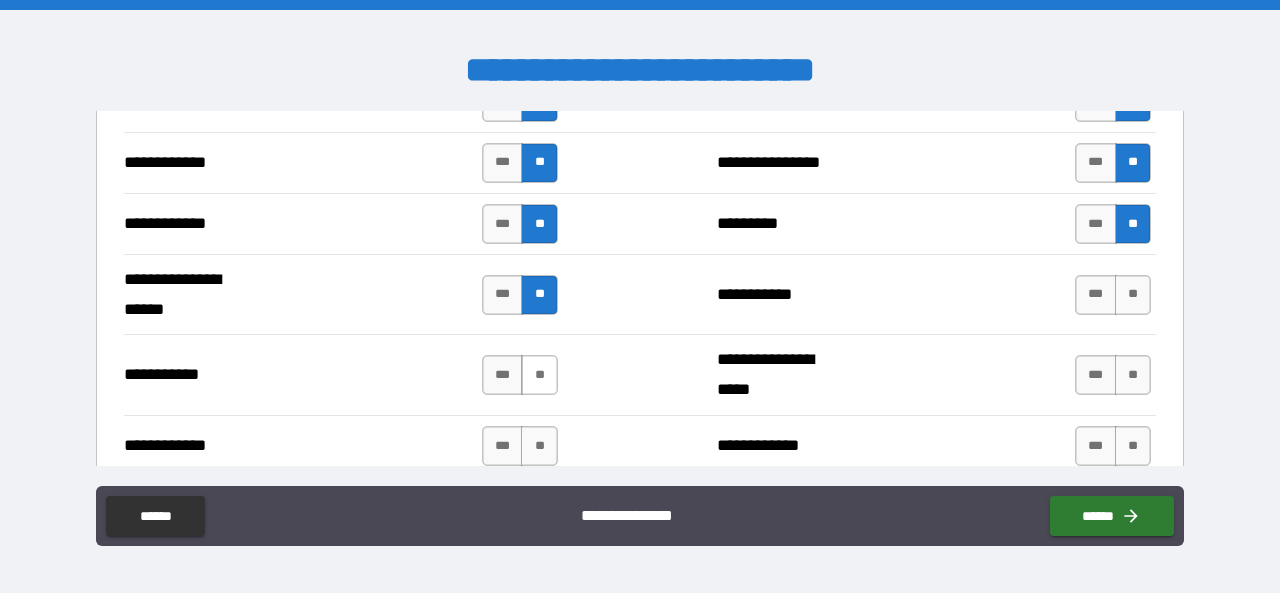 click on "**" at bounding box center (539, 375) 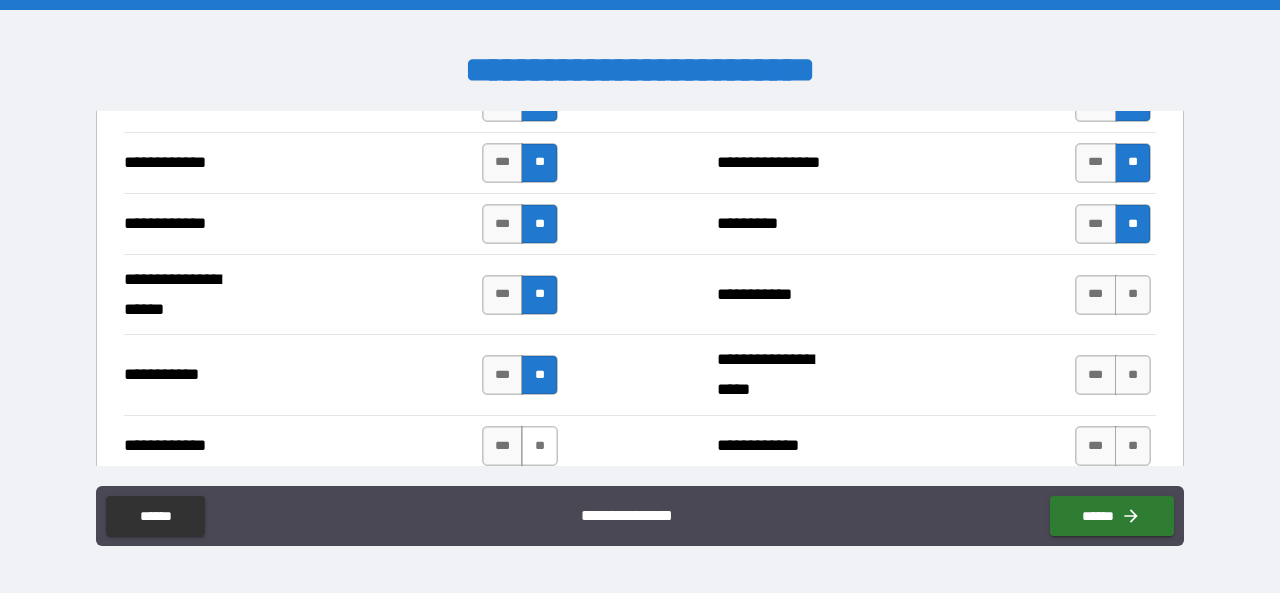 click on "**" at bounding box center [539, 446] 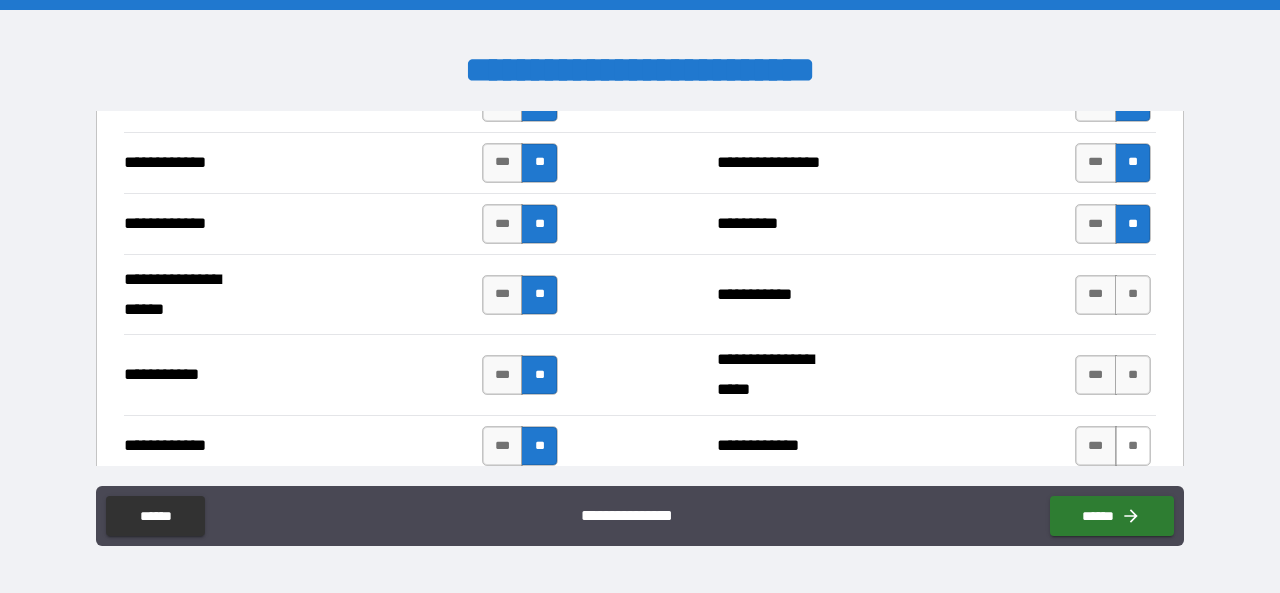 click on "**" at bounding box center [1133, 446] 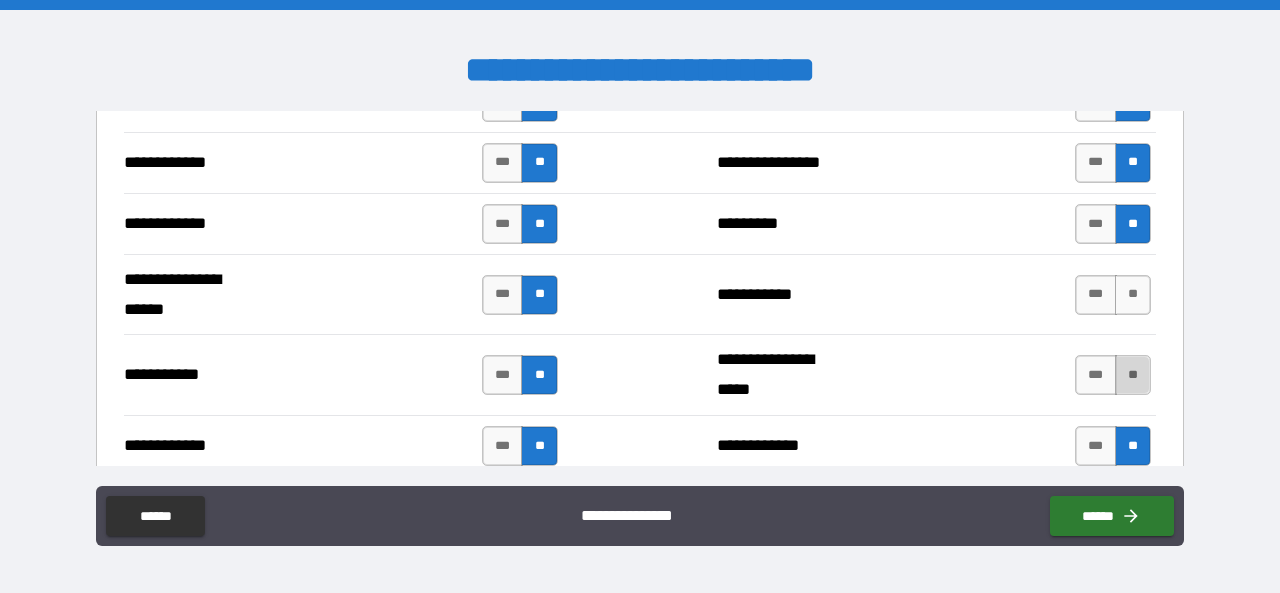 drag, startPoint x: 1128, startPoint y: 343, endPoint x: 1117, endPoint y: 275, distance: 68.88396 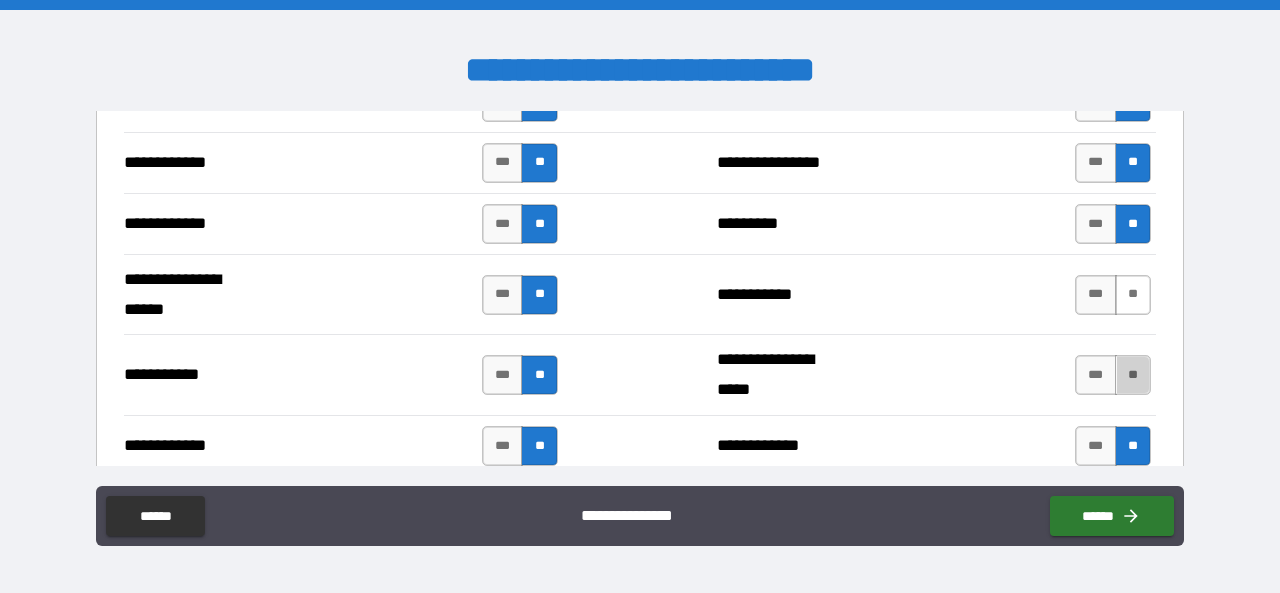 click on "**" at bounding box center (1133, 375) 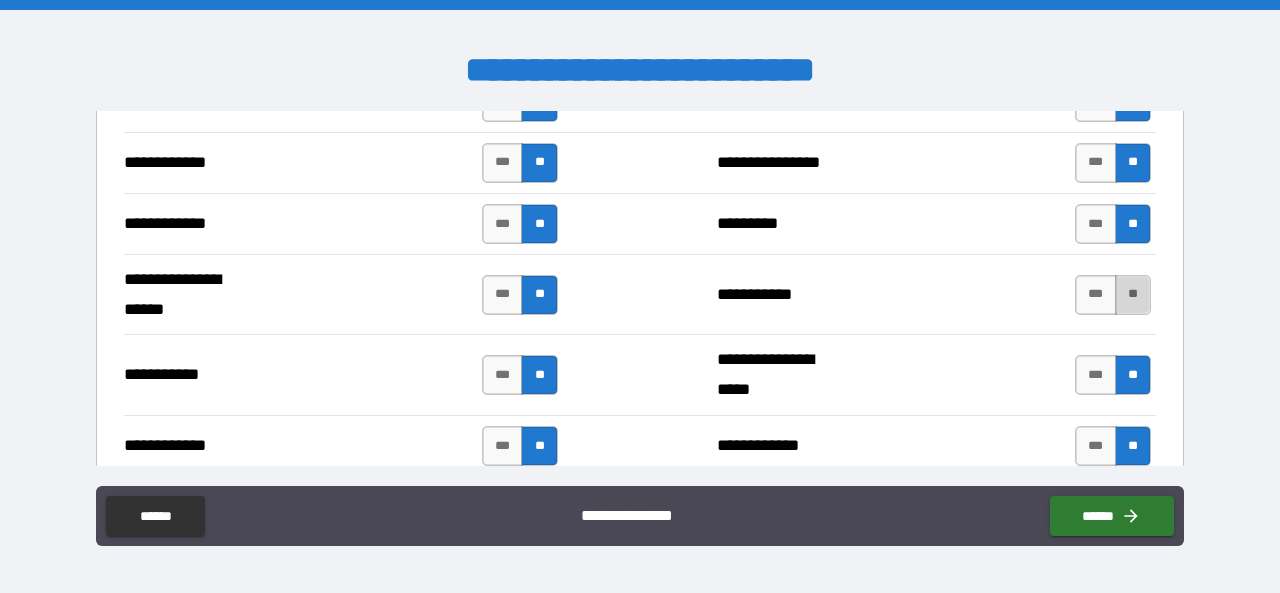 click on "**" at bounding box center (1133, 295) 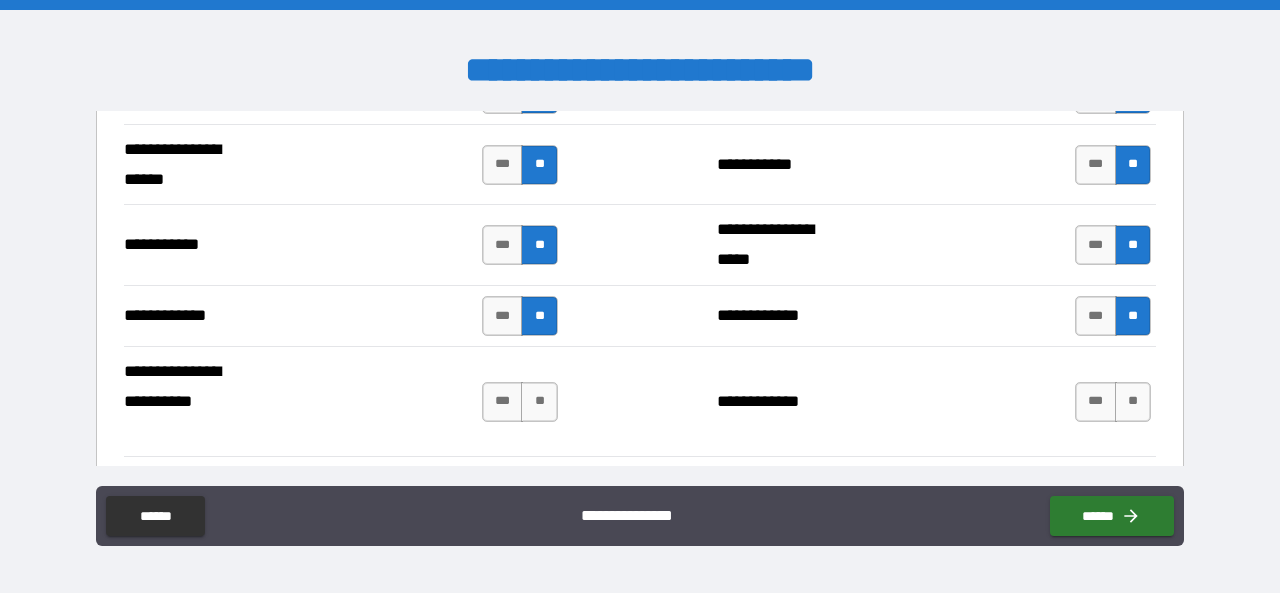 scroll, scrollTop: 4000, scrollLeft: 0, axis: vertical 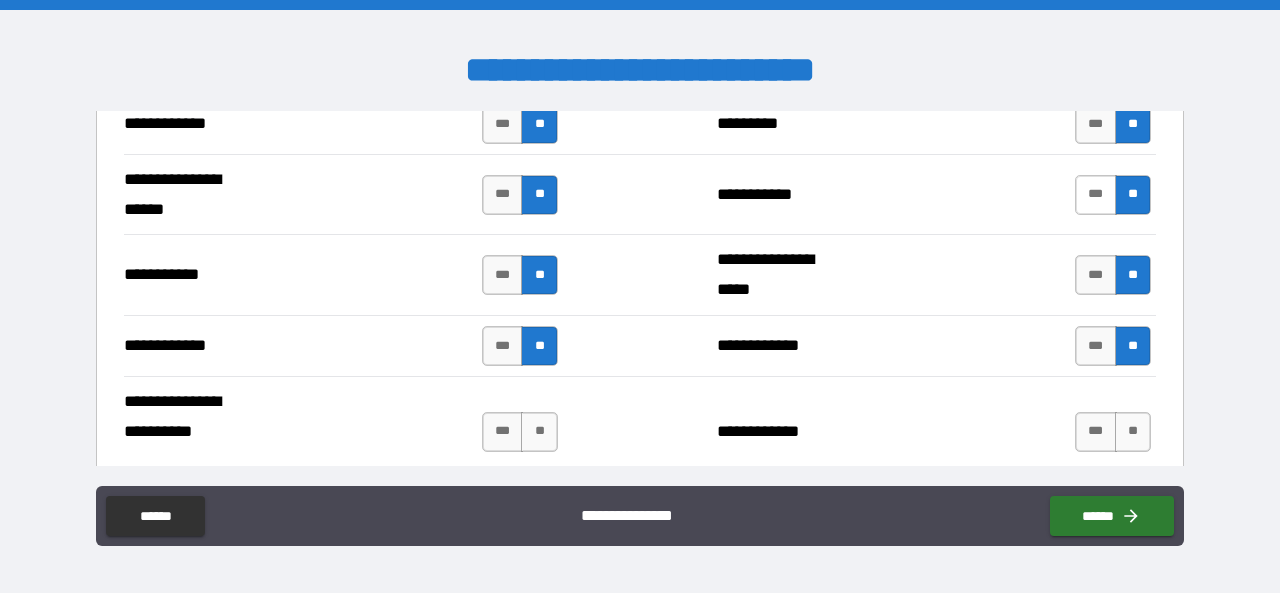 click on "***" at bounding box center [1096, 195] 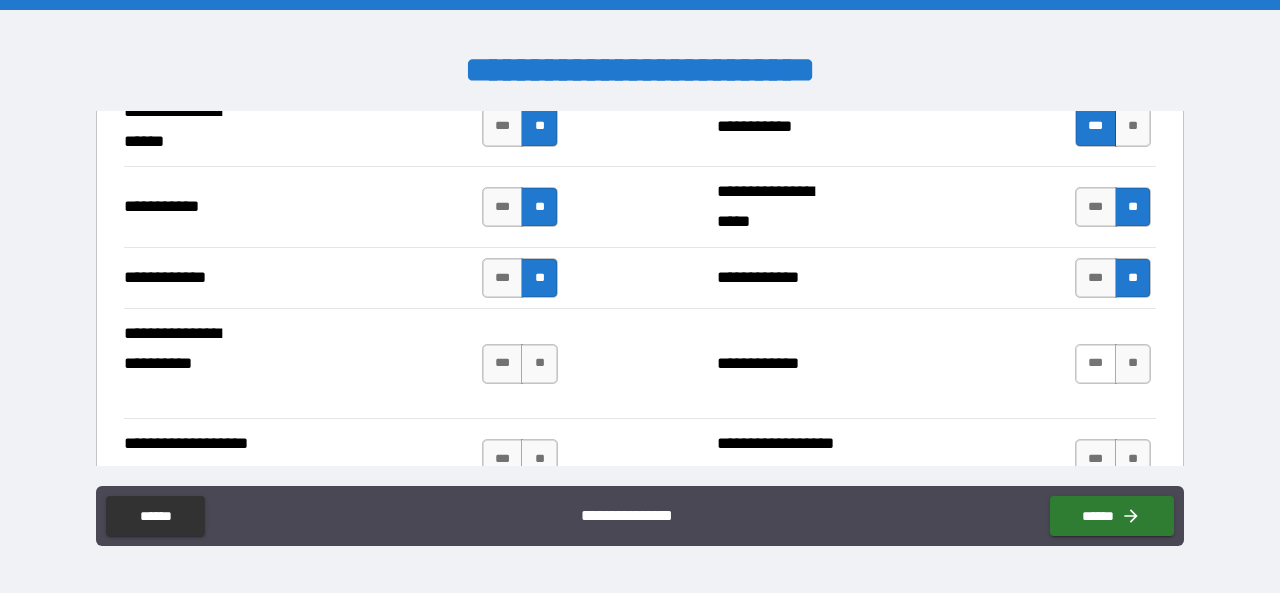 scroll, scrollTop: 4100, scrollLeft: 0, axis: vertical 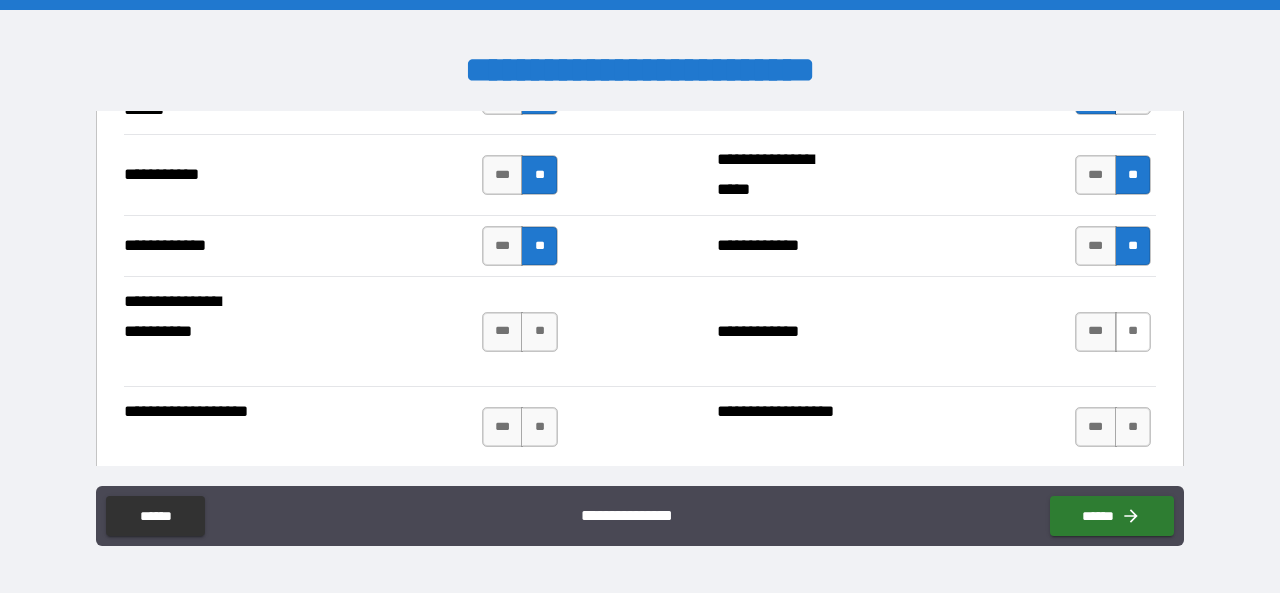 click on "**" at bounding box center (1133, 332) 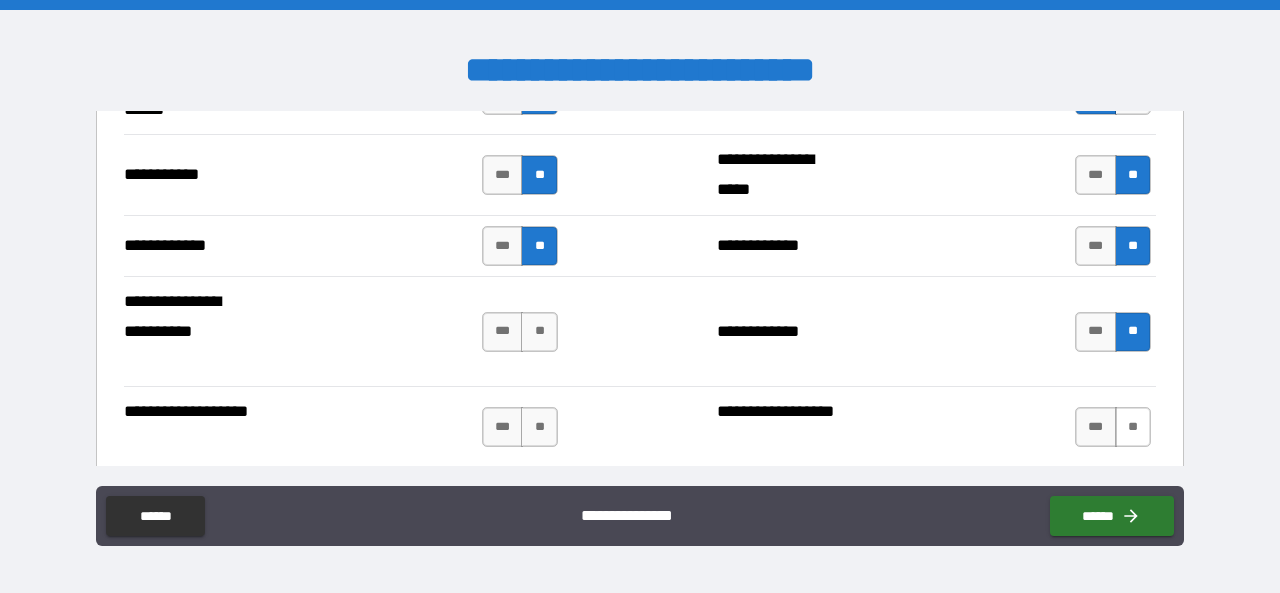 click on "**" at bounding box center (1133, 427) 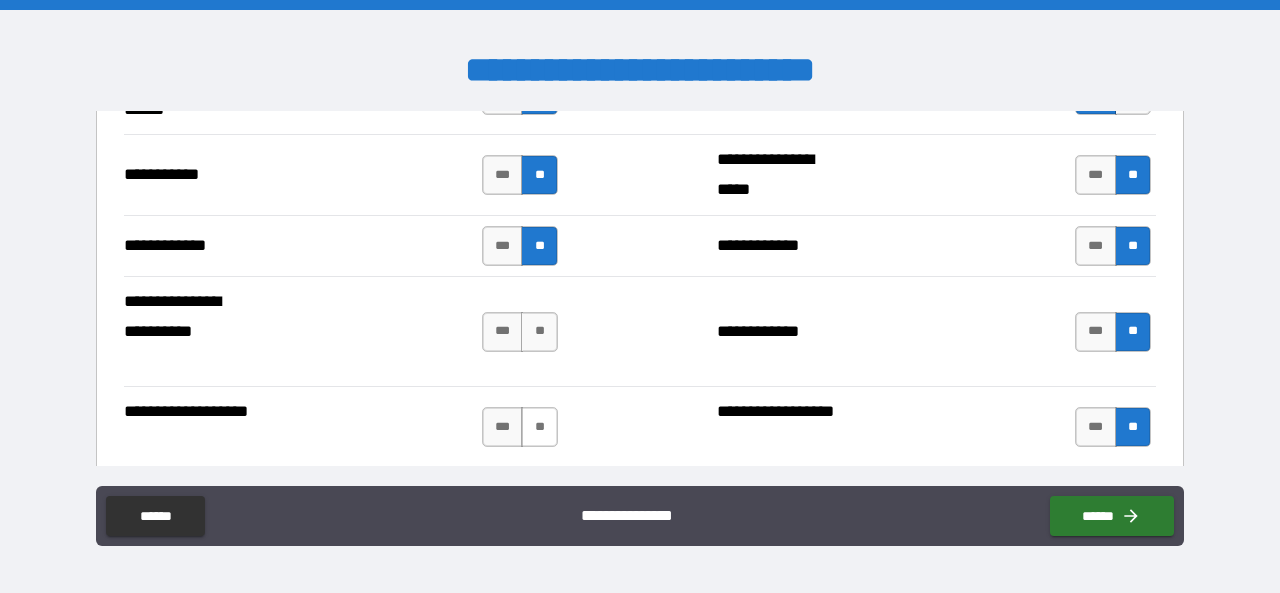 click on "**" at bounding box center [539, 427] 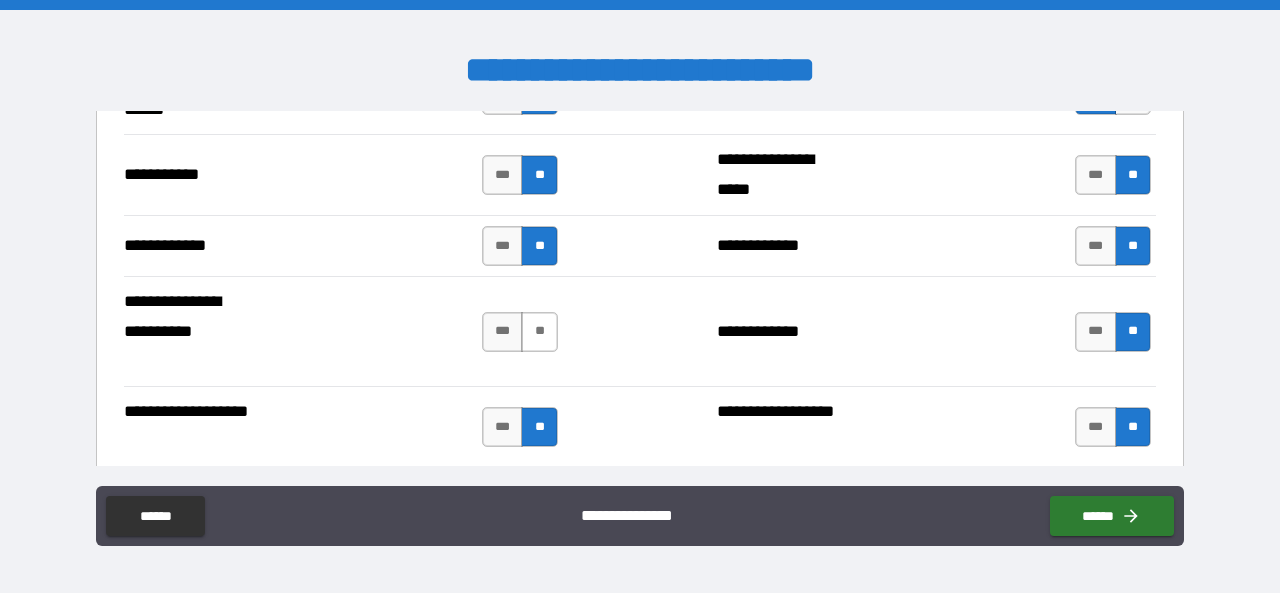 click on "**" at bounding box center [539, 332] 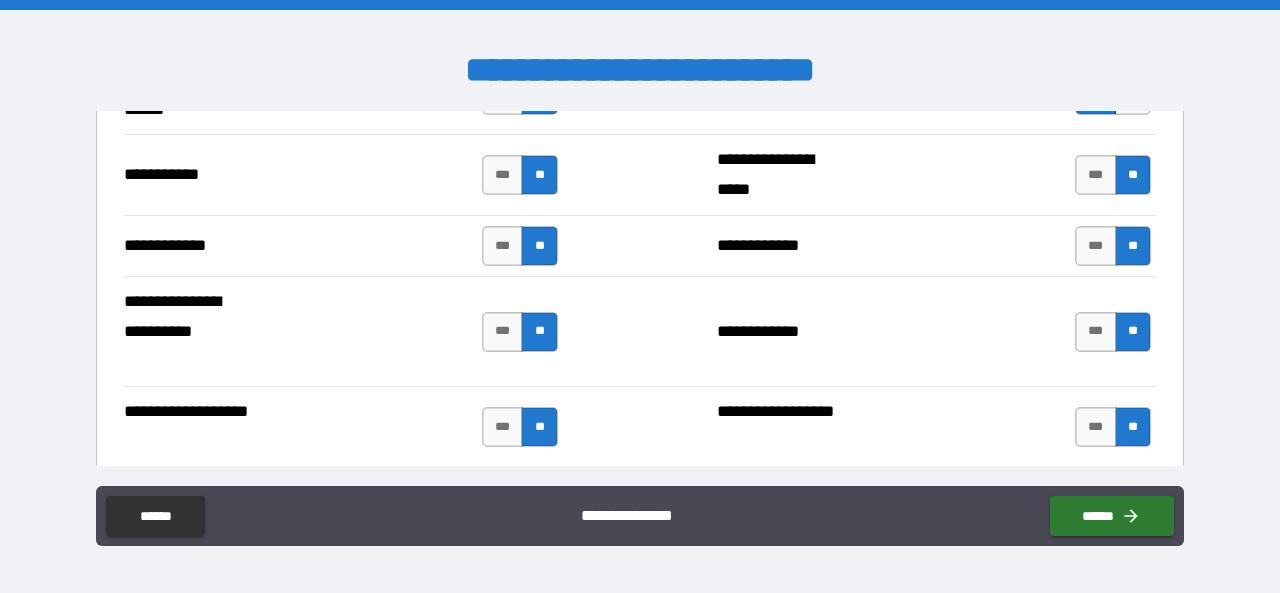 scroll, scrollTop: 4300, scrollLeft: 0, axis: vertical 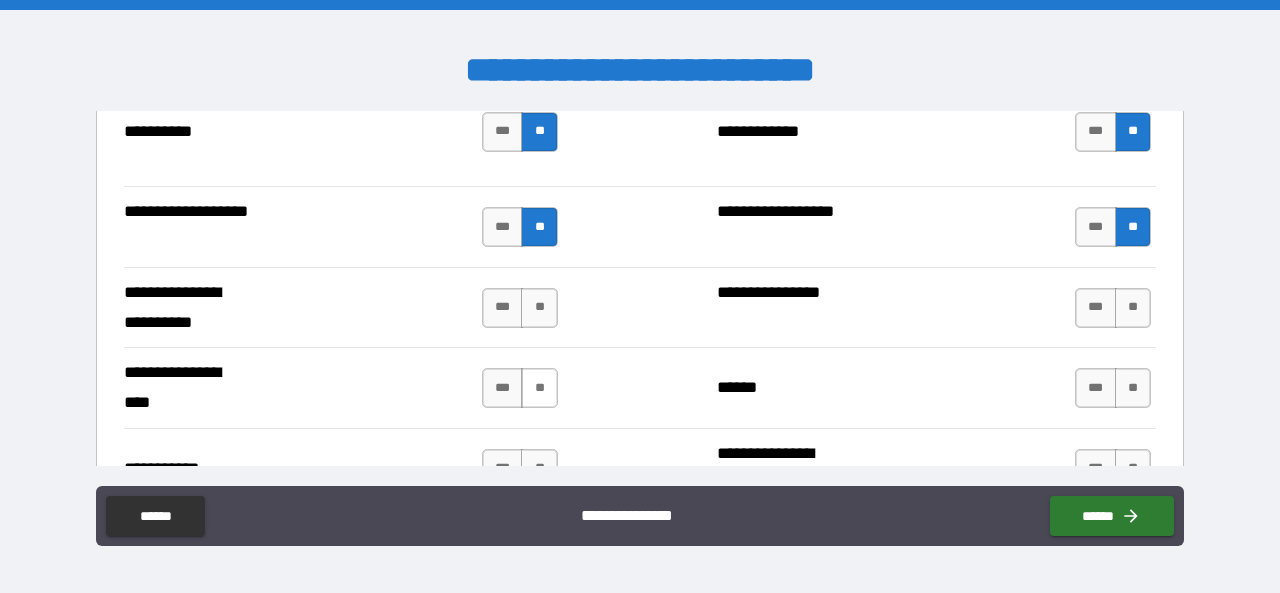 drag, startPoint x: 530, startPoint y: 288, endPoint x: 521, endPoint y: 370, distance: 82.492424 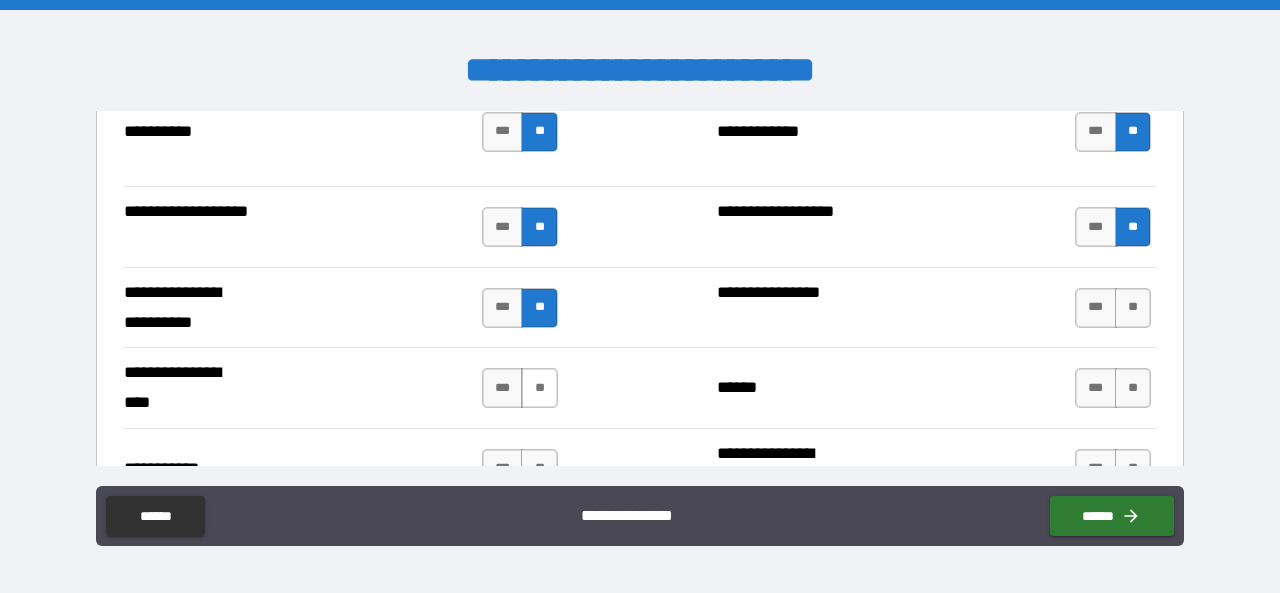 click on "**" at bounding box center (539, 388) 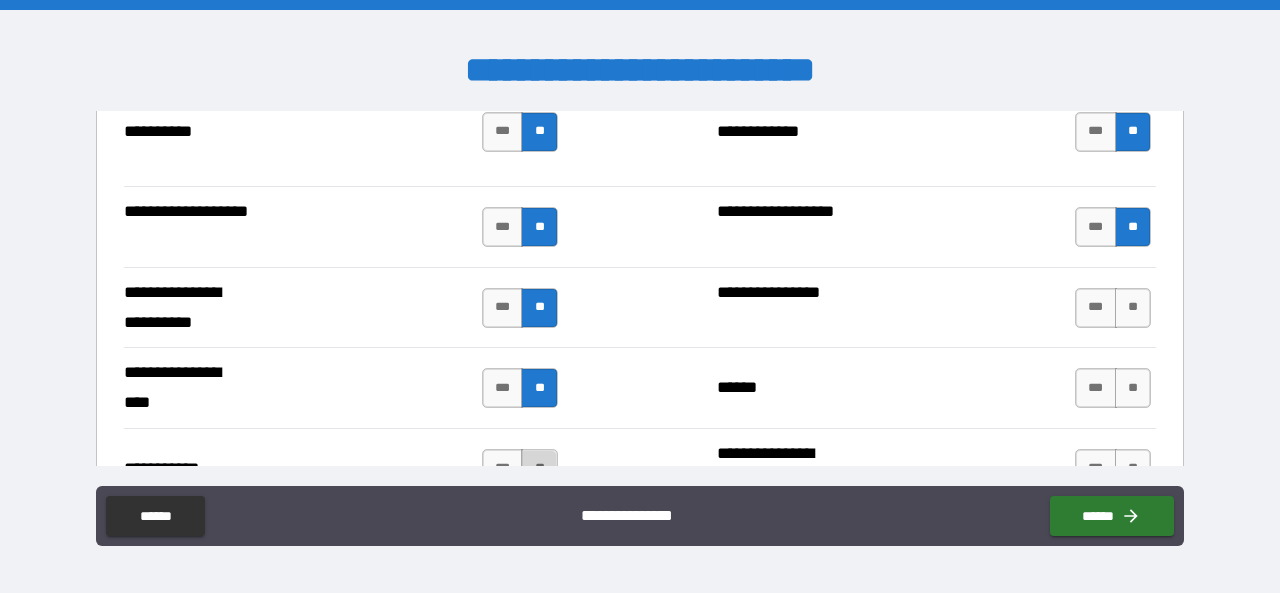 click on "**" at bounding box center [539, 469] 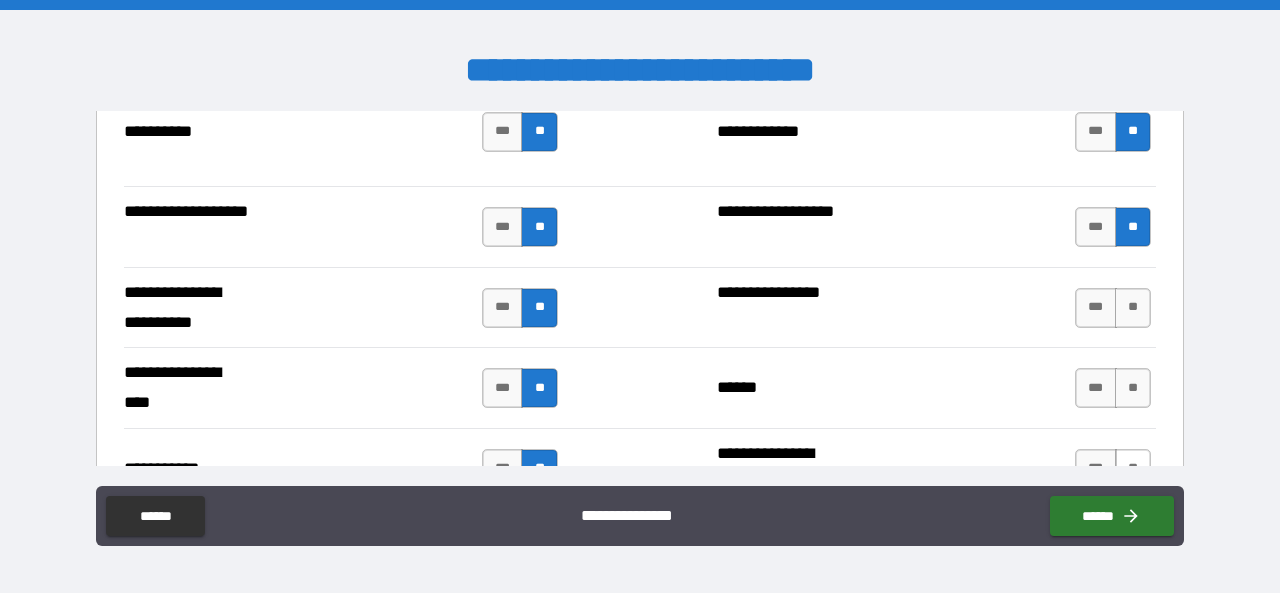 click on "**" at bounding box center [1133, 469] 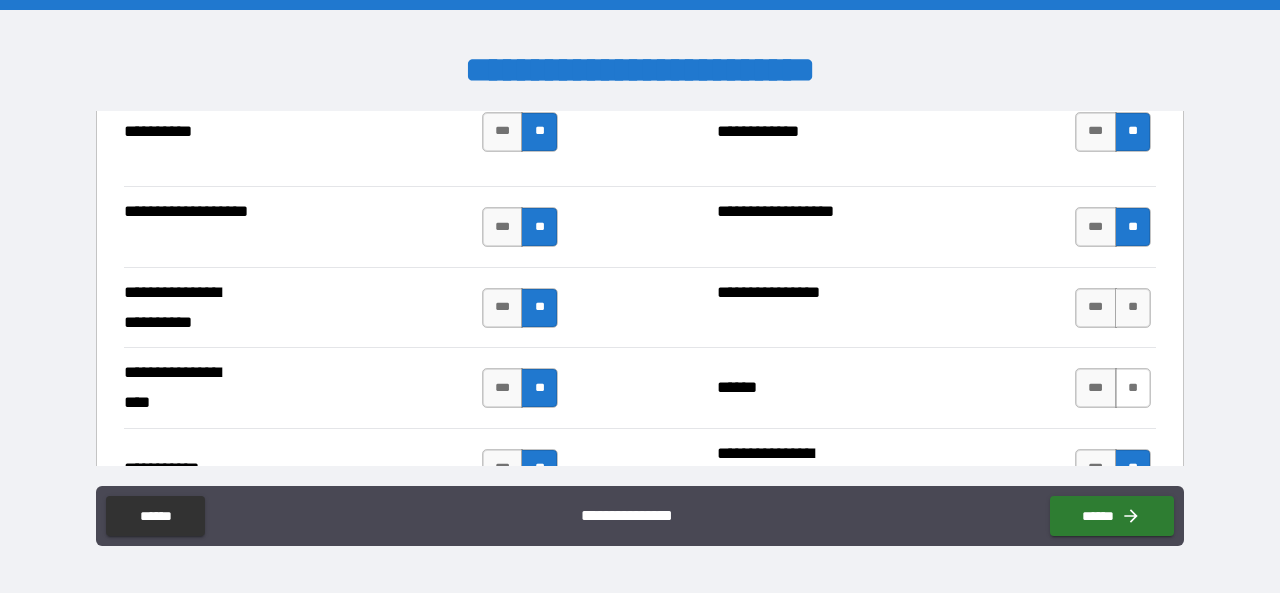 click on "**" at bounding box center [1133, 388] 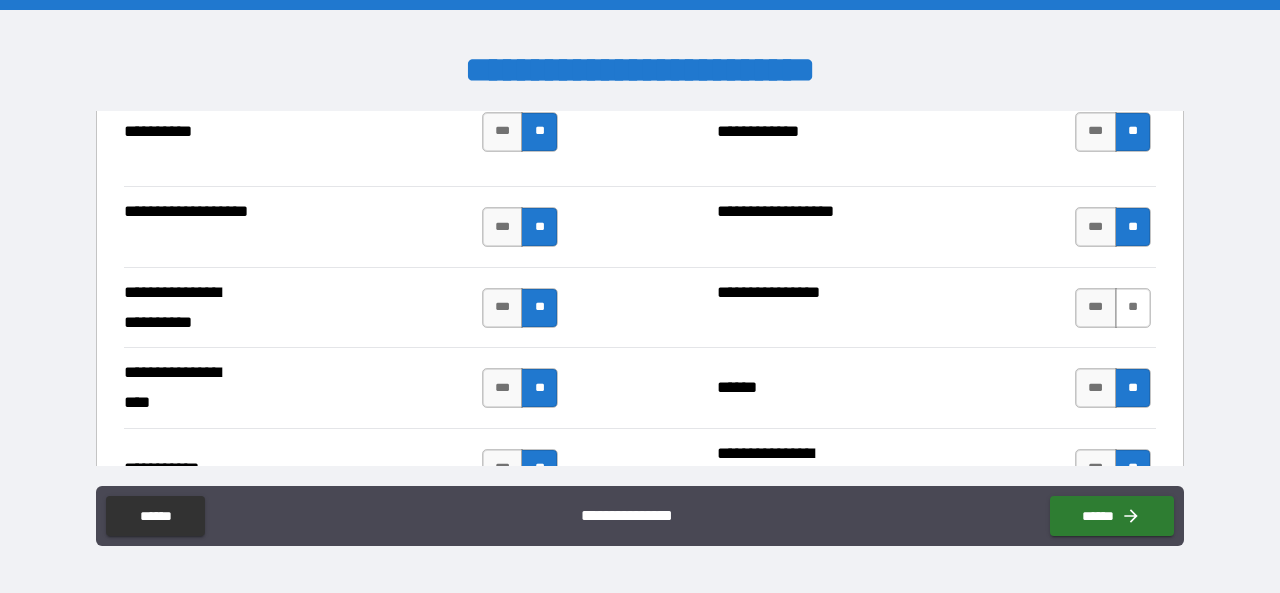 click on "**" at bounding box center (1133, 308) 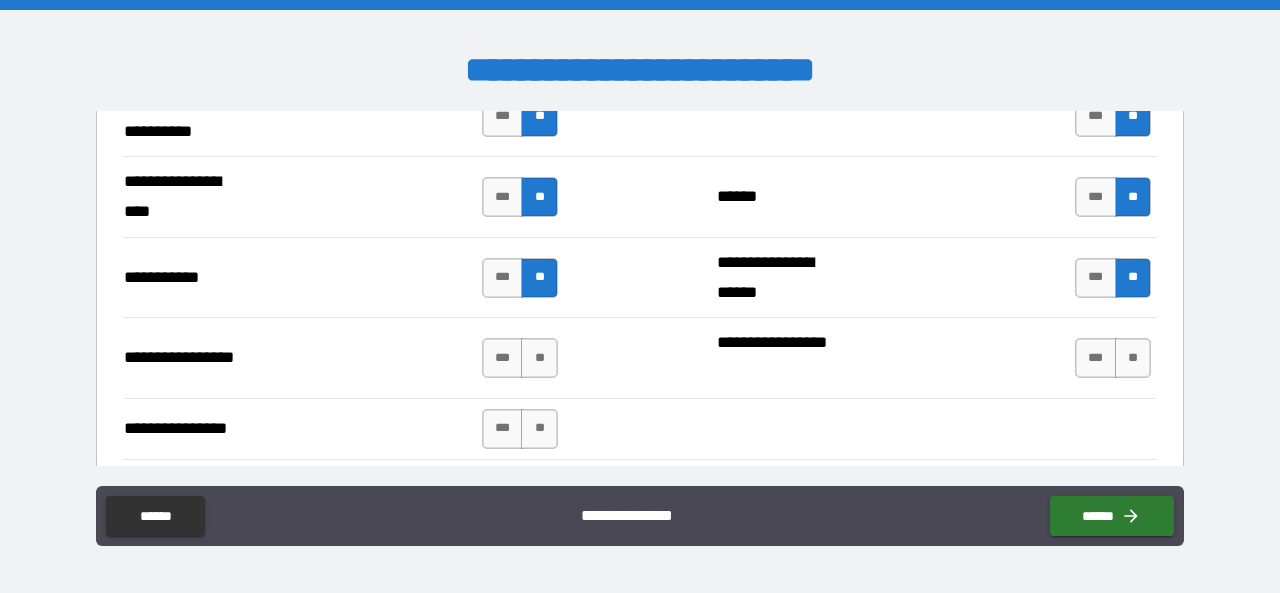 scroll, scrollTop: 4500, scrollLeft: 0, axis: vertical 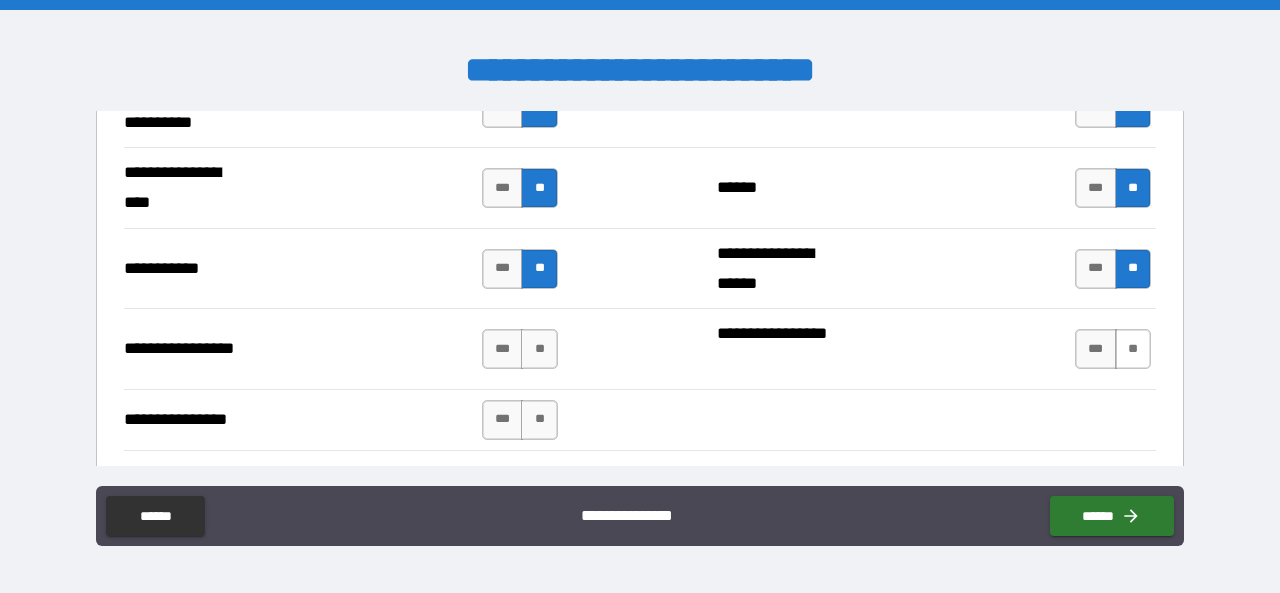 click on "**" at bounding box center (1133, 349) 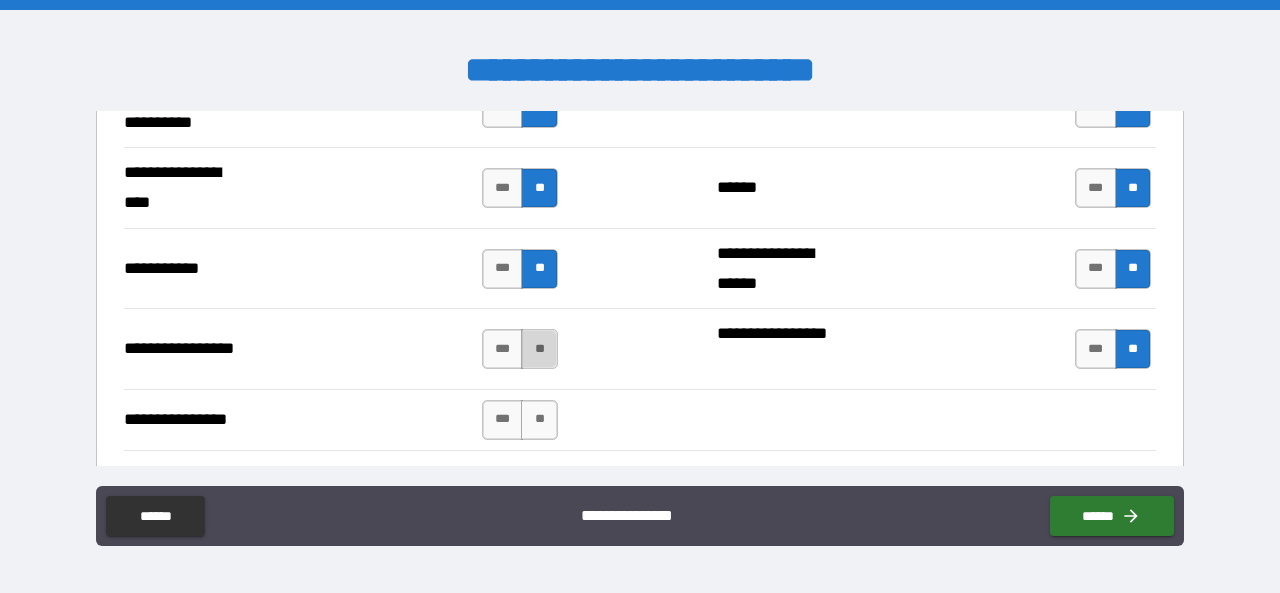 click on "**" at bounding box center (539, 349) 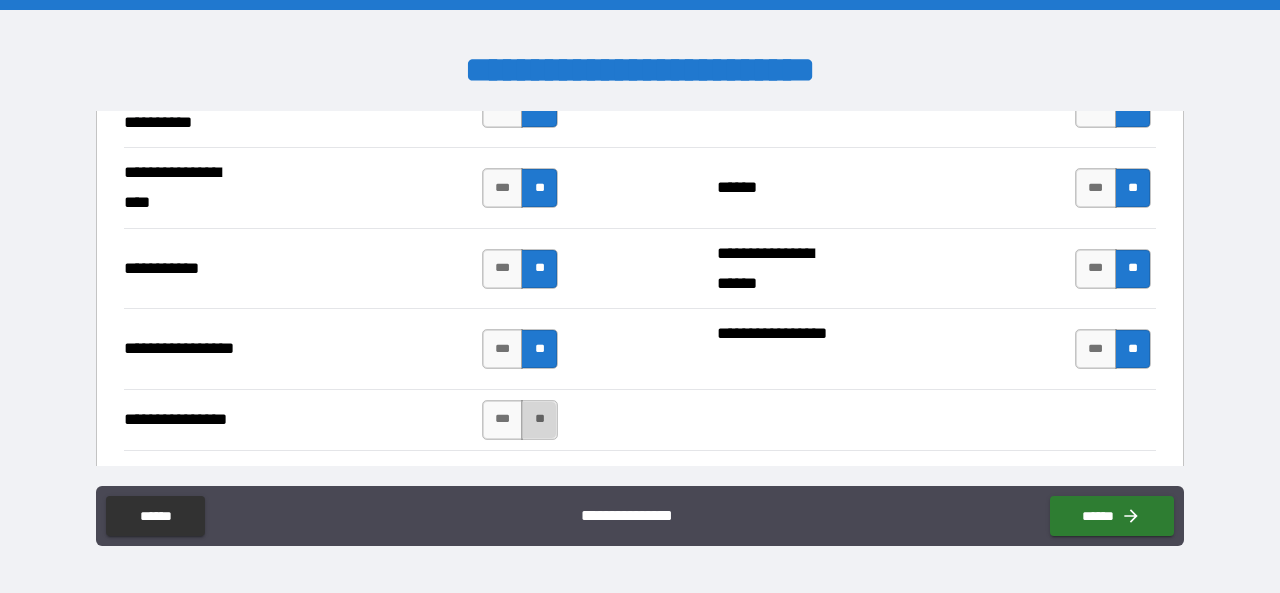 click on "**" at bounding box center (539, 420) 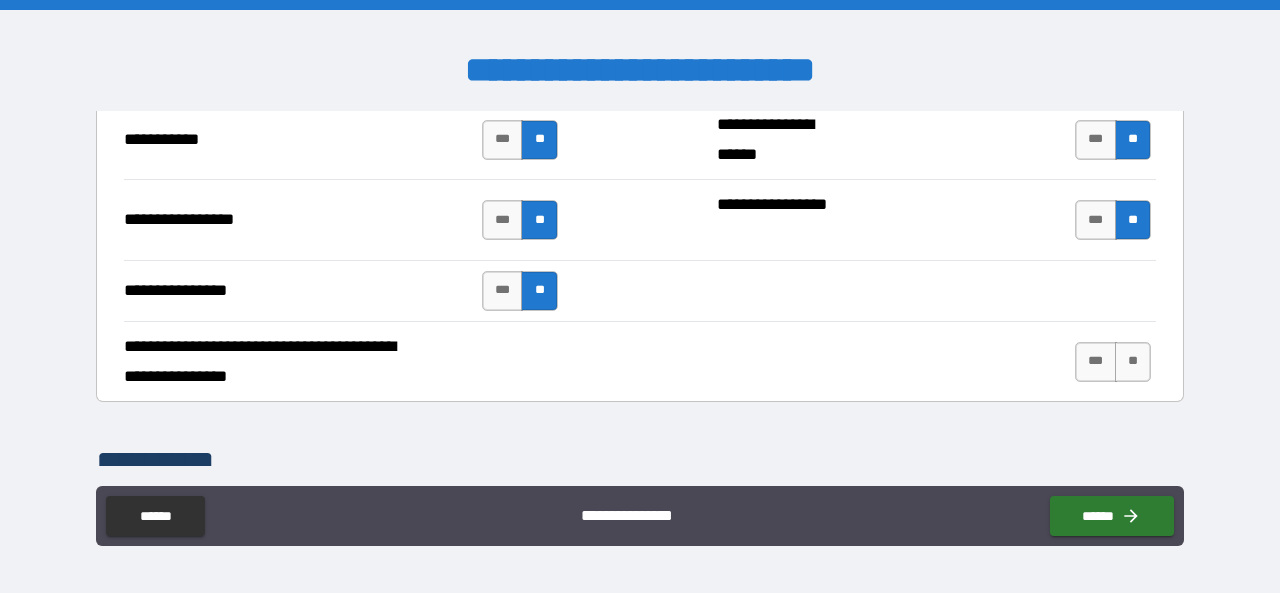 scroll, scrollTop: 4700, scrollLeft: 0, axis: vertical 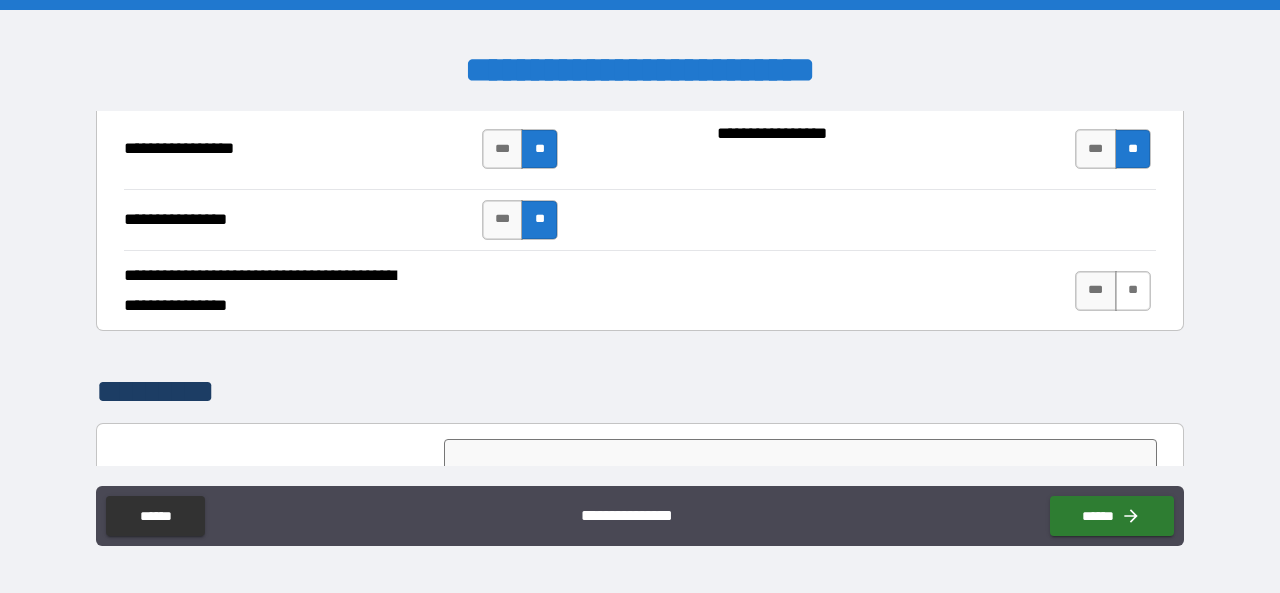 click on "**" at bounding box center (1133, 291) 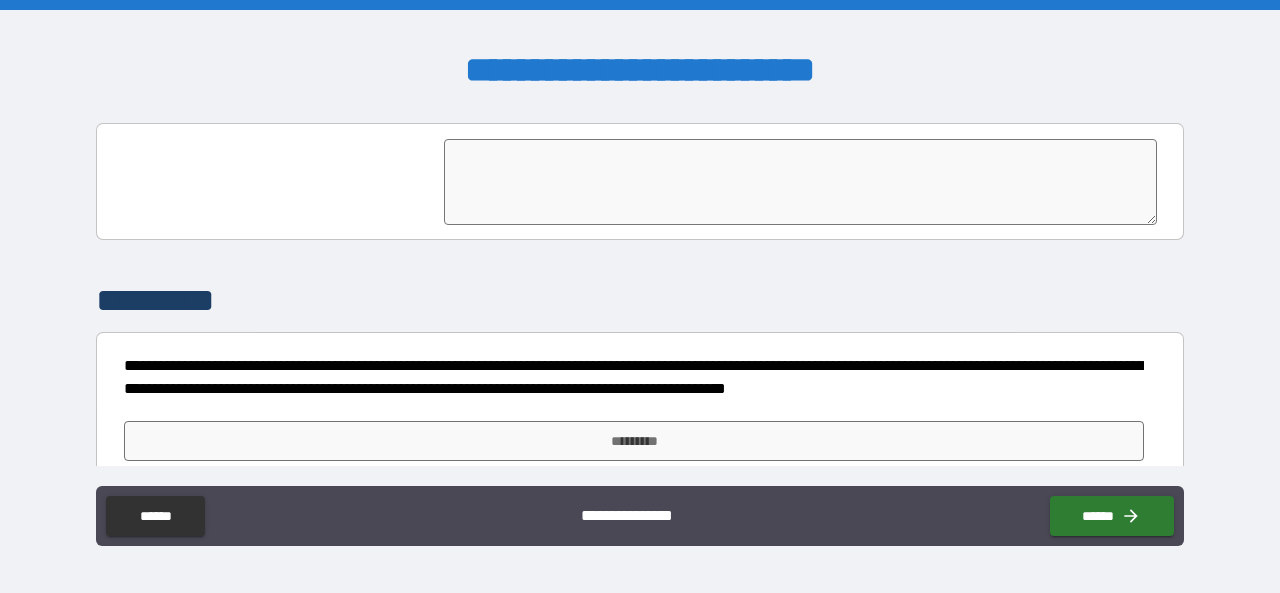 scroll, scrollTop: 5001, scrollLeft: 0, axis: vertical 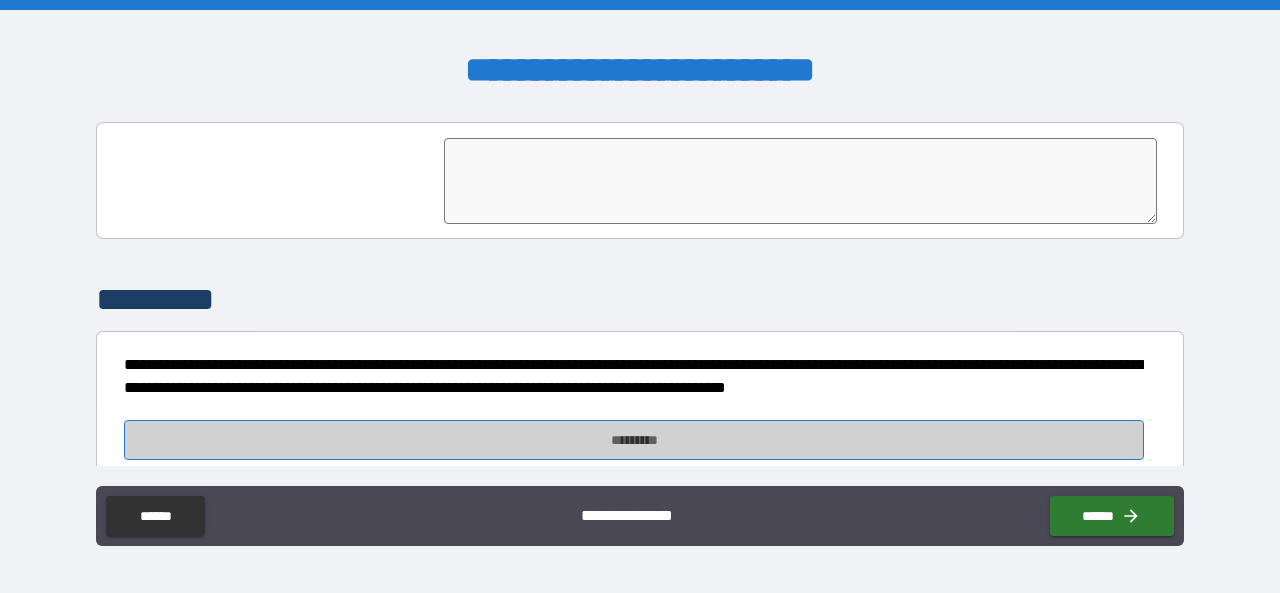click on "*********" at bounding box center [634, 440] 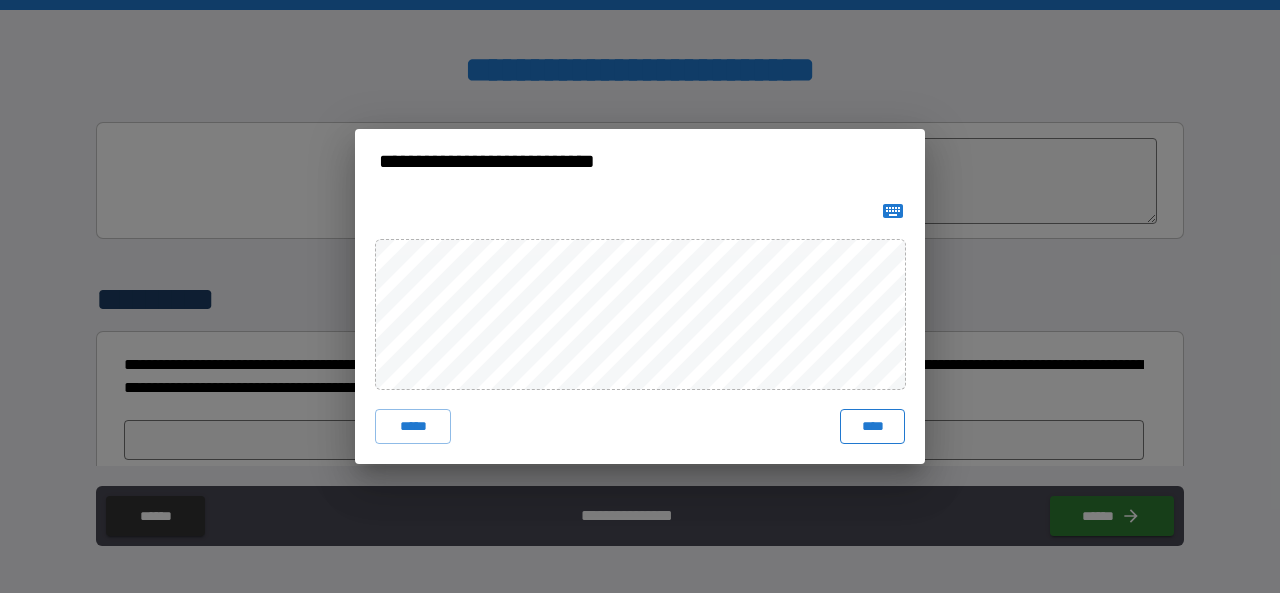 click on "****" at bounding box center [872, 427] 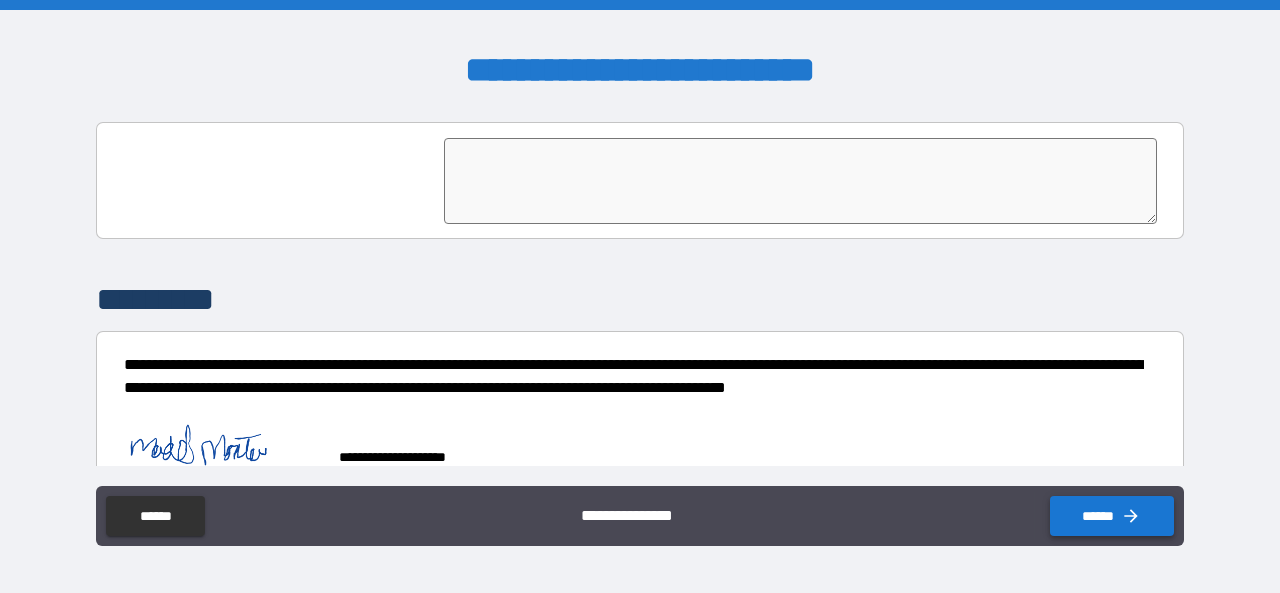 click on "******" at bounding box center [1112, 516] 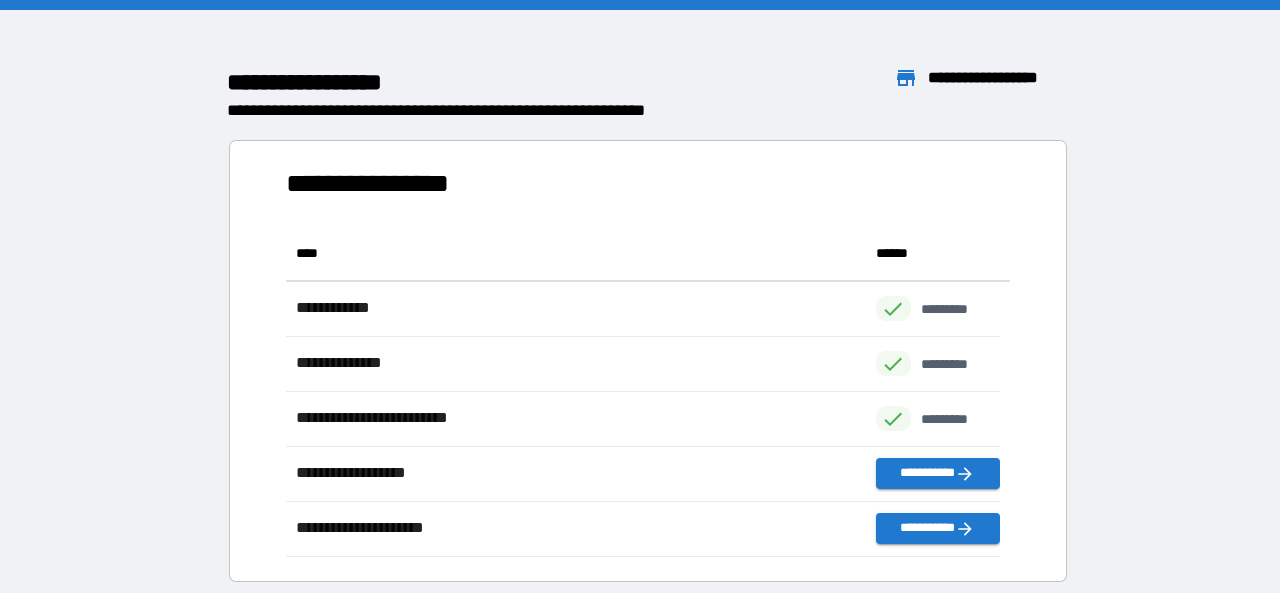 scroll, scrollTop: 315, scrollLeft: 698, axis: both 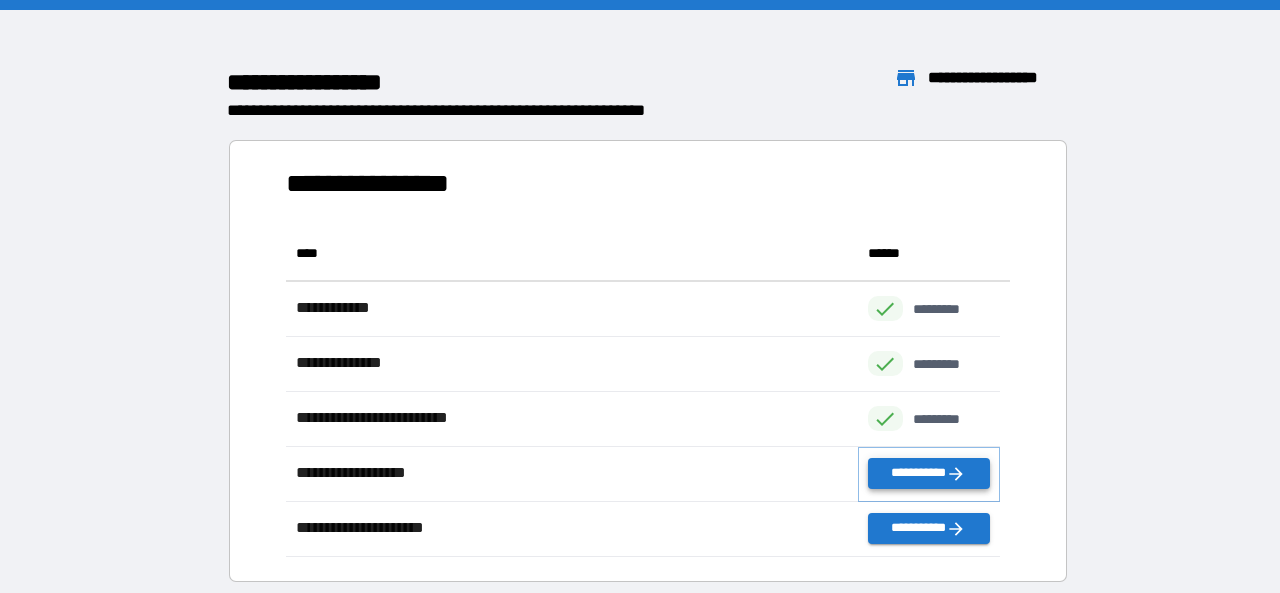 click on "**********" at bounding box center (929, 473) 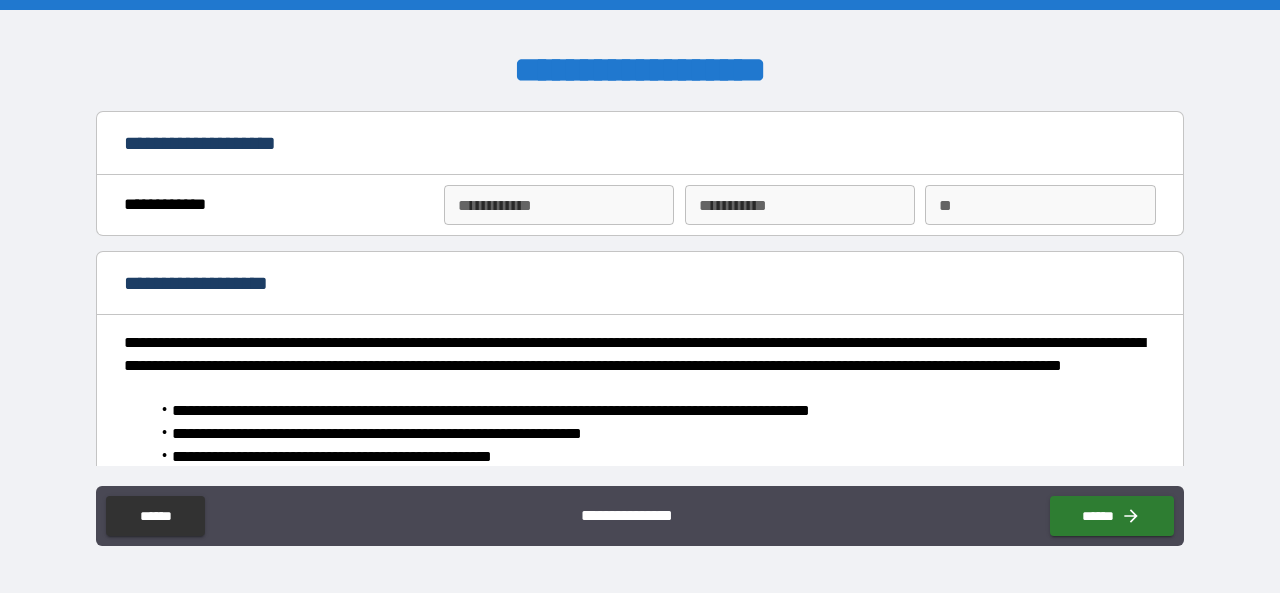 click on "**********" at bounding box center (640, 210) 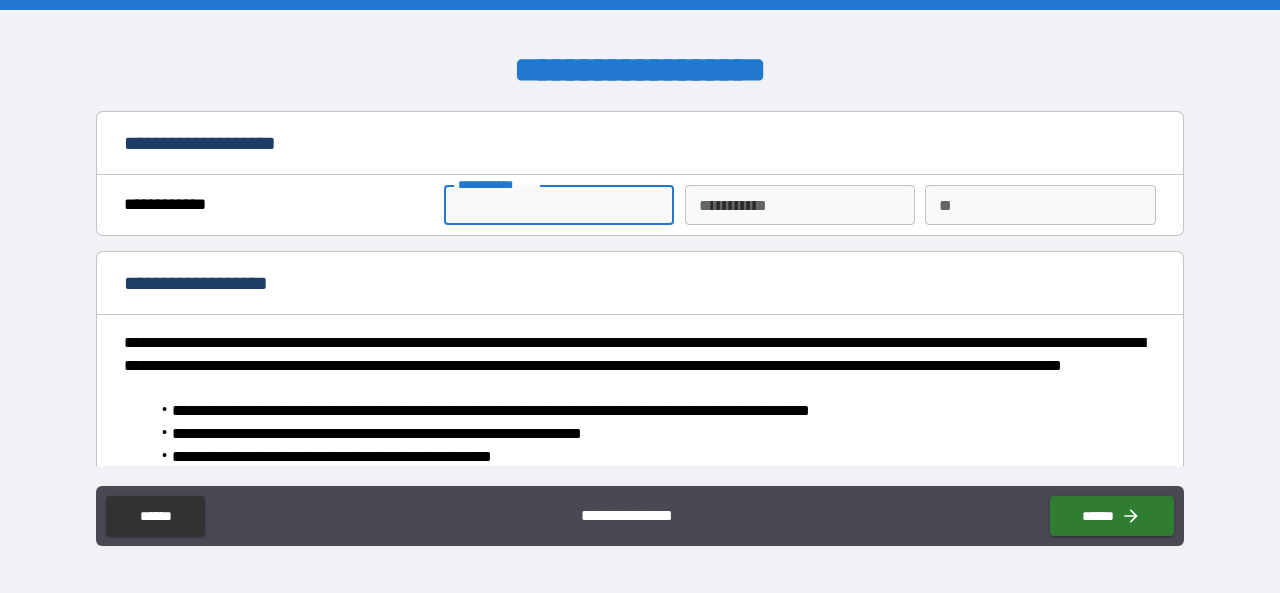 type on "*****" 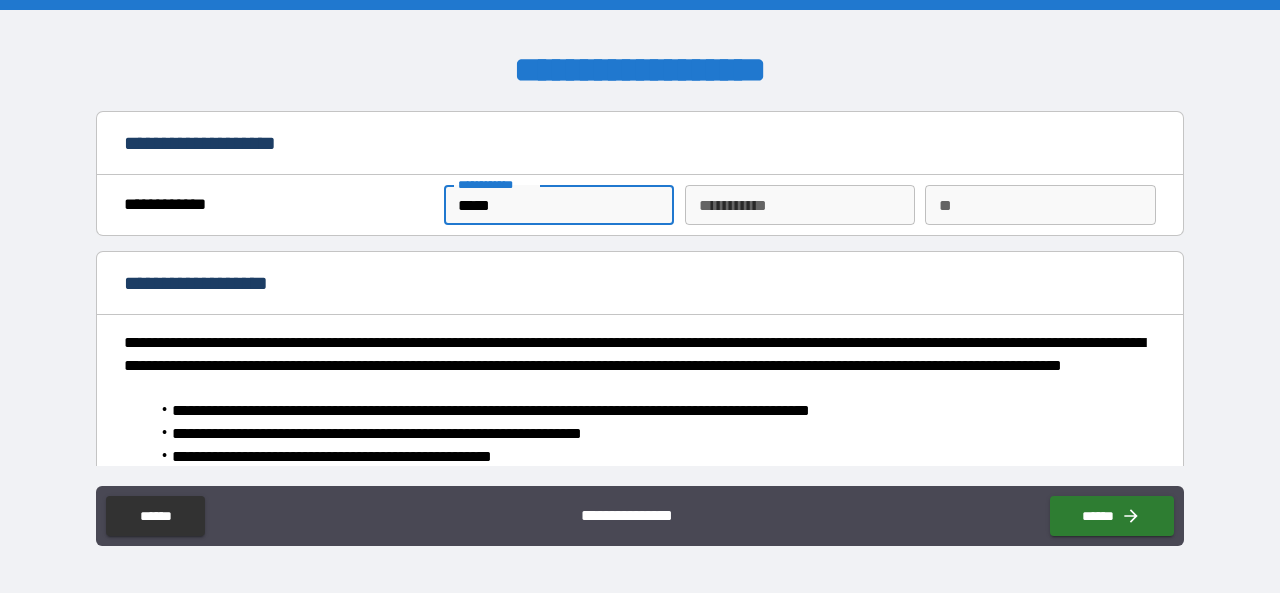 type on "*****" 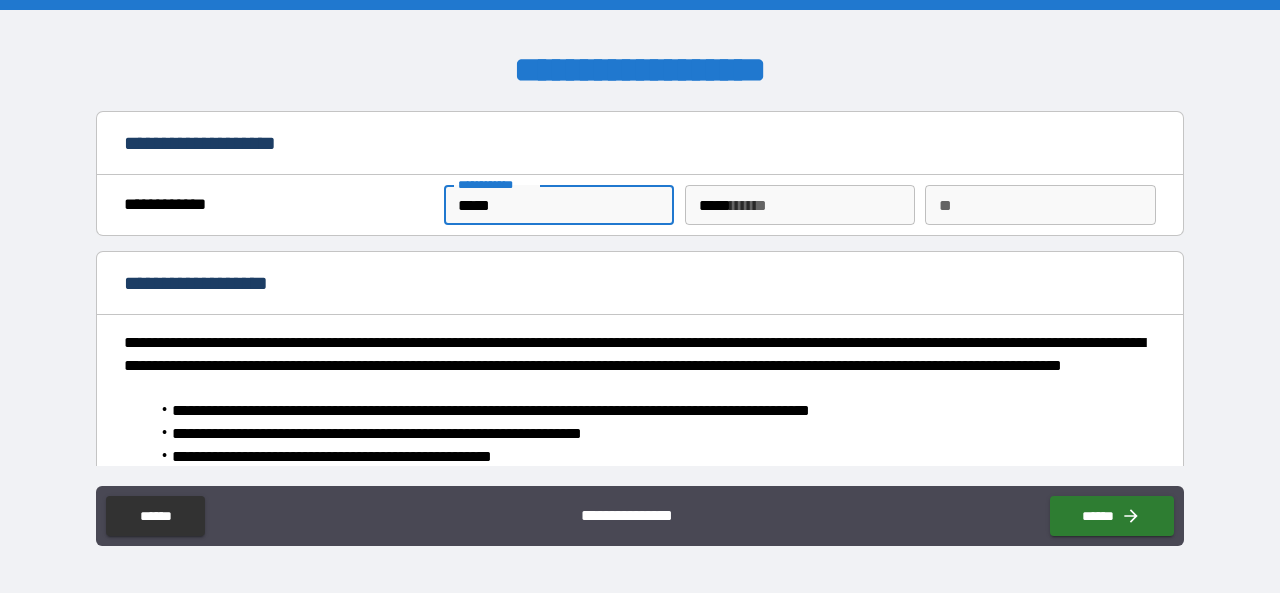 type on "*" 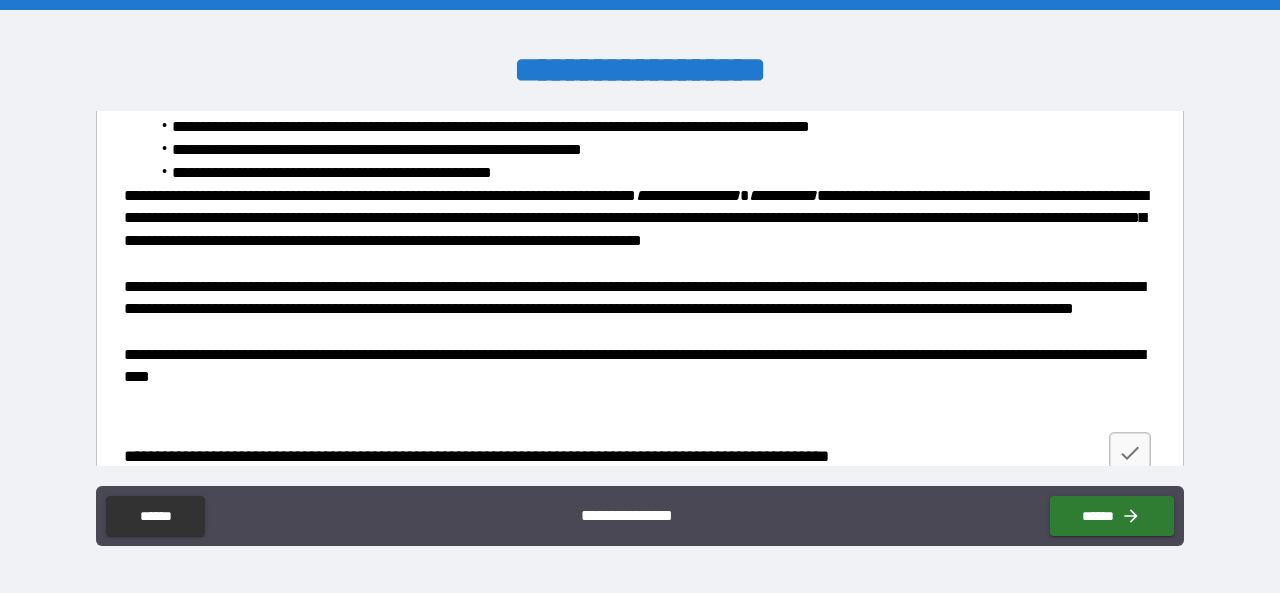 scroll, scrollTop: 444, scrollLeft: 0, axis: vertical 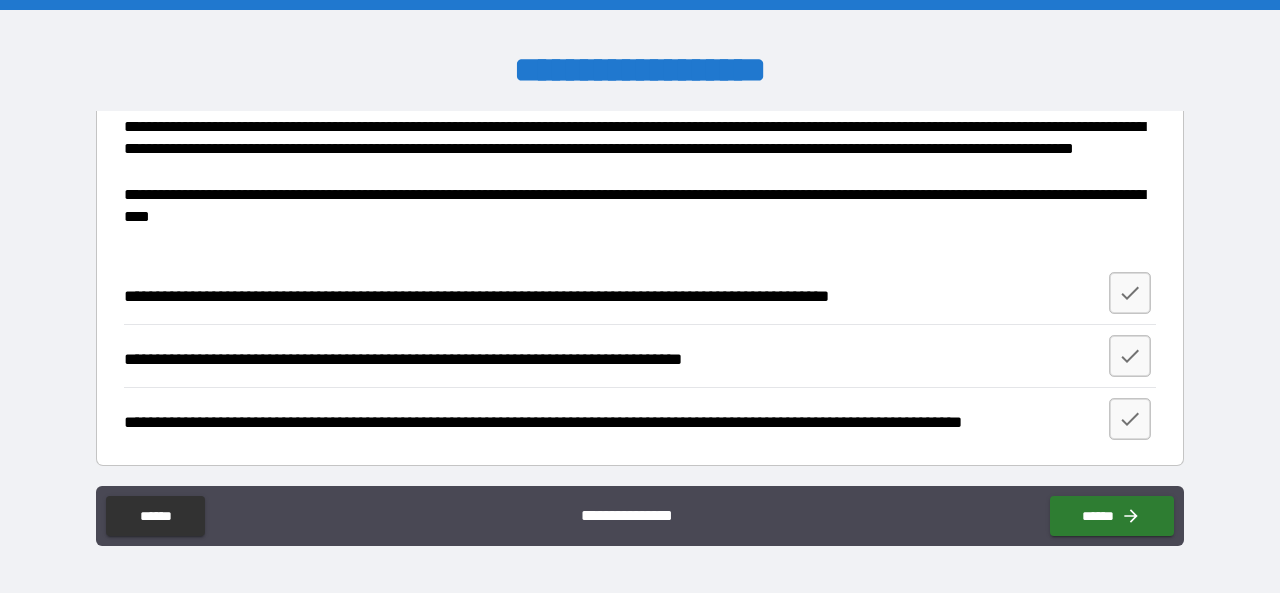 drag, startPoint x: 1116, startPoint y: 296, endPoint x: 1110, endPoint y: 317, distance: 21.84033 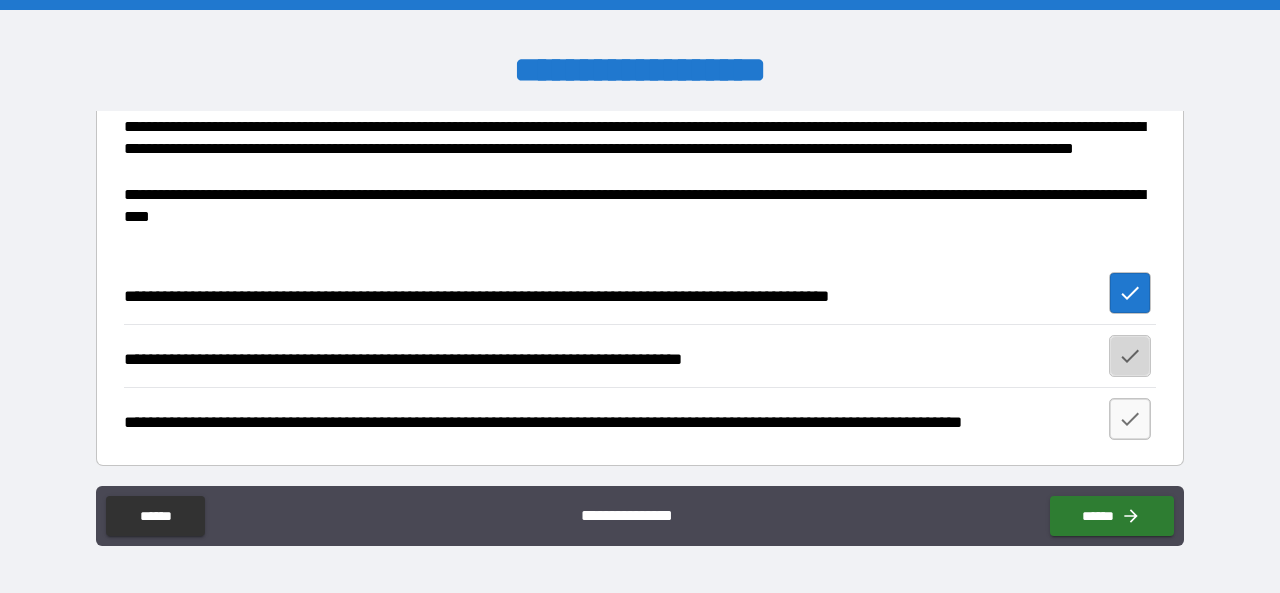 click at bounding box center (1130, 356) 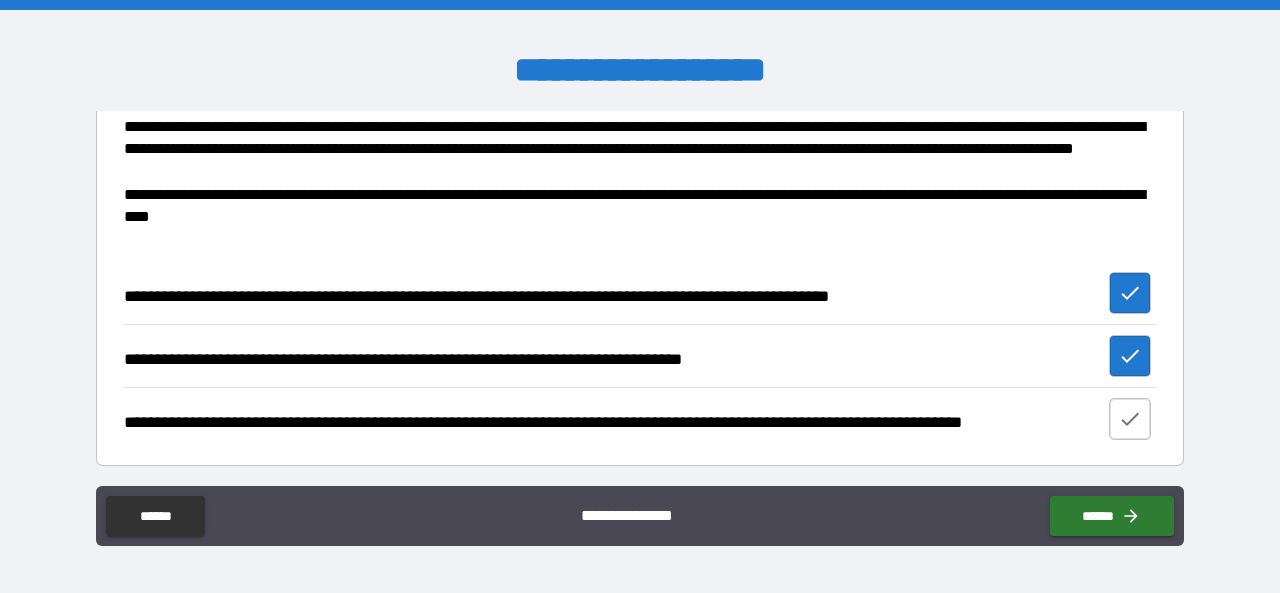 click 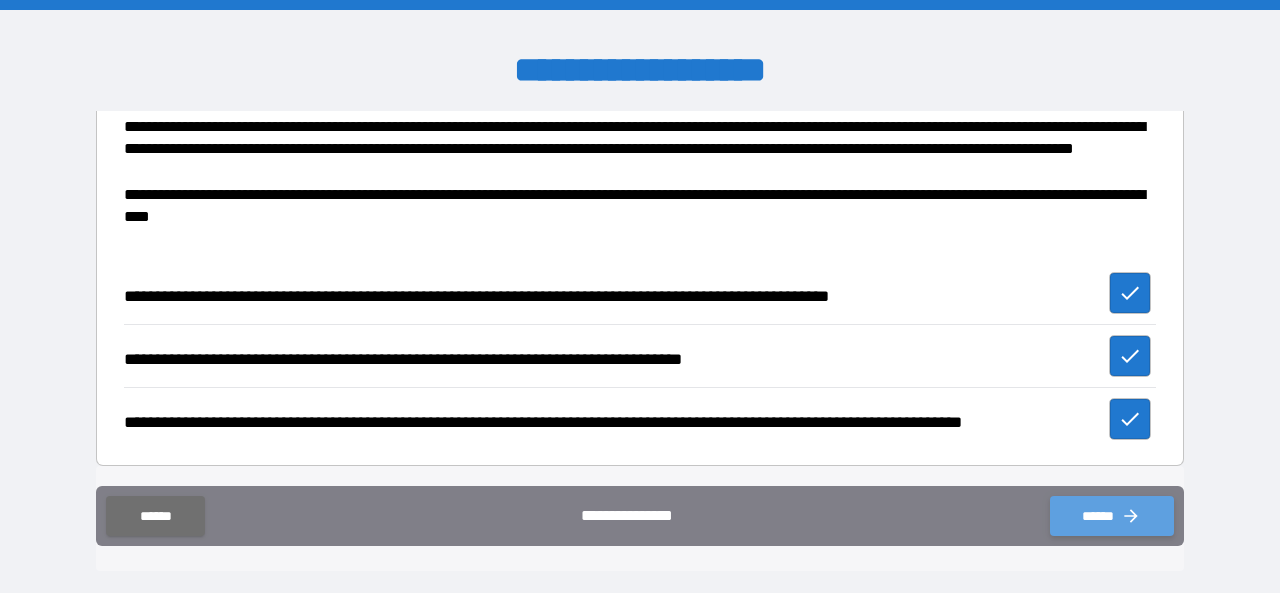 click on "******" at bounding box center (1112, 516) 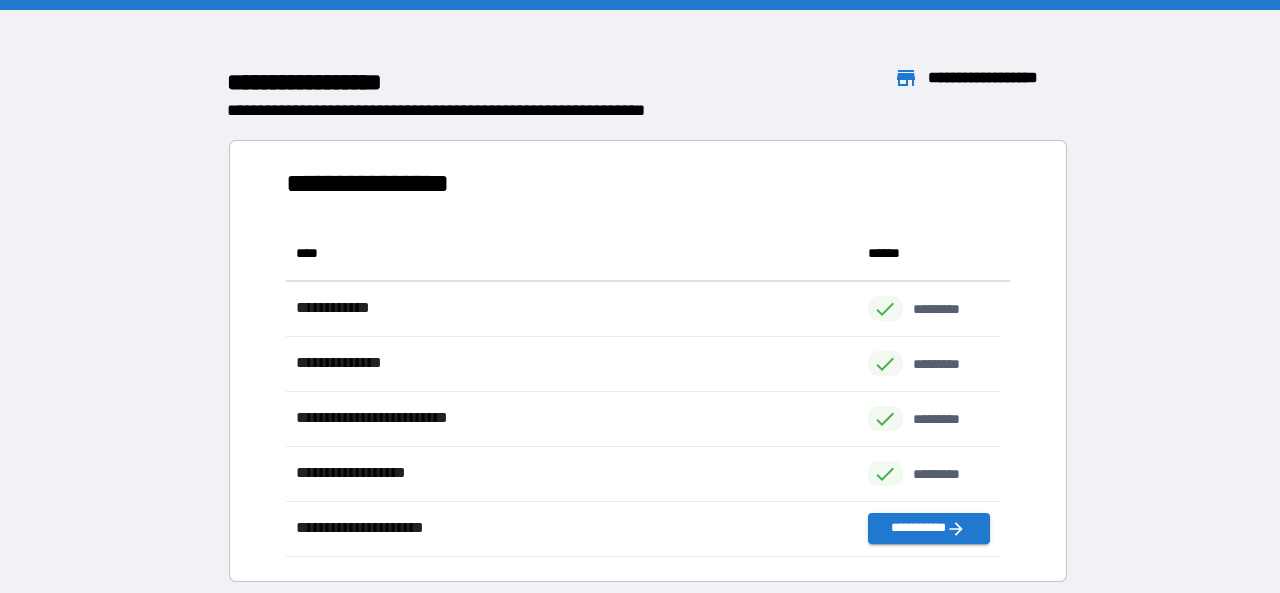 scroll, scrollTop: 16, scrollLeft: 16, axis: both 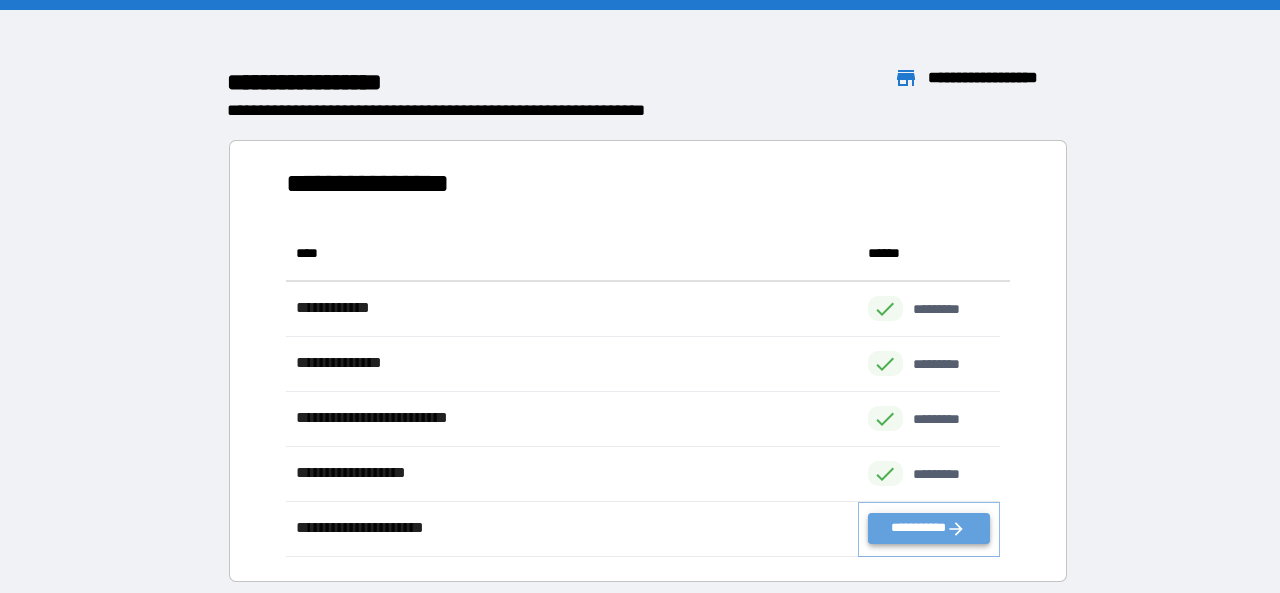 click on "**********" at bounding box center [929, 528] 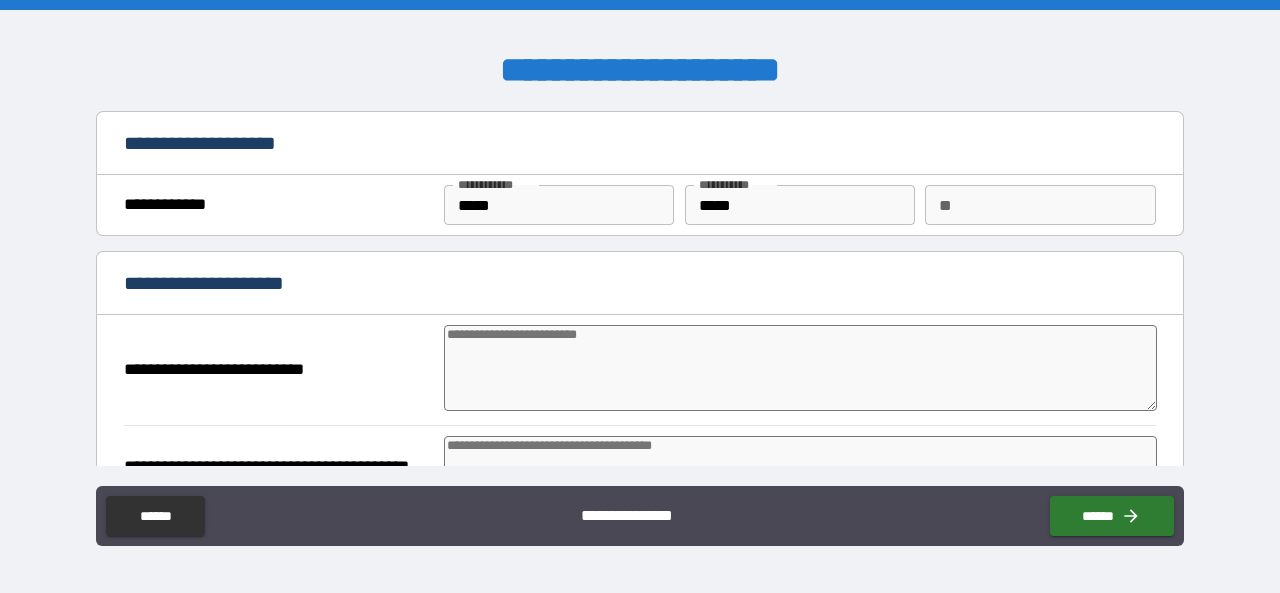 type on "*" 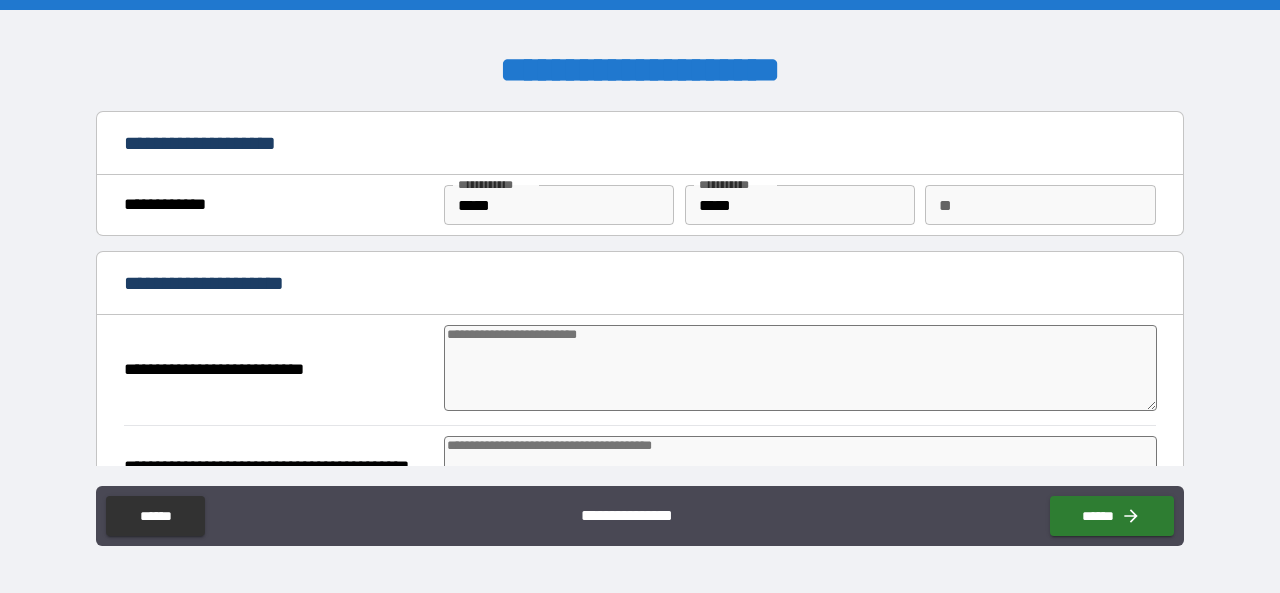 type on "*" 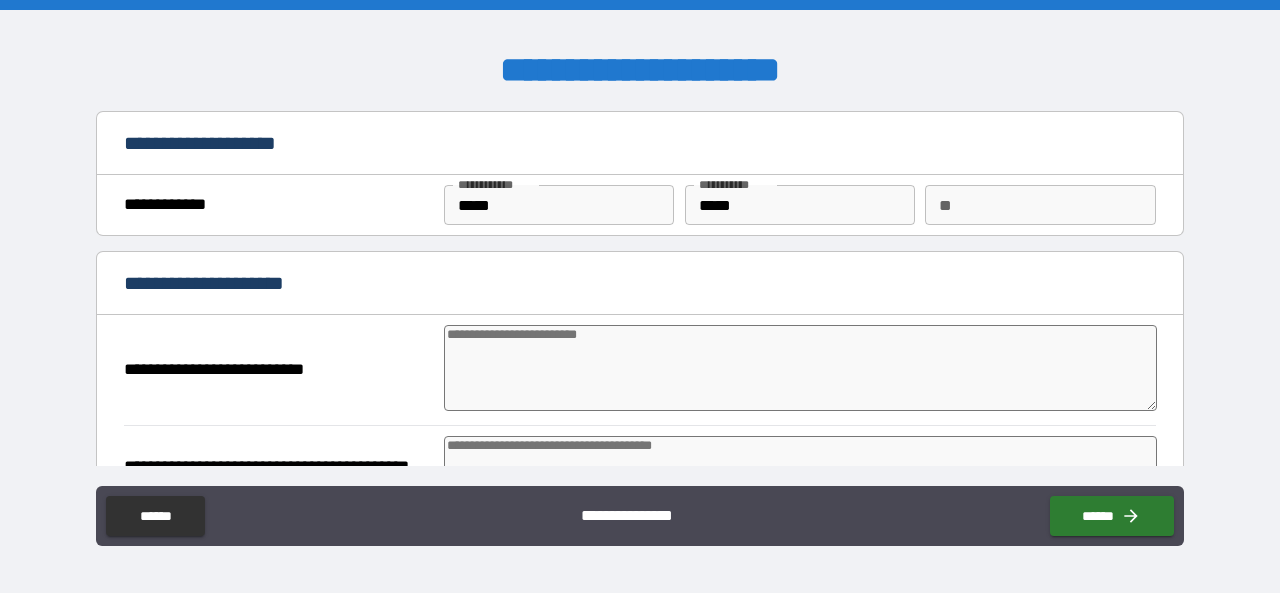 click at bounding box center [800, 368] 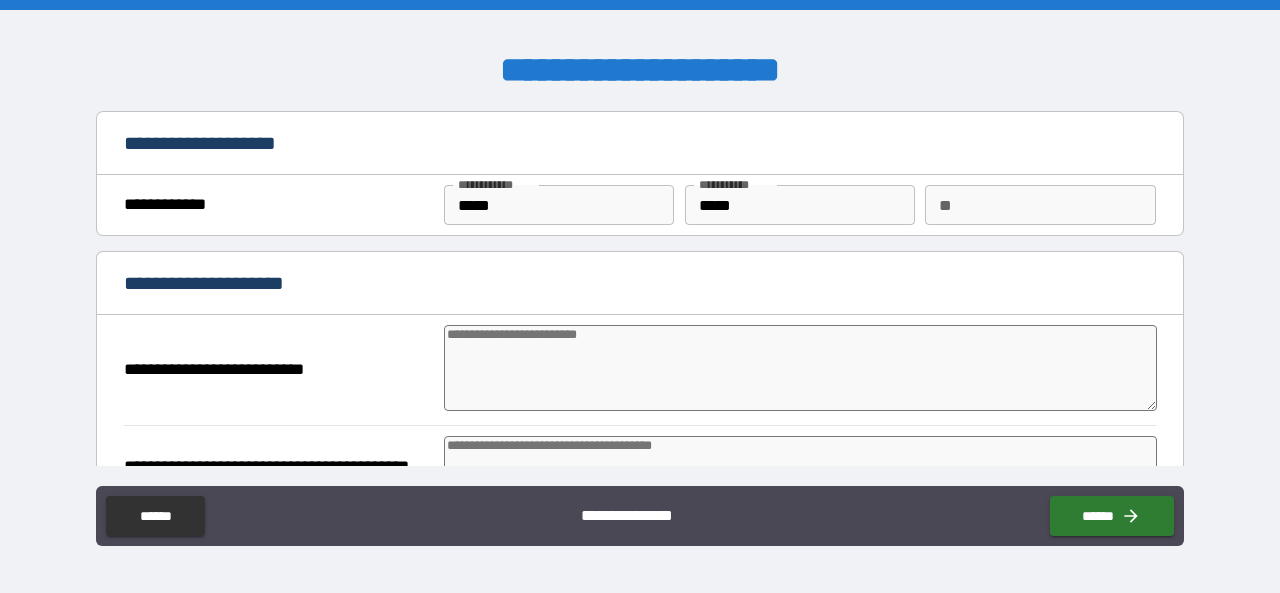 type on "*" 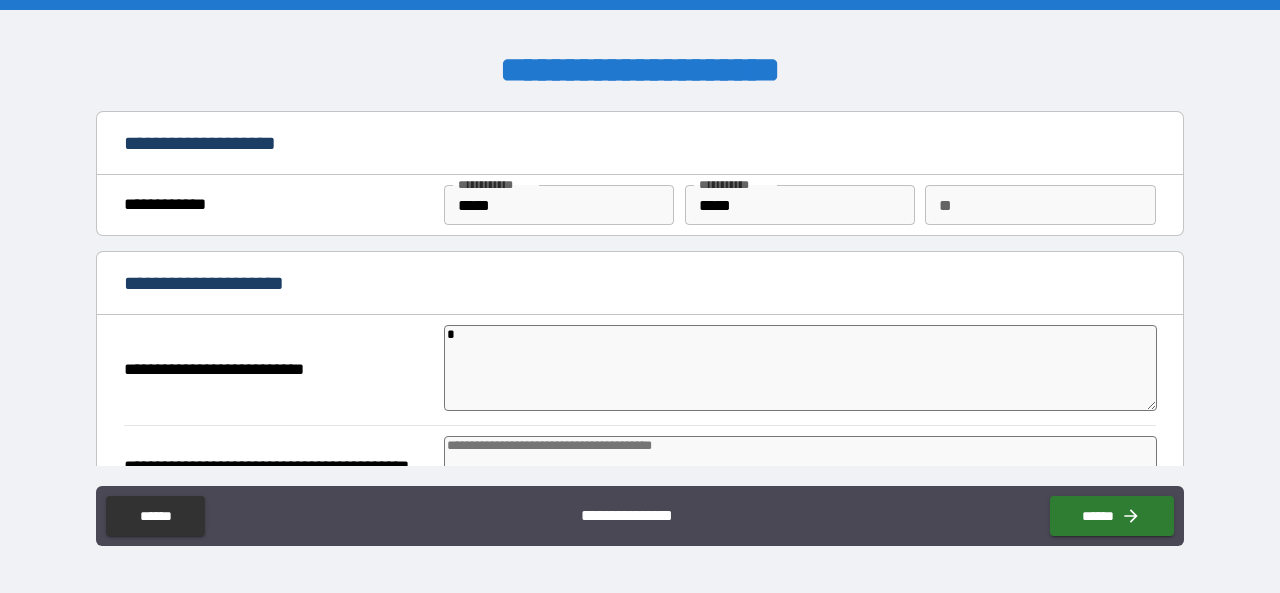 type on "**" 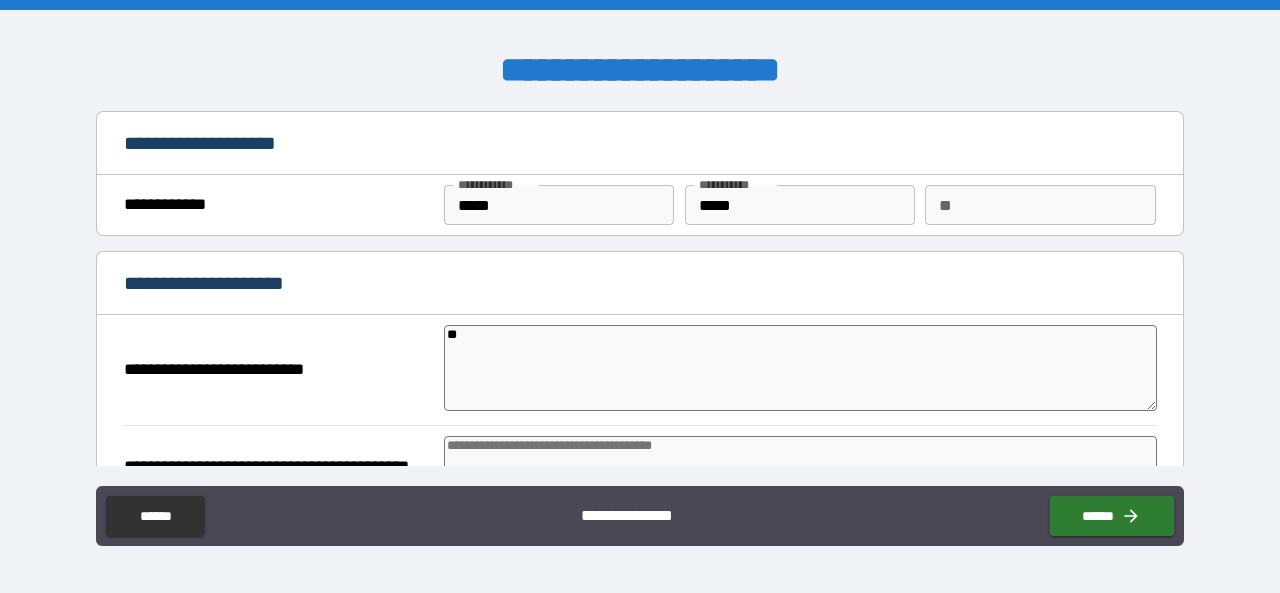 type on "*" 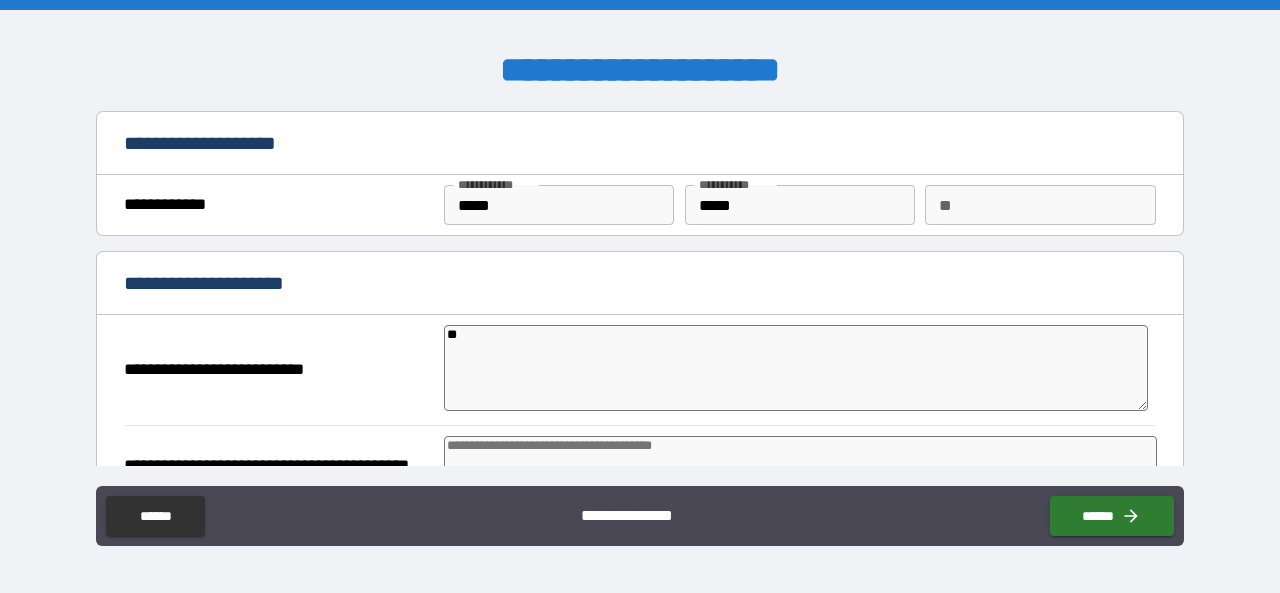 type on "***" 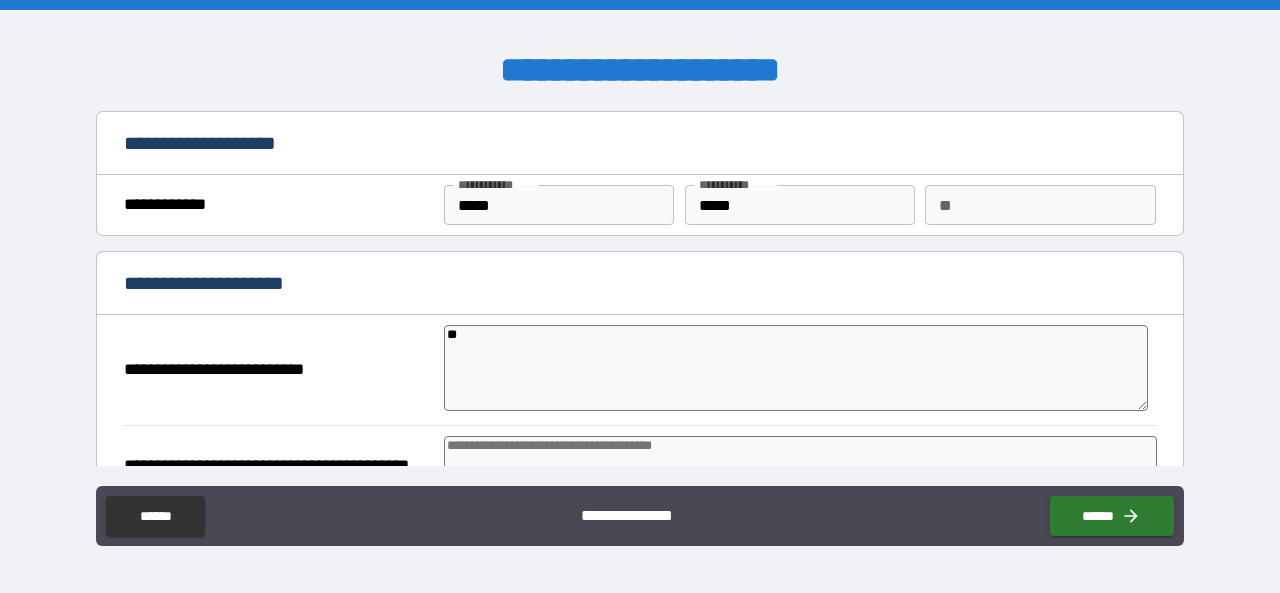 type on "*" 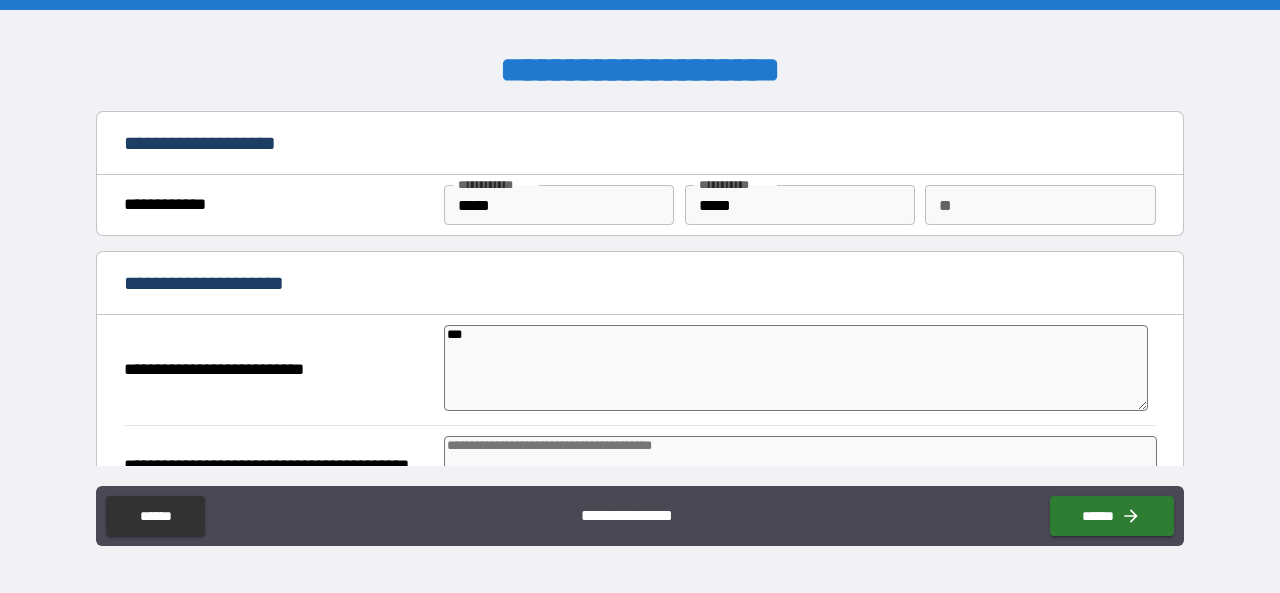 type on "****" 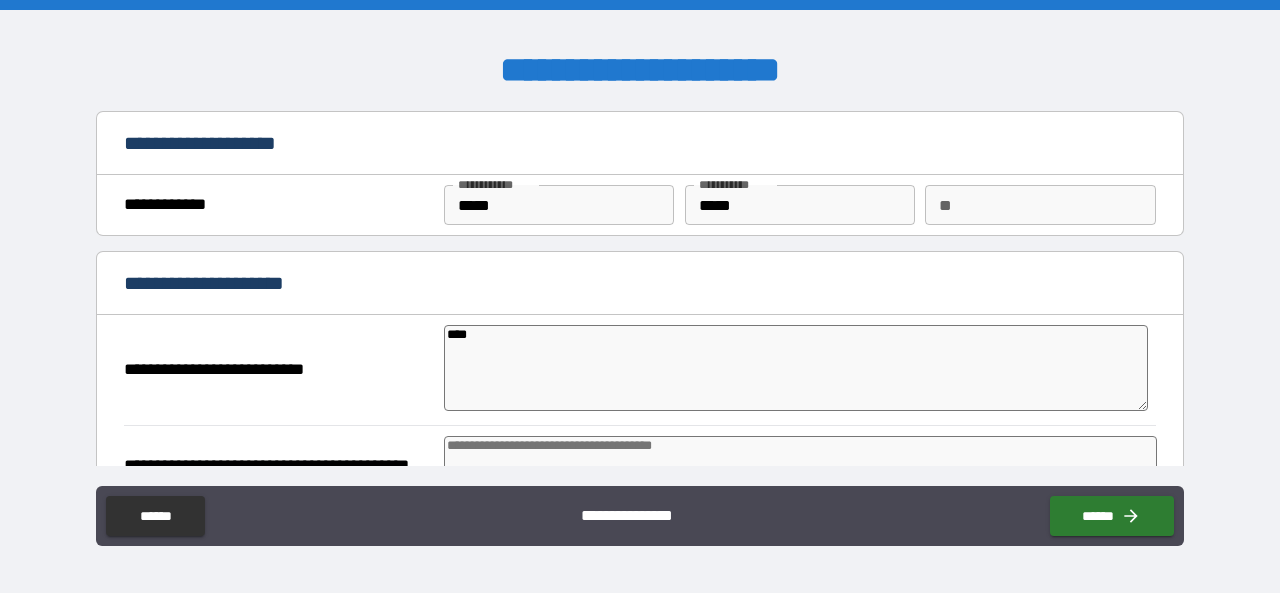 type on "*****" 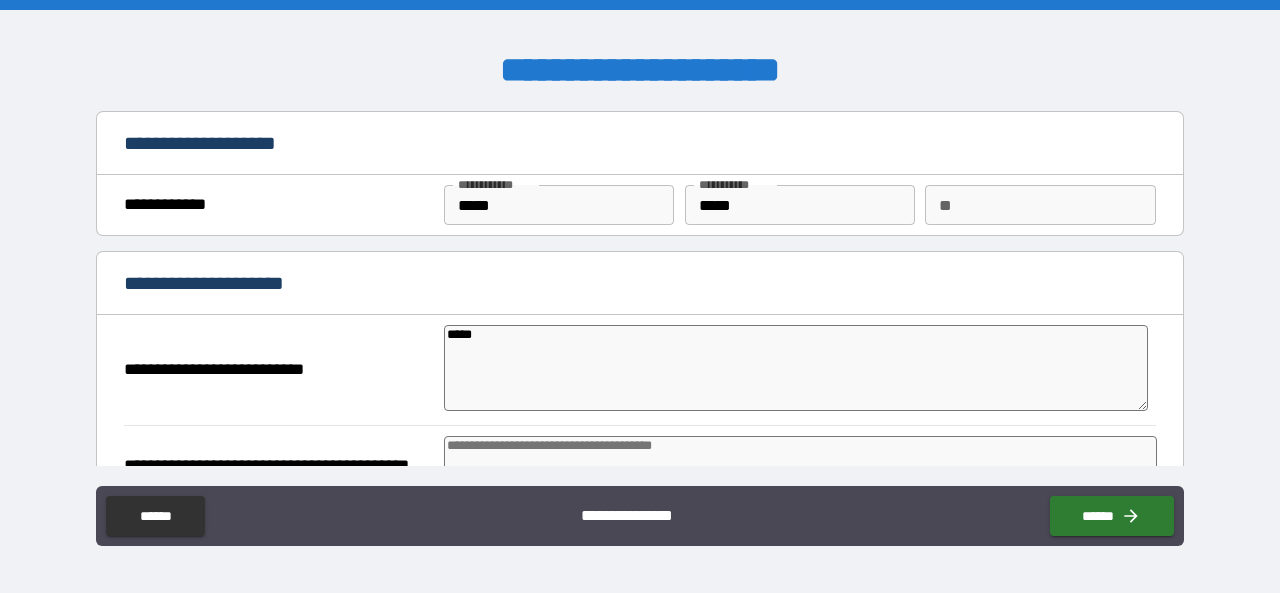 type on "******" 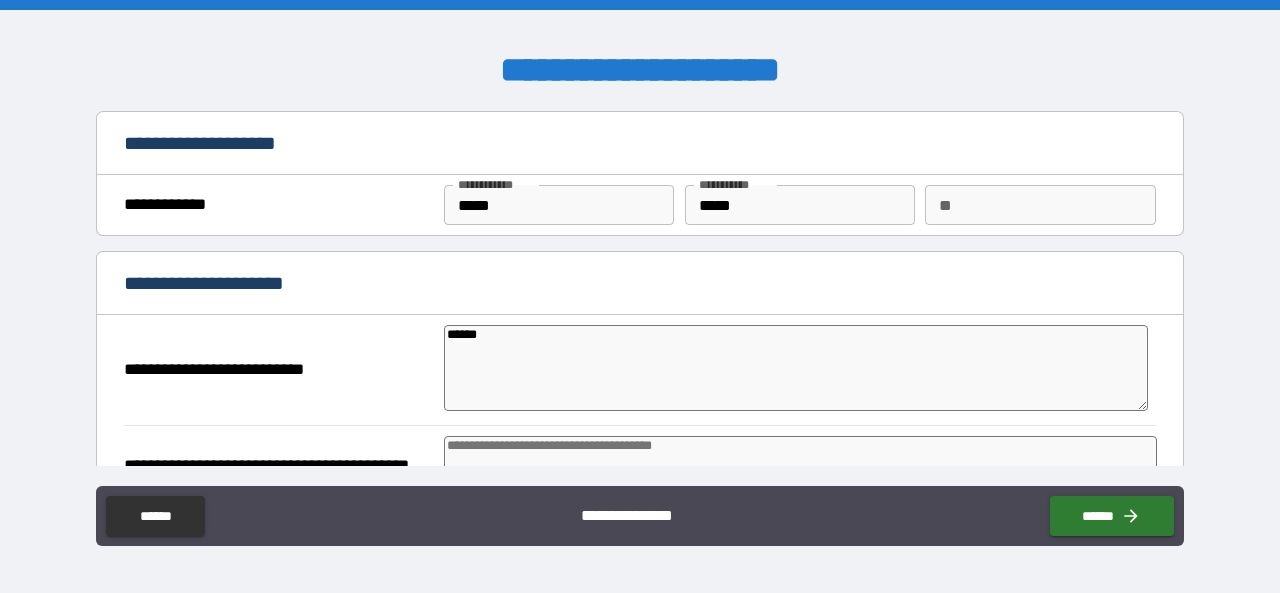 type on "*" 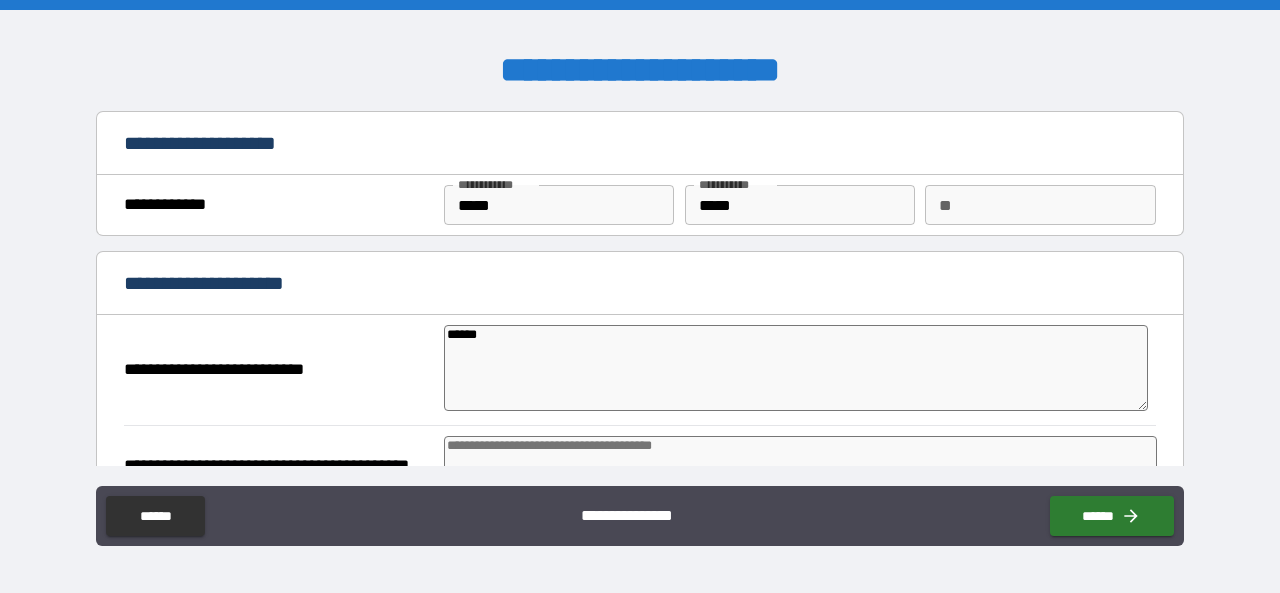 scroll, scrollTop: 100, scrollLeft: 0, axis: vertical 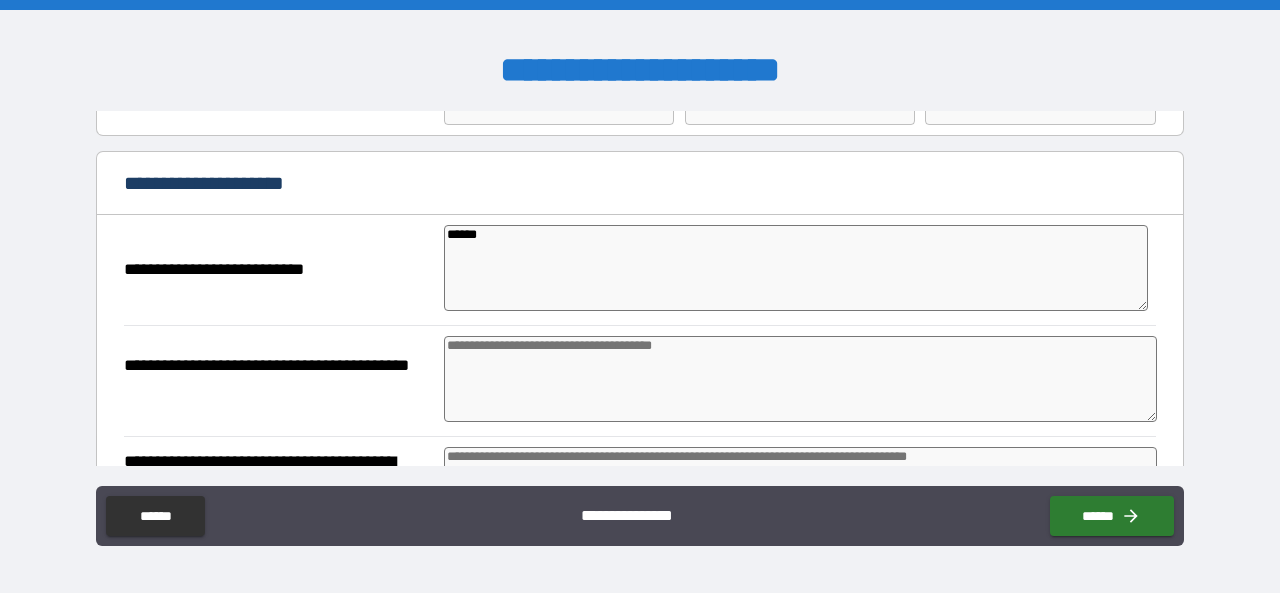 type on "******" 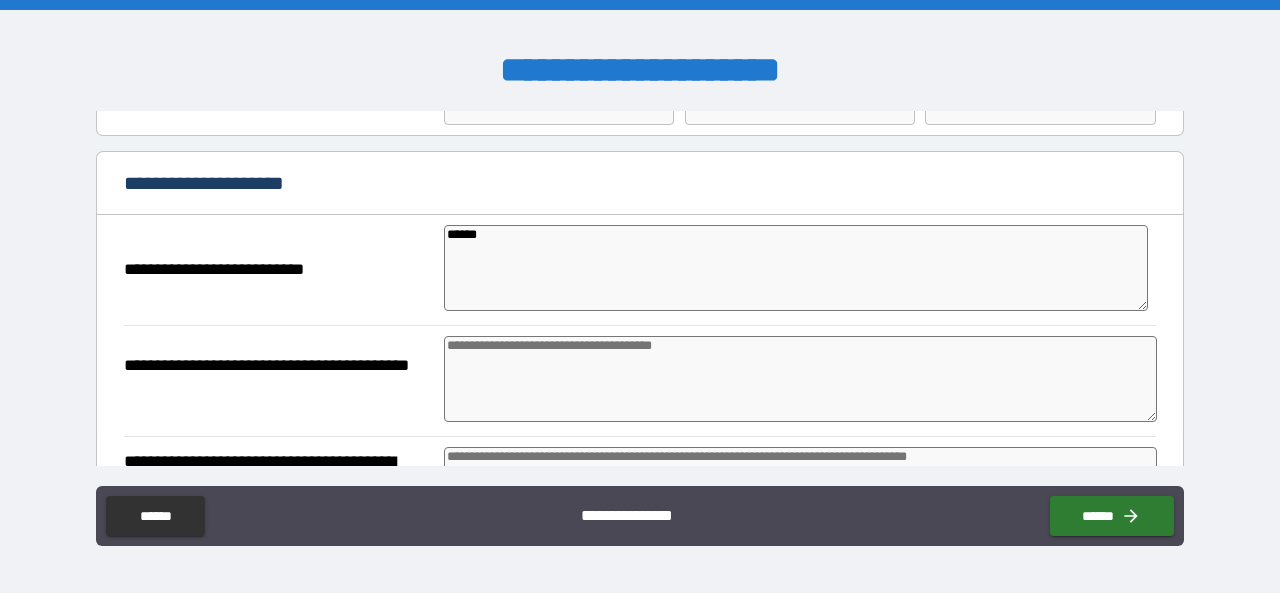click at bounding box center [800, 379] 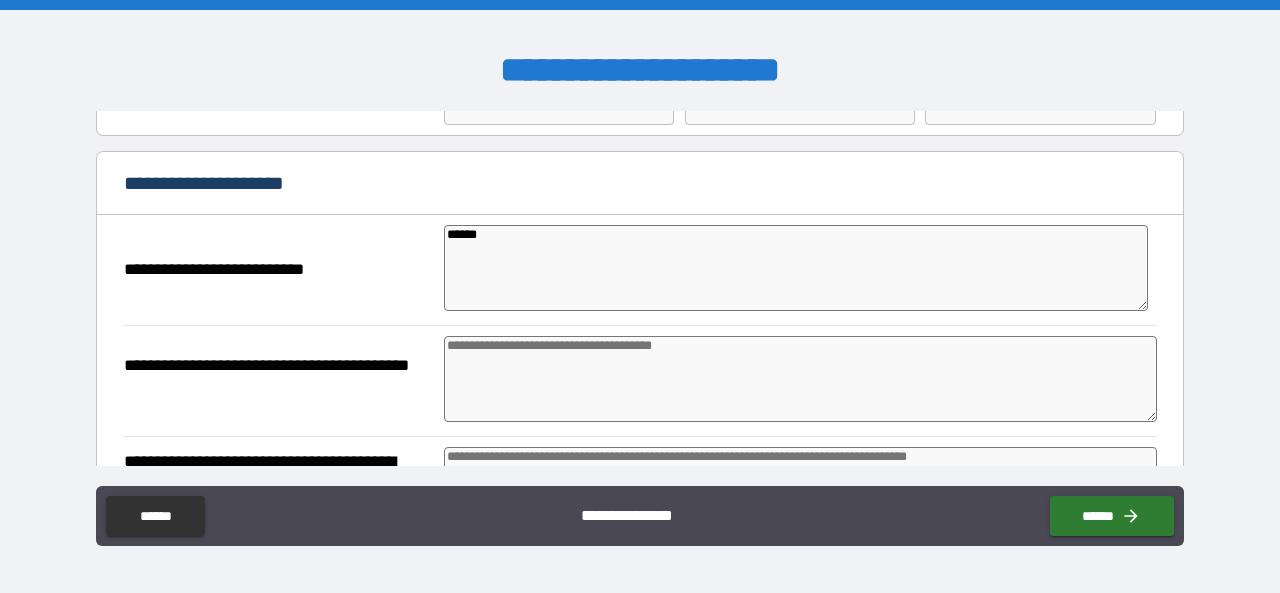 type on "*" 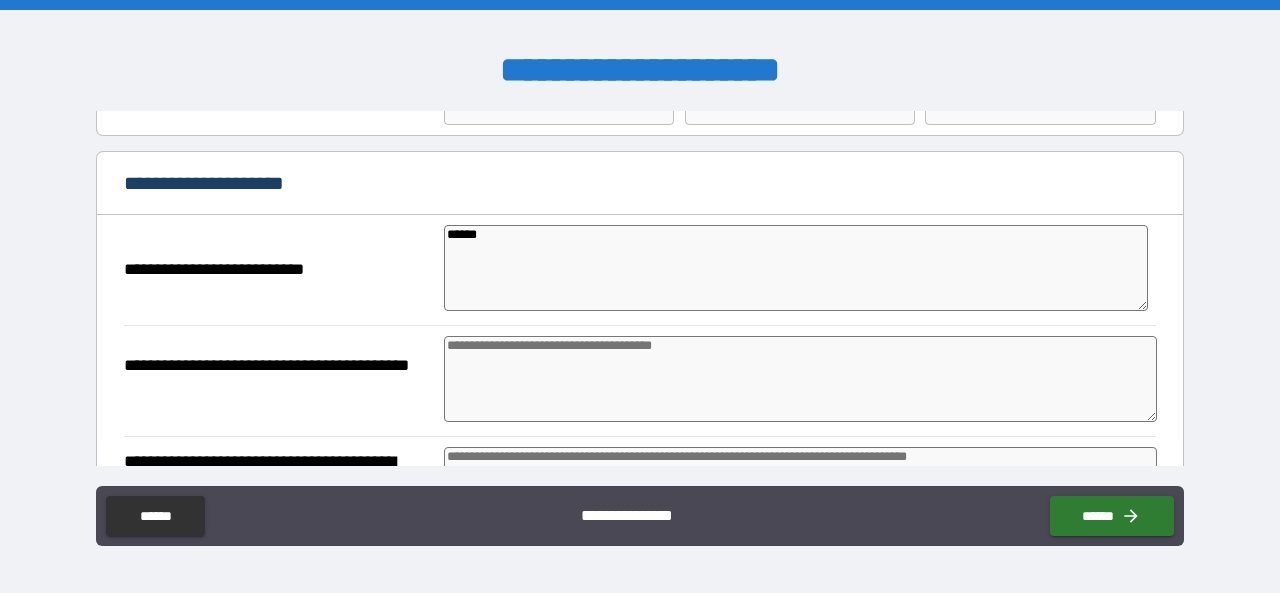 type on "*" 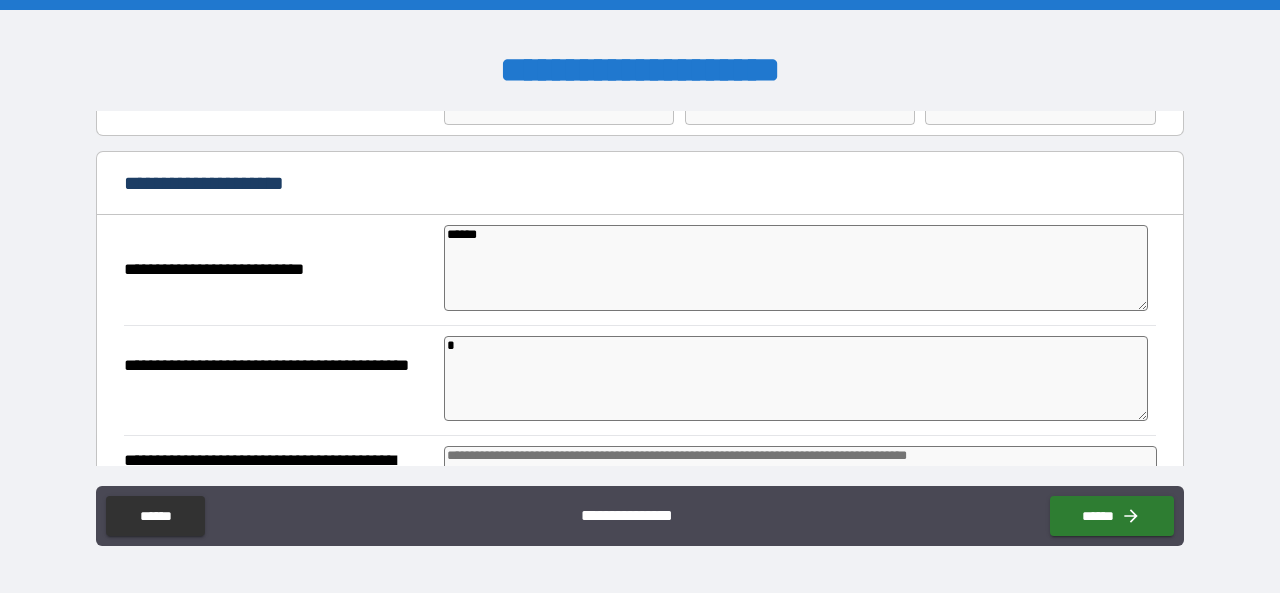 type on "*" 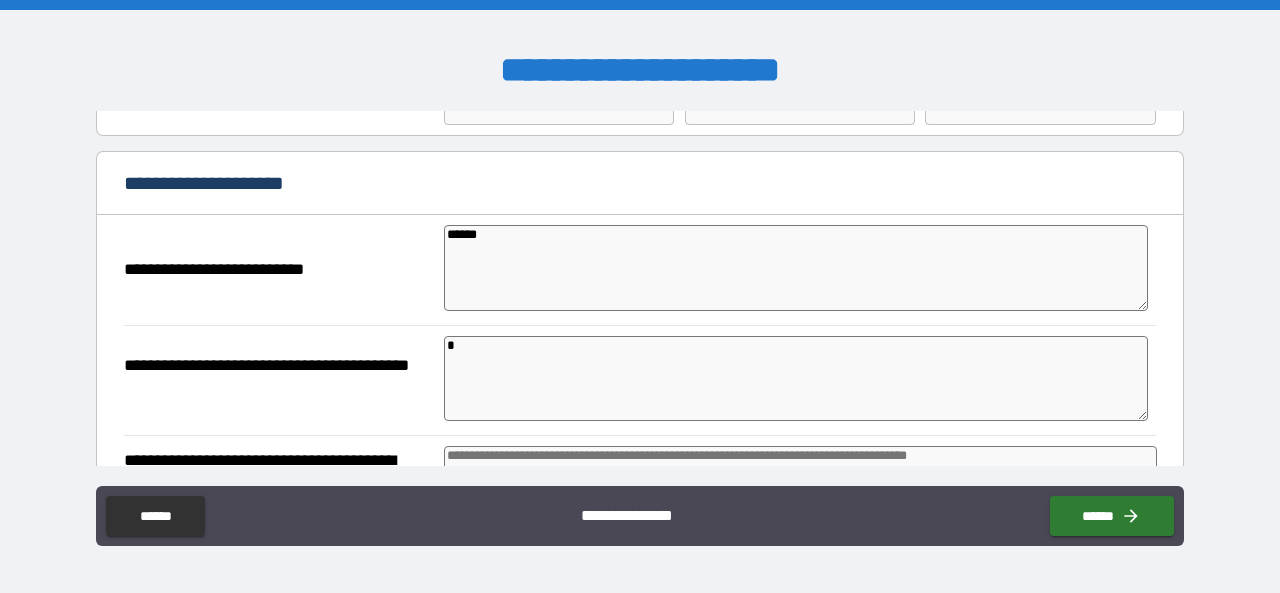 type on "**" 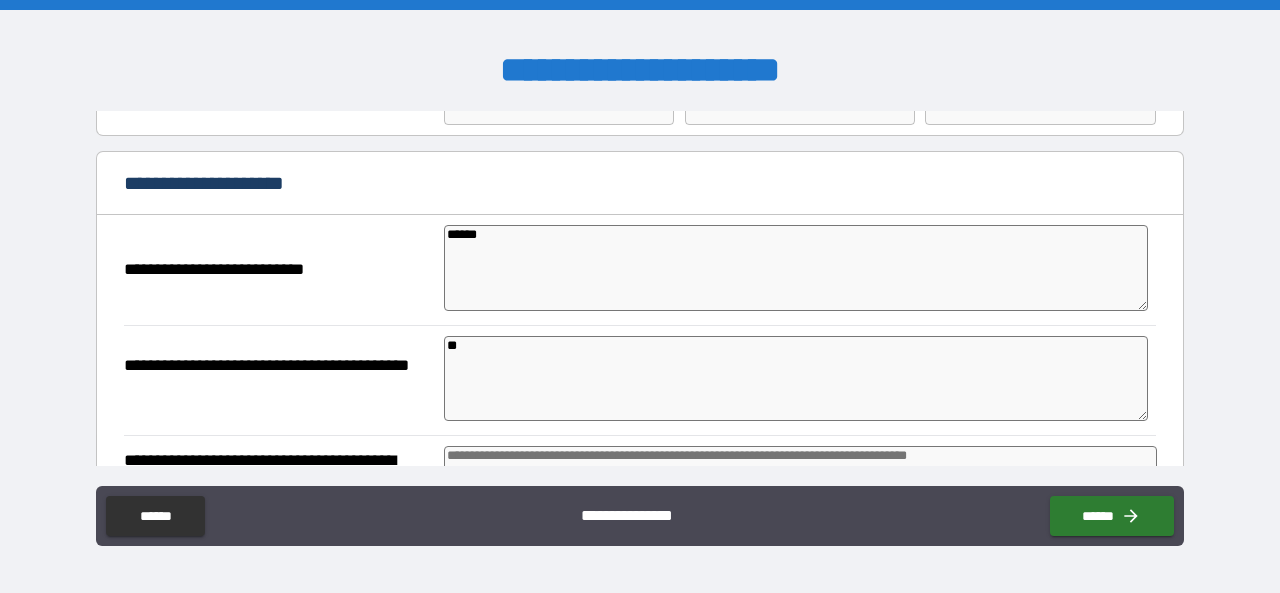 type on "*" 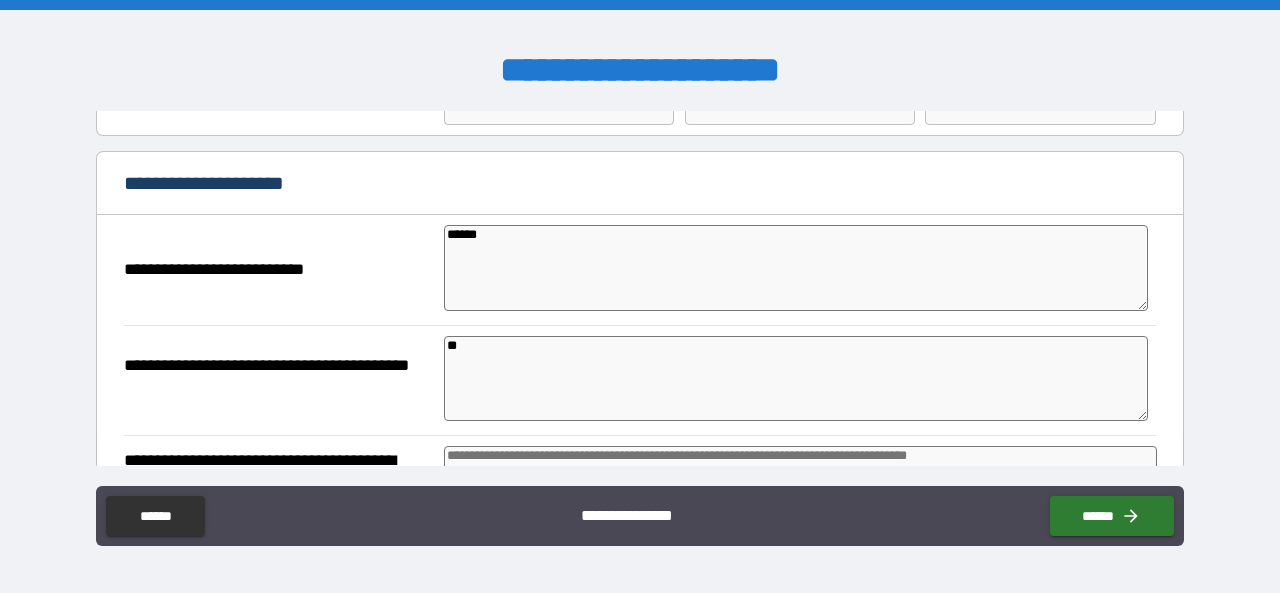 type on "*" 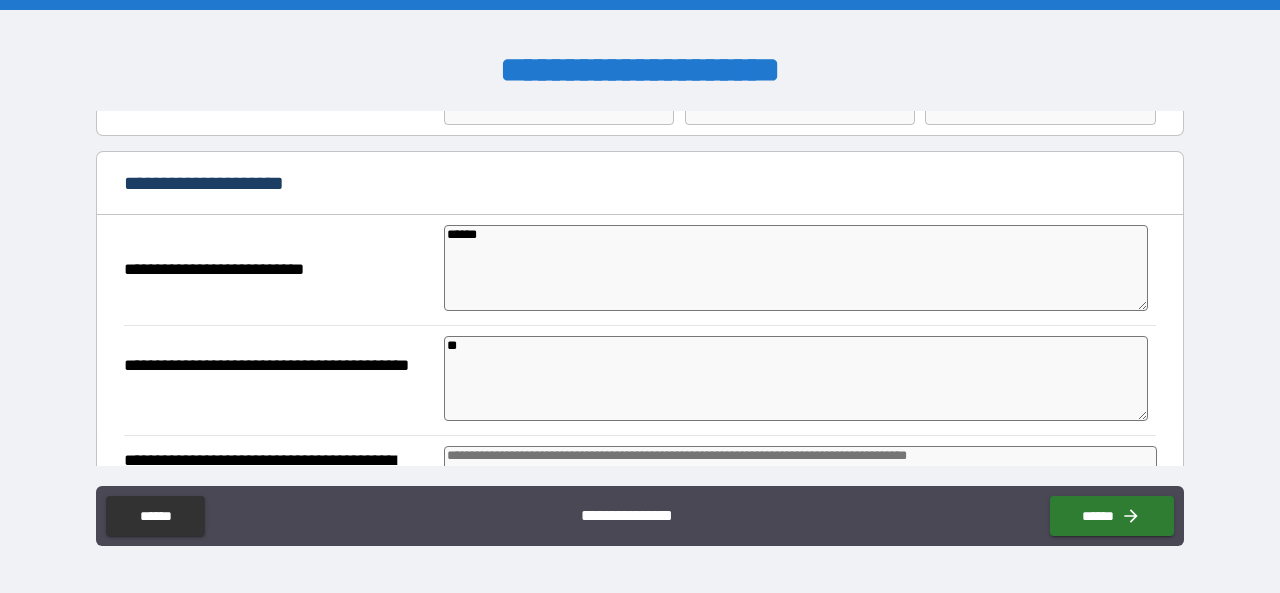 type on "***" 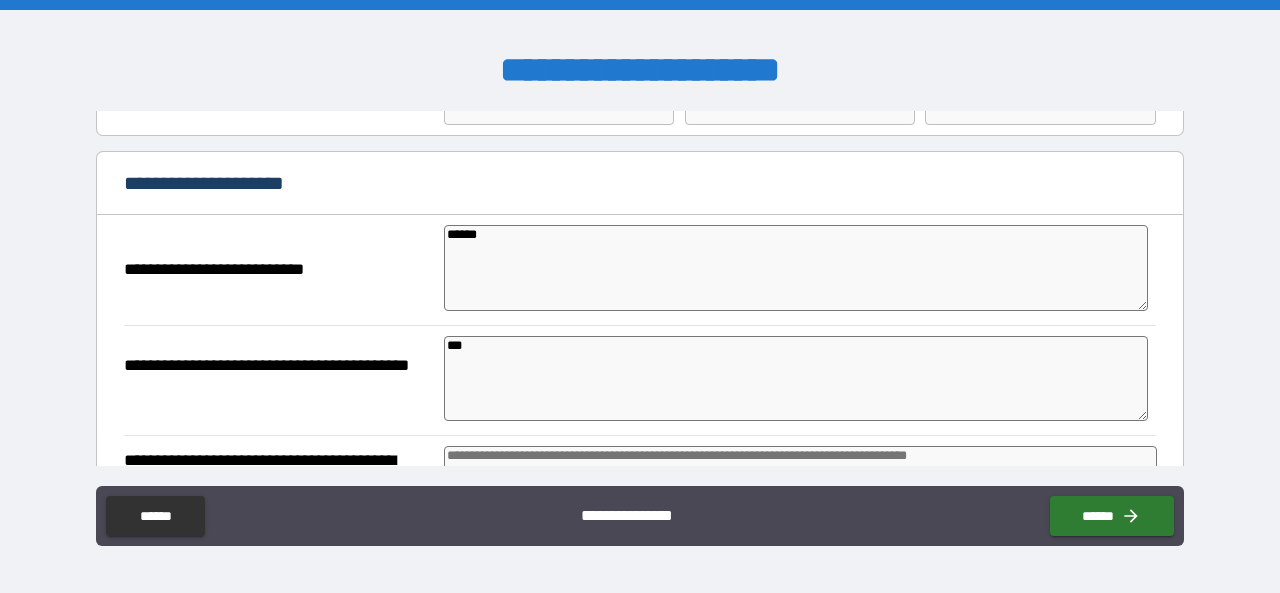 type on "*" 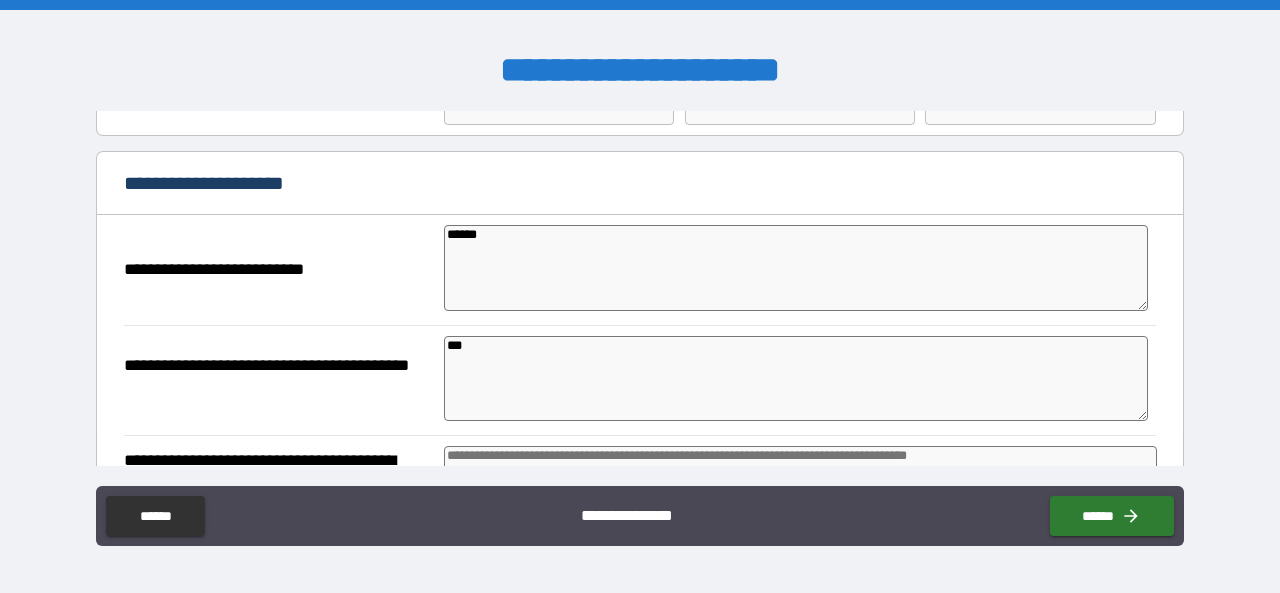 type on "*" 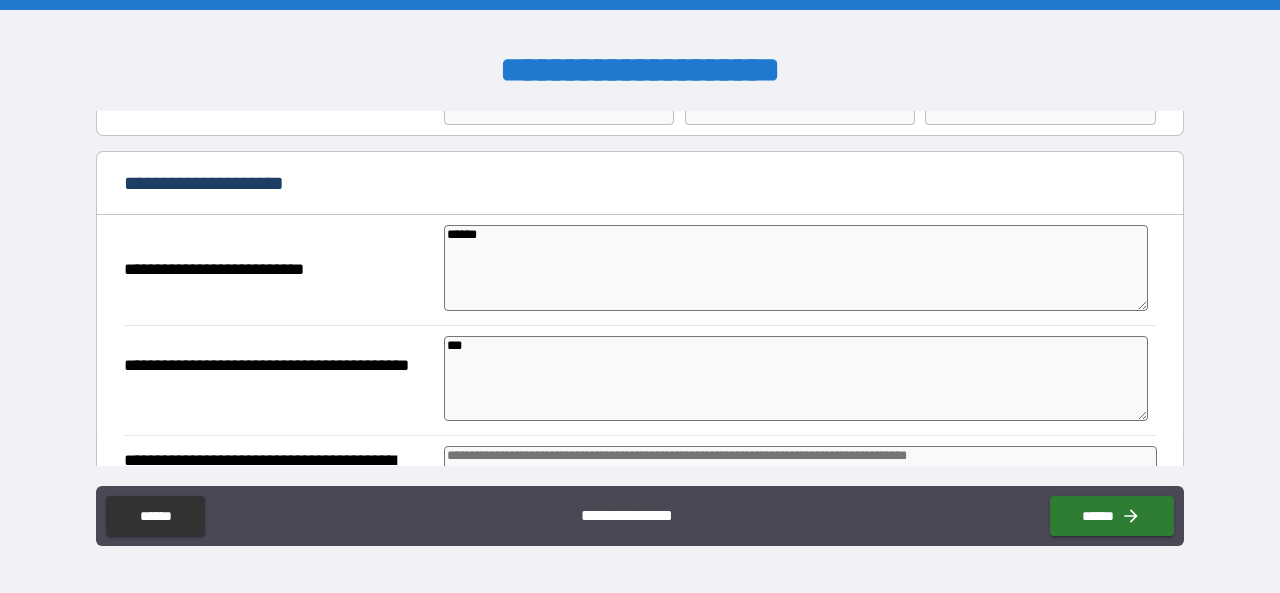 type on "**" 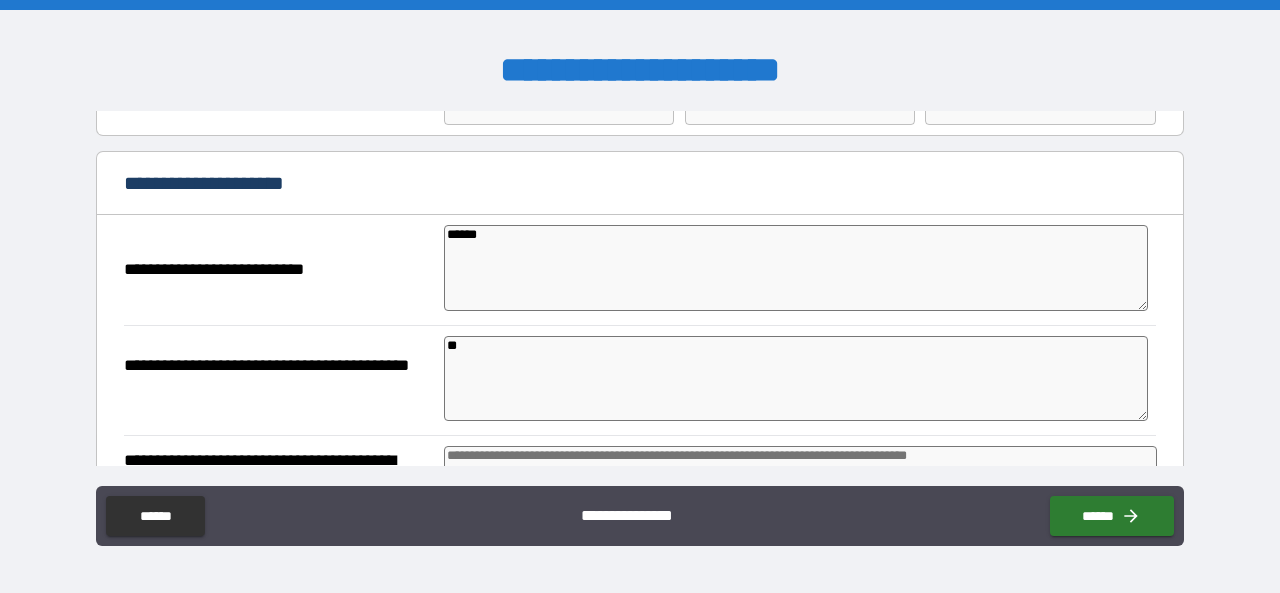 type on "*" 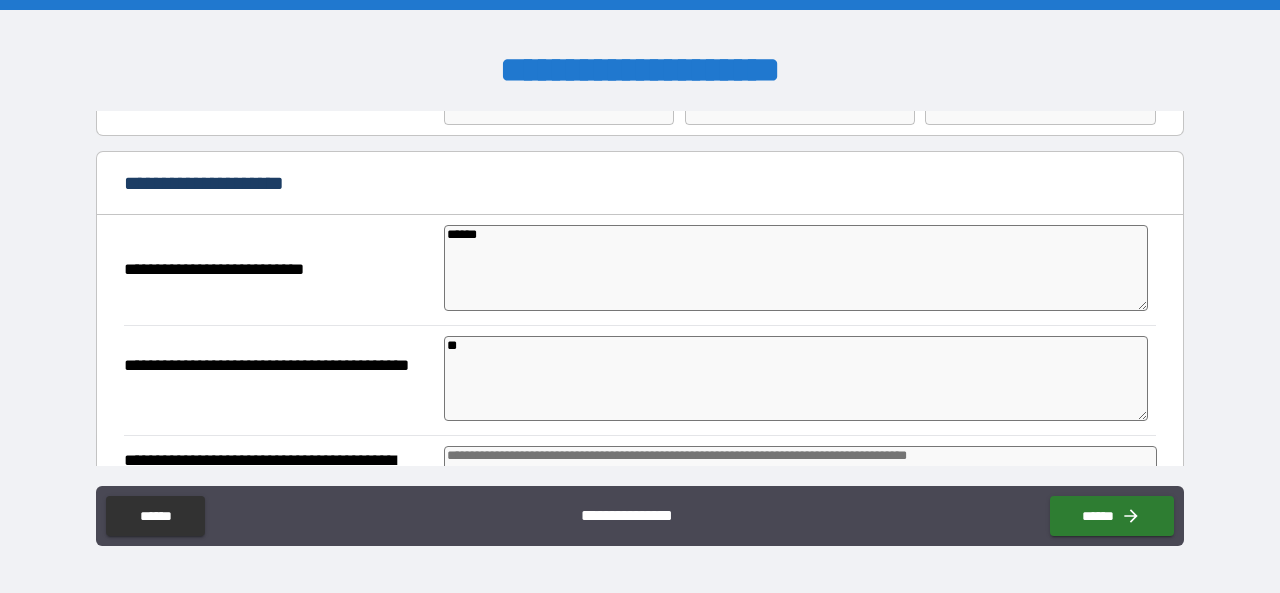 type on "*" 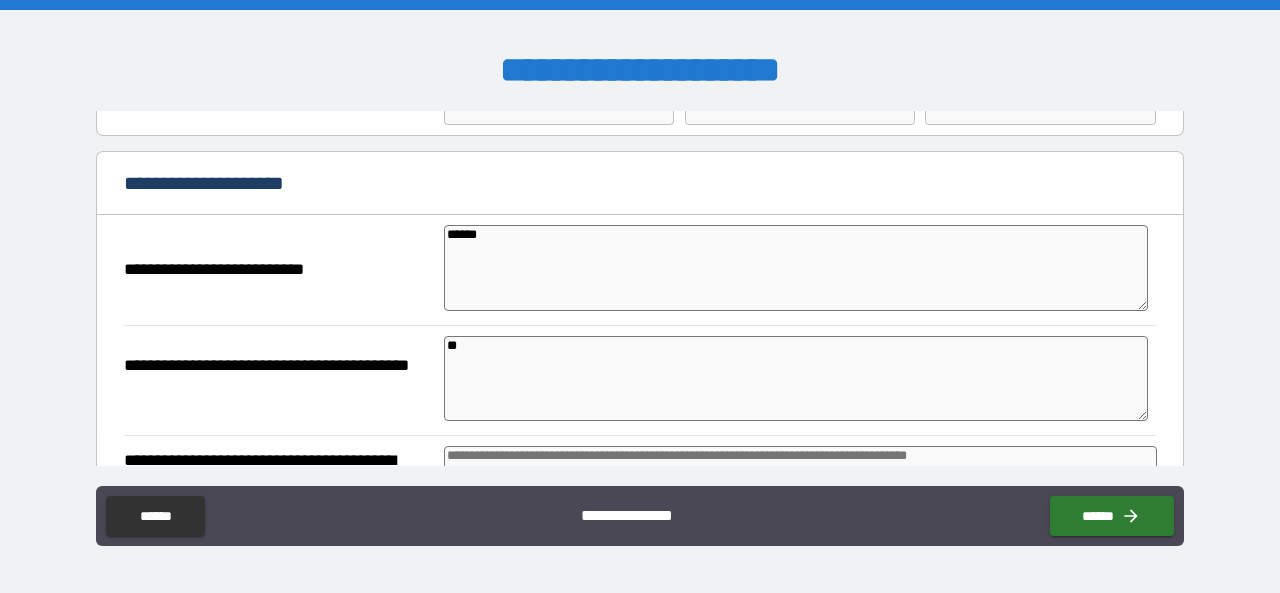 type on "***" 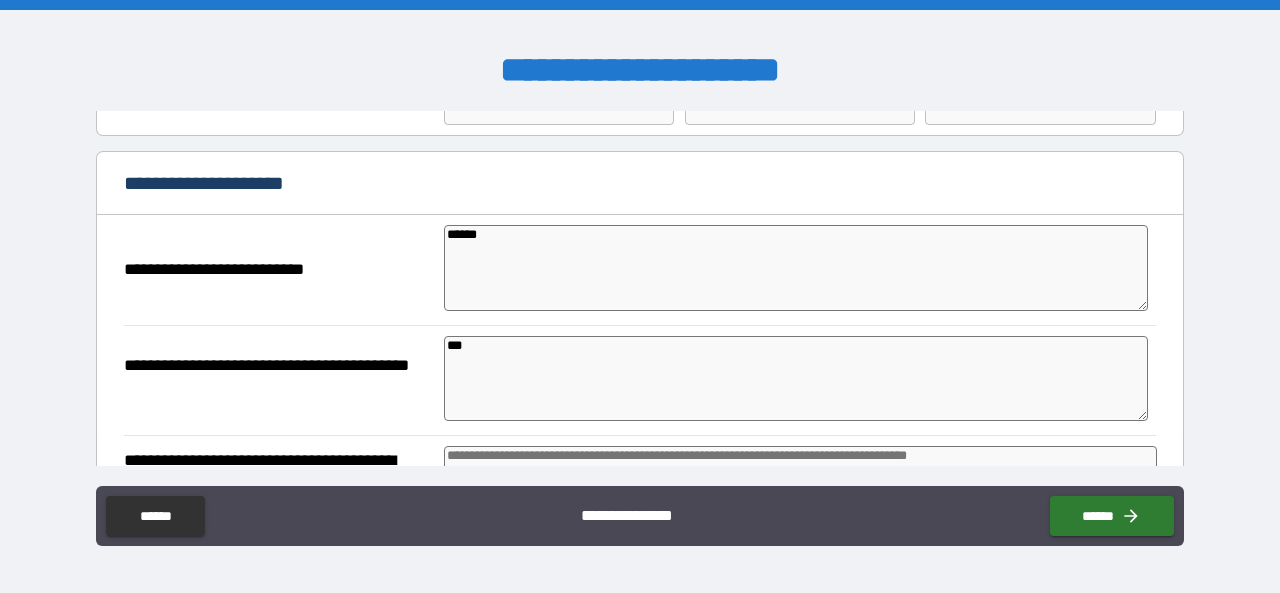 type on "*" 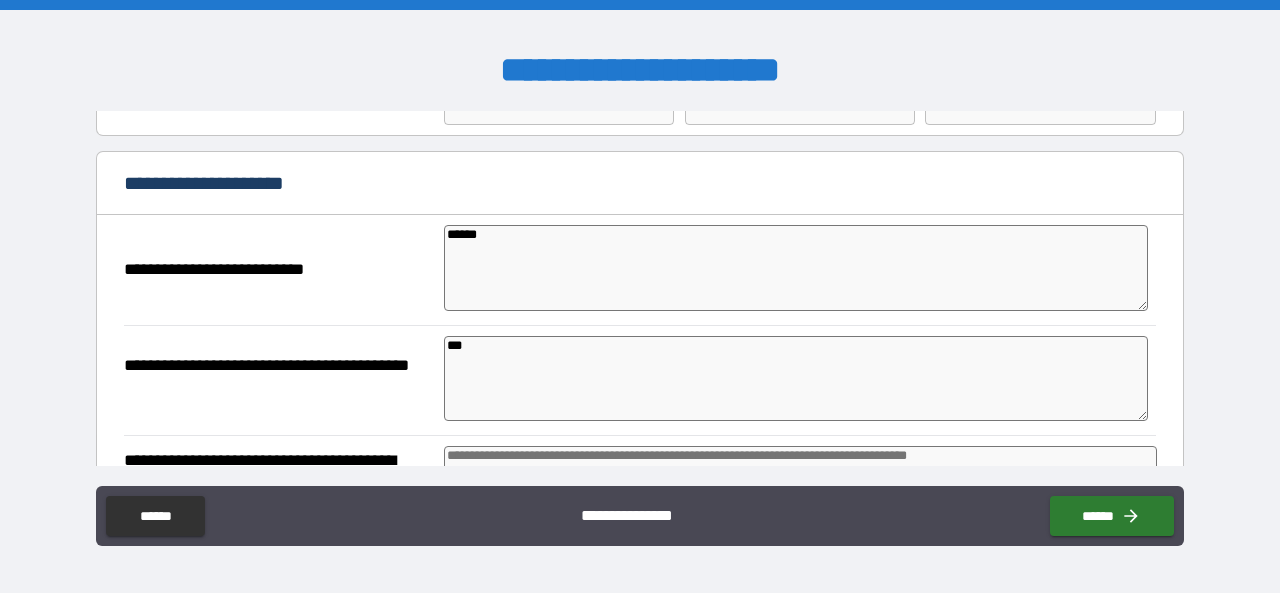 type on "*" 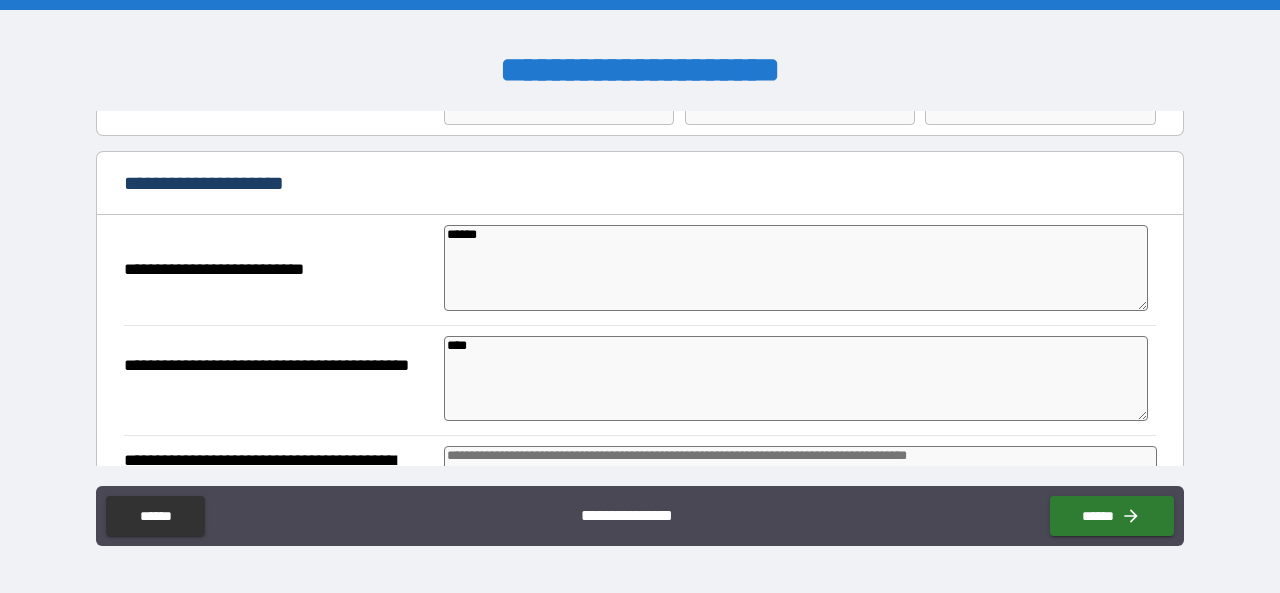 type on "*" 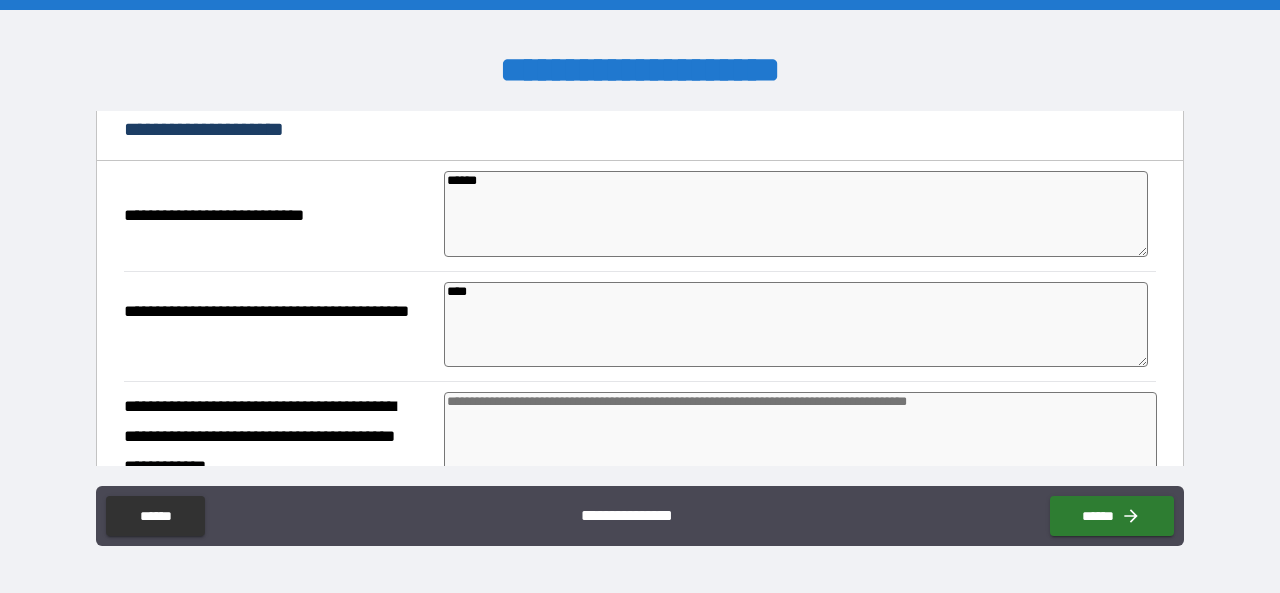 scroll, scrollTop: 198, scrollLeft: 0, axis: vertical 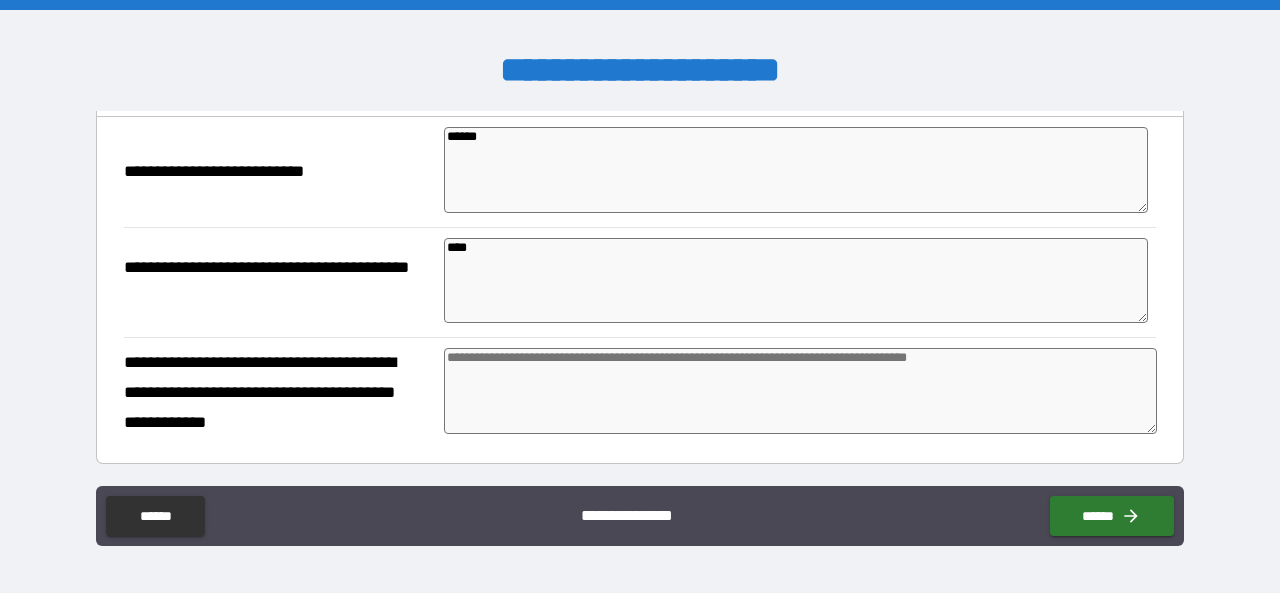 type on "****" 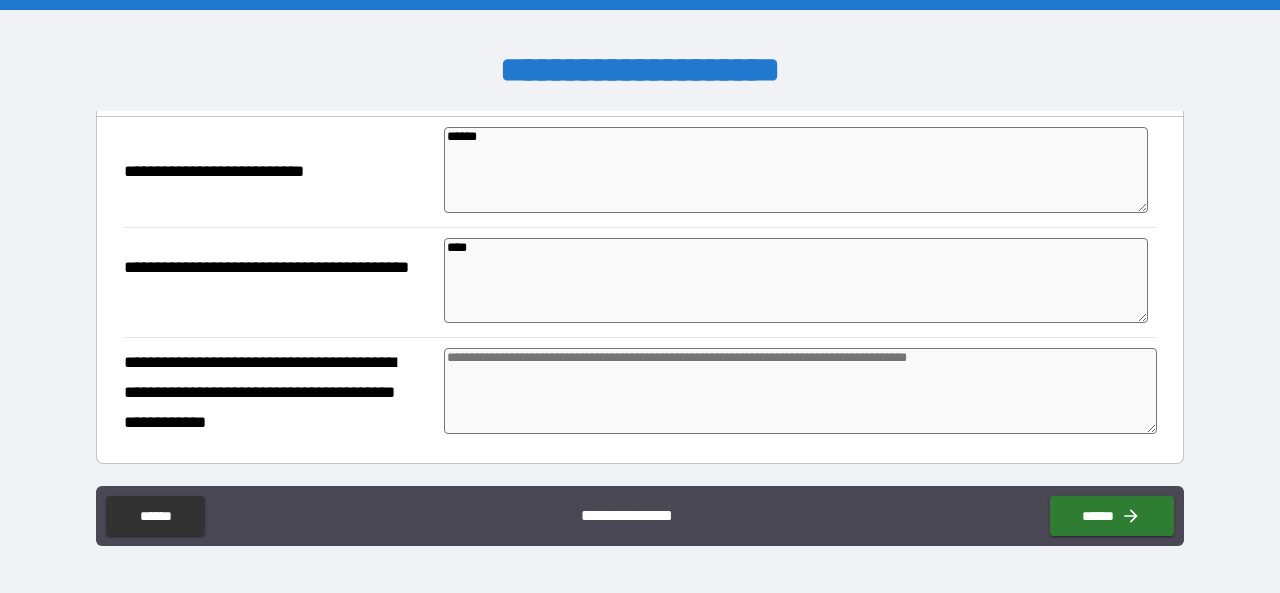 click at bounding box center (800, 391) 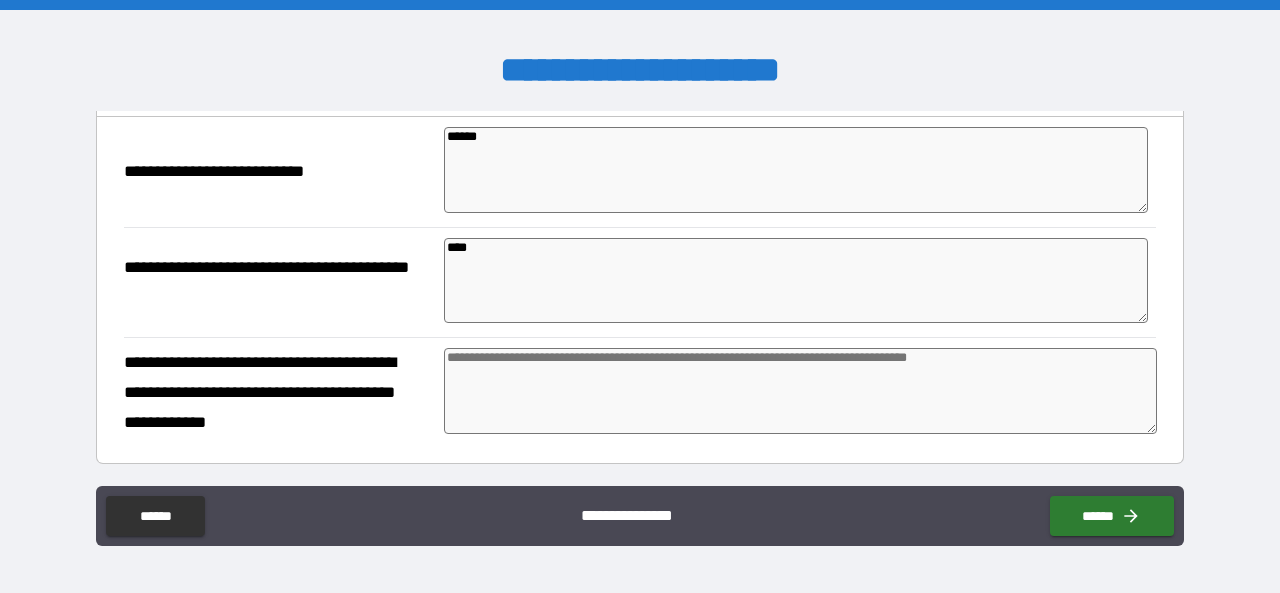 type on "*" 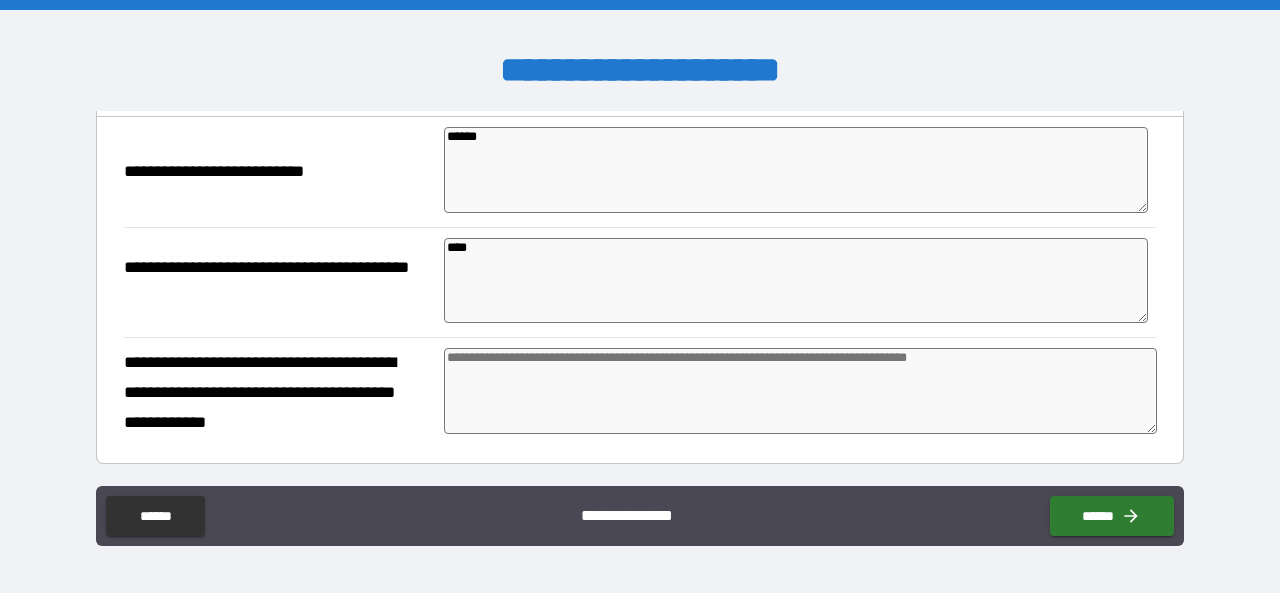 type on "*" 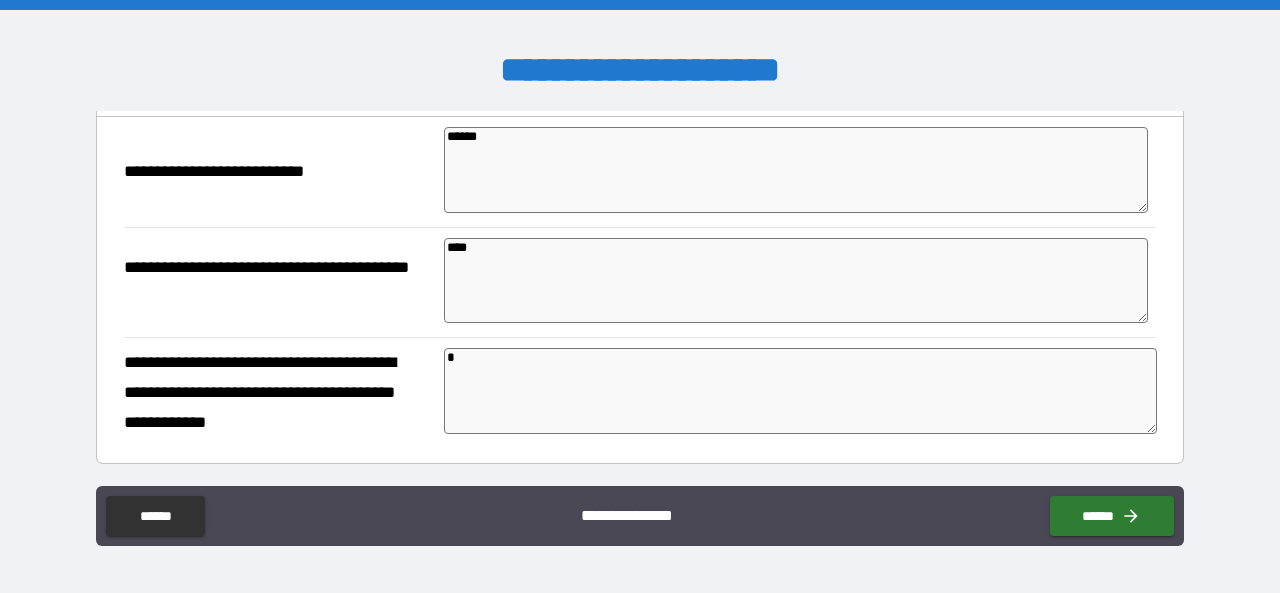type on "*" 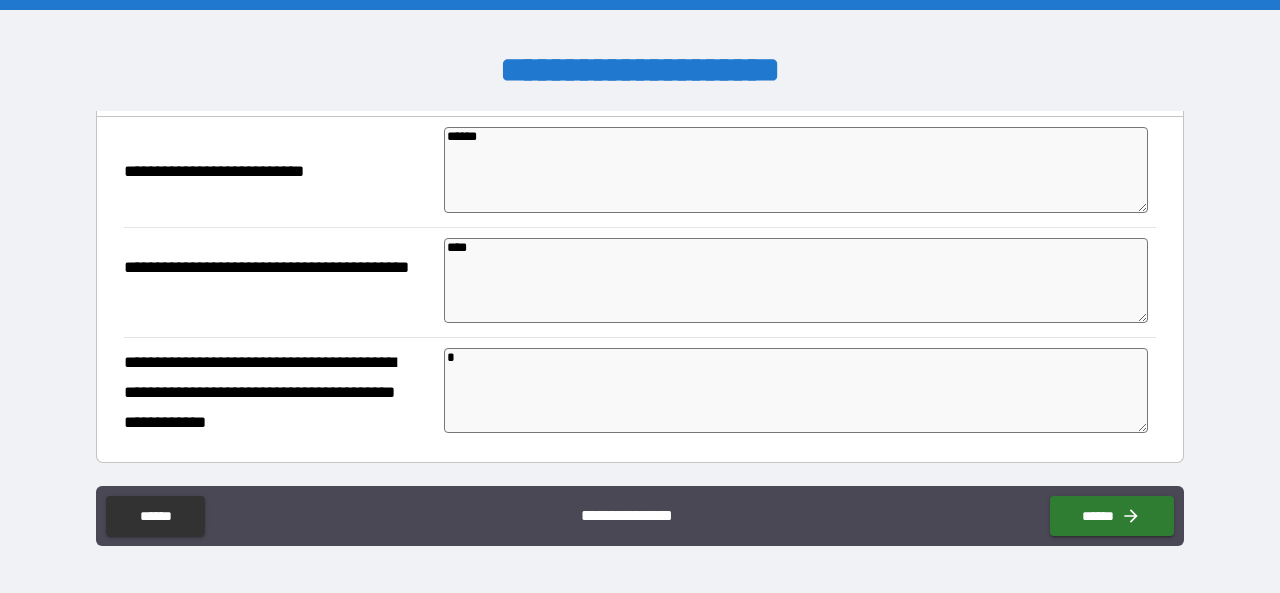 type on "*" 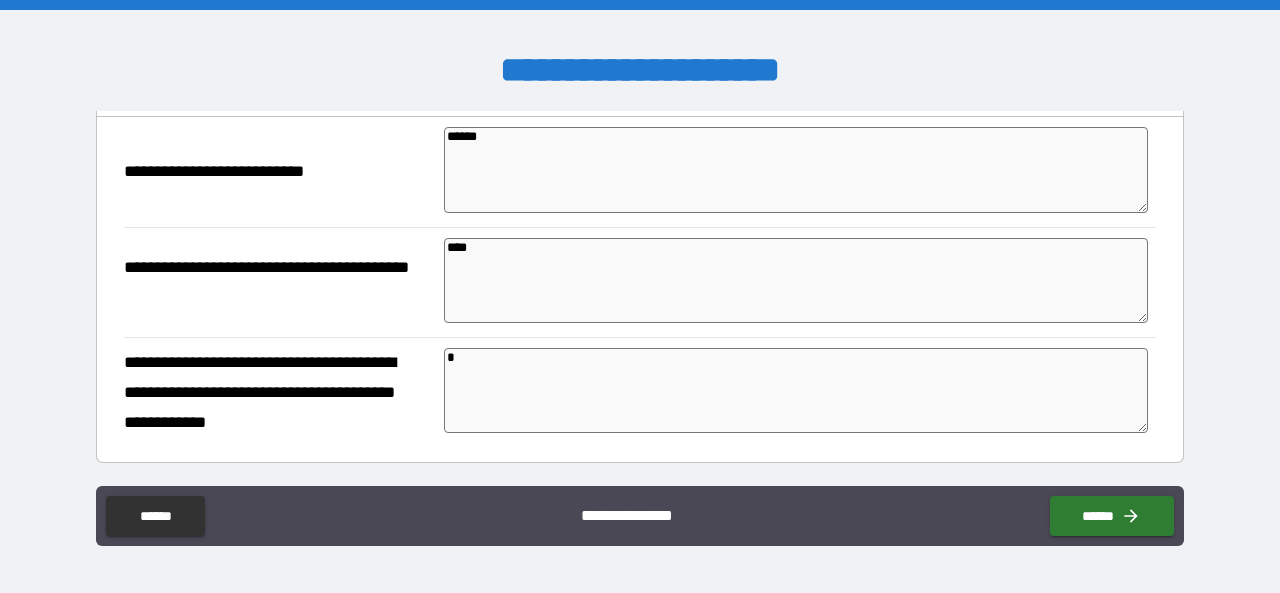 type on "*" 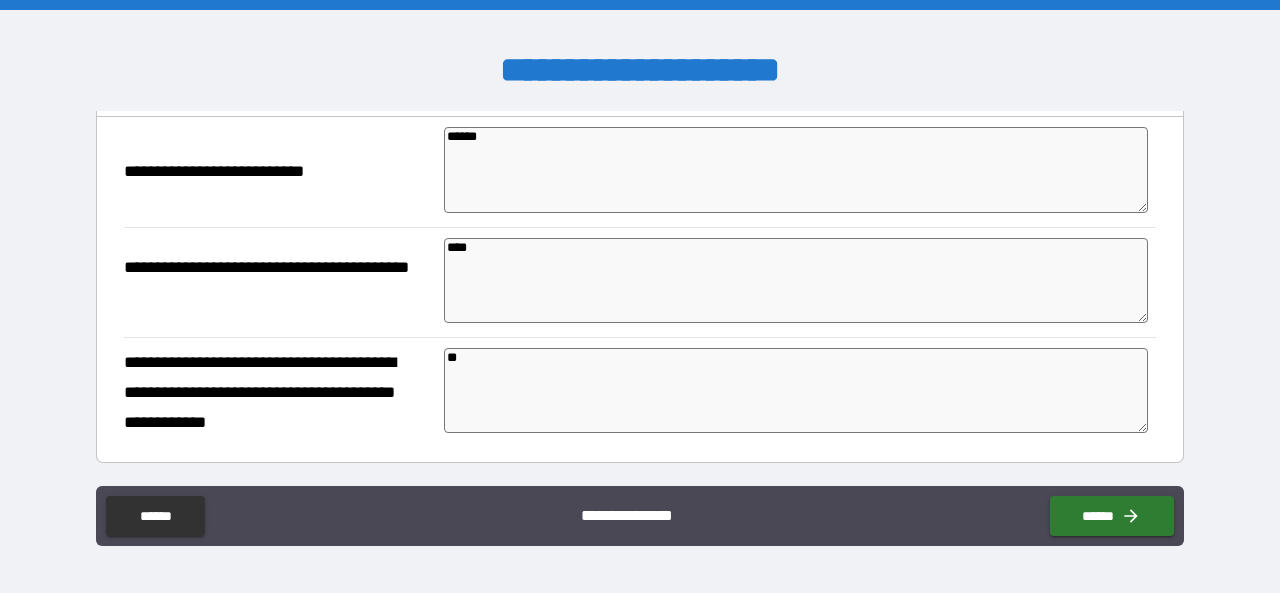 type on "*" 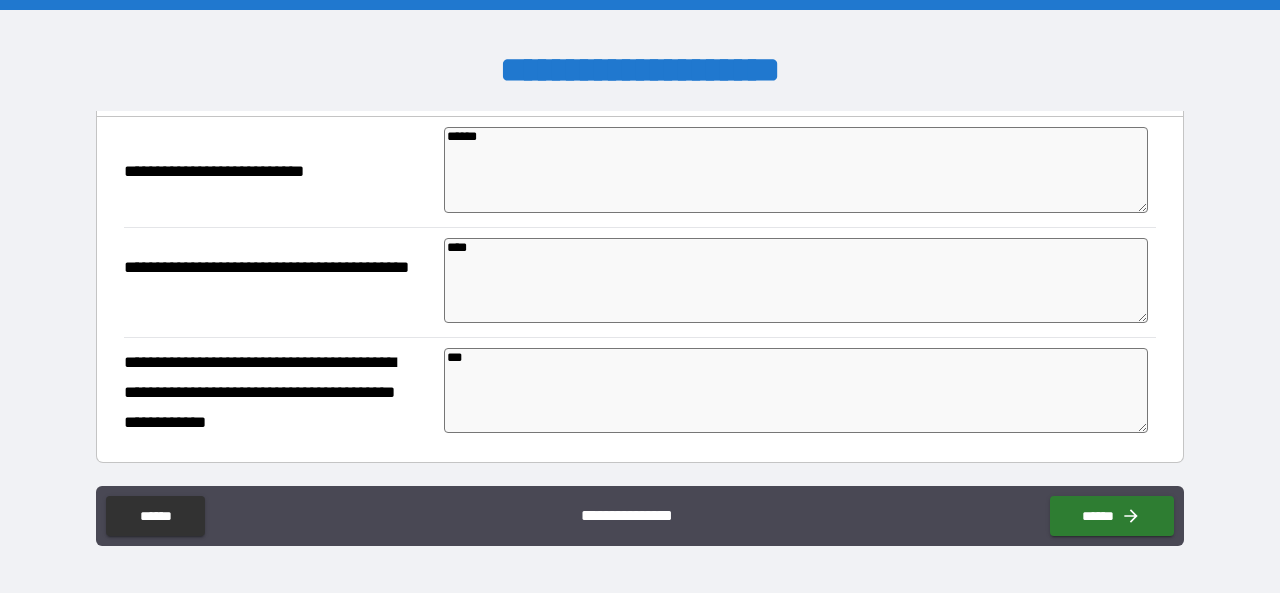 type on "*" 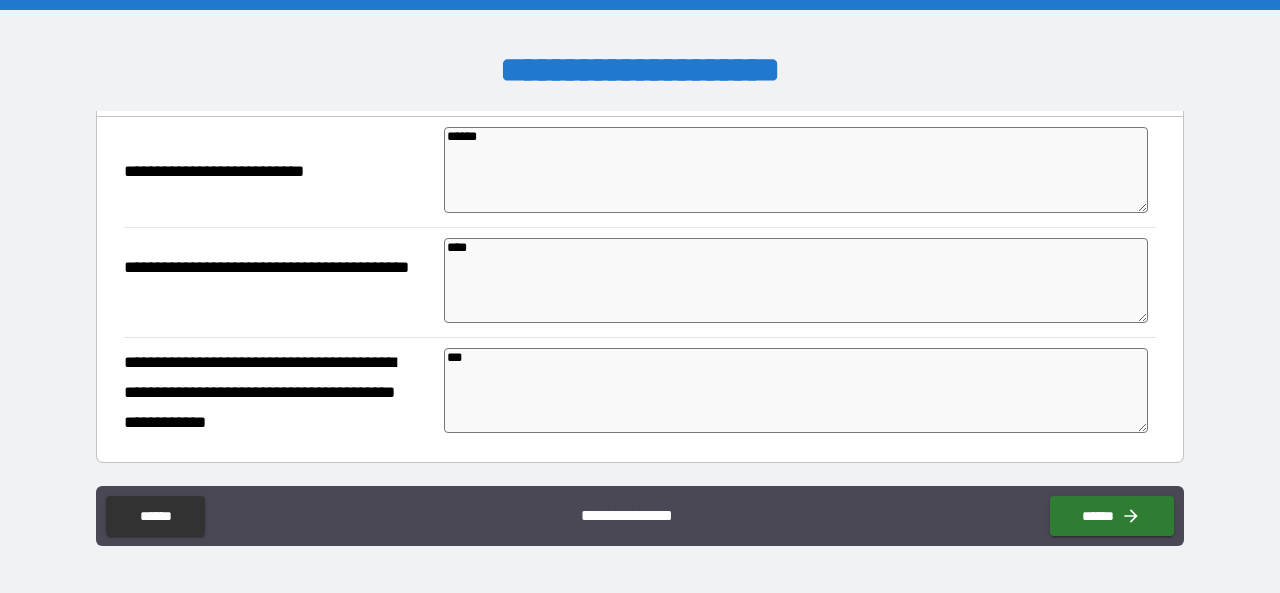 type on "*" 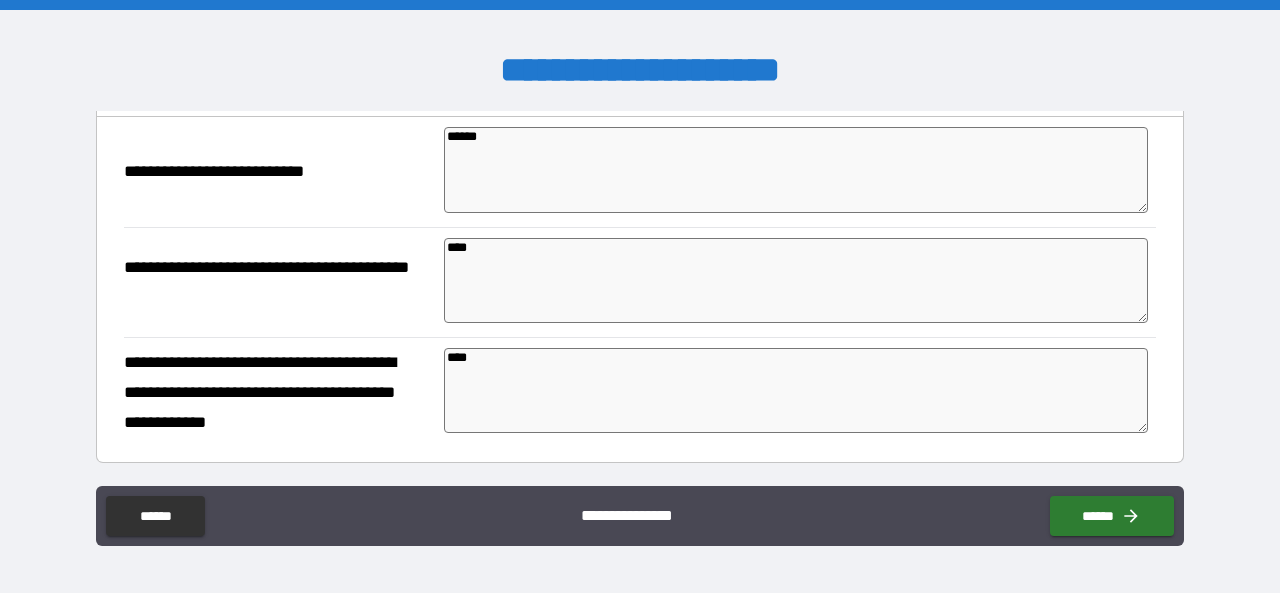 type on "*" 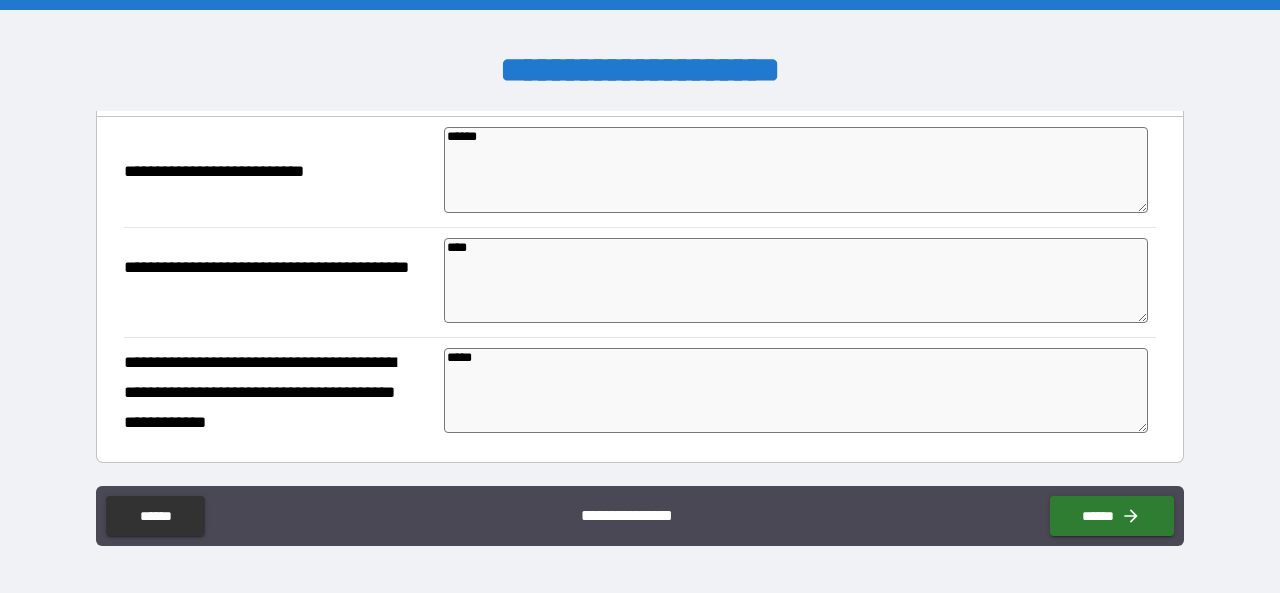 type on "*" 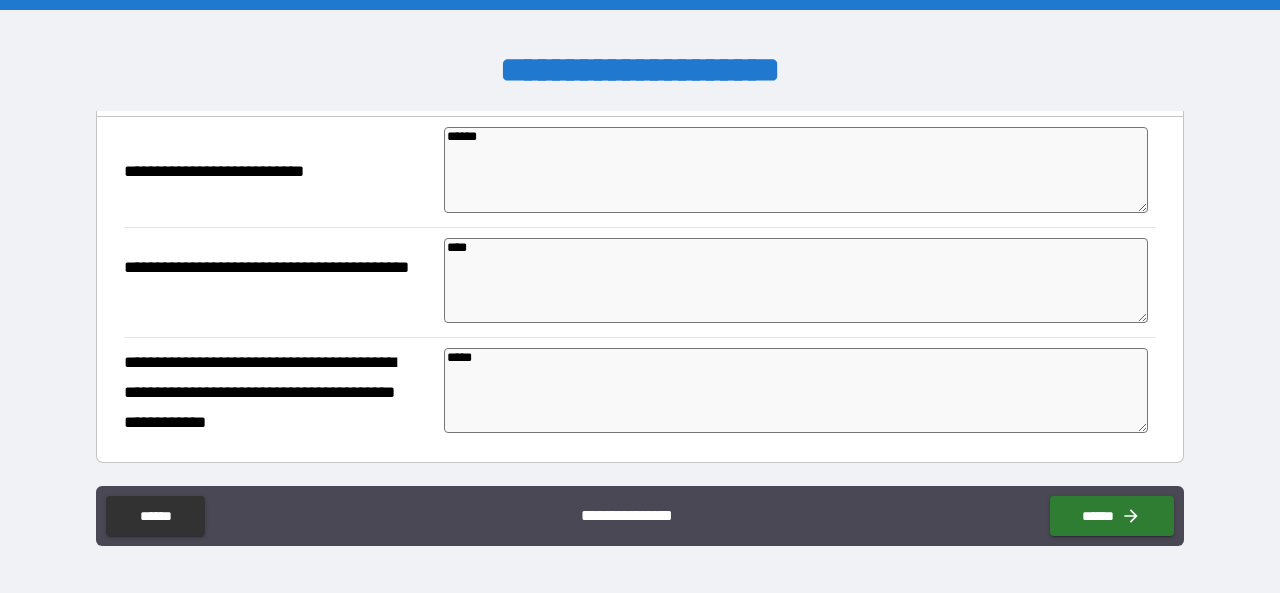 type on "*" 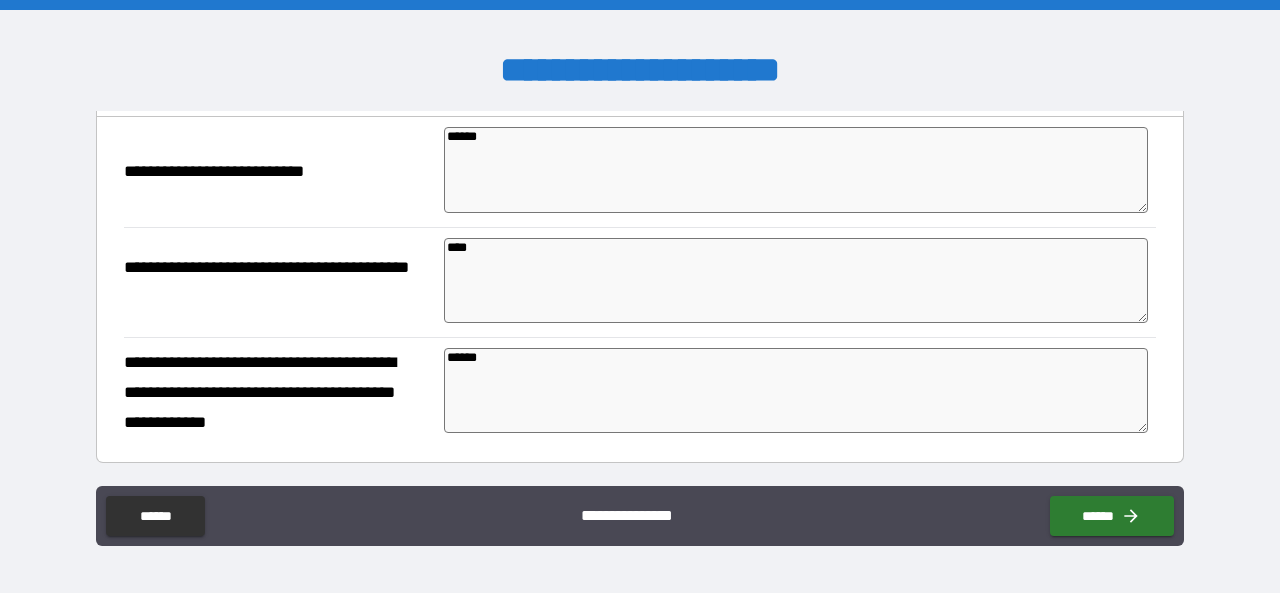 type on "*" 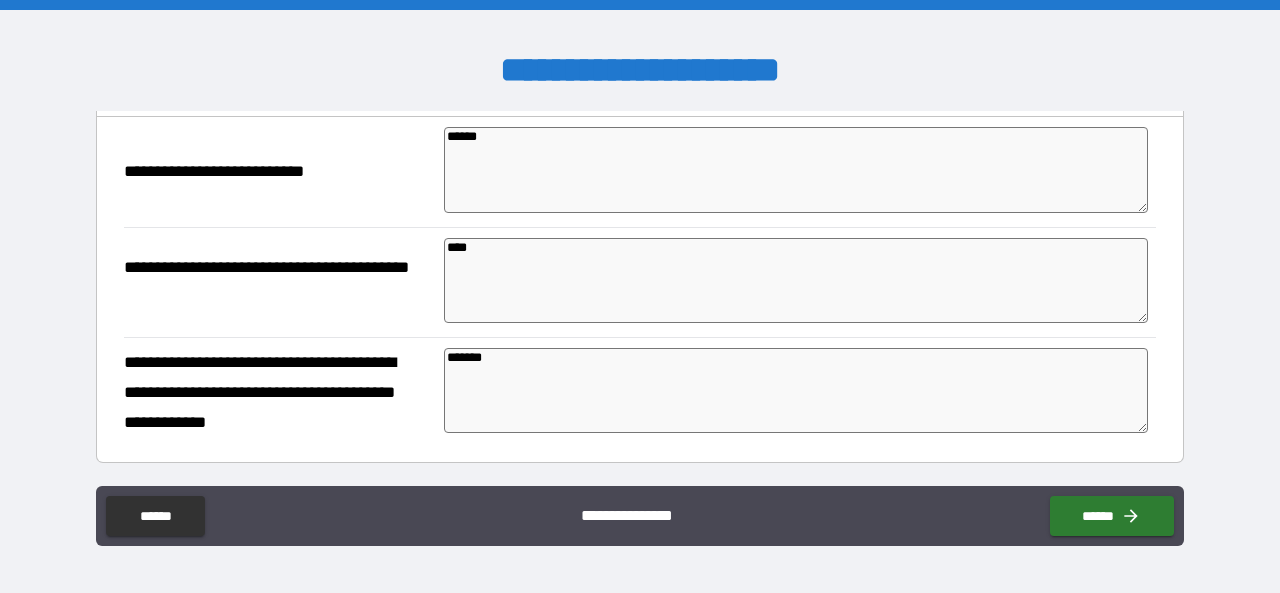 type on "*" 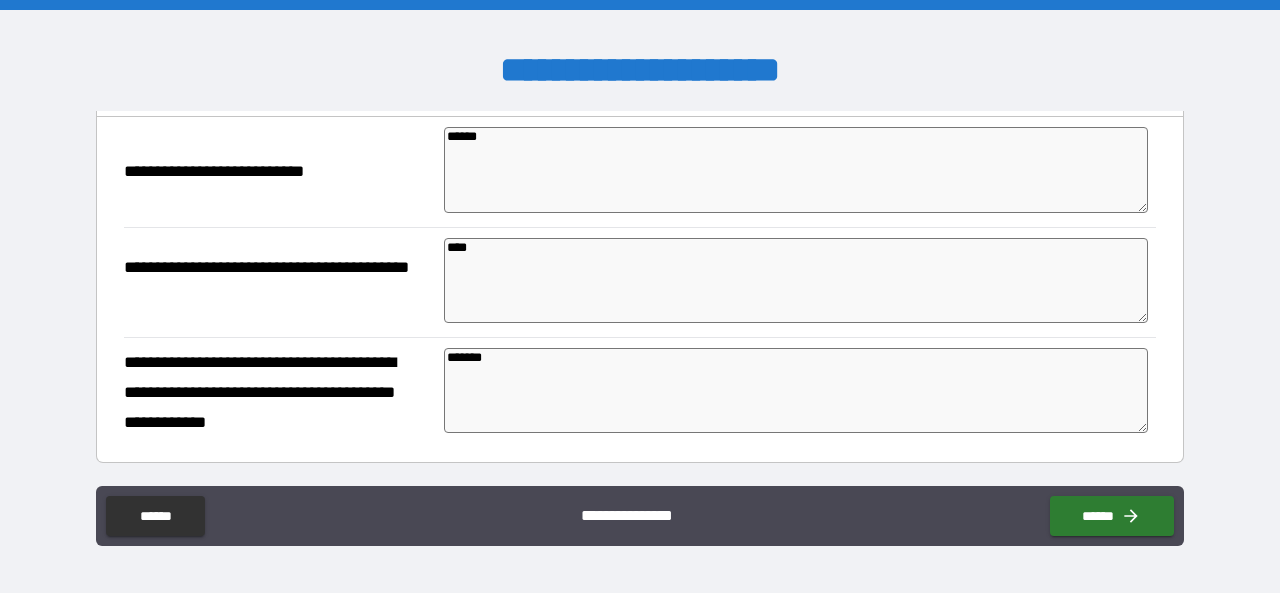 type on "*" 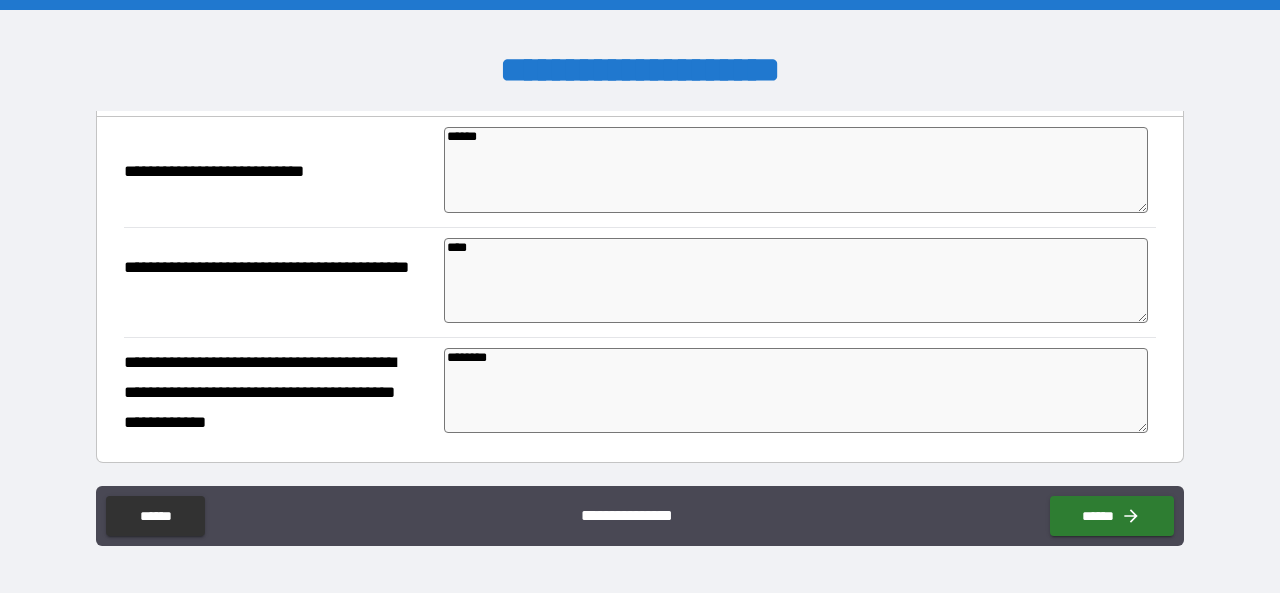 type on "*" 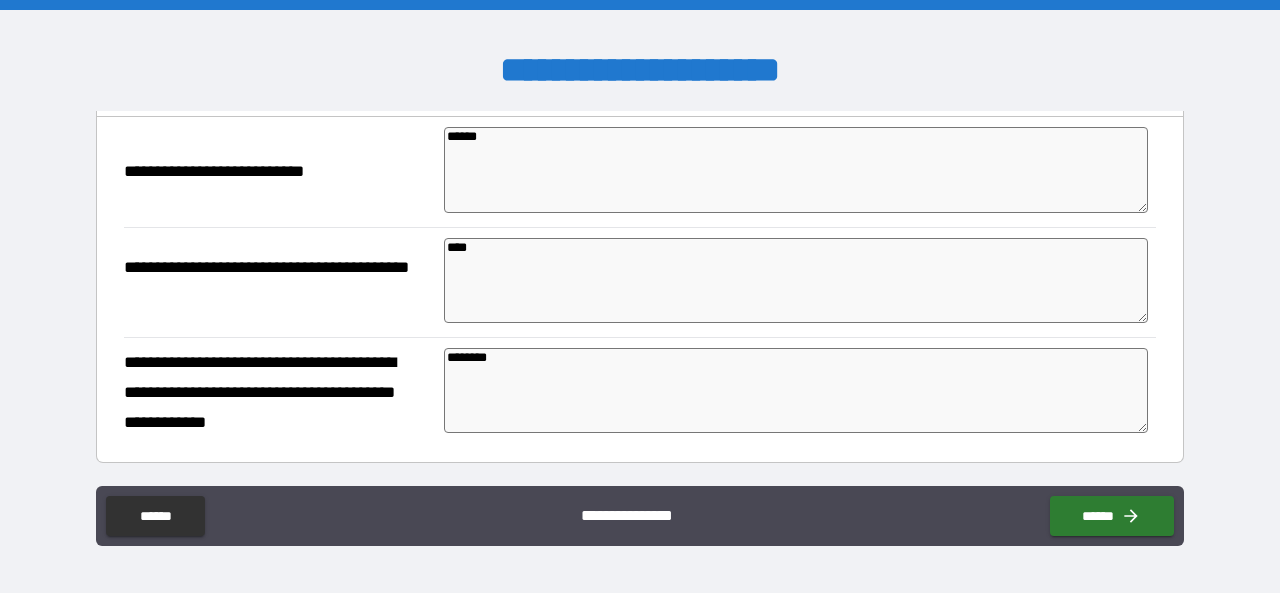 type on "*" 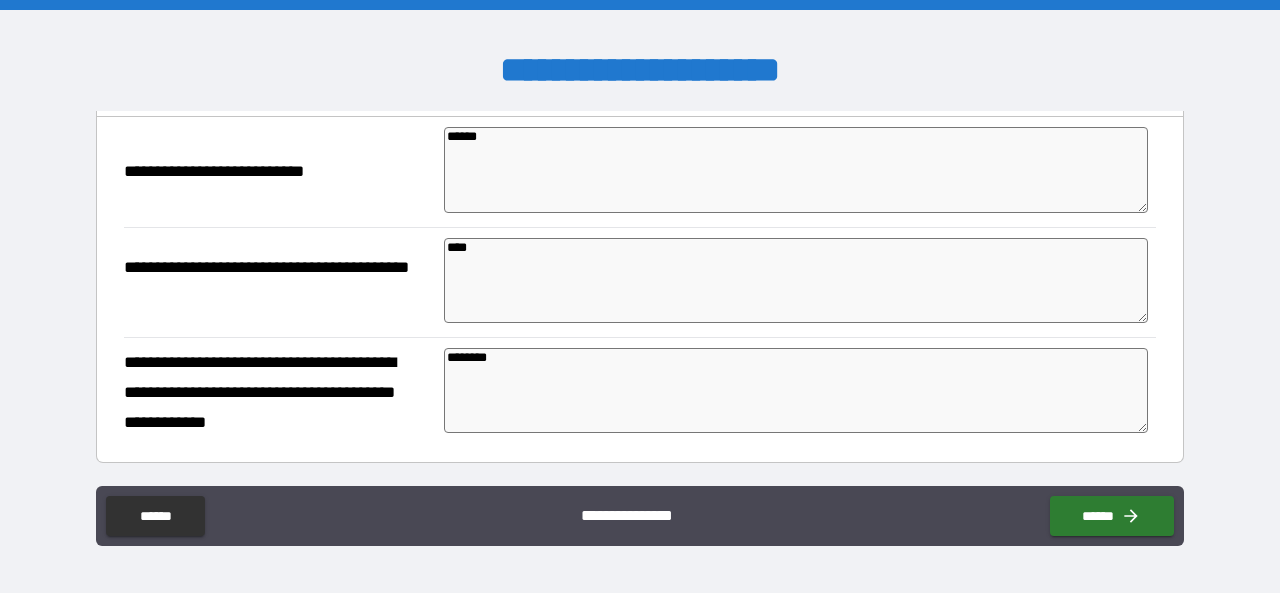 type on "*" 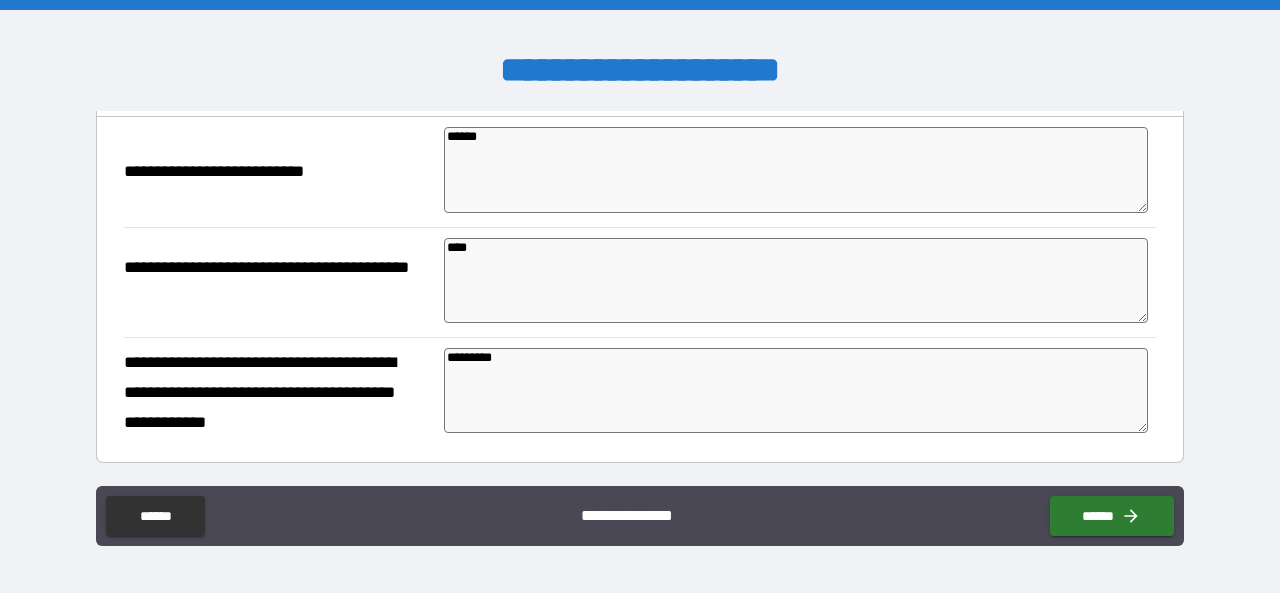 type on "*" 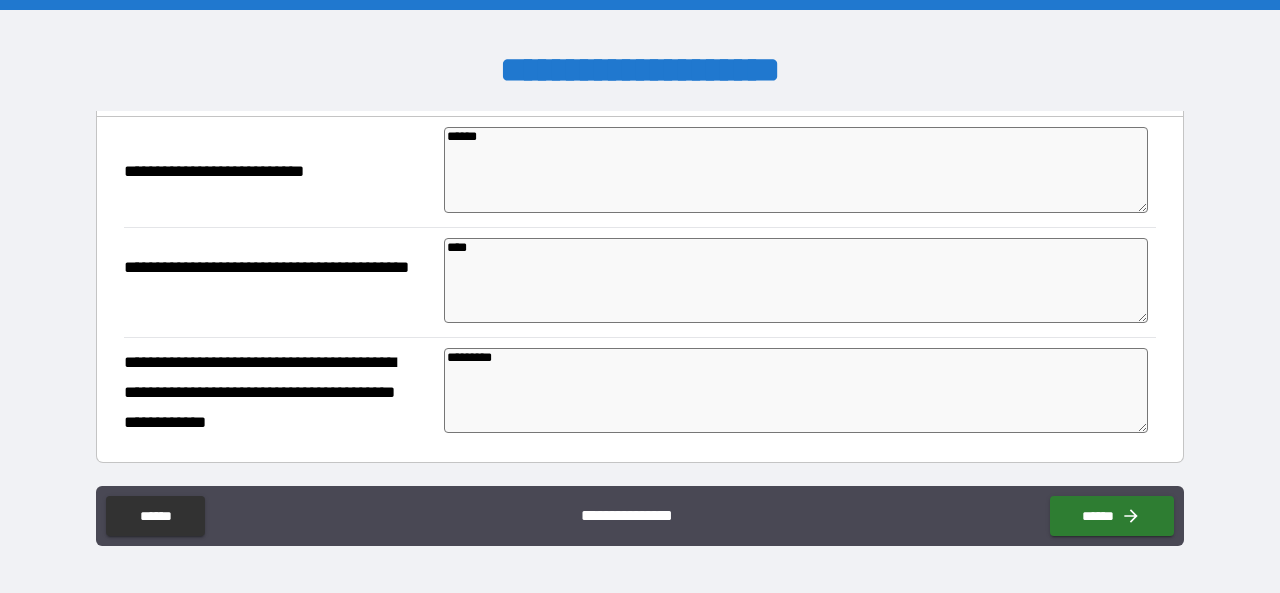 type on "*" 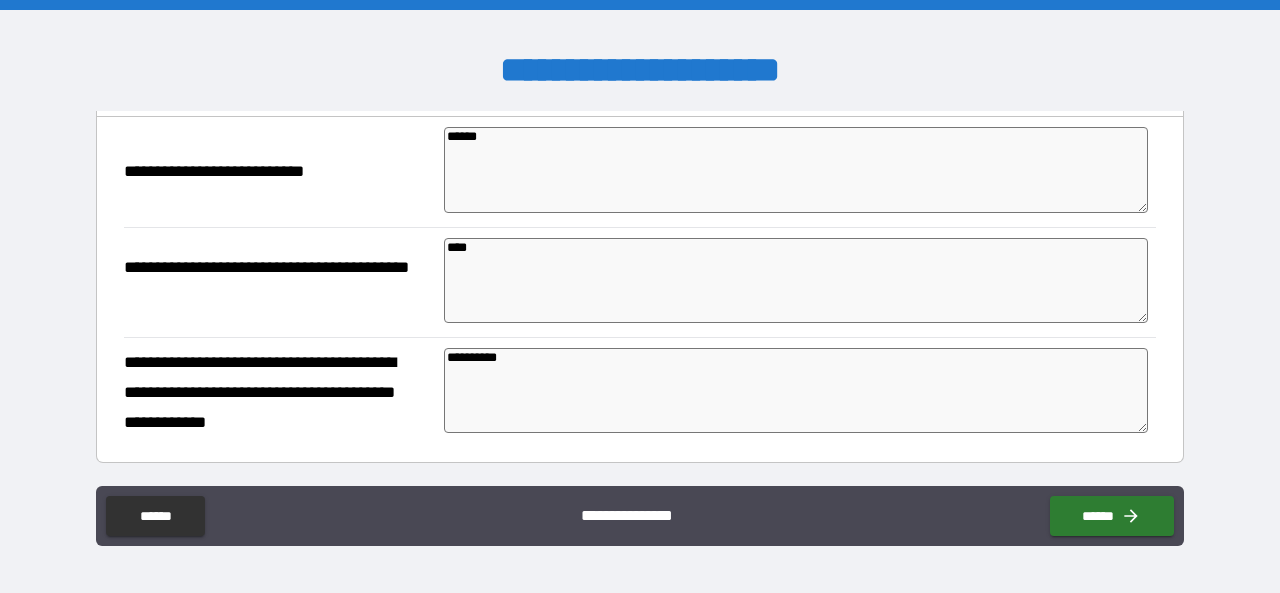 type on "*" 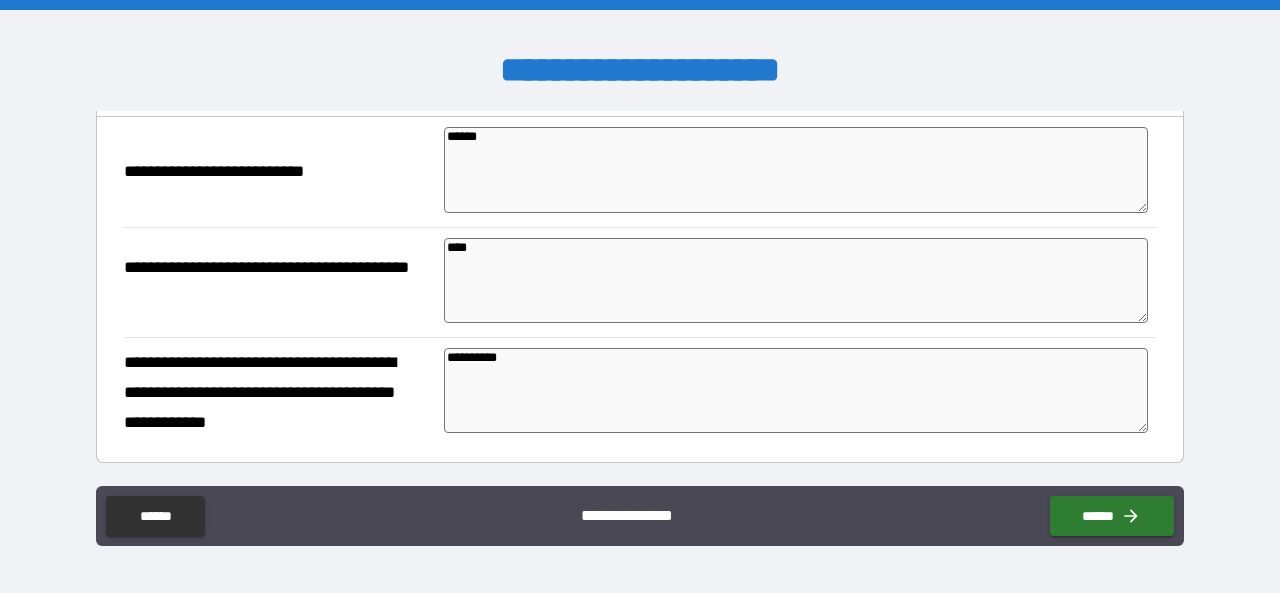 type on "*" 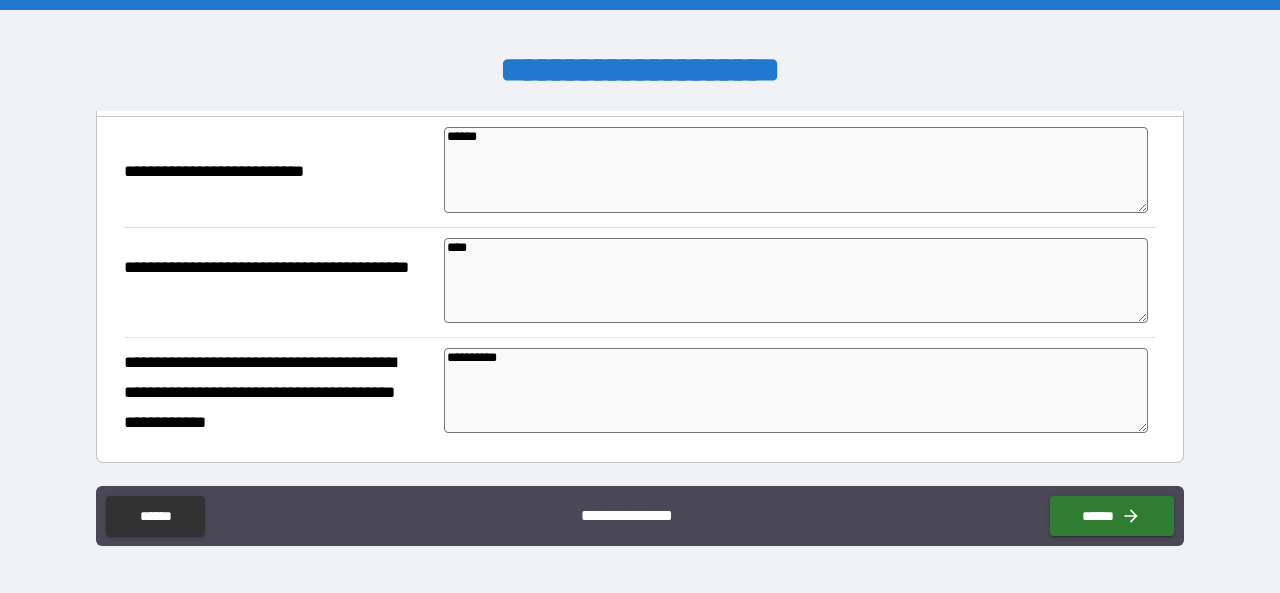 type on "*" 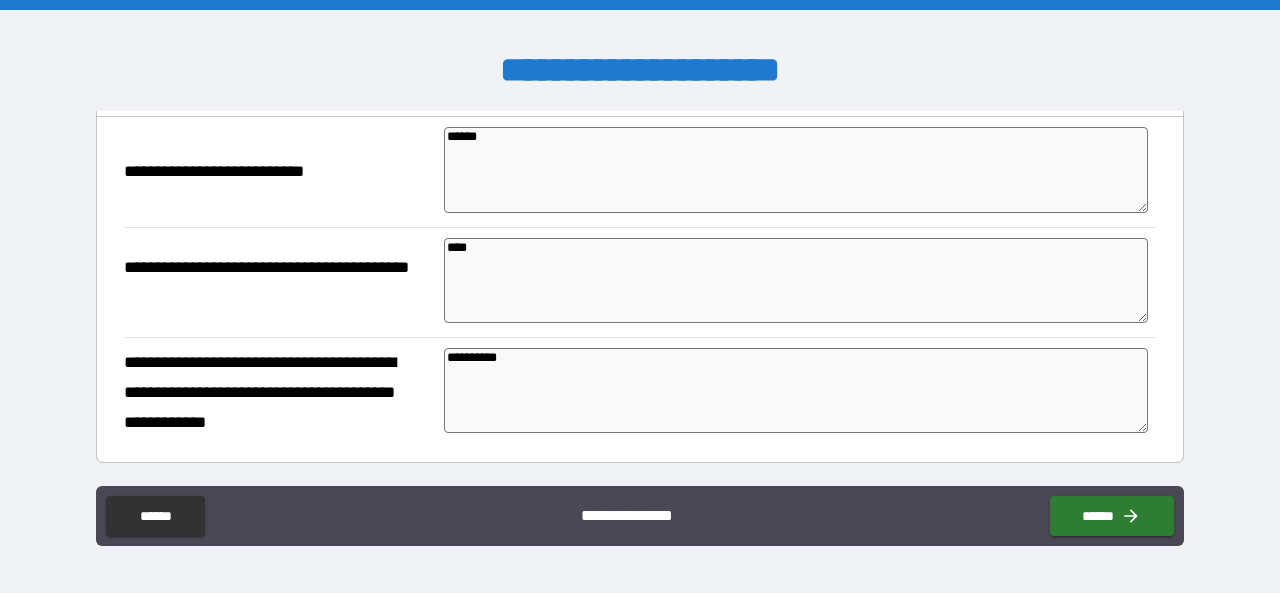 type on "*" 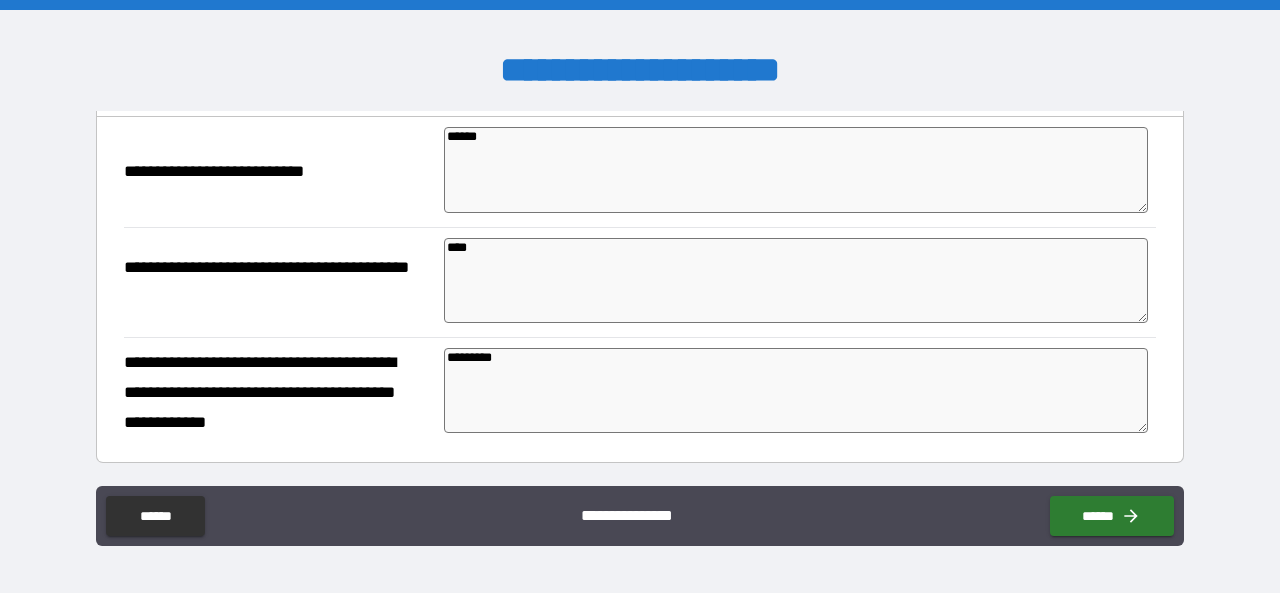 type on "*" 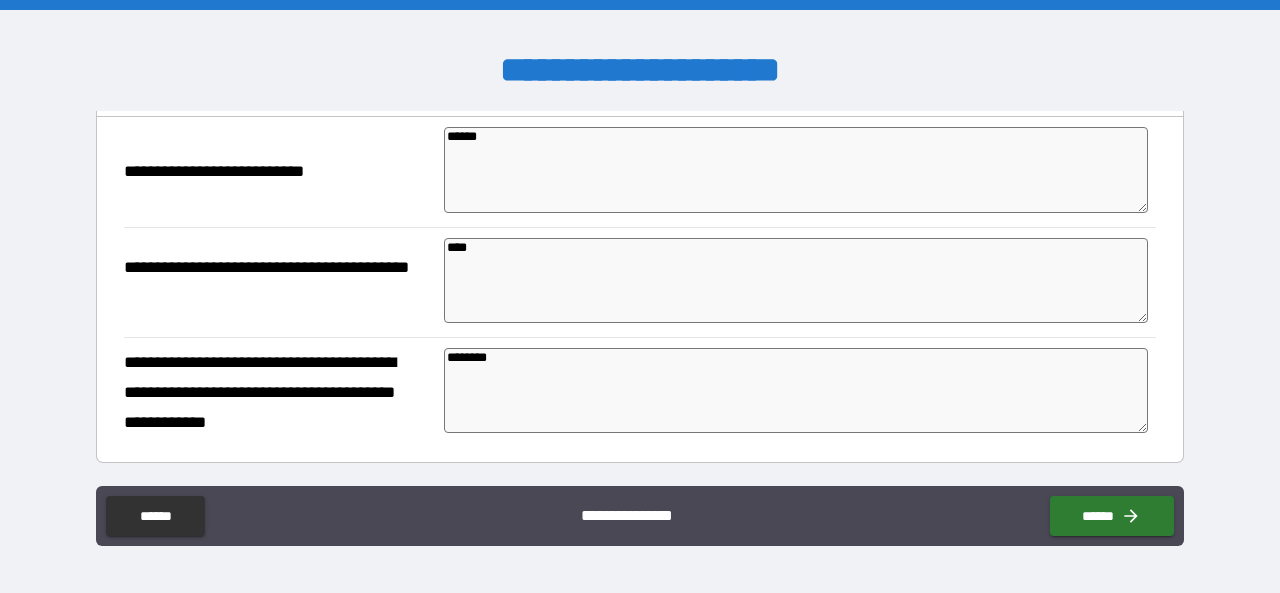 type on "*" 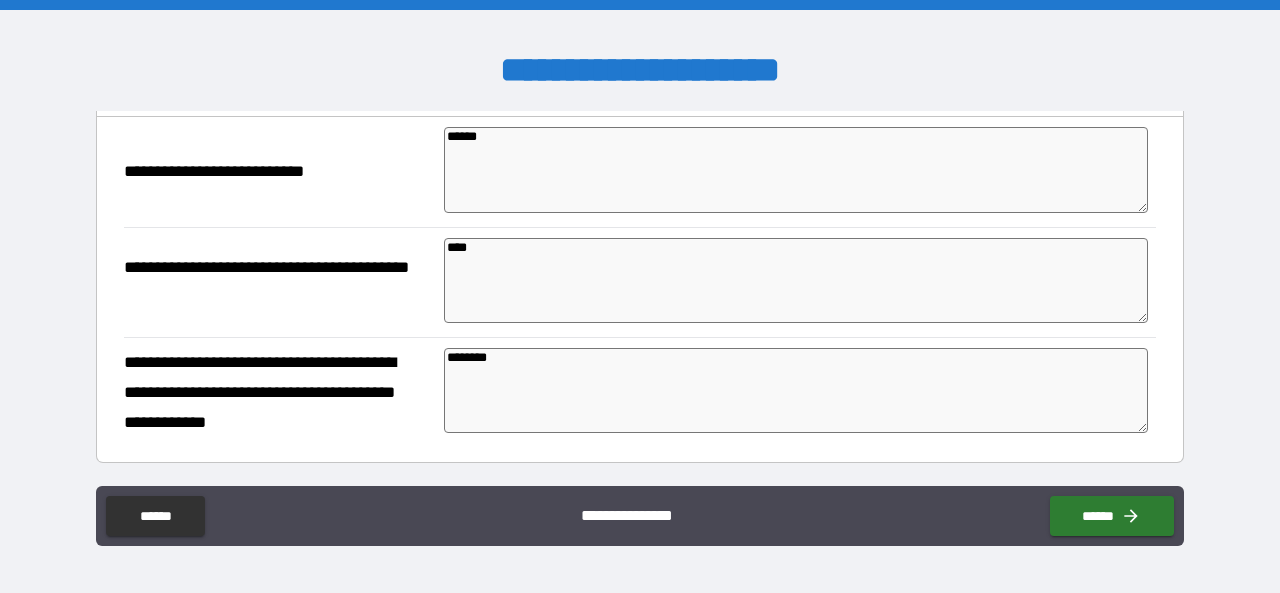 type on "*" 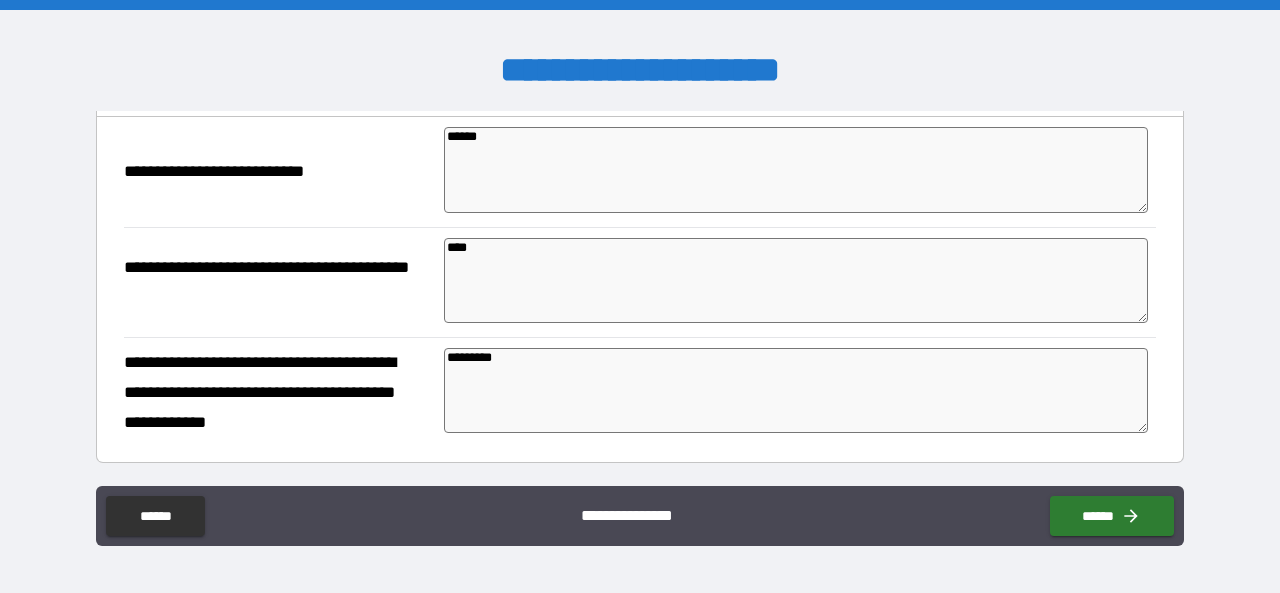type on "*" 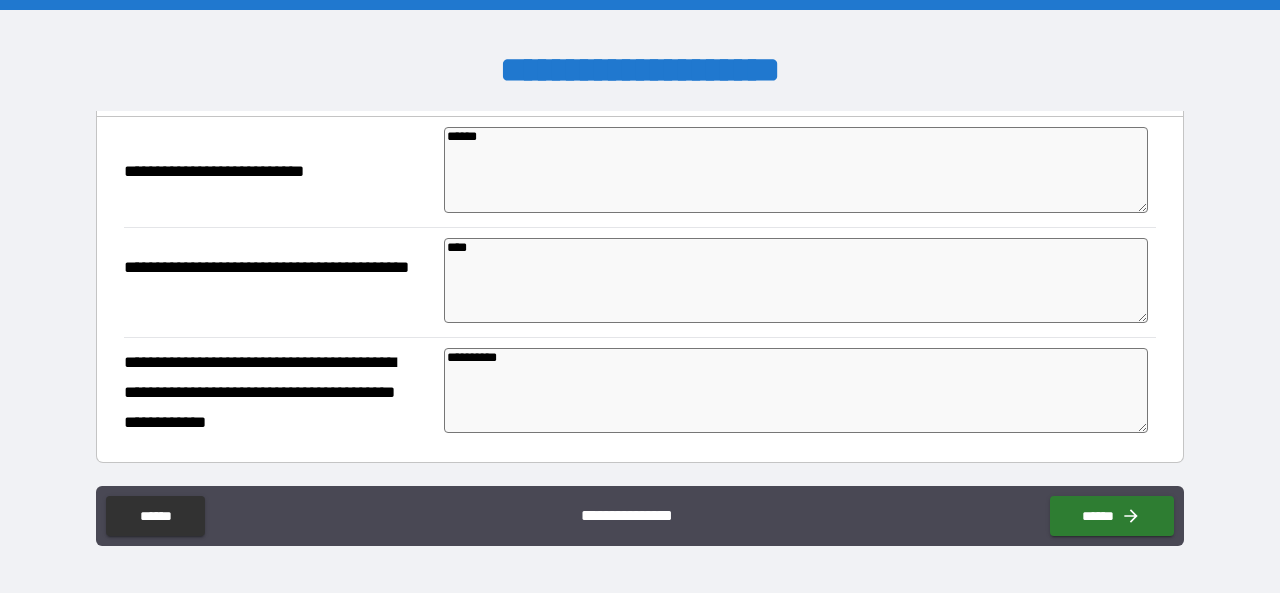 type on "*" 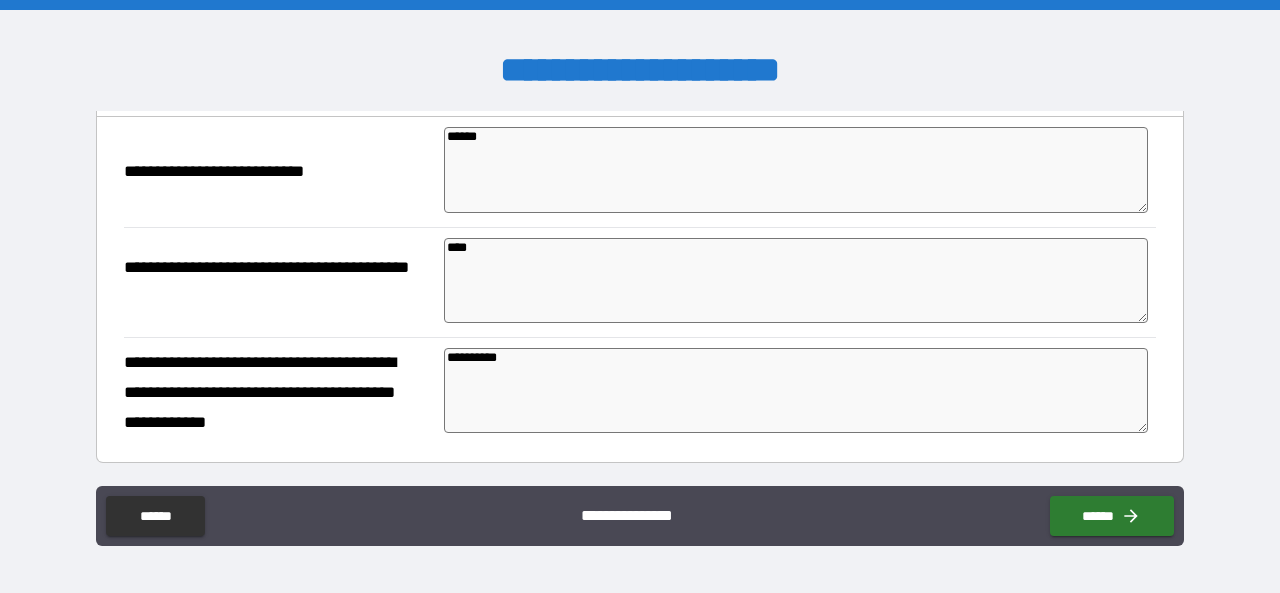 type on "*" 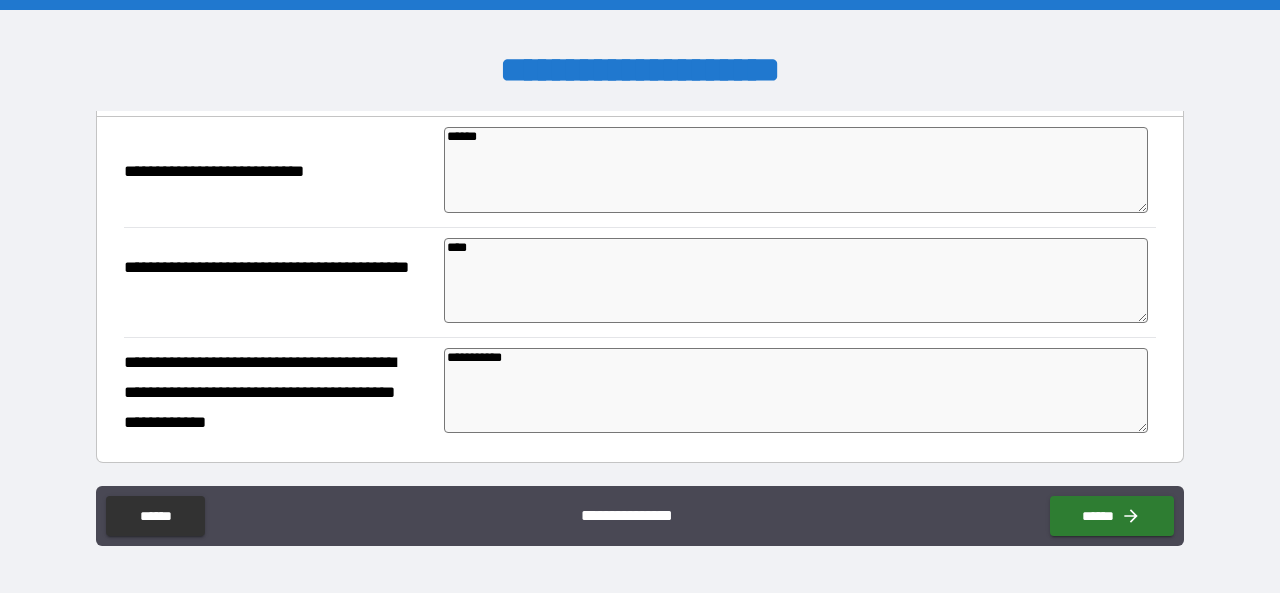 type on "*" 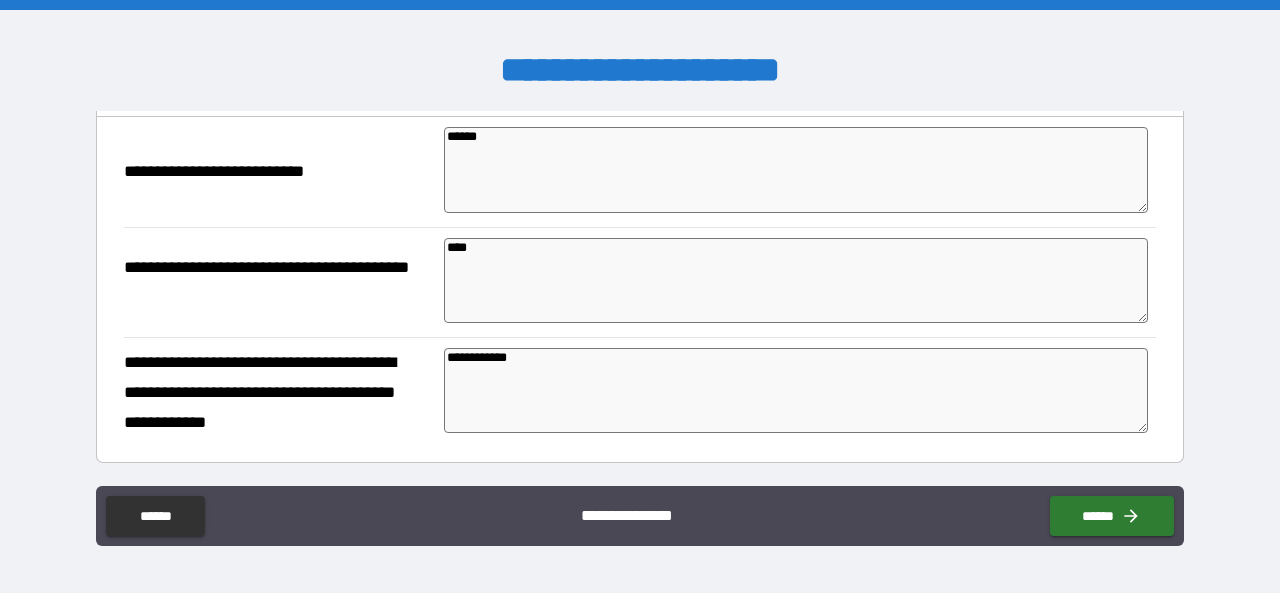 type on "*" 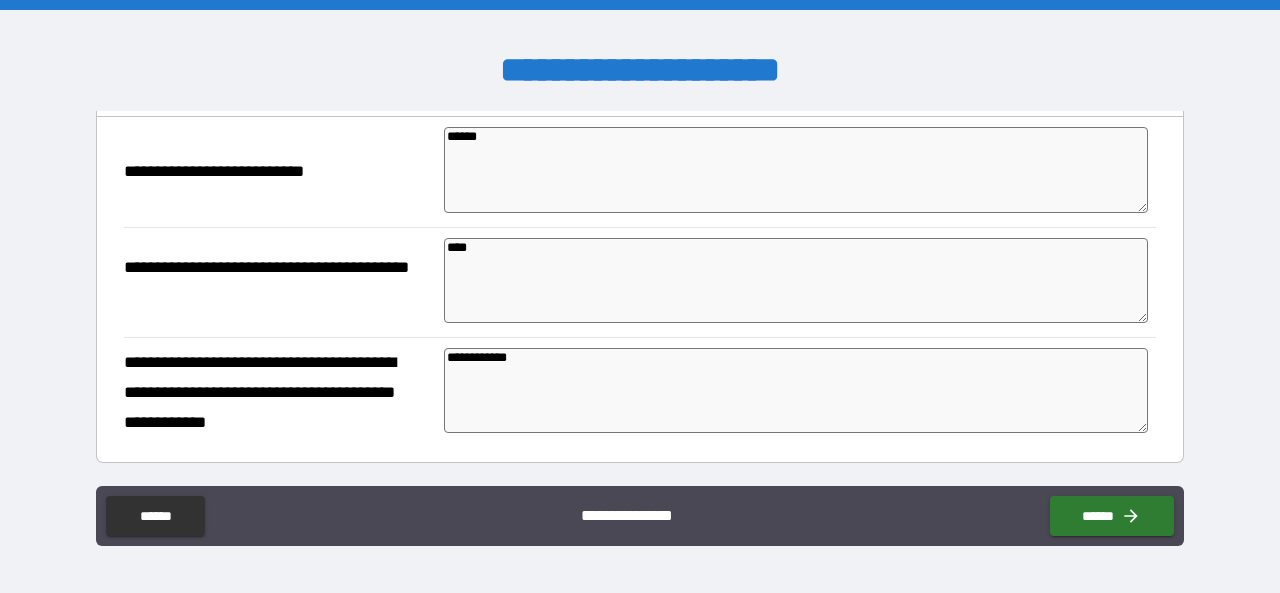 type on "*" 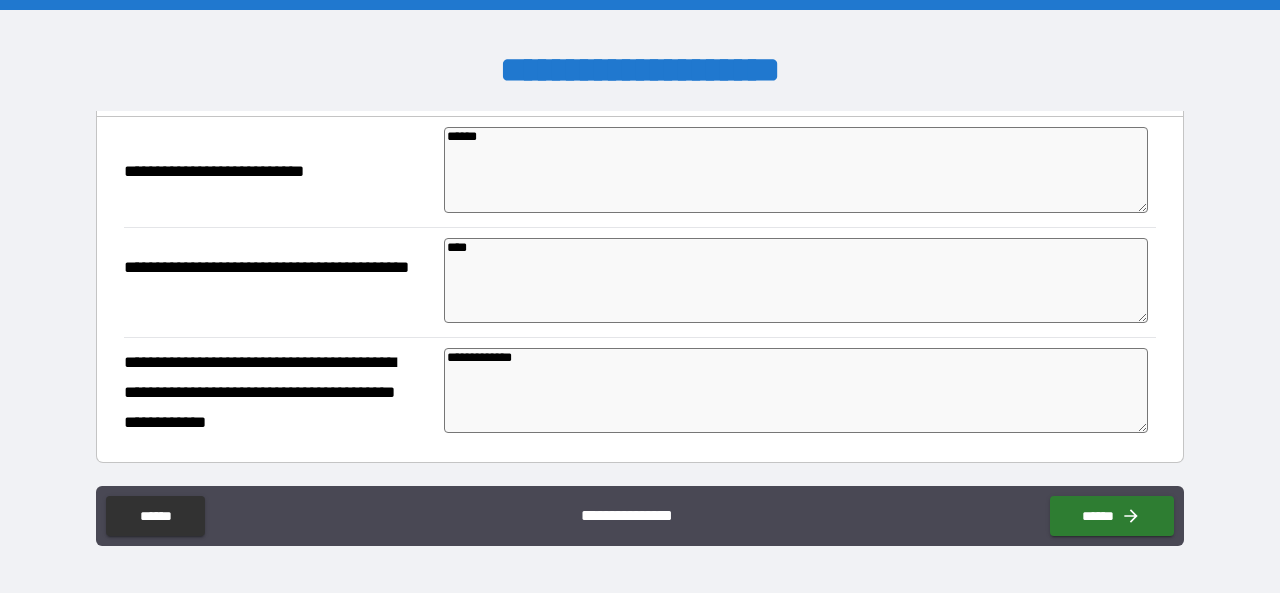 type on "**********" 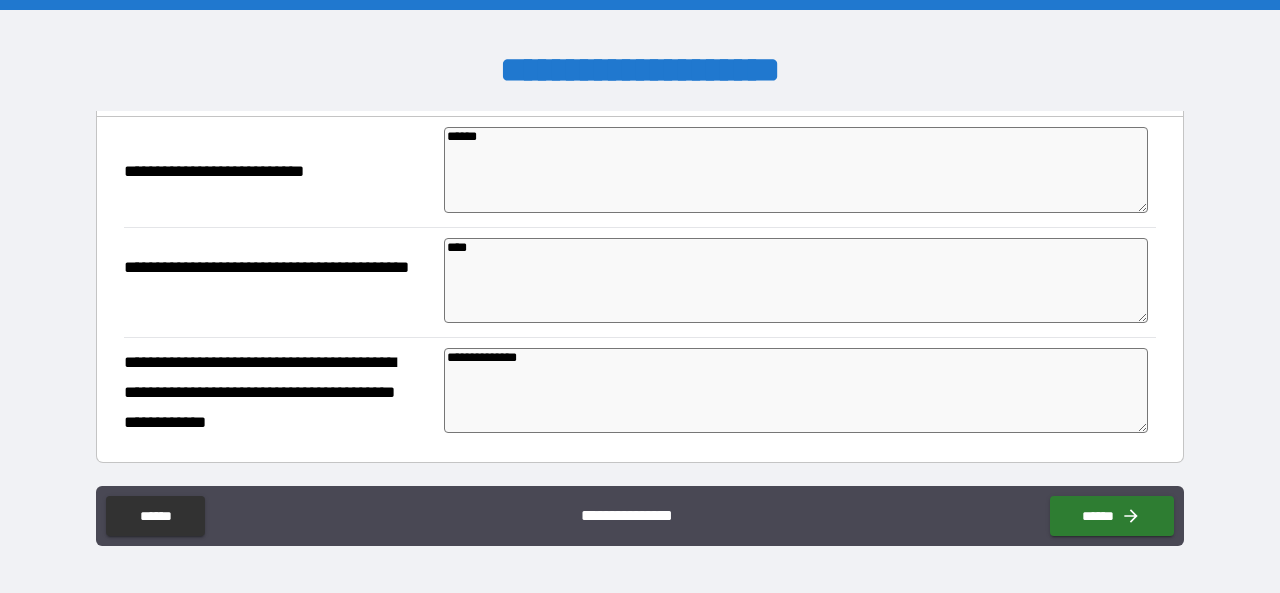 type on "*" 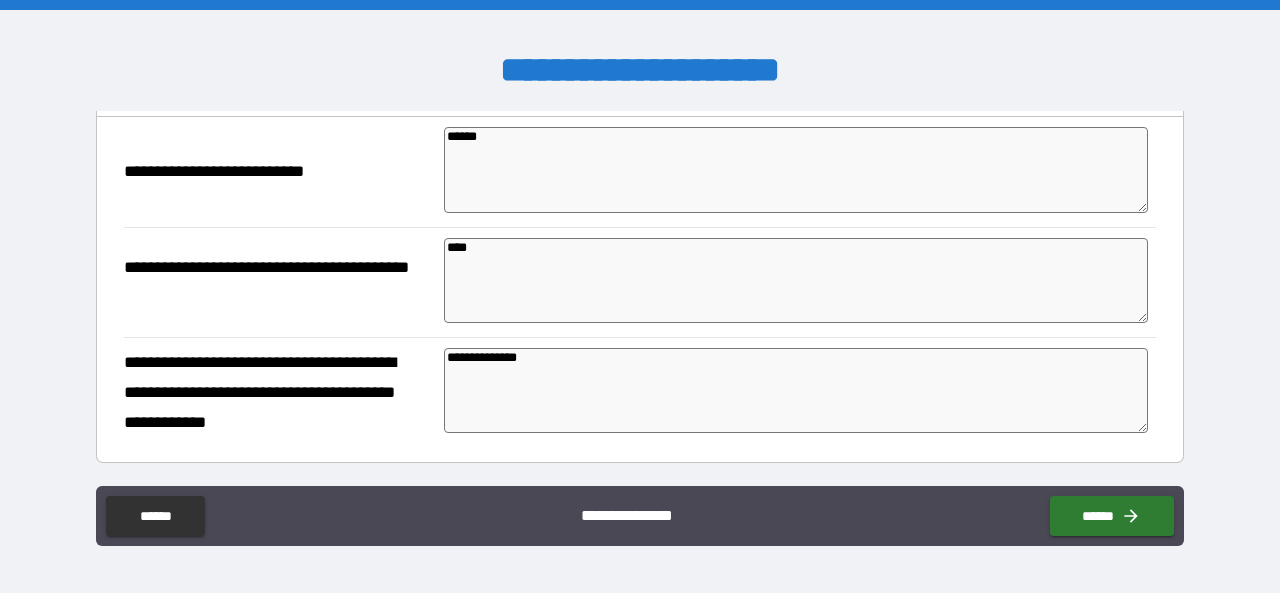 type on "*" 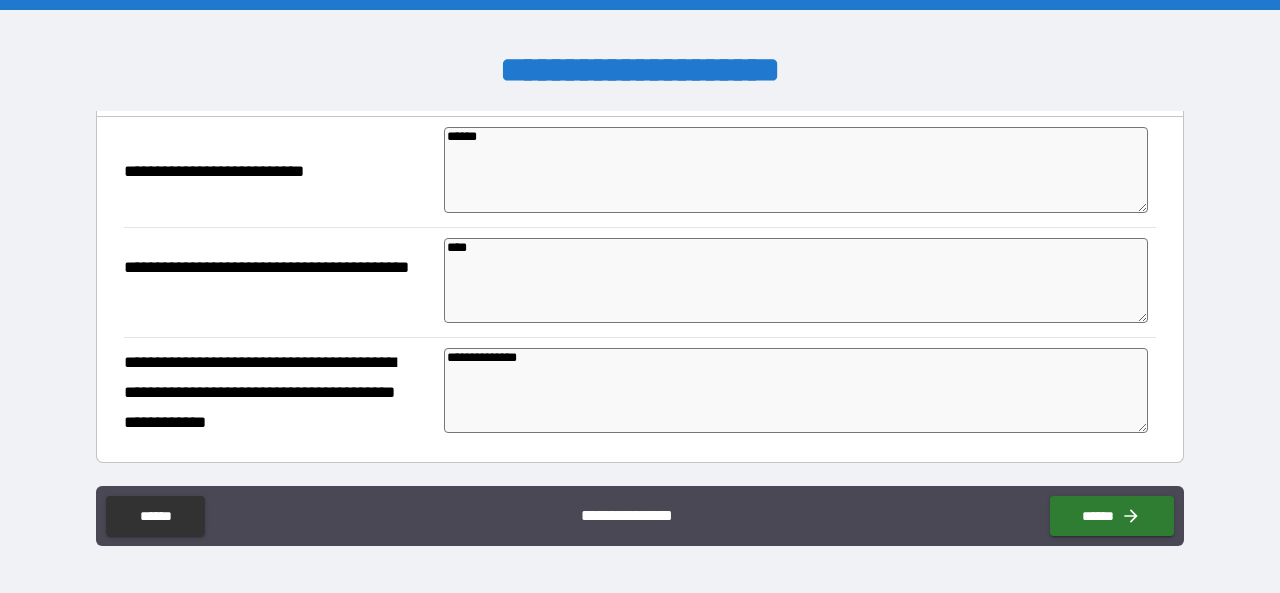type on "*" 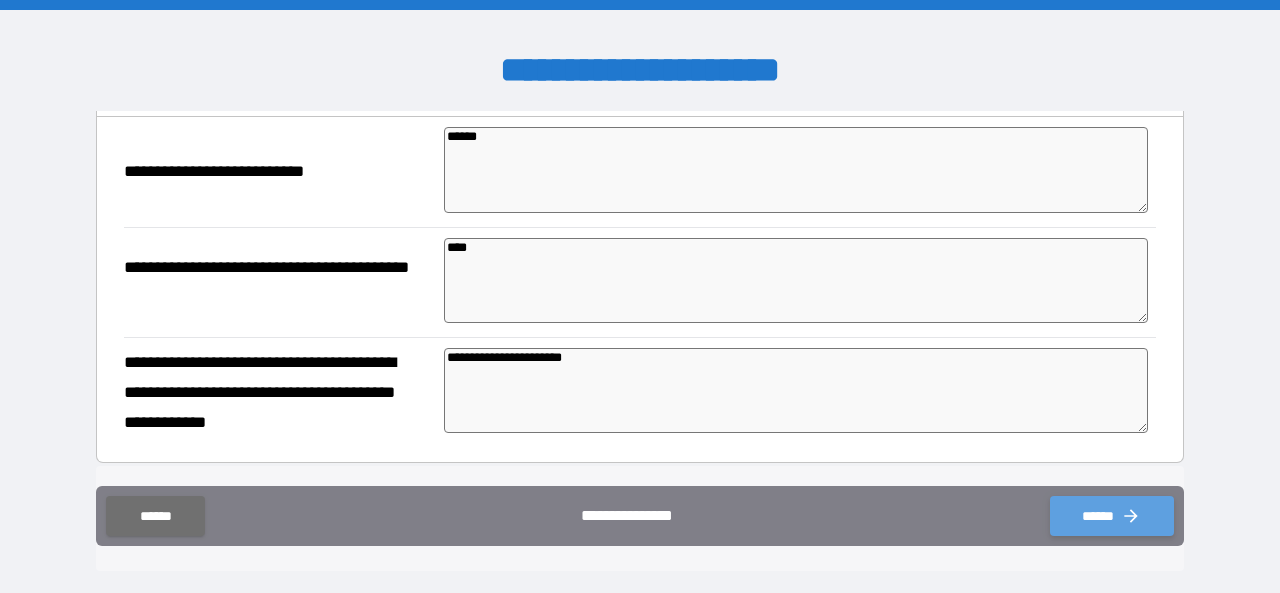 click on "******" at bounding box center [1112, 516] 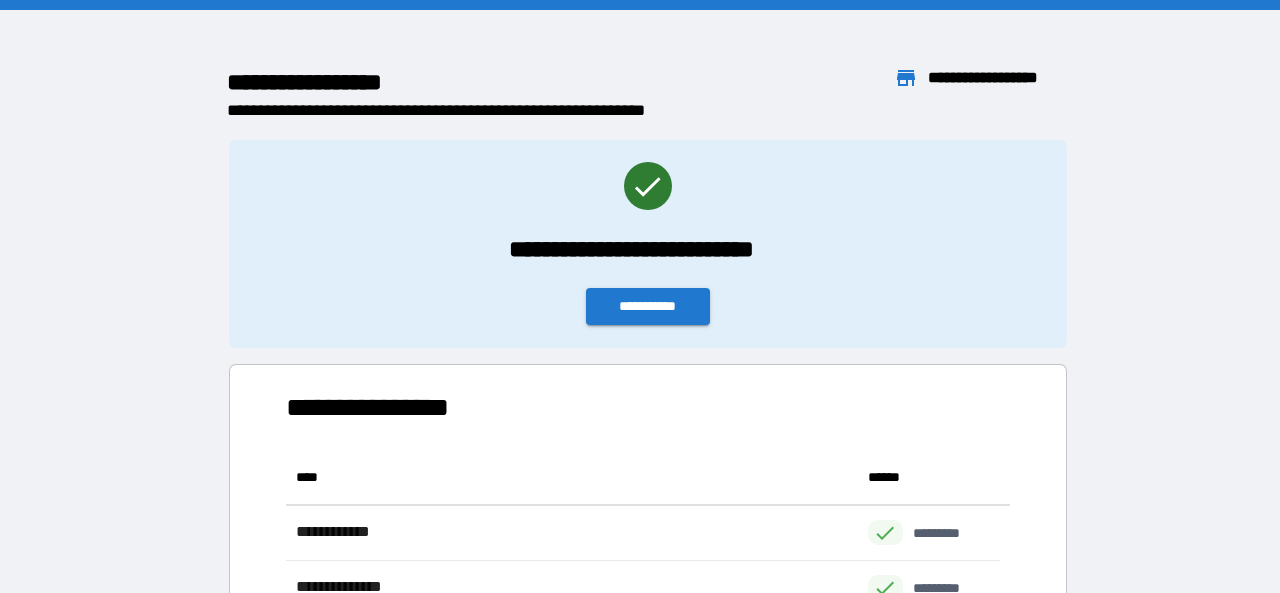 scroll, scrollTop: 16, scrollLeft: 16, axis: both 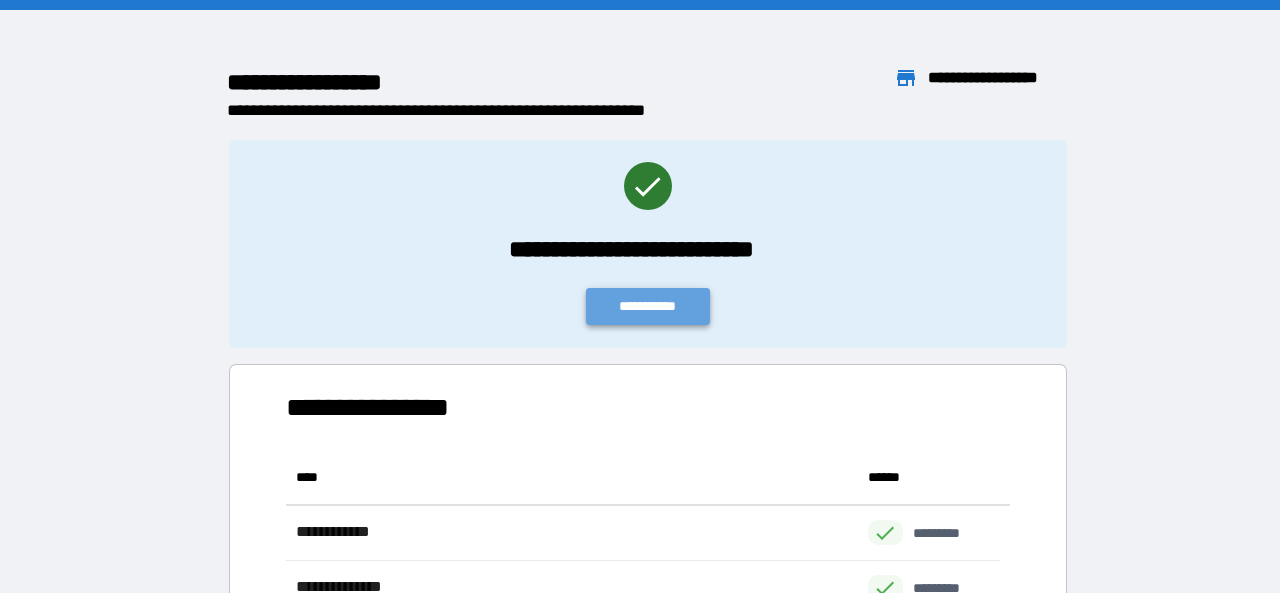 click on "**********" at bounding box center [648, 306] 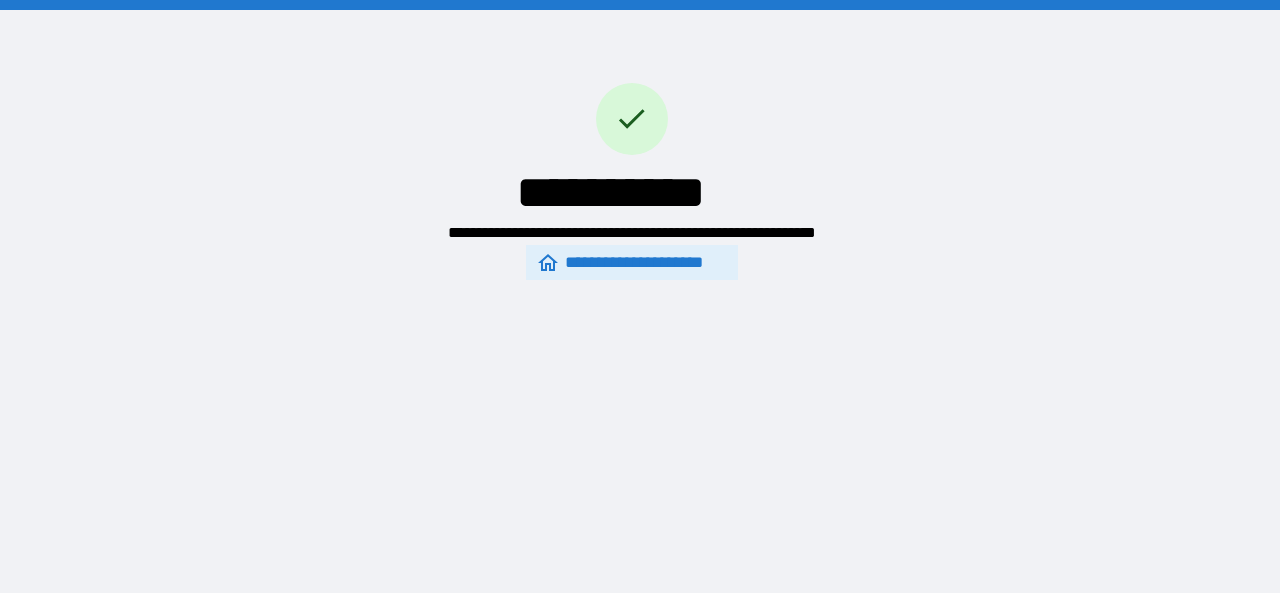 click on "**********" at bounding box center [631, 263] 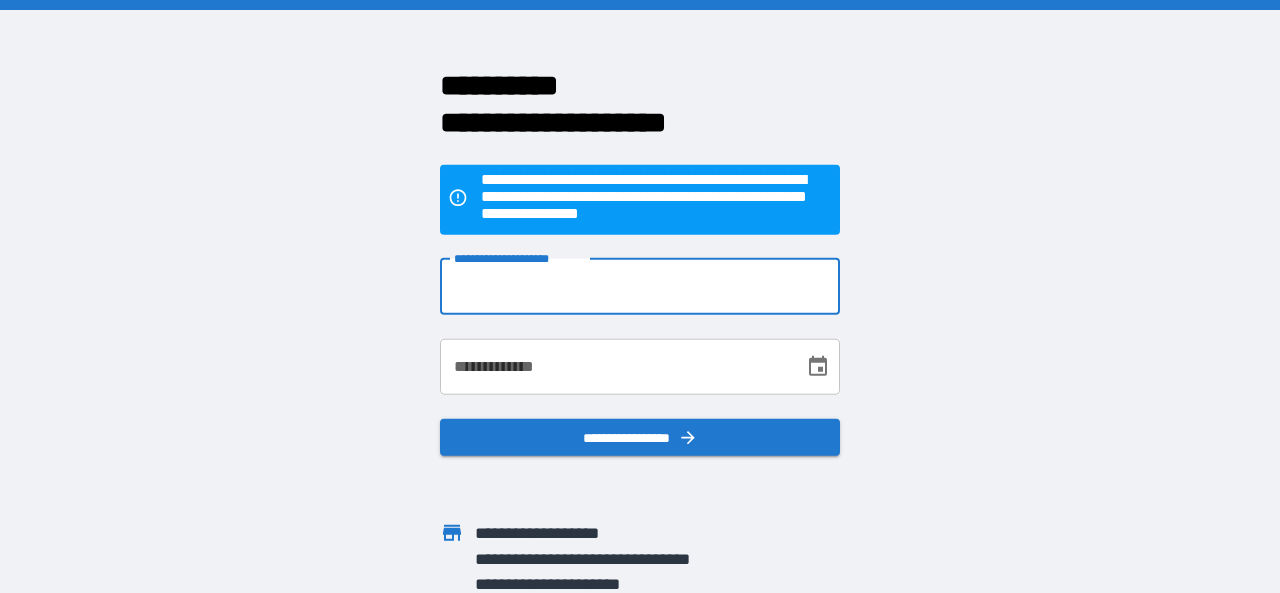 click on "**********" at bounding box center [640, 286] 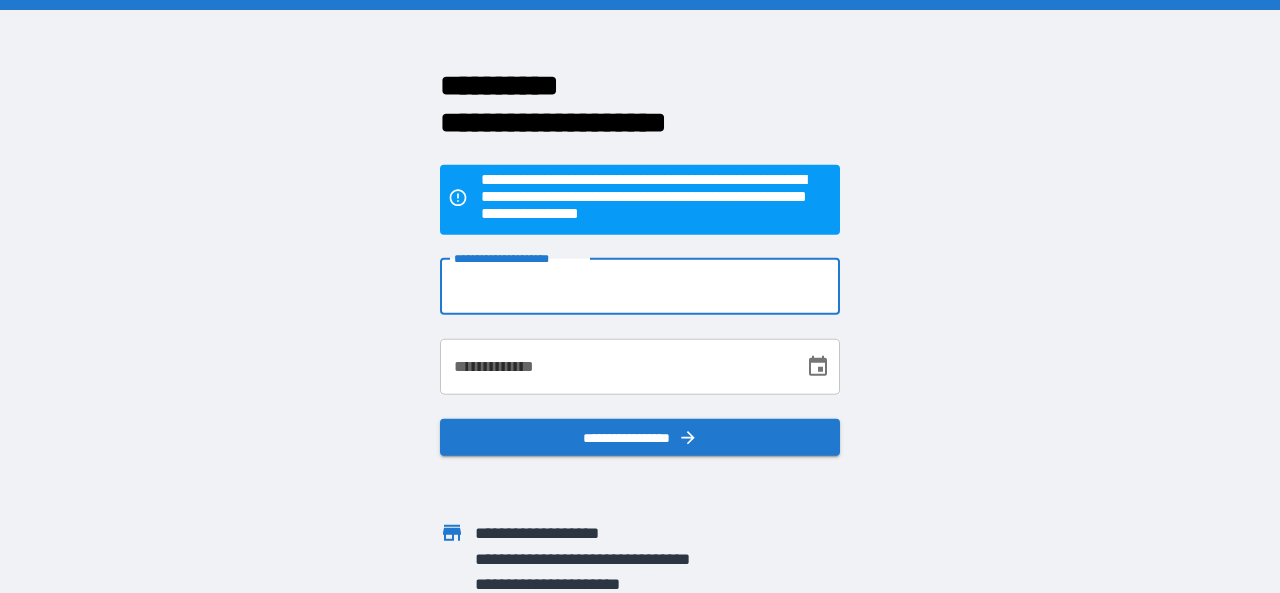 click on "**********" at bounding box center [640, 286] 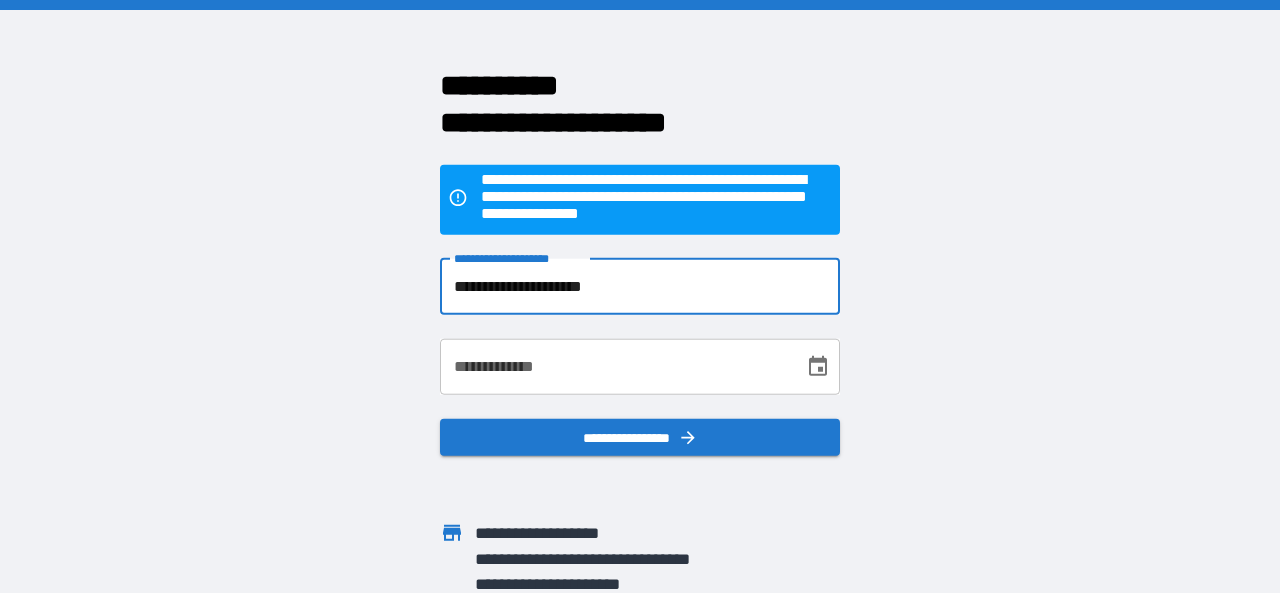 click on "**********" at bounding box center [615, 366] 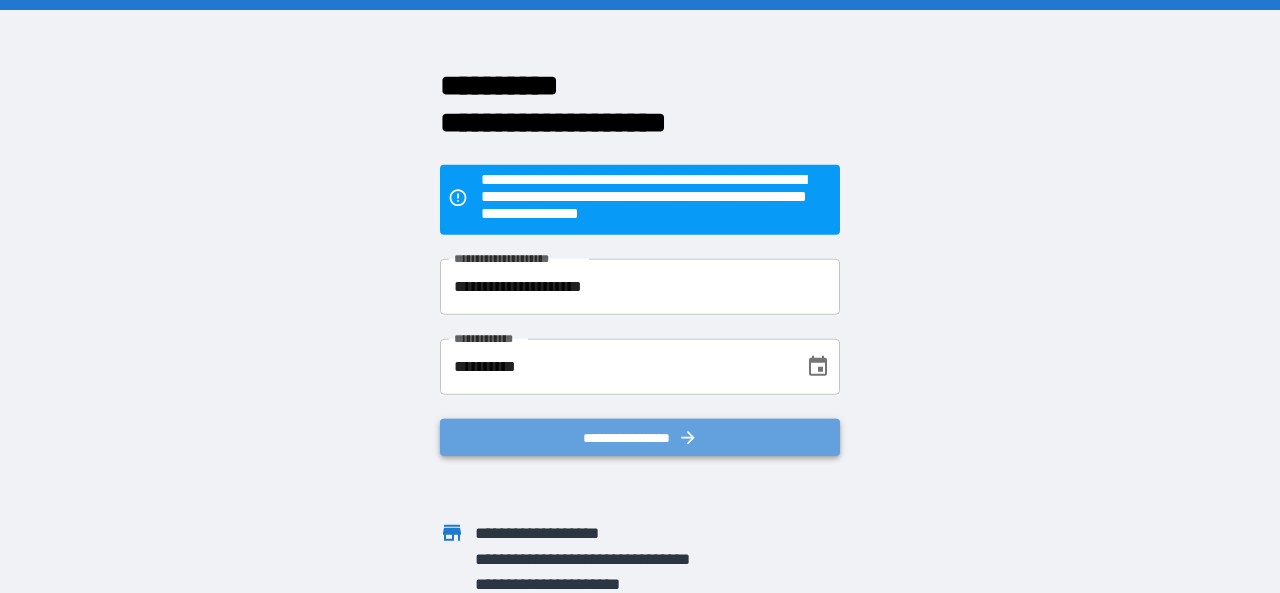 click on "**********" at bounding box center (640, 437) 